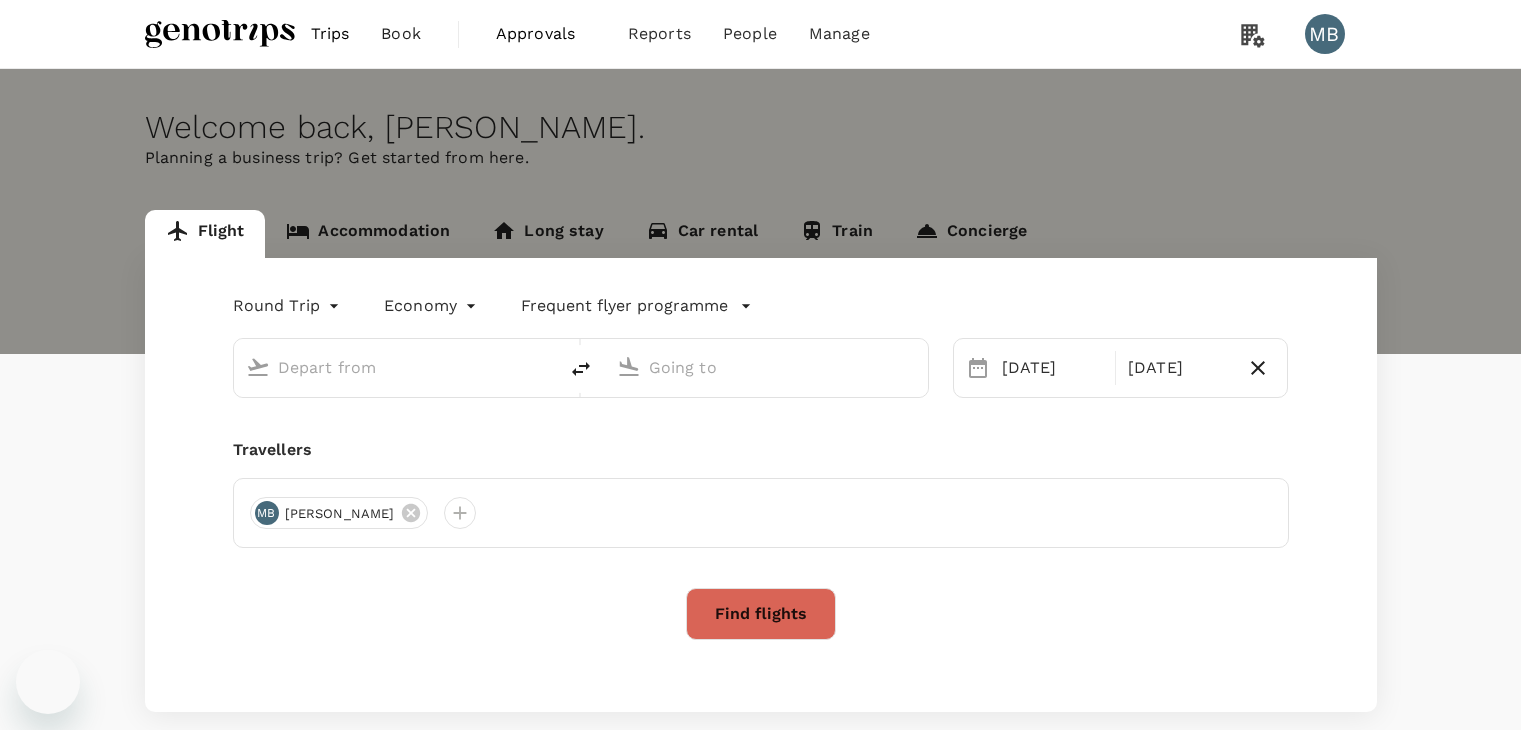 scroll, scrollTop: 0, scrollLeft: 0, axis: both 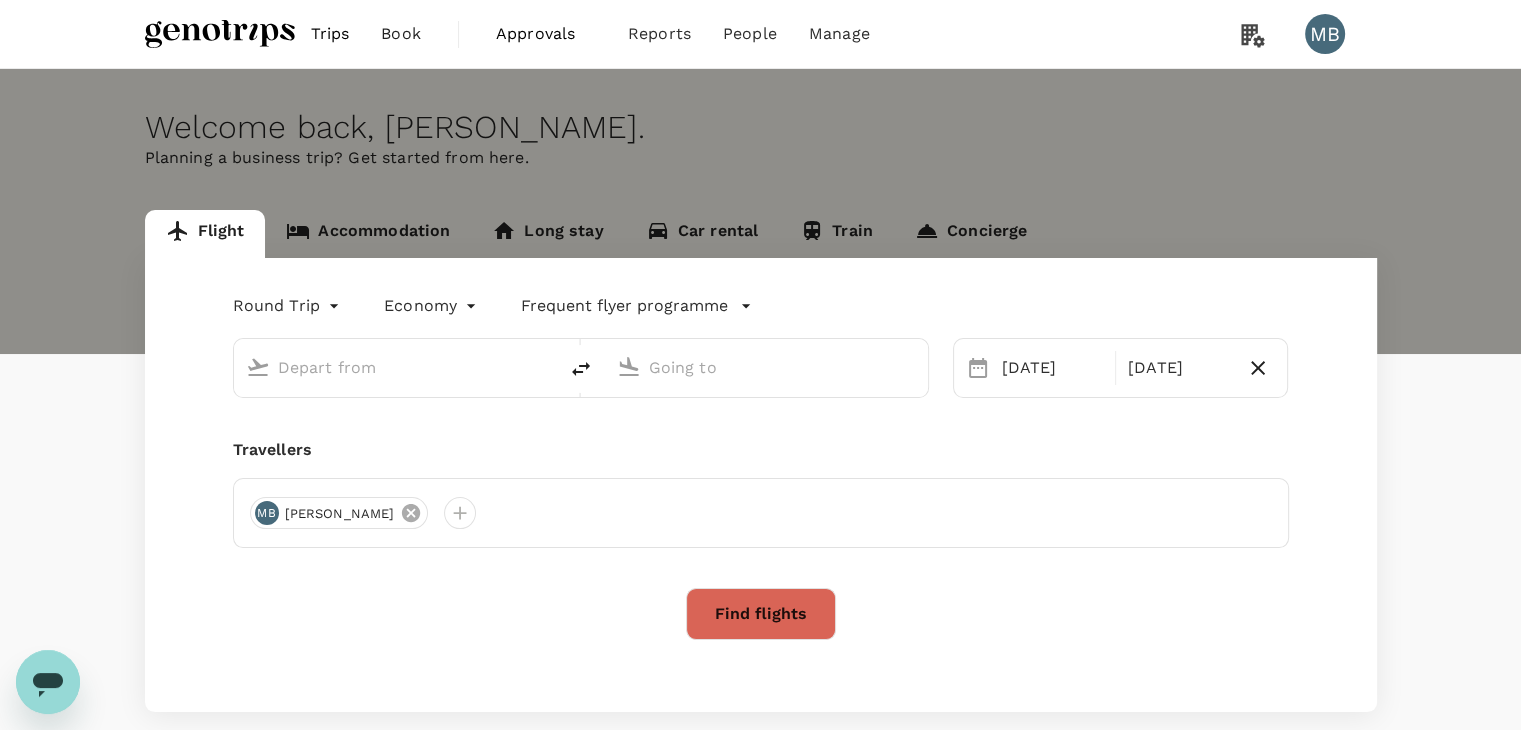 type on "Kuala Lumpur Intl ([GEOGRAPHIC_DATA])" 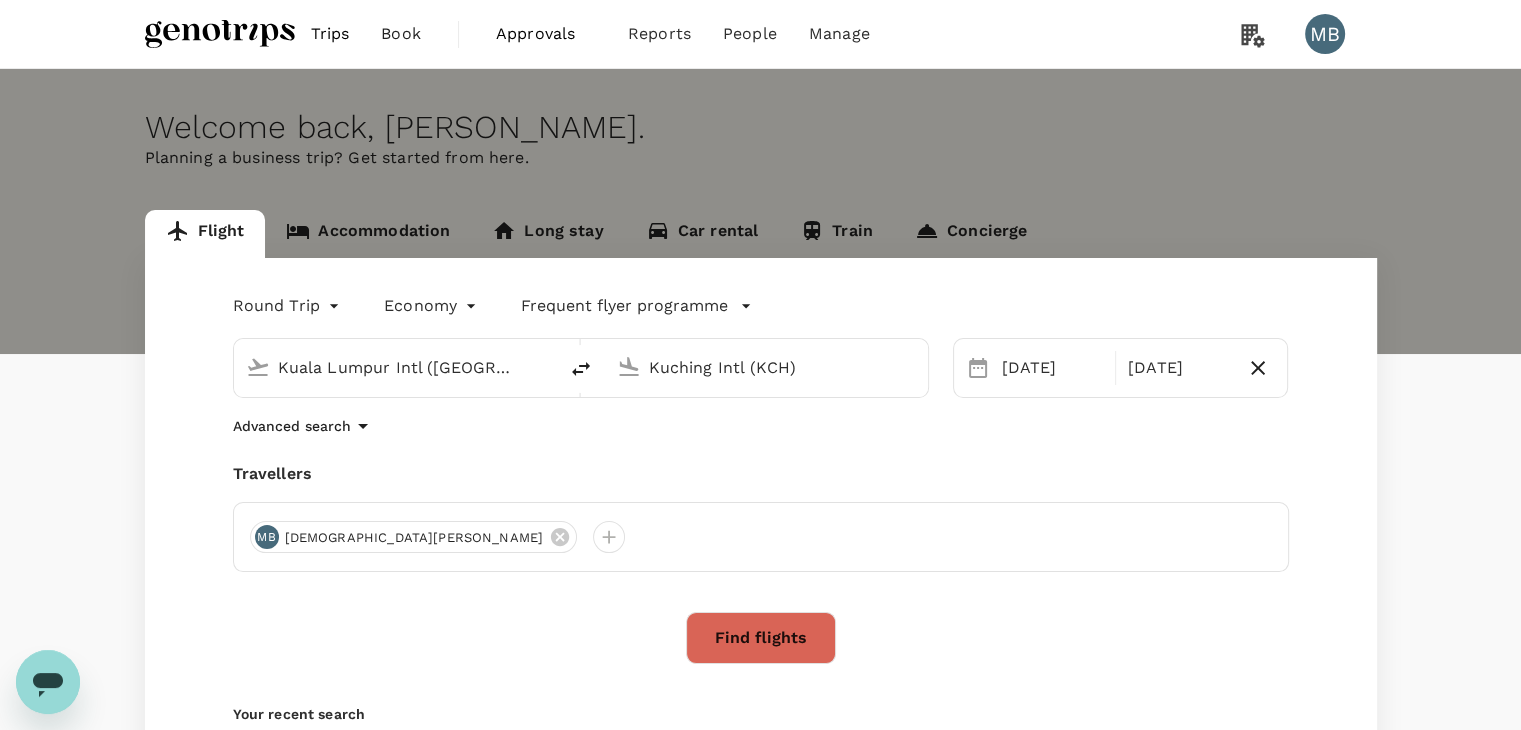 type 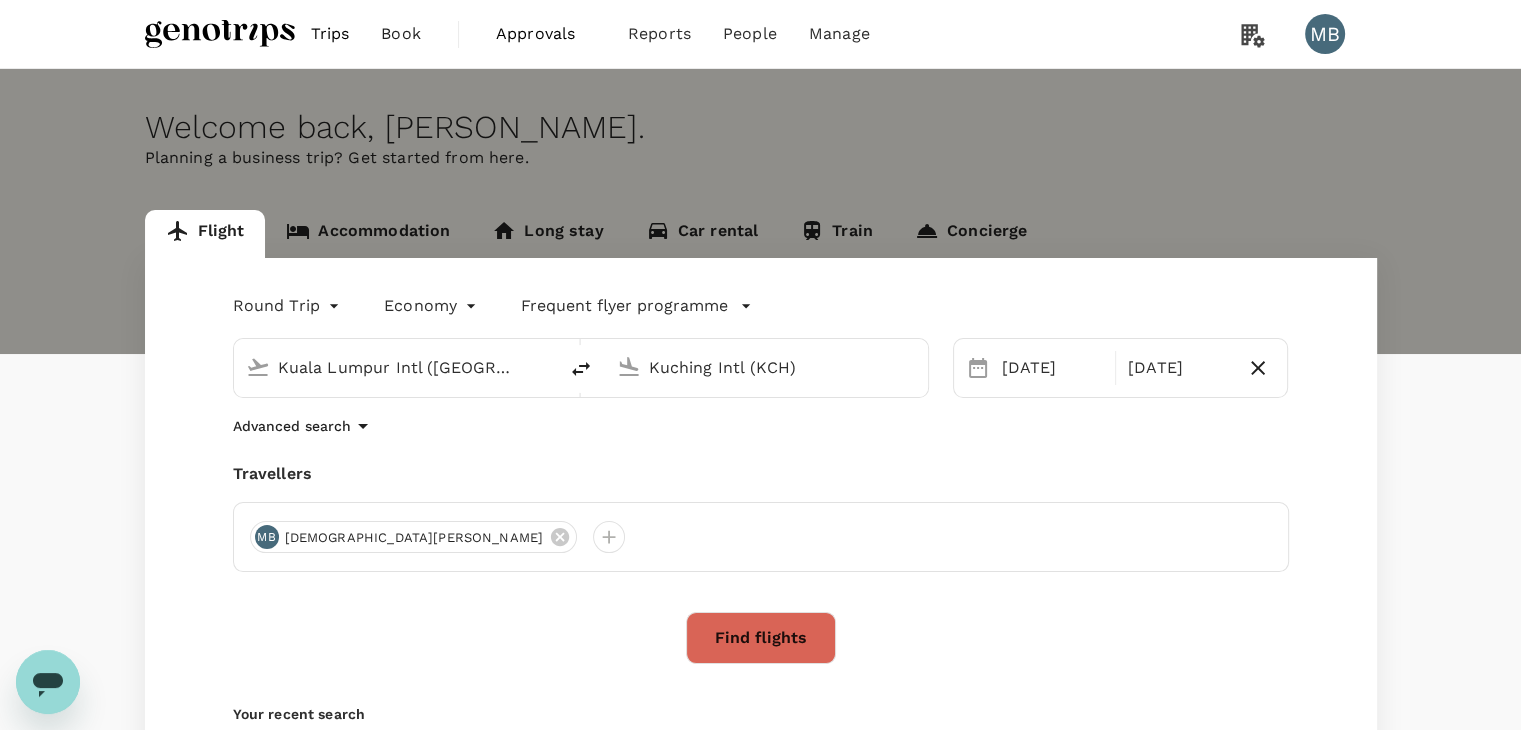 type 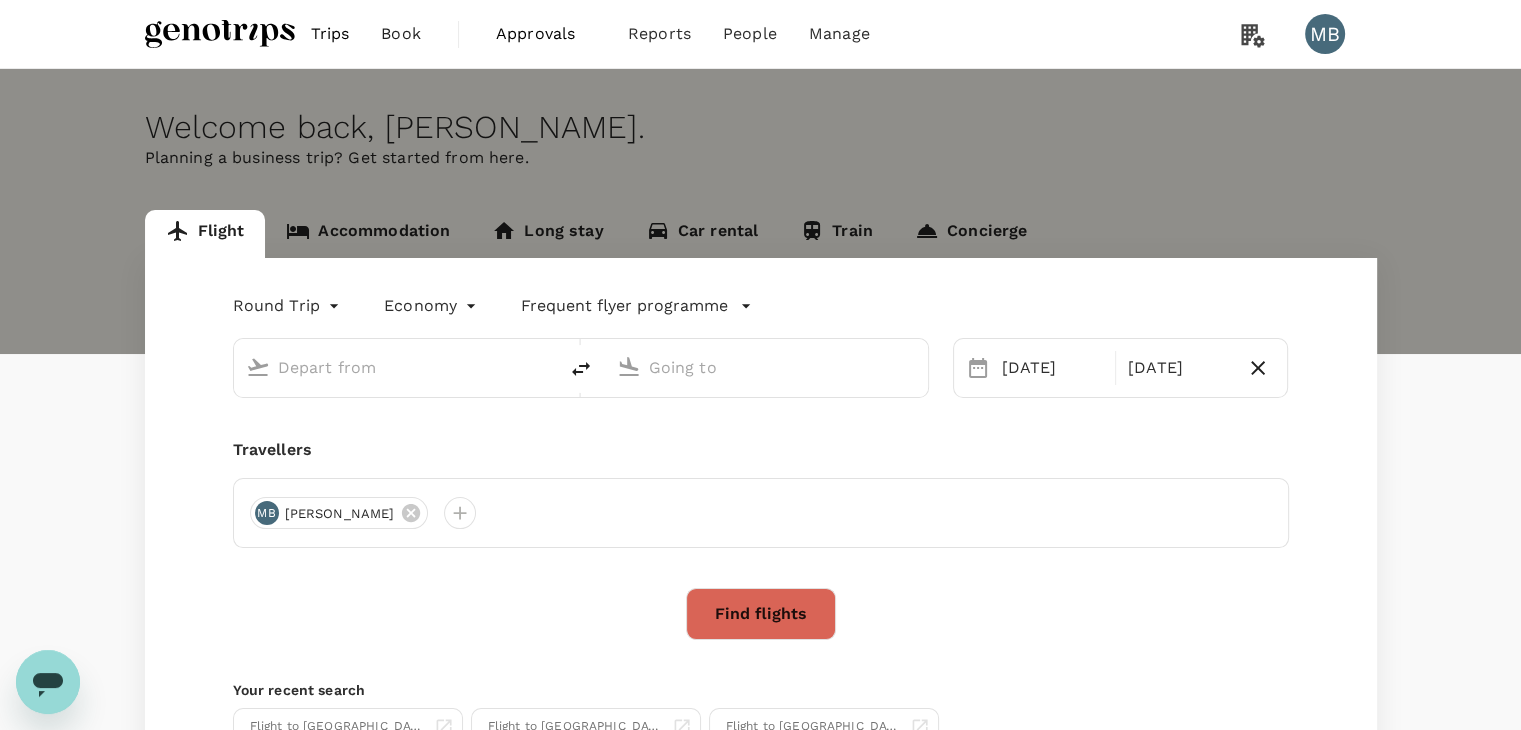 type on "Kuala Lumpur Intl ([GEOGRAPHIC_DATA])" 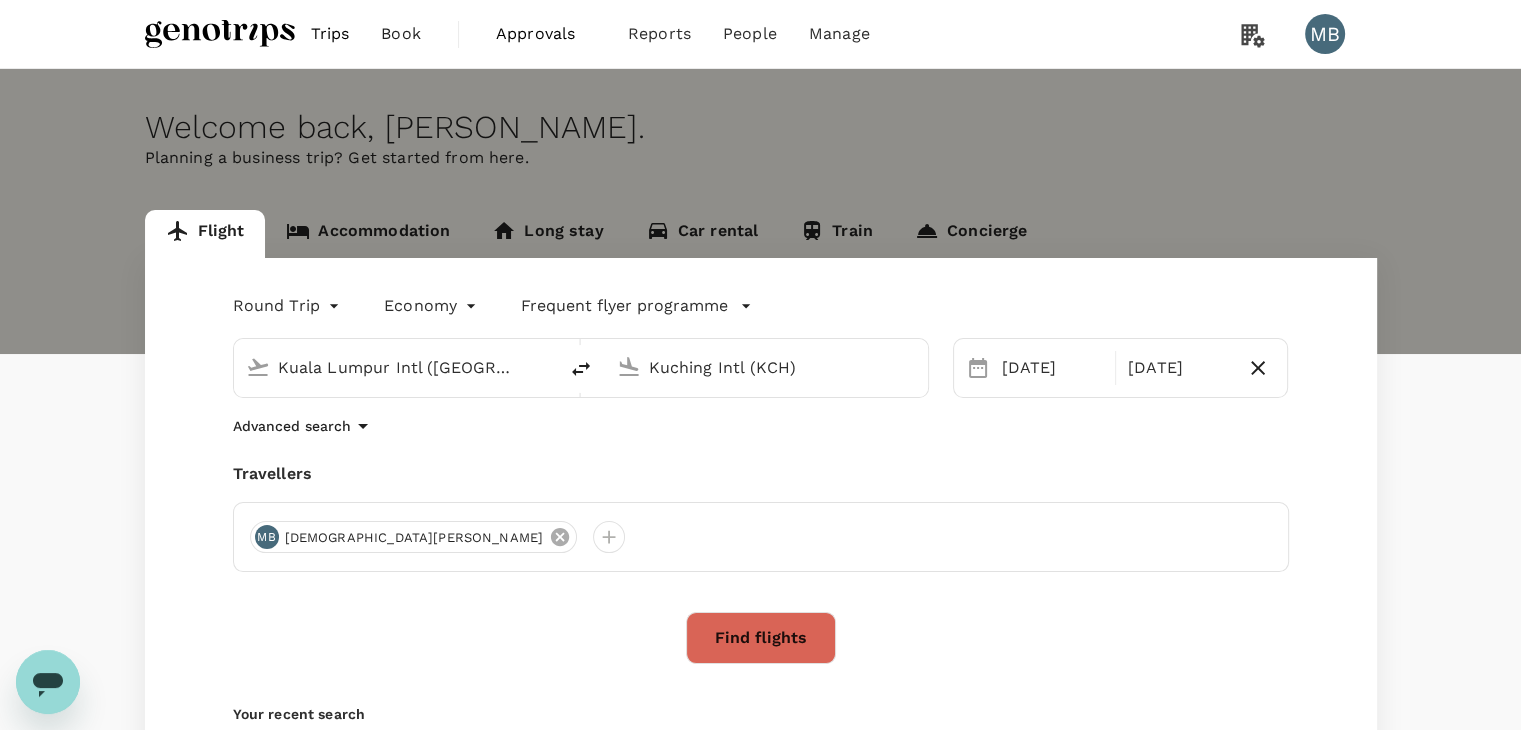 click 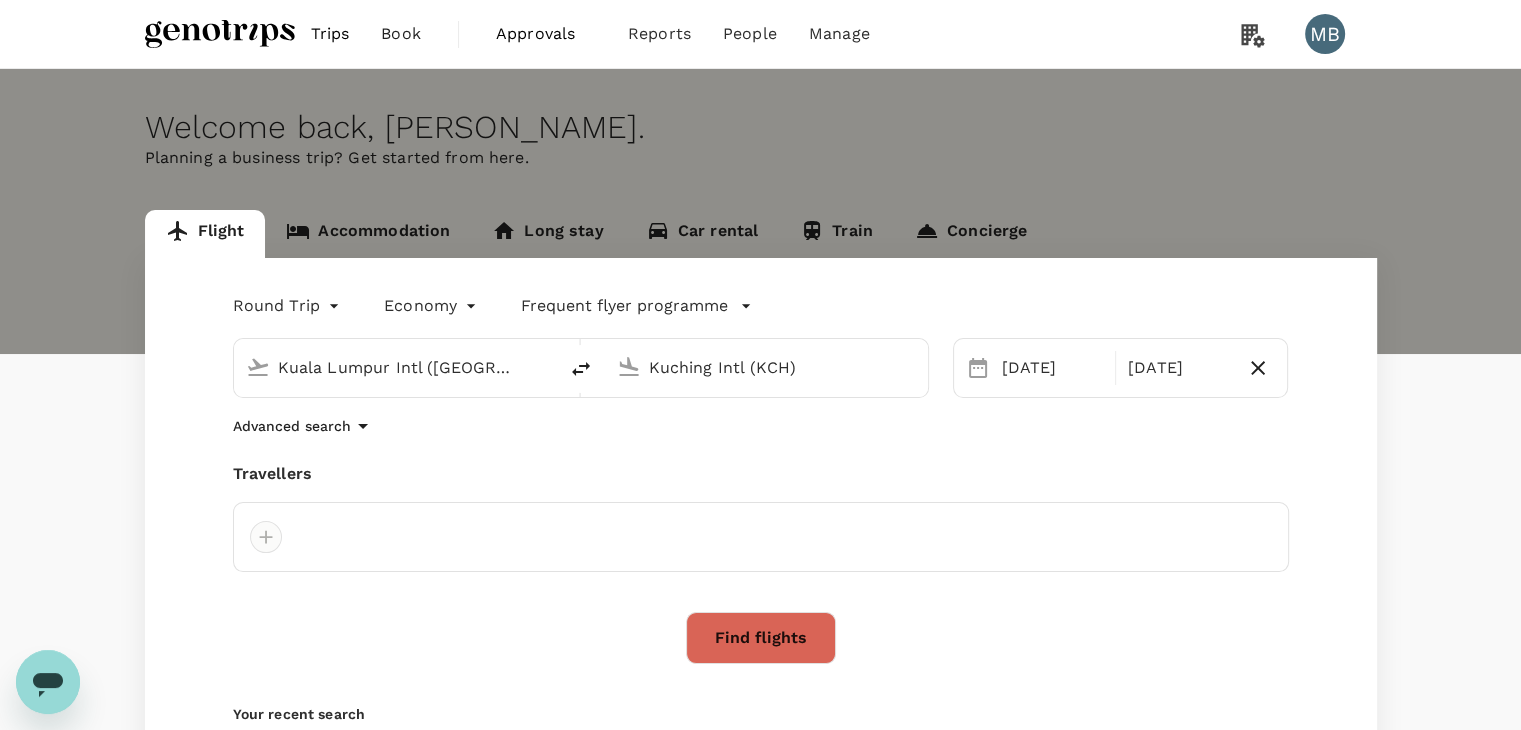 click at bounding box center [266, 537] 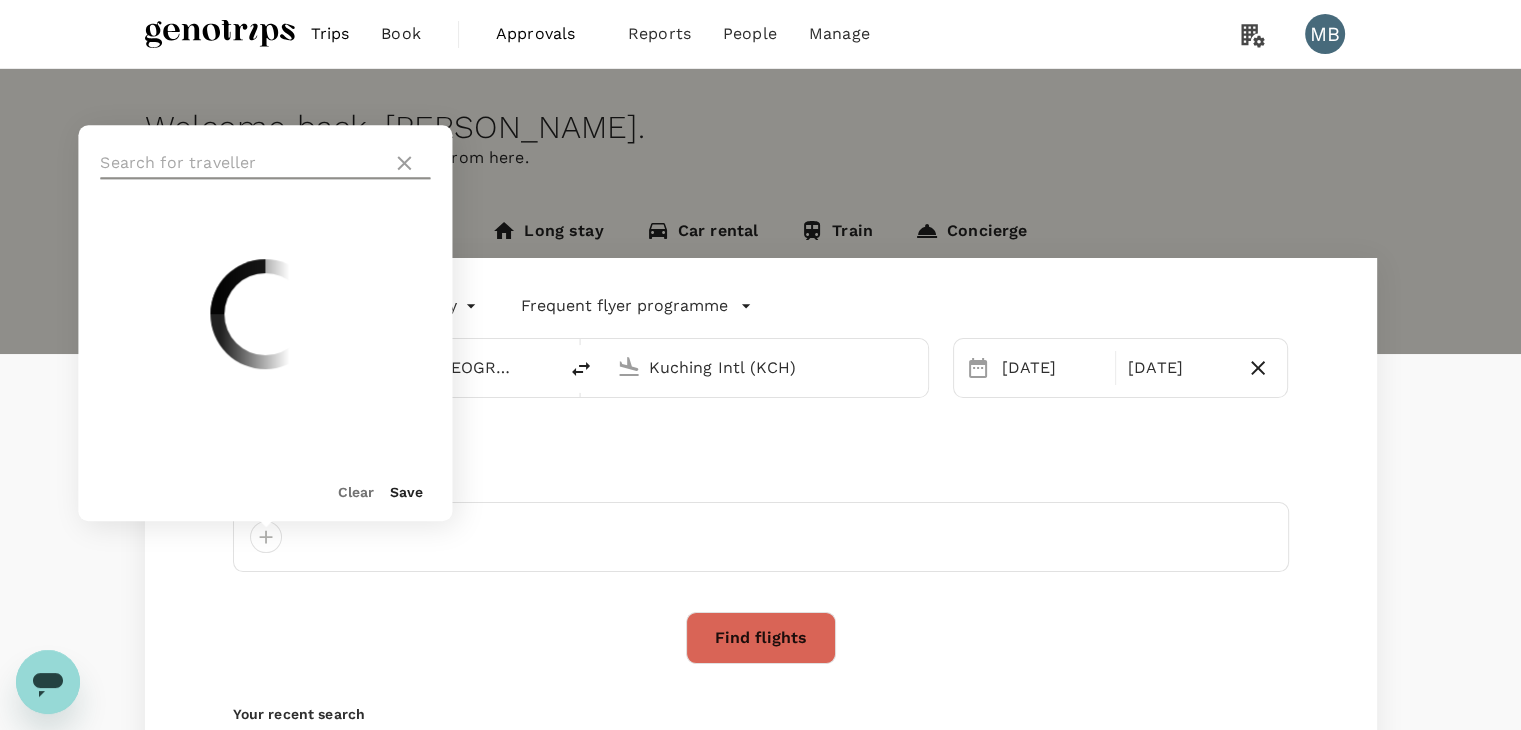 click at bounding box center (242, 163) 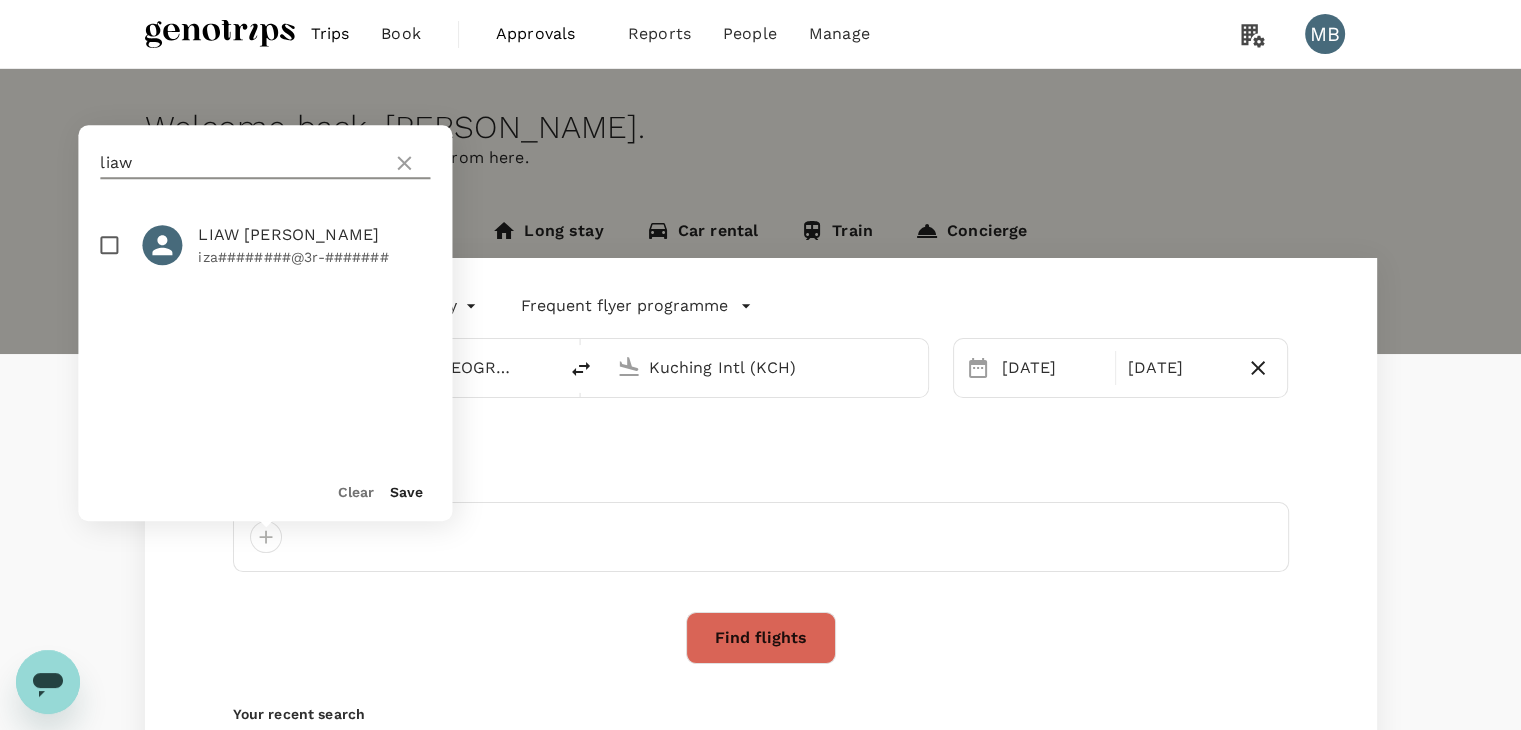 type on "liaw" 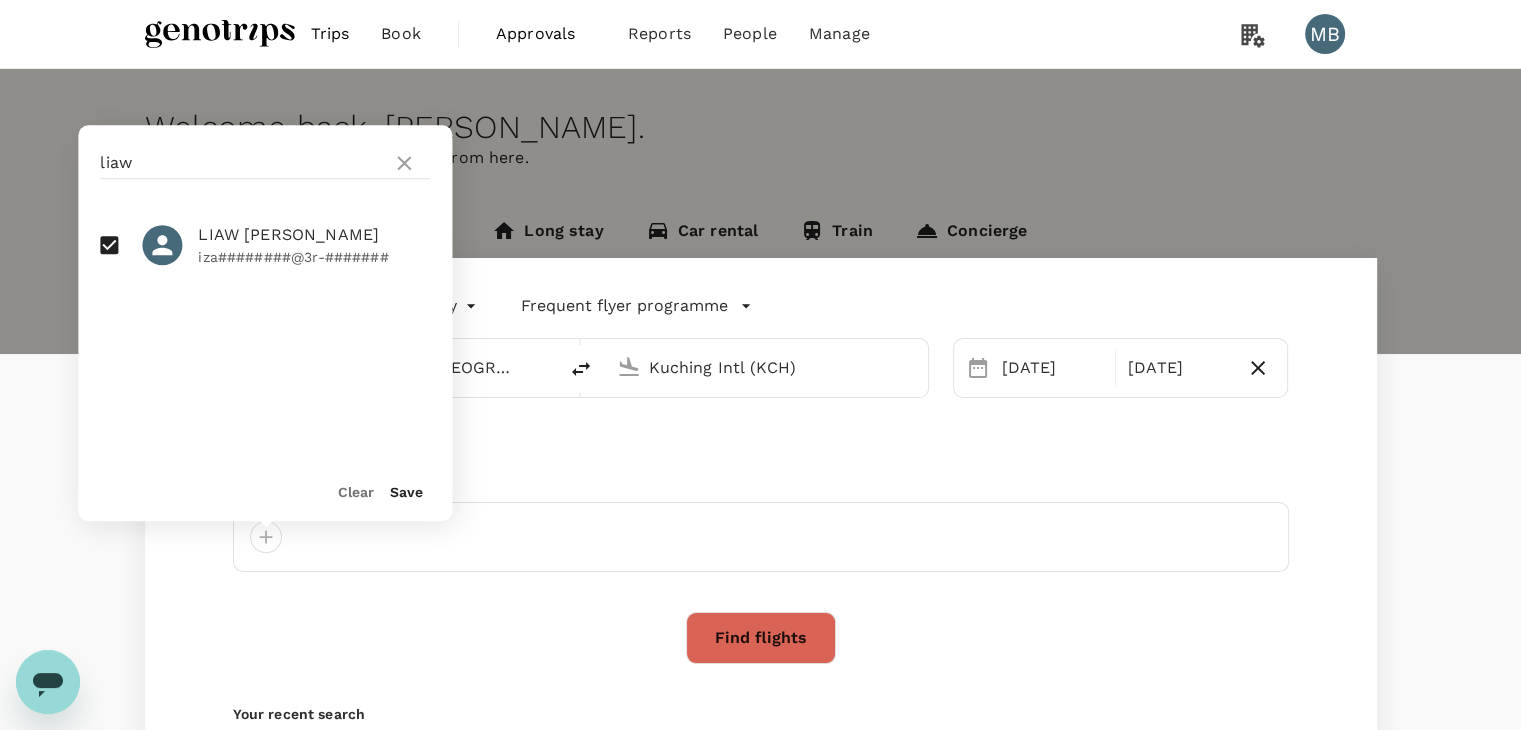 click on "Save" at bounding box center (406, 492) 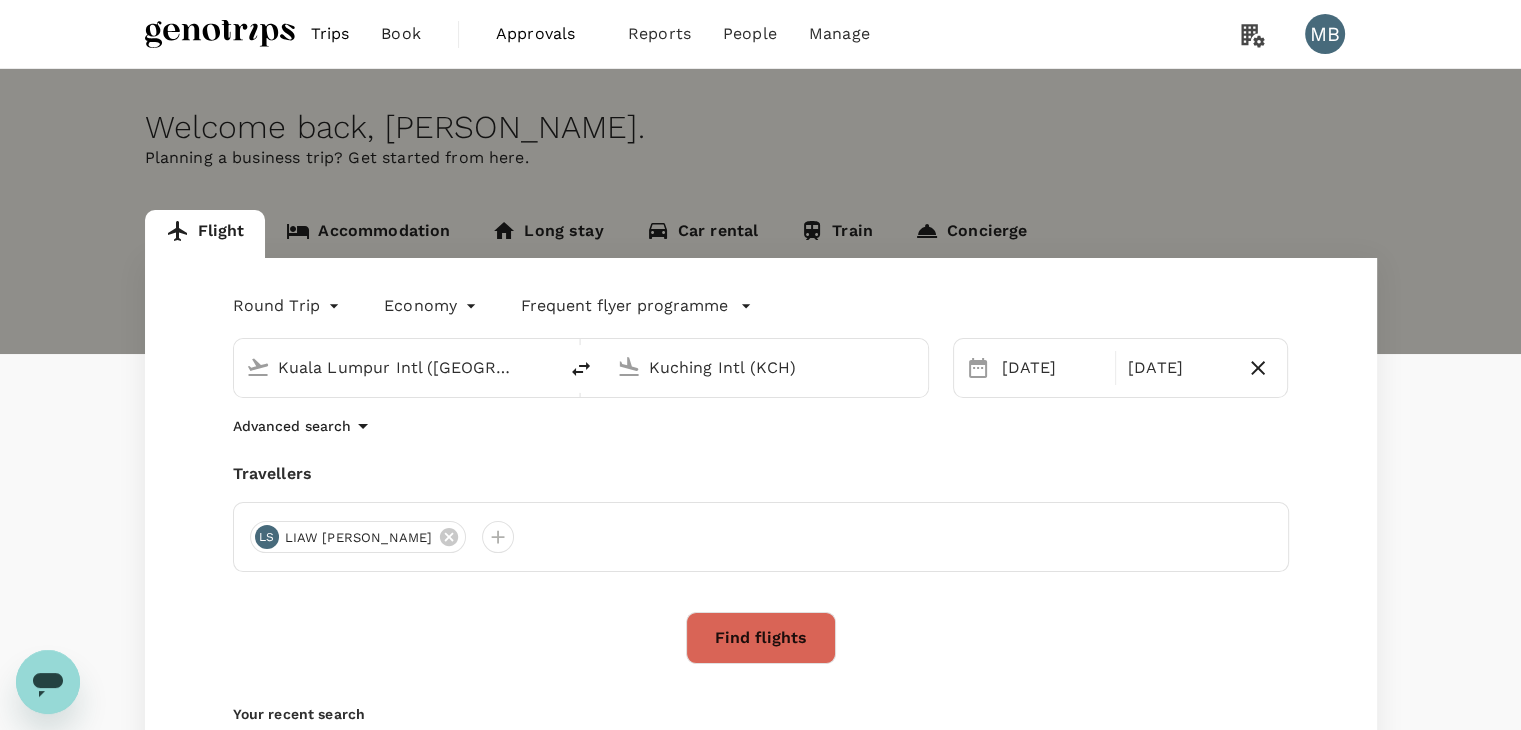 click on "Kuala Lumpur Intl ([GEOGRAPHIC_DATA])" at bounding box center [396, 367] 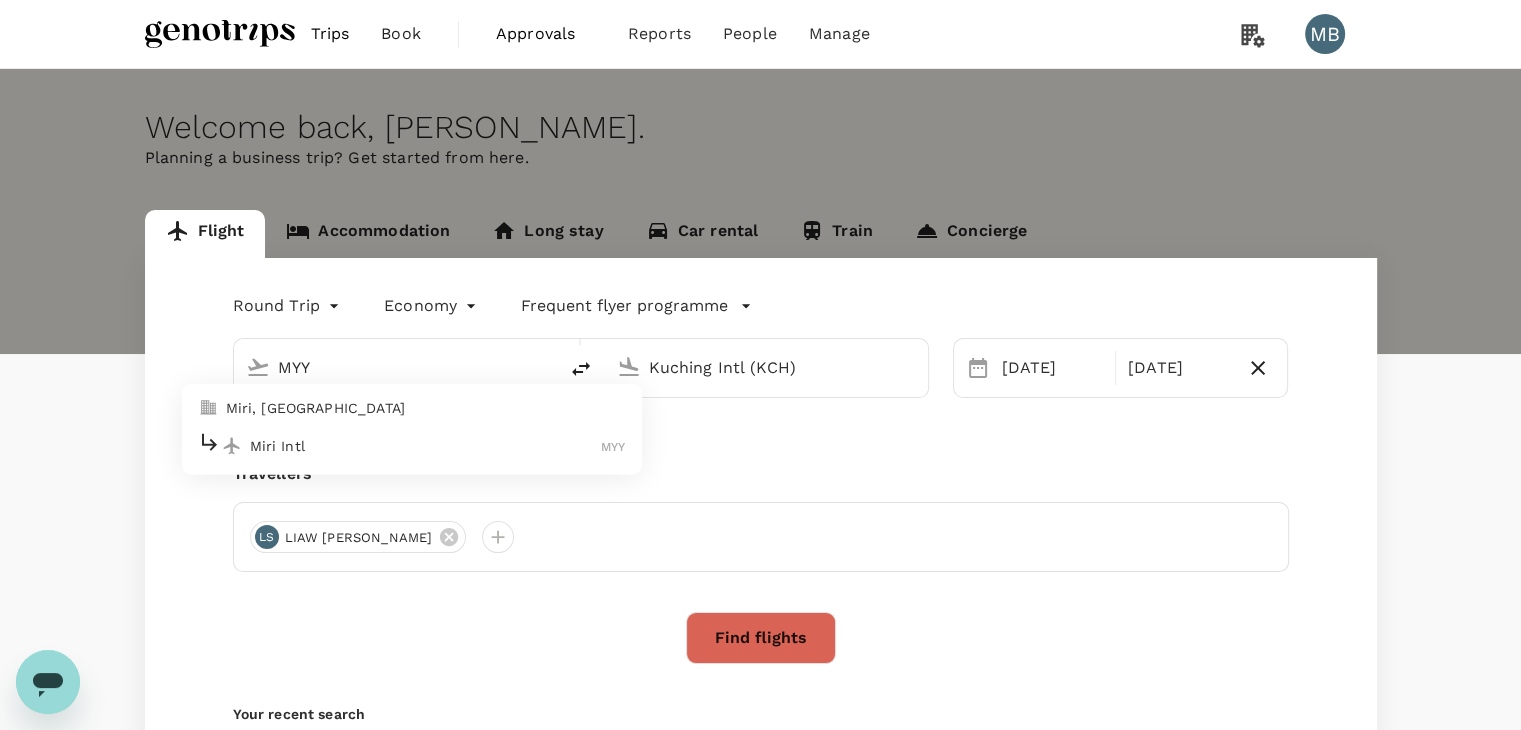click on "Miri Intl" at bounding box center [426, 446] 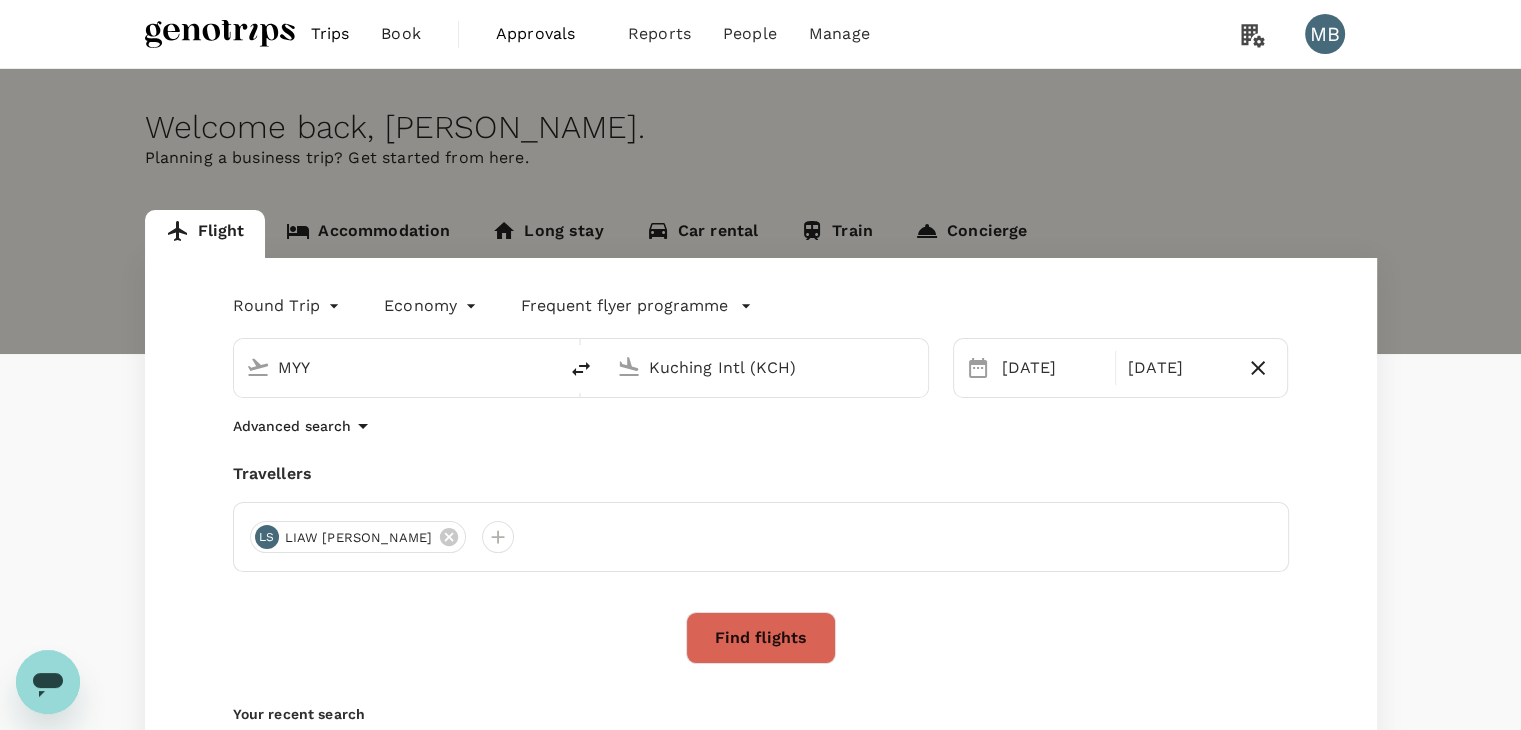 type on "Miri Intl (MYY)" 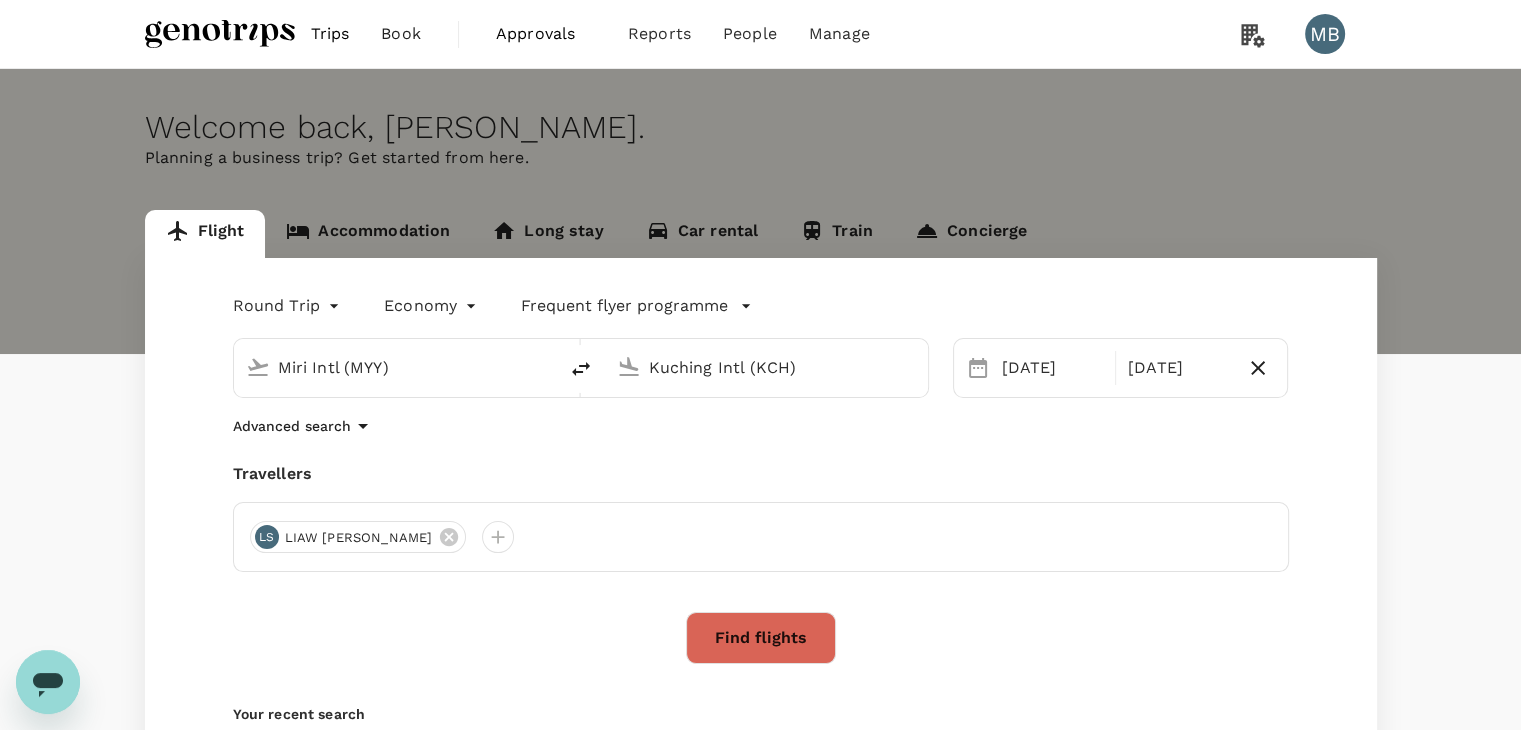click on "Kuching Intl (KCH)" at bounding box center [767, 367] 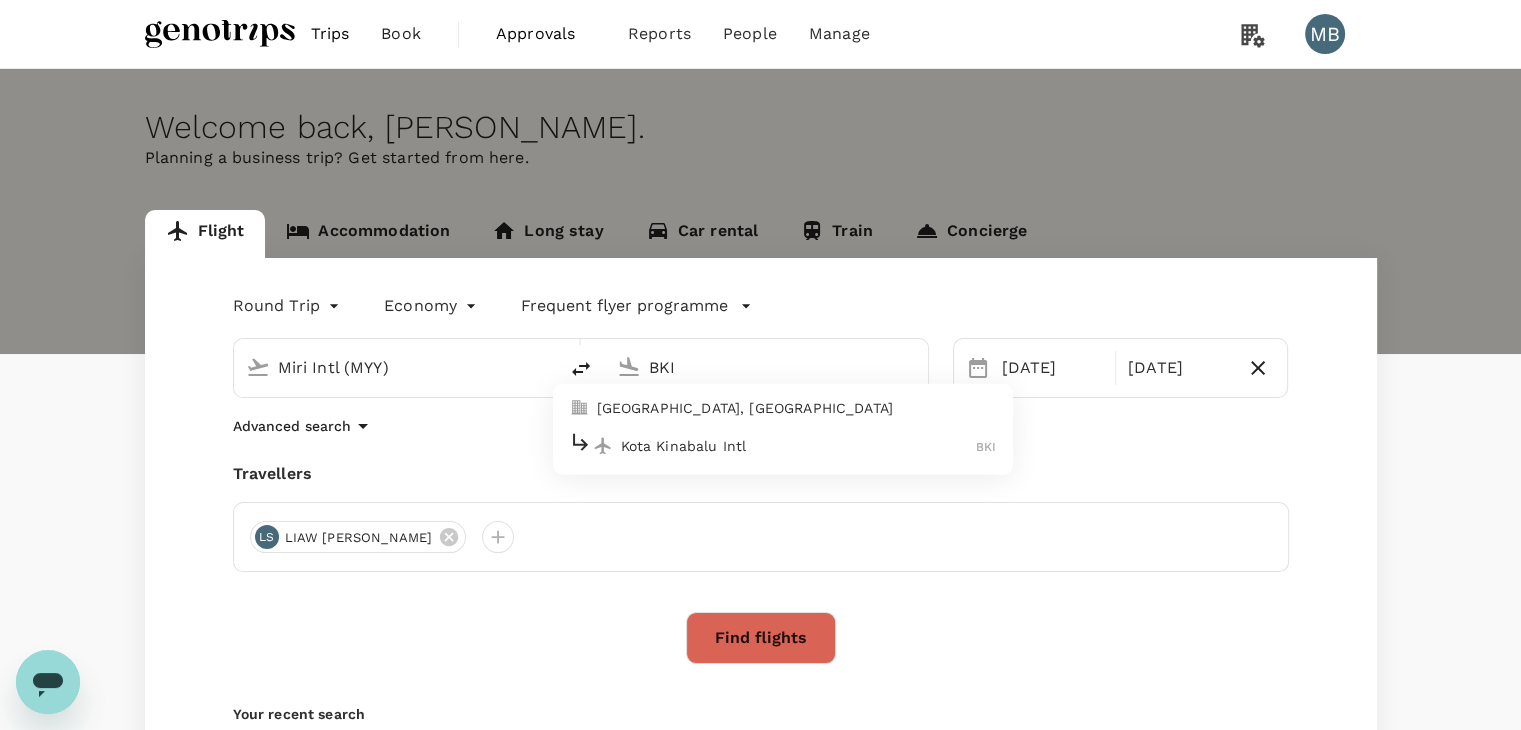 click on "Kota Kinabalu Intl" at bounding box center (799, 446) 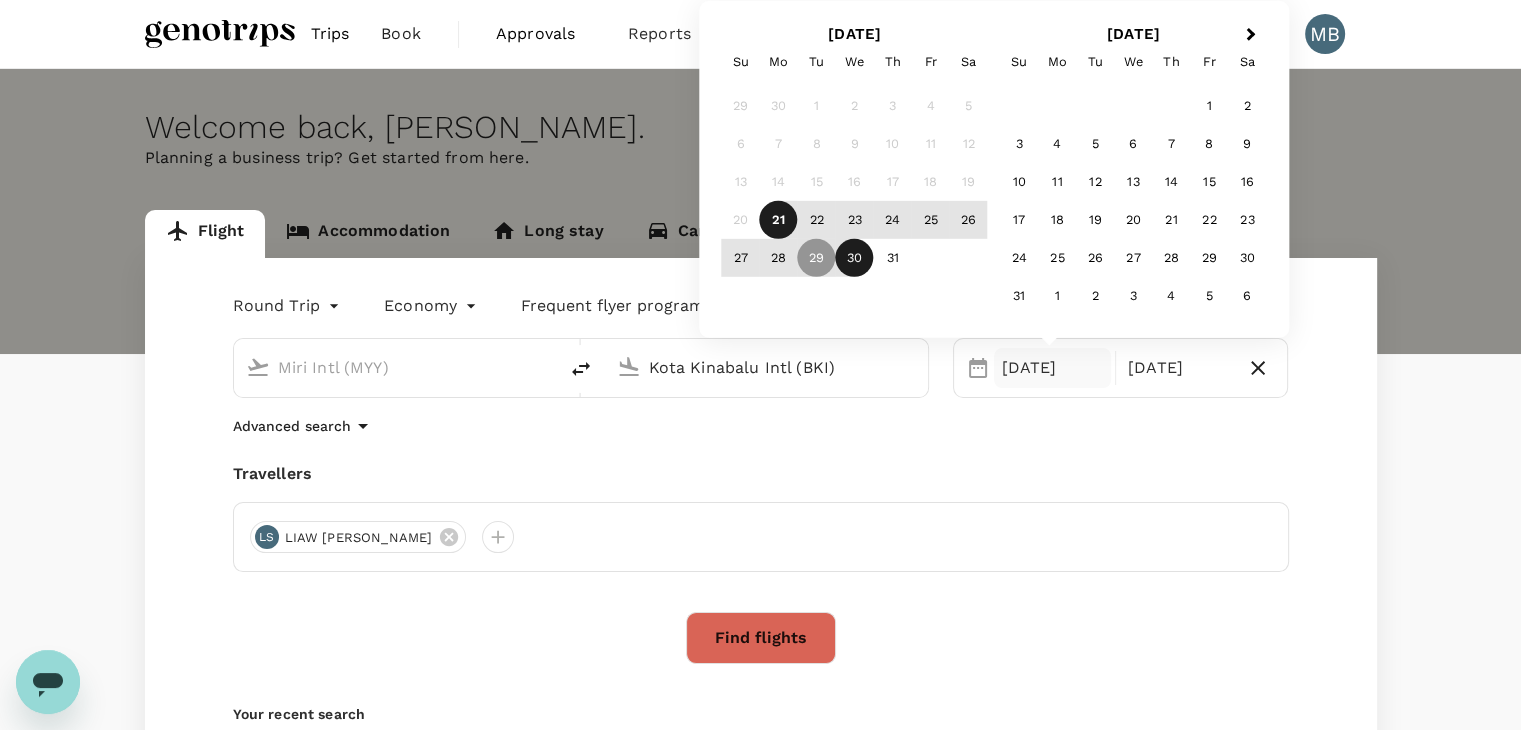 type on "Kota Kinabalu Intl (BKI)" 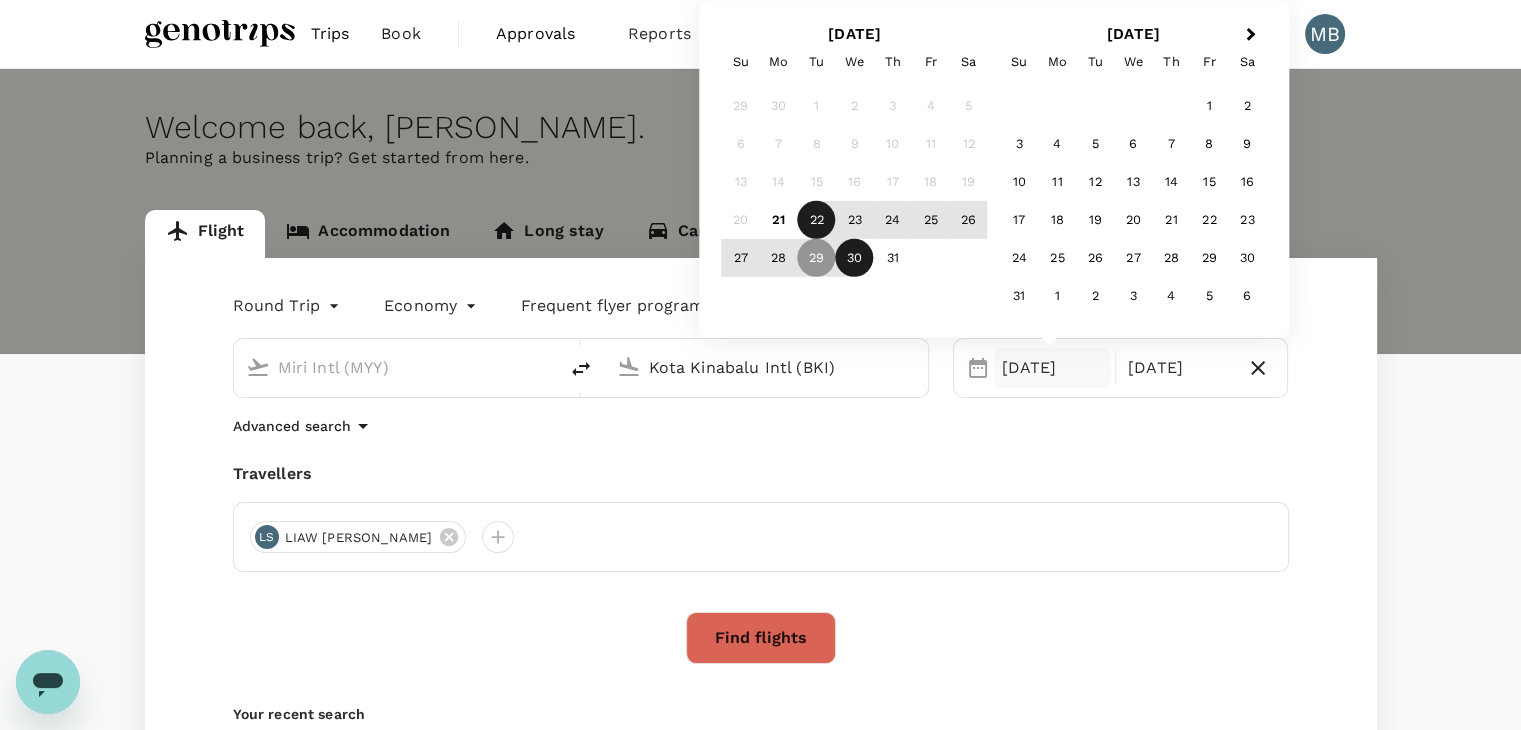 click on "22" at bounding box center [817, 220] 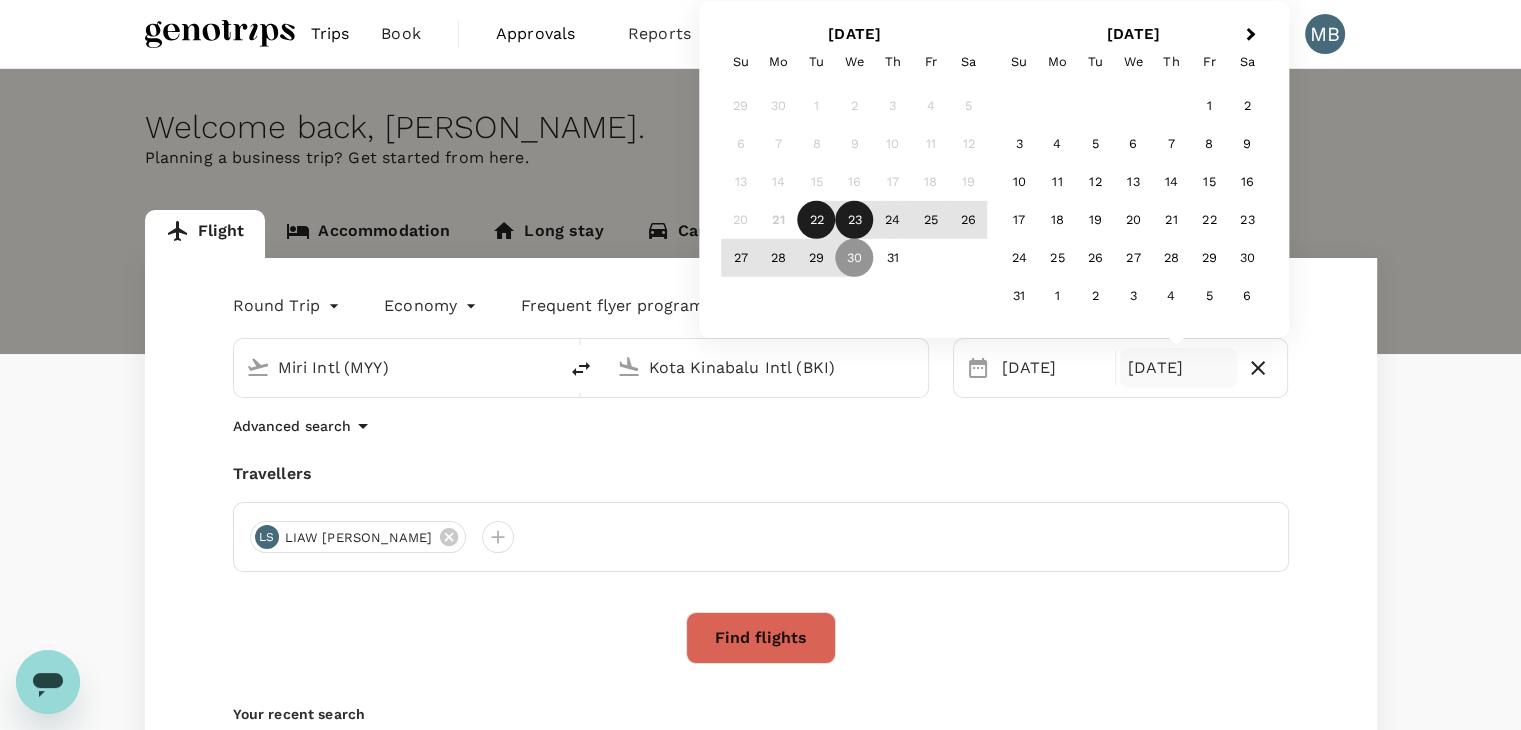 click on "24" at bounding box center [893, 220] 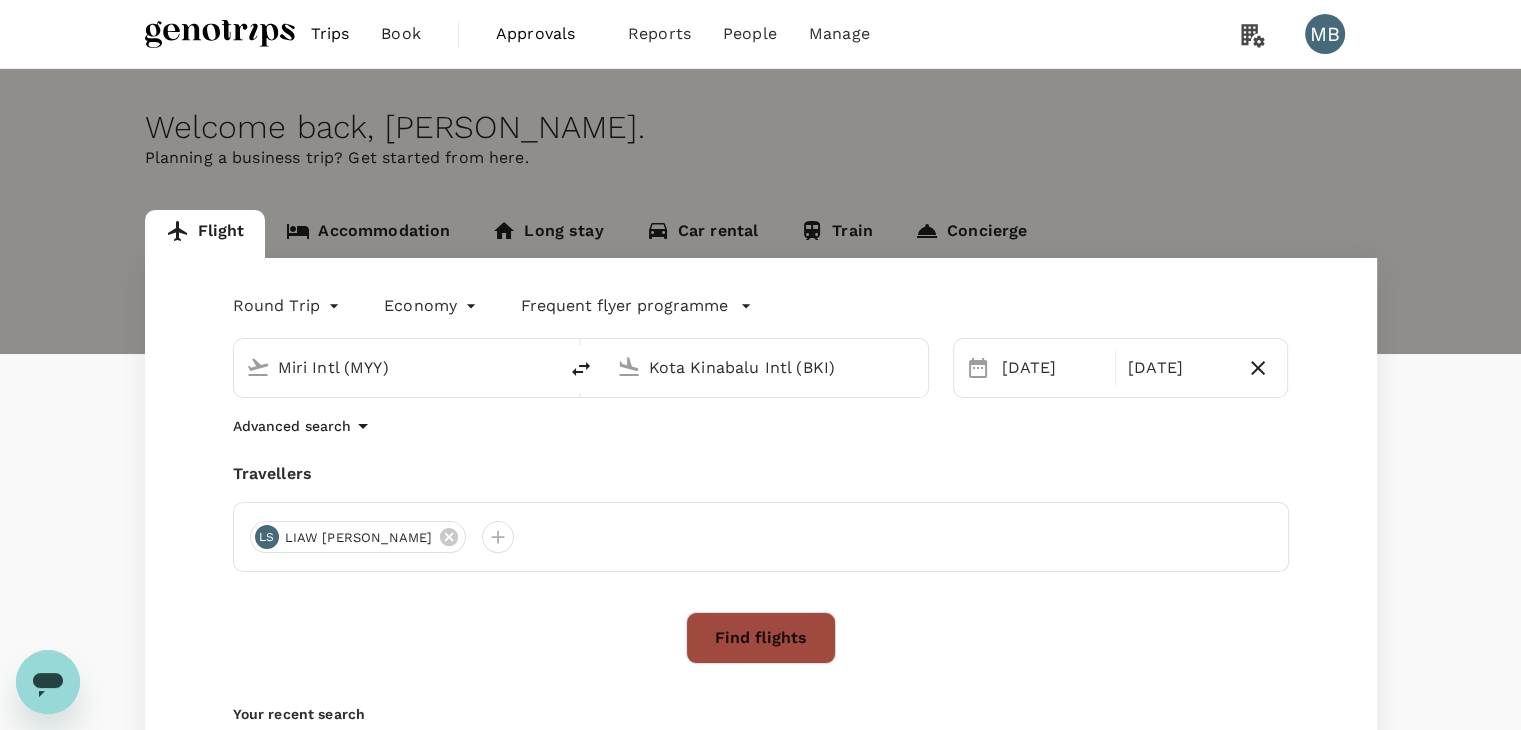 click on "Find flights" at bounding box center [761, 638] 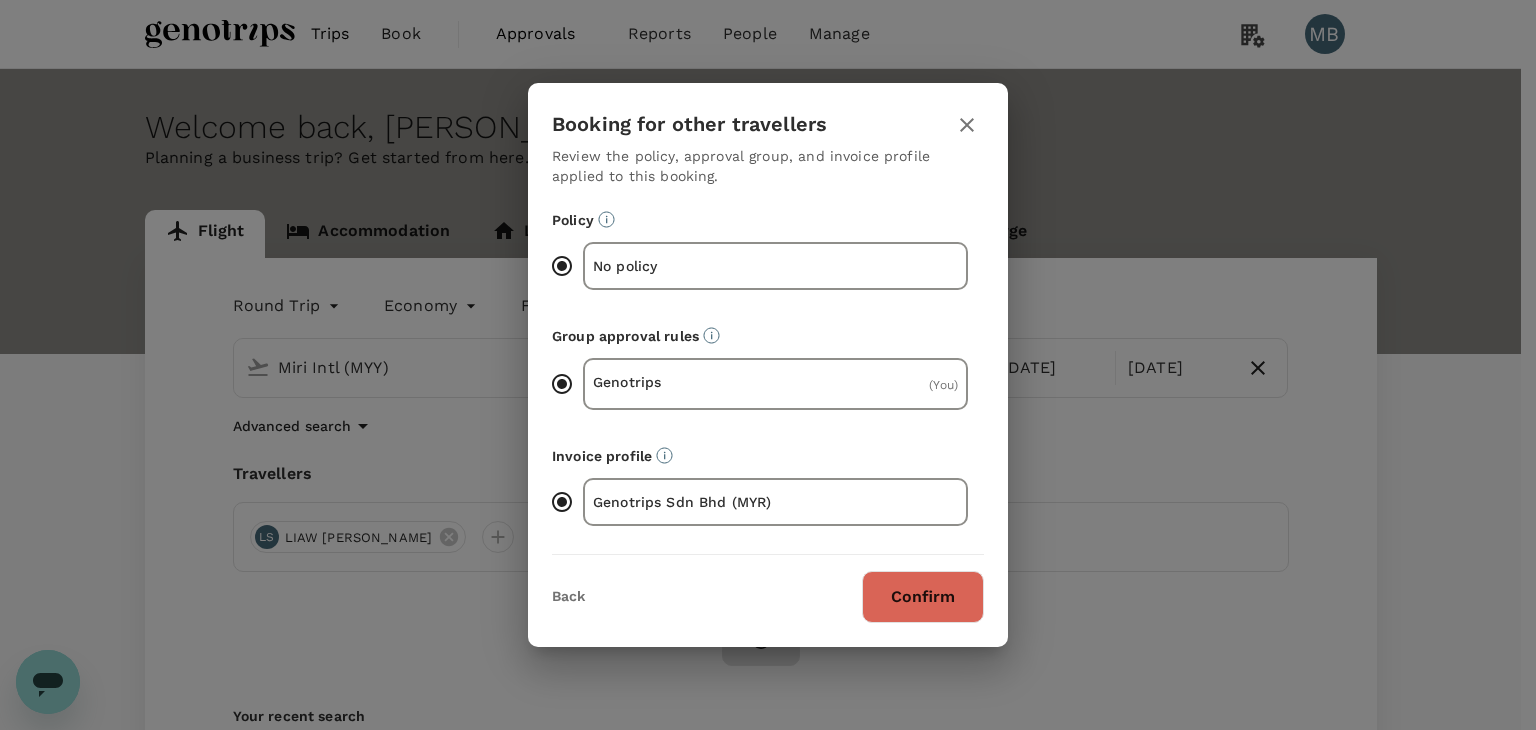 click on "Confirm" at bounding box center (923, 597) 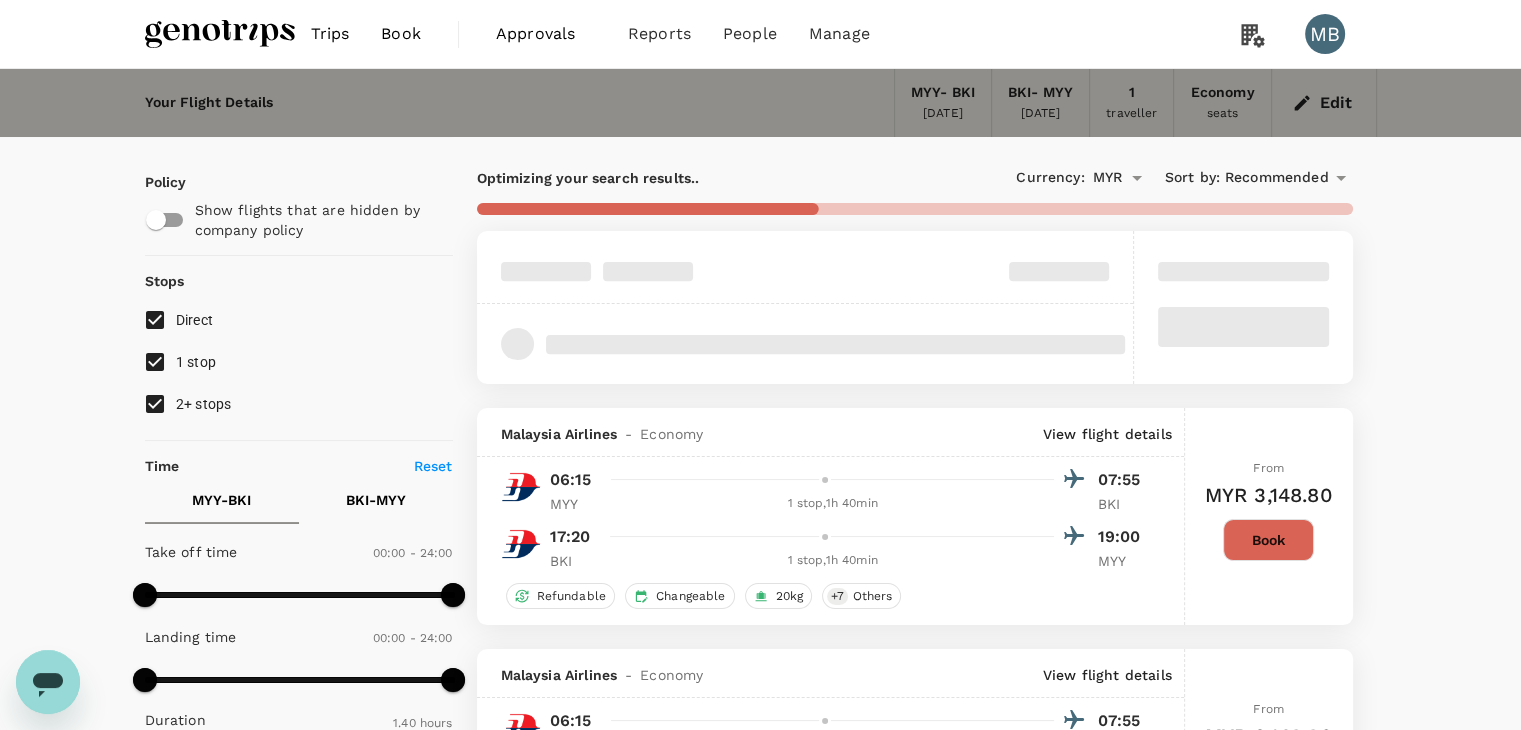 type on "365" 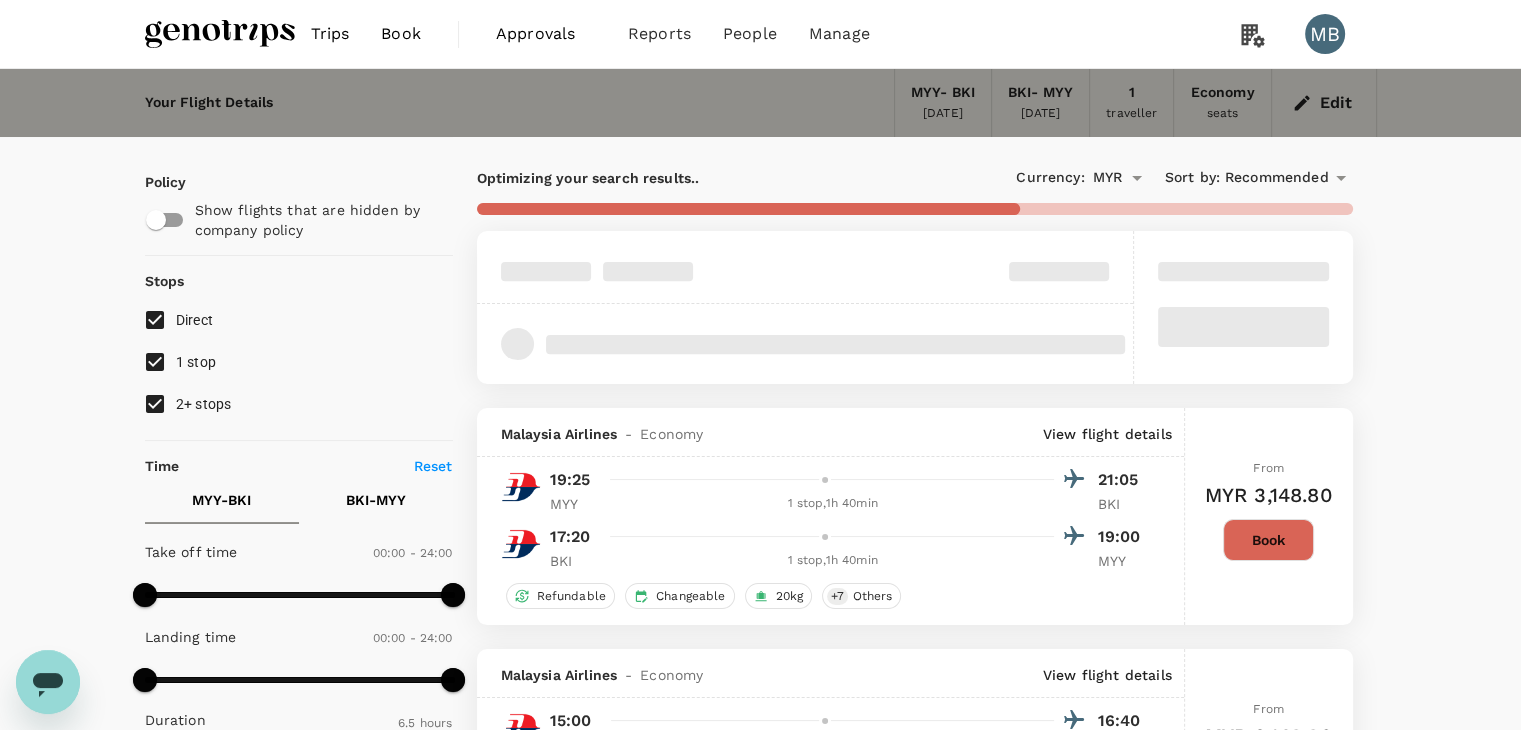 click on "1 stop" at bounding box center [155, 362] 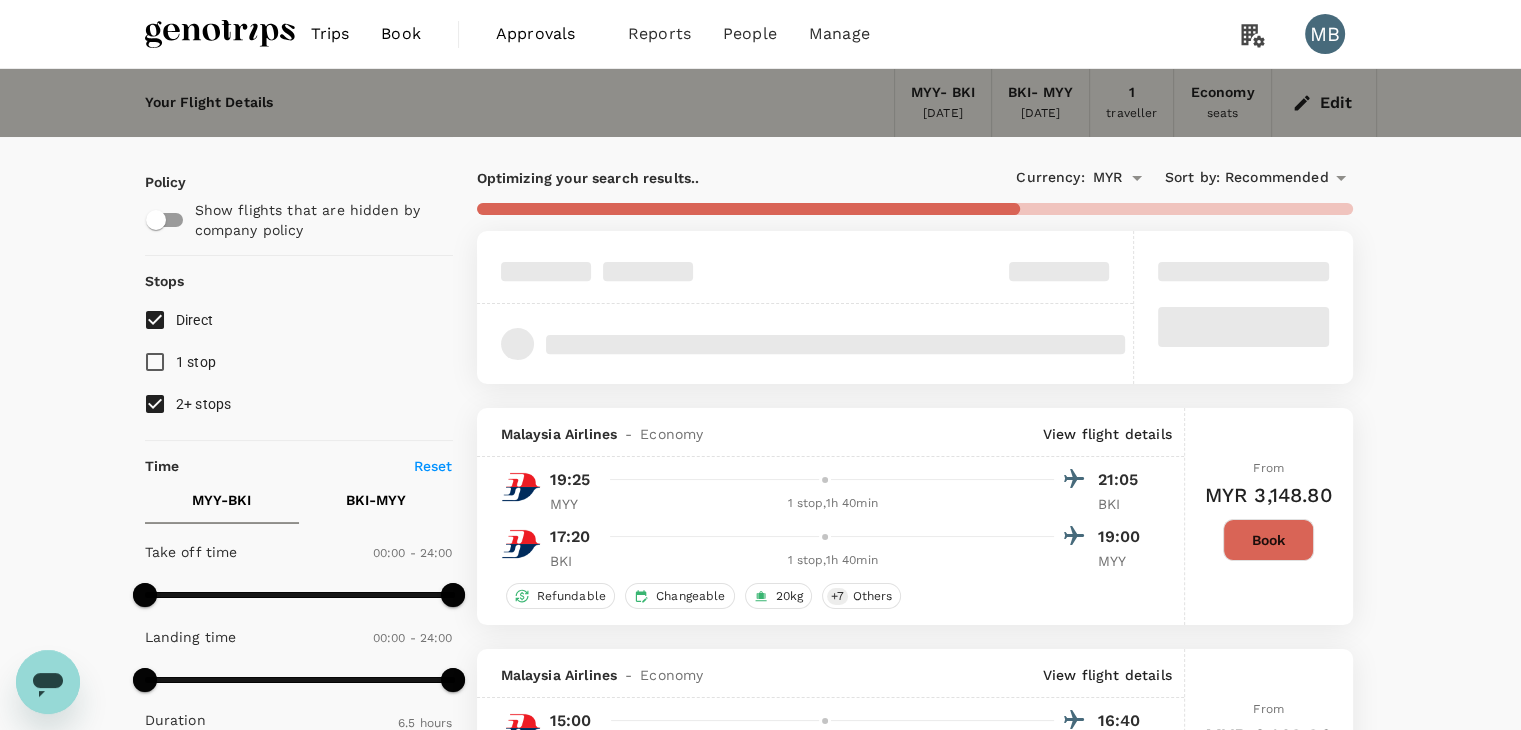 click on "2+ stops" at bounding box center (155, 404) 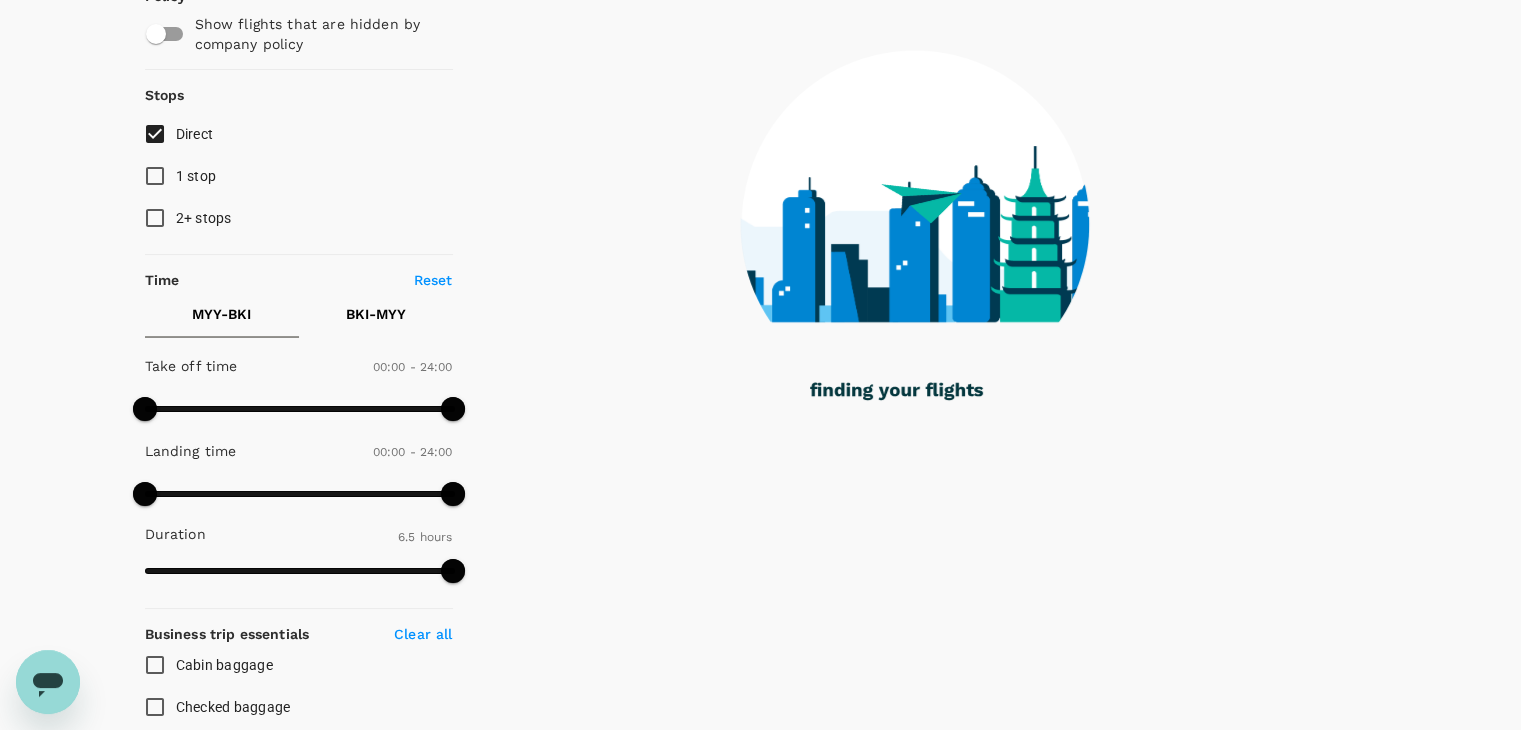scroll, scrollTop: 0, scrollLeft: 0, axis: both 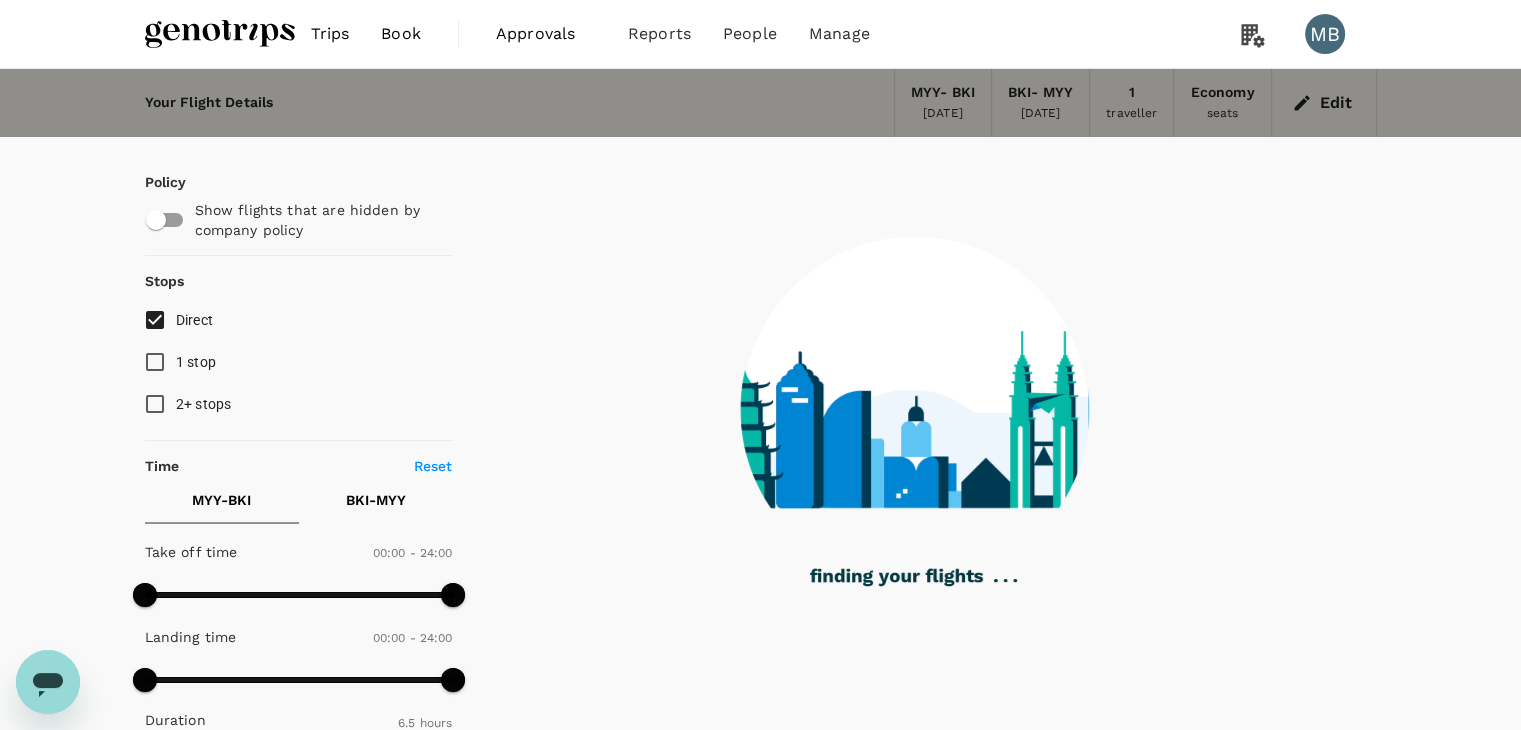 checkbox on "false" 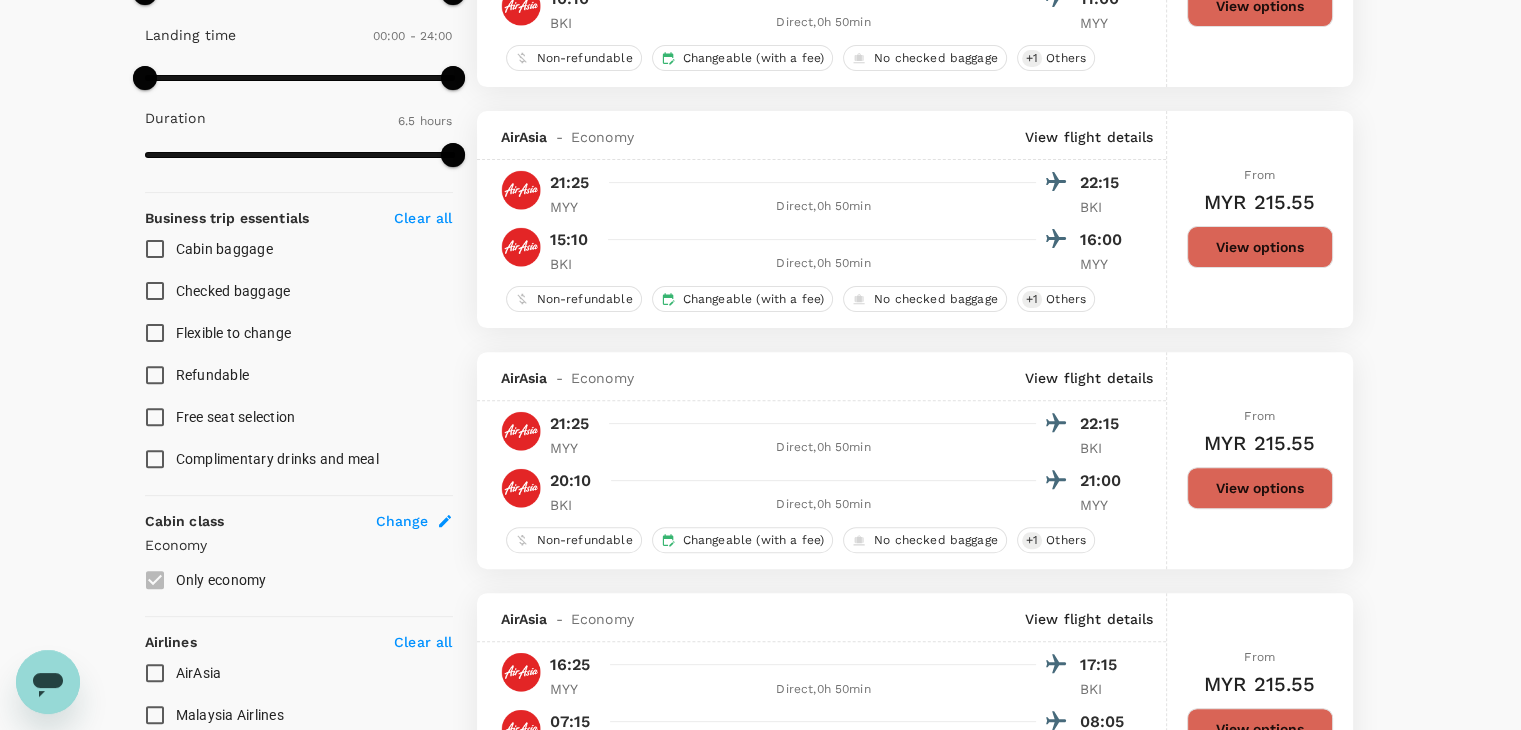 scroll, scrollTop: 800, scrollLeft: 0, axis: vertical 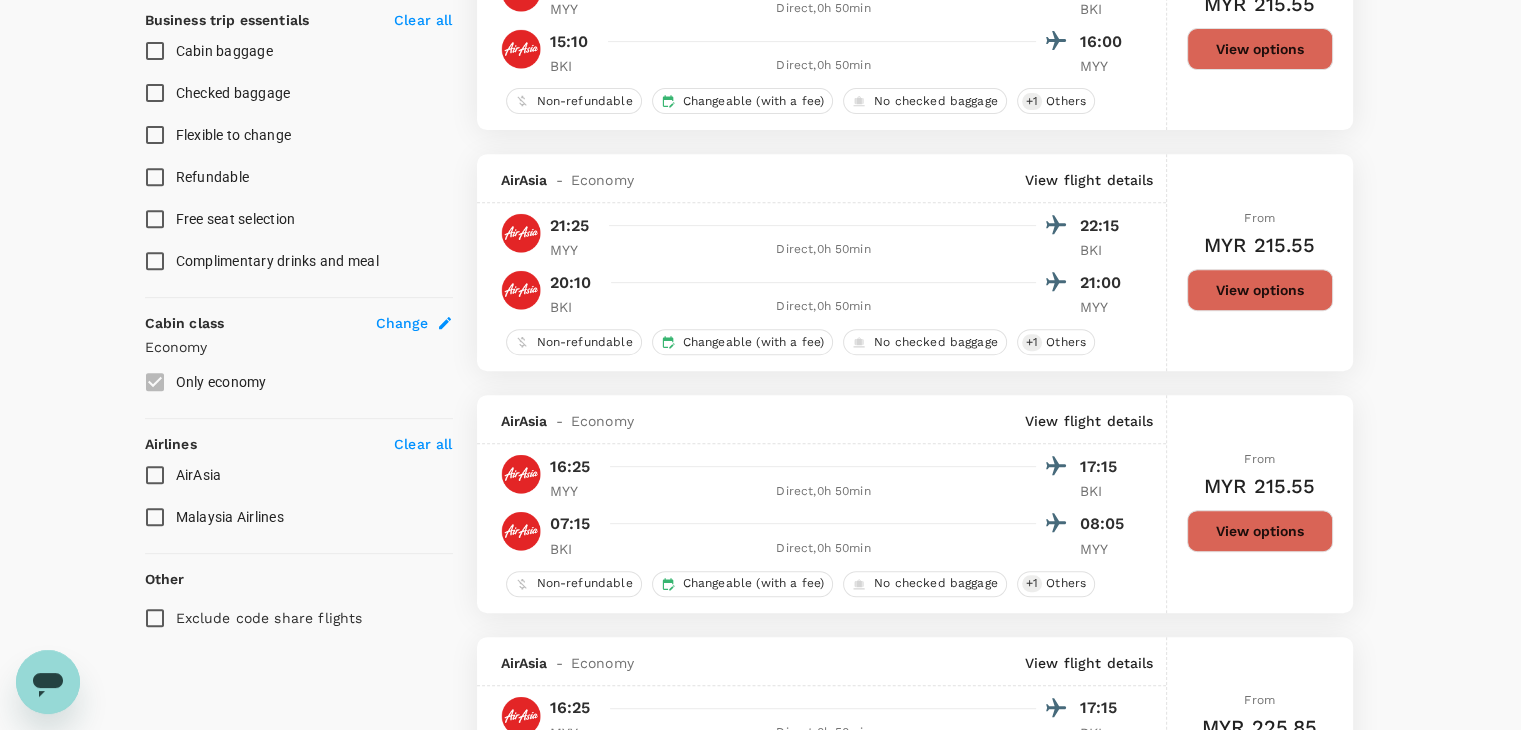 type on "750" 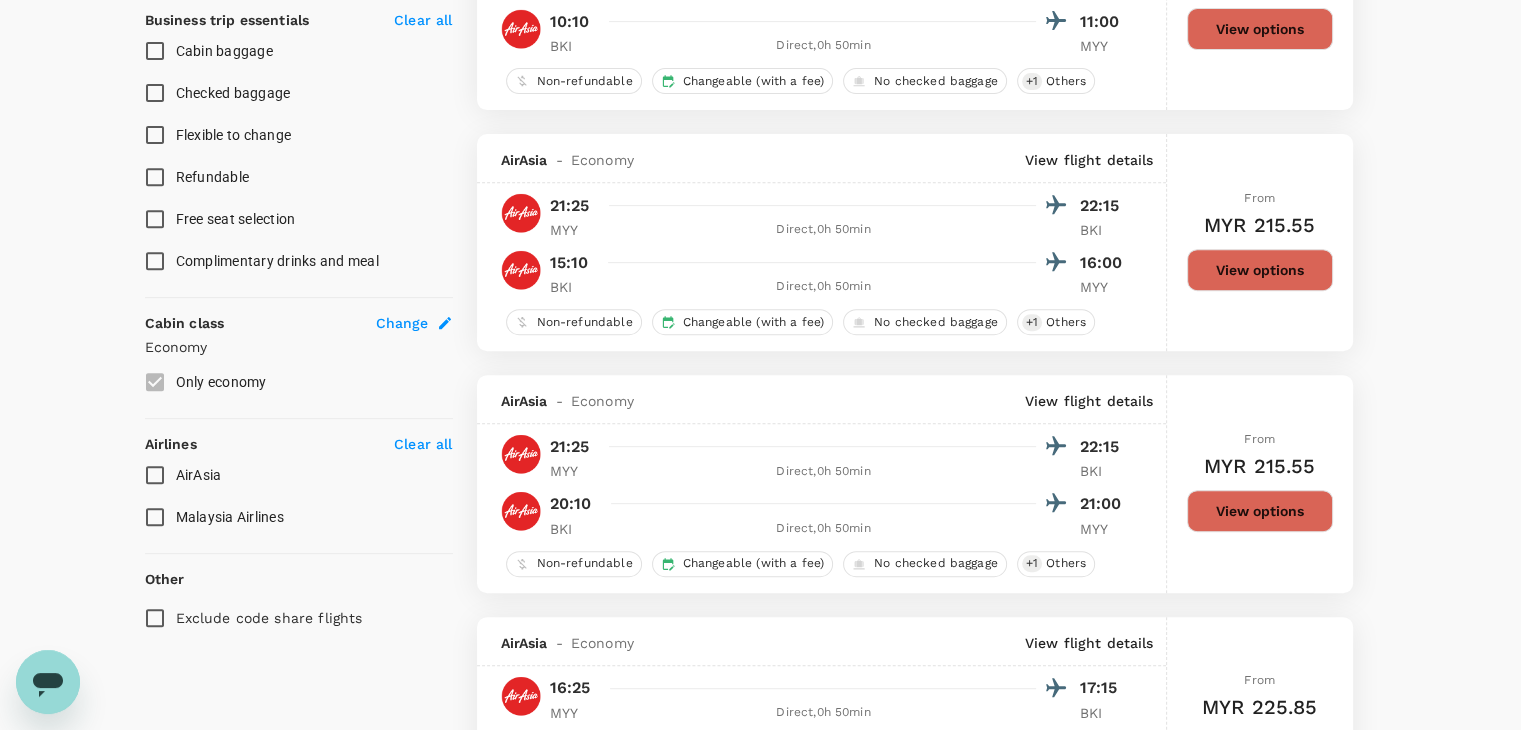 click on "AirAsia" at bounding box center (155, 475) 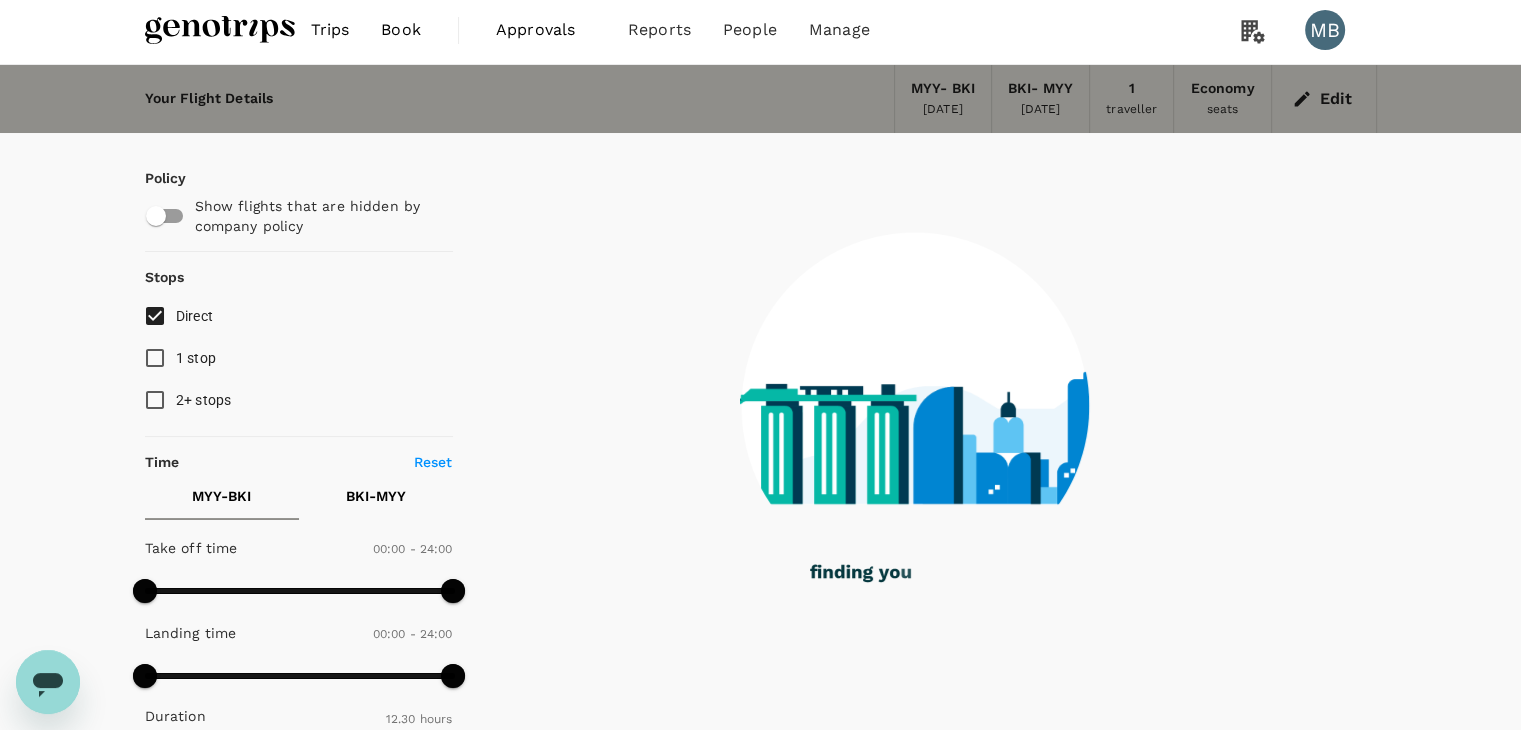 scroll, scrollTop: 0, scrollLeft: 0, axis: both 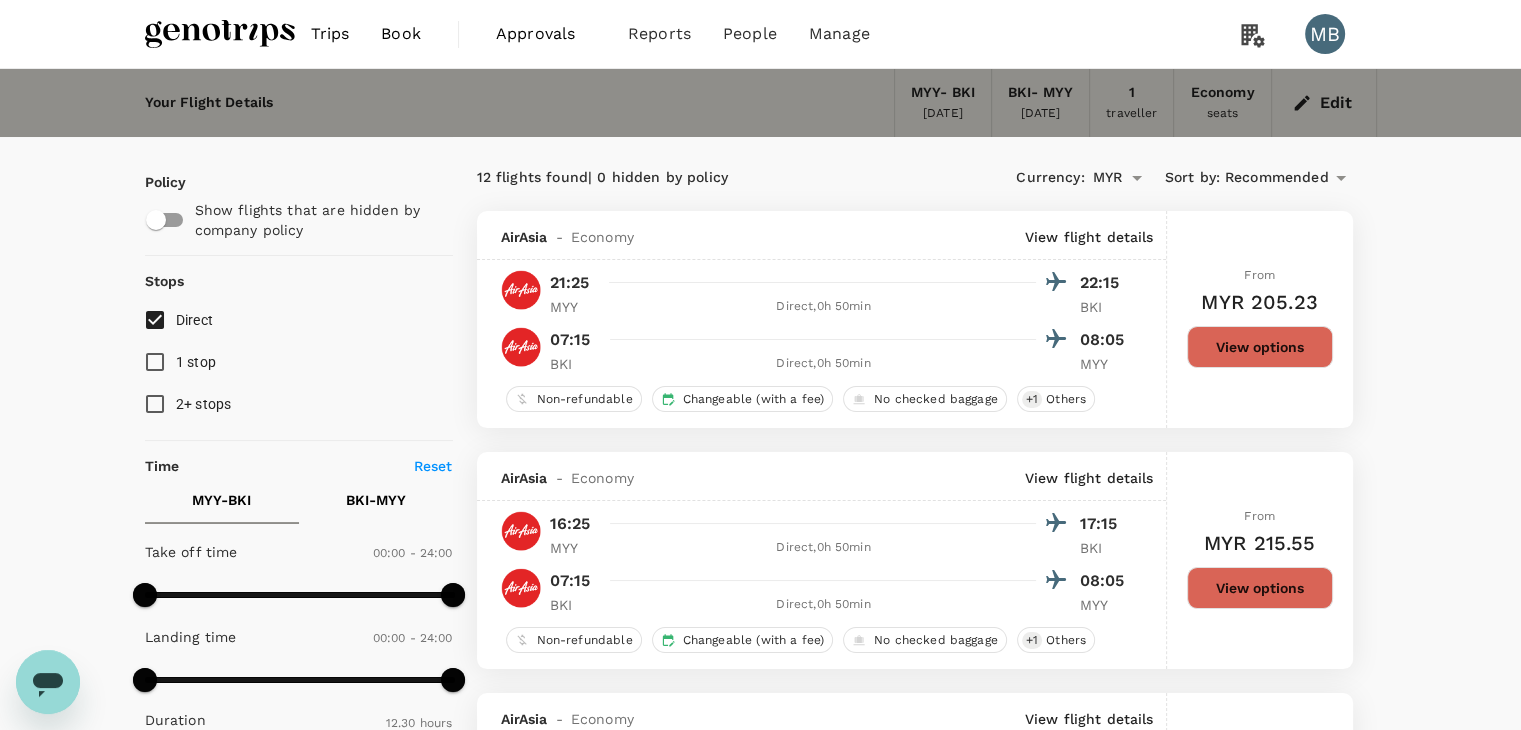 click on "Recommended" at bounding box center [1277, 178] 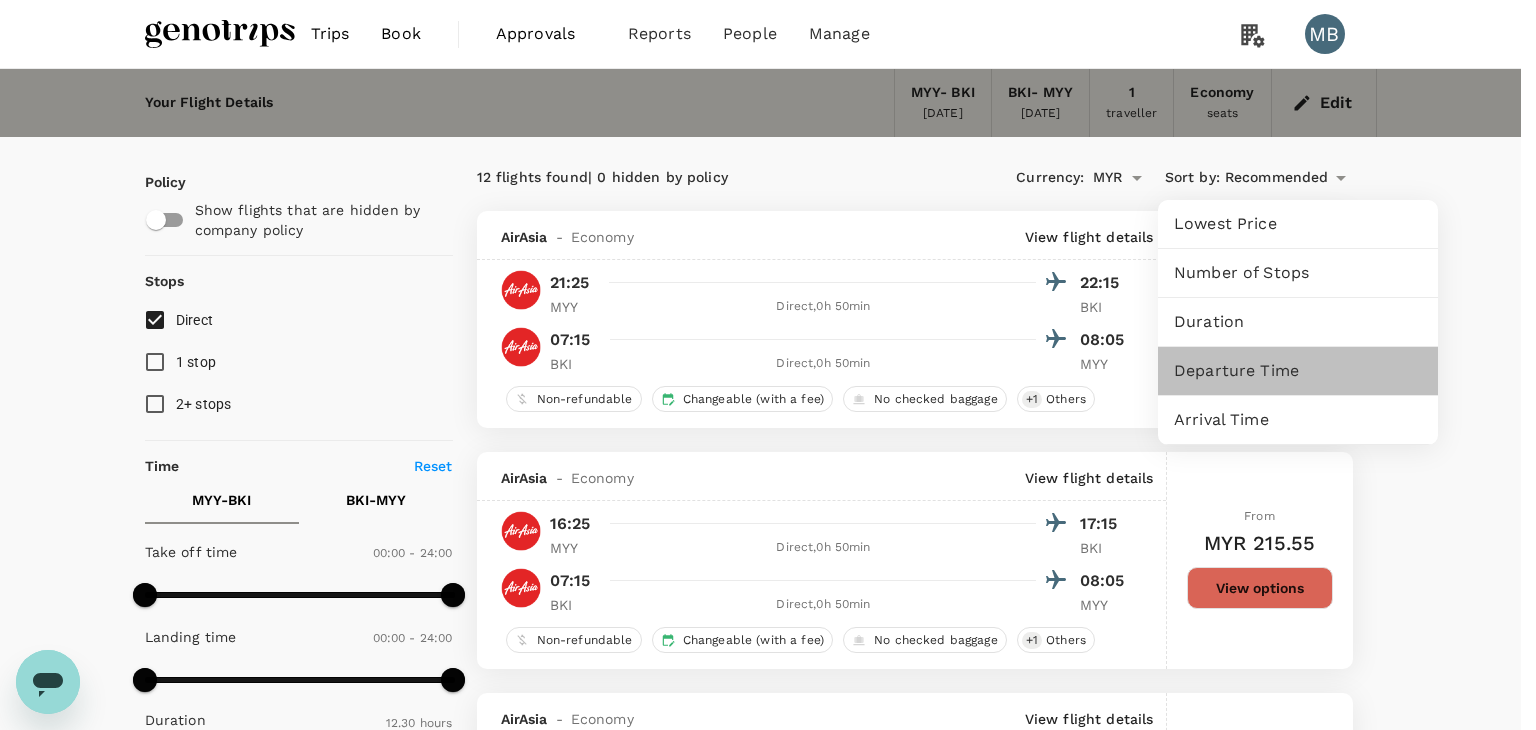 click on "Departure Time" at bounding box center (1298, 371) 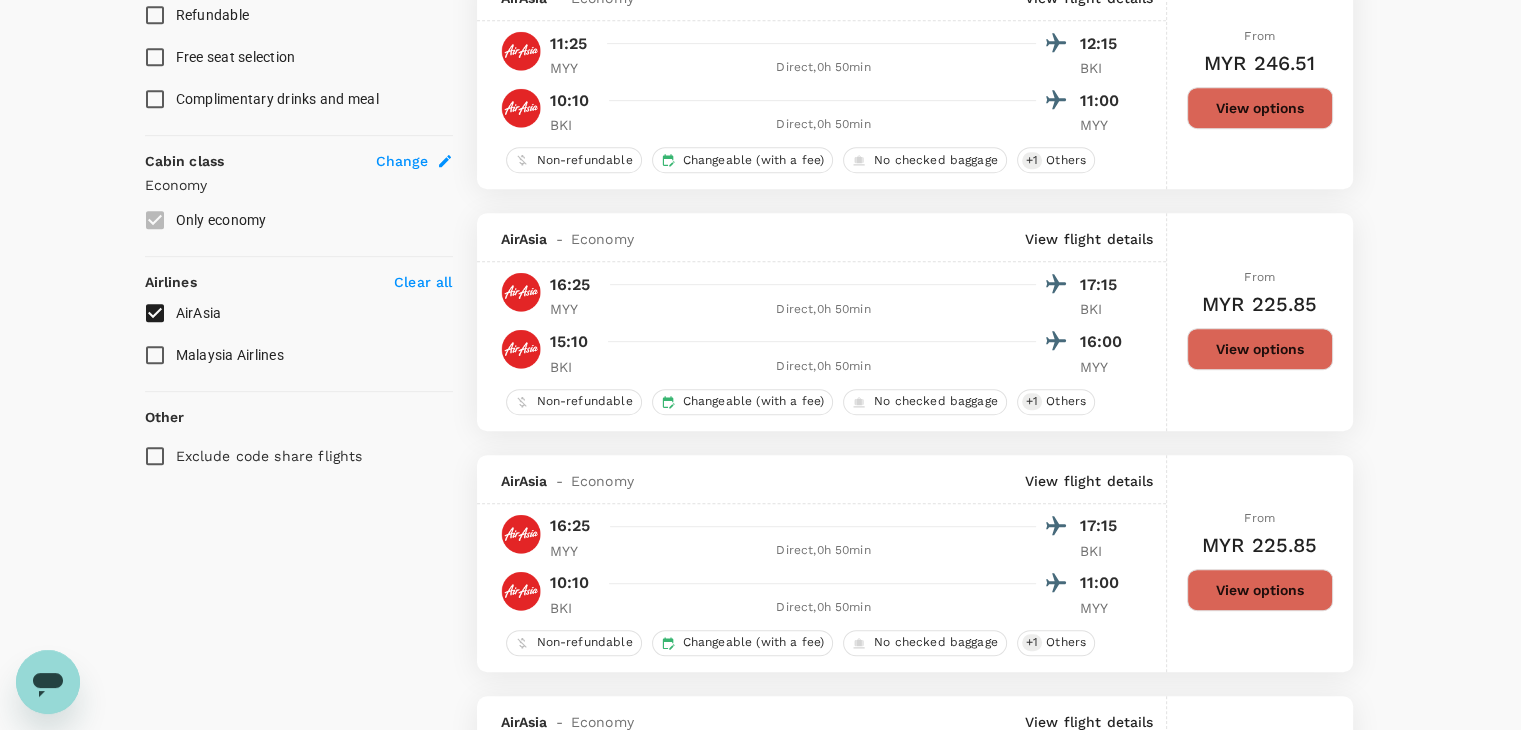 scroll, scrollTop: 862, scrollLeft: 0, axis: vertical 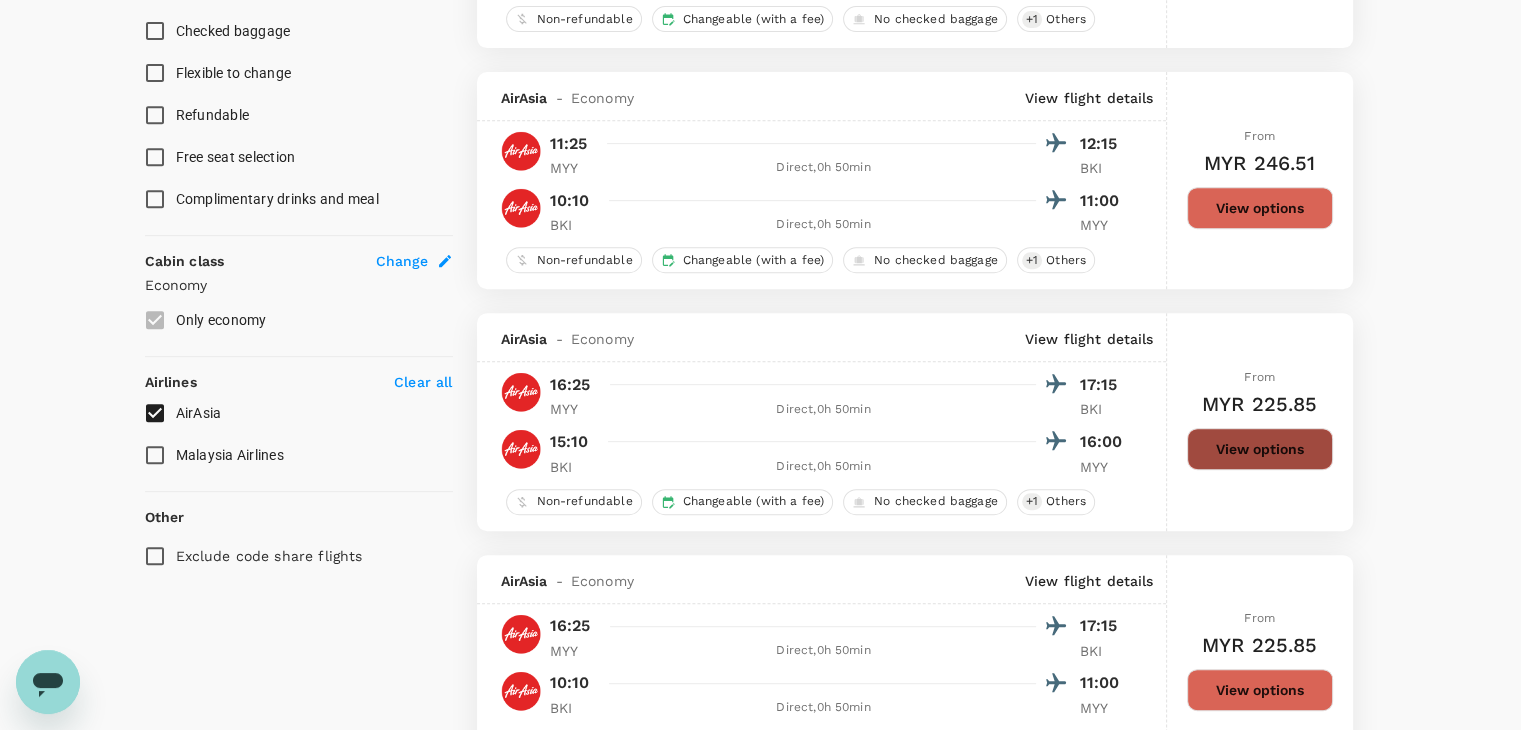 click on "View options" at bounding box center (1260, 449) 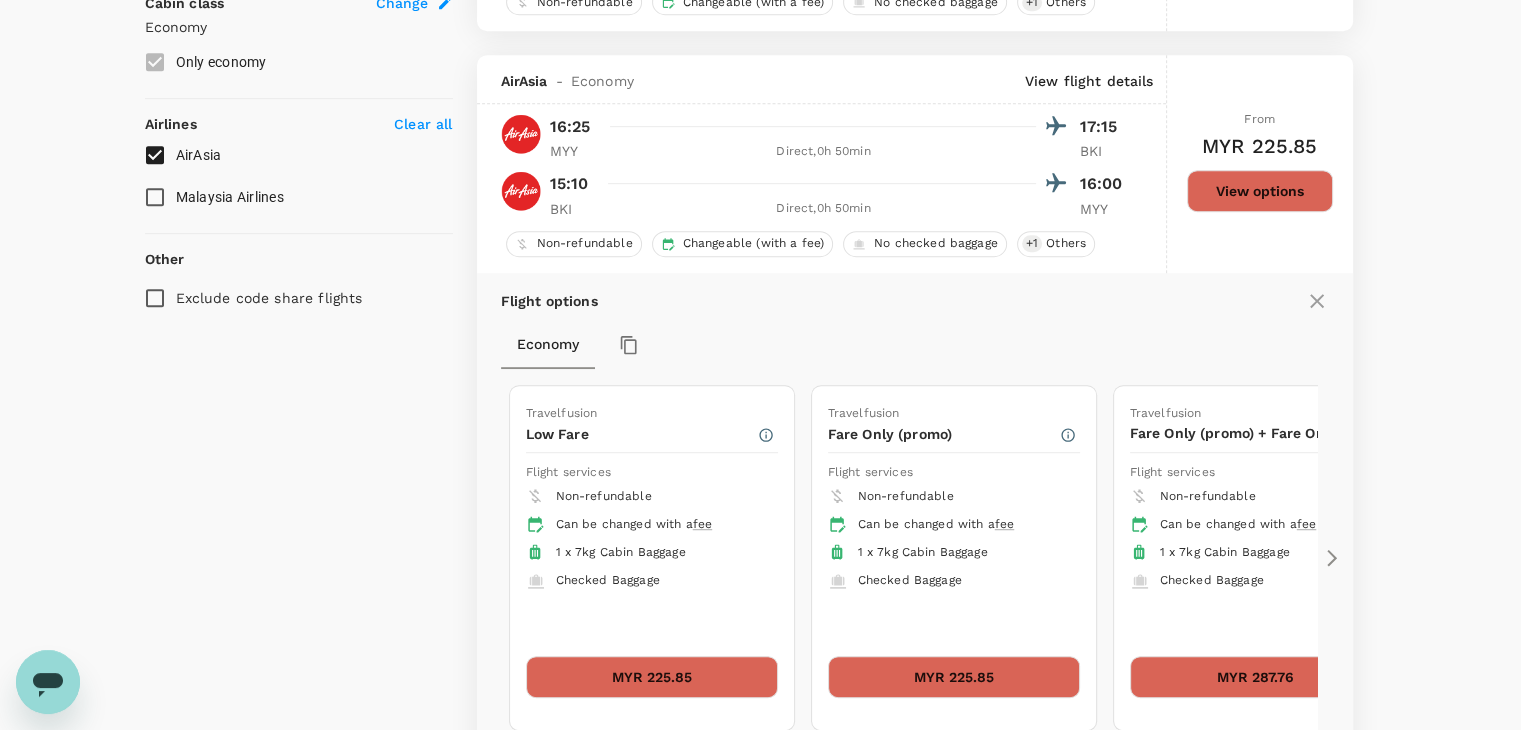 scroll, scrollTop: 1177, scrollLeft: 0, axis: vertical 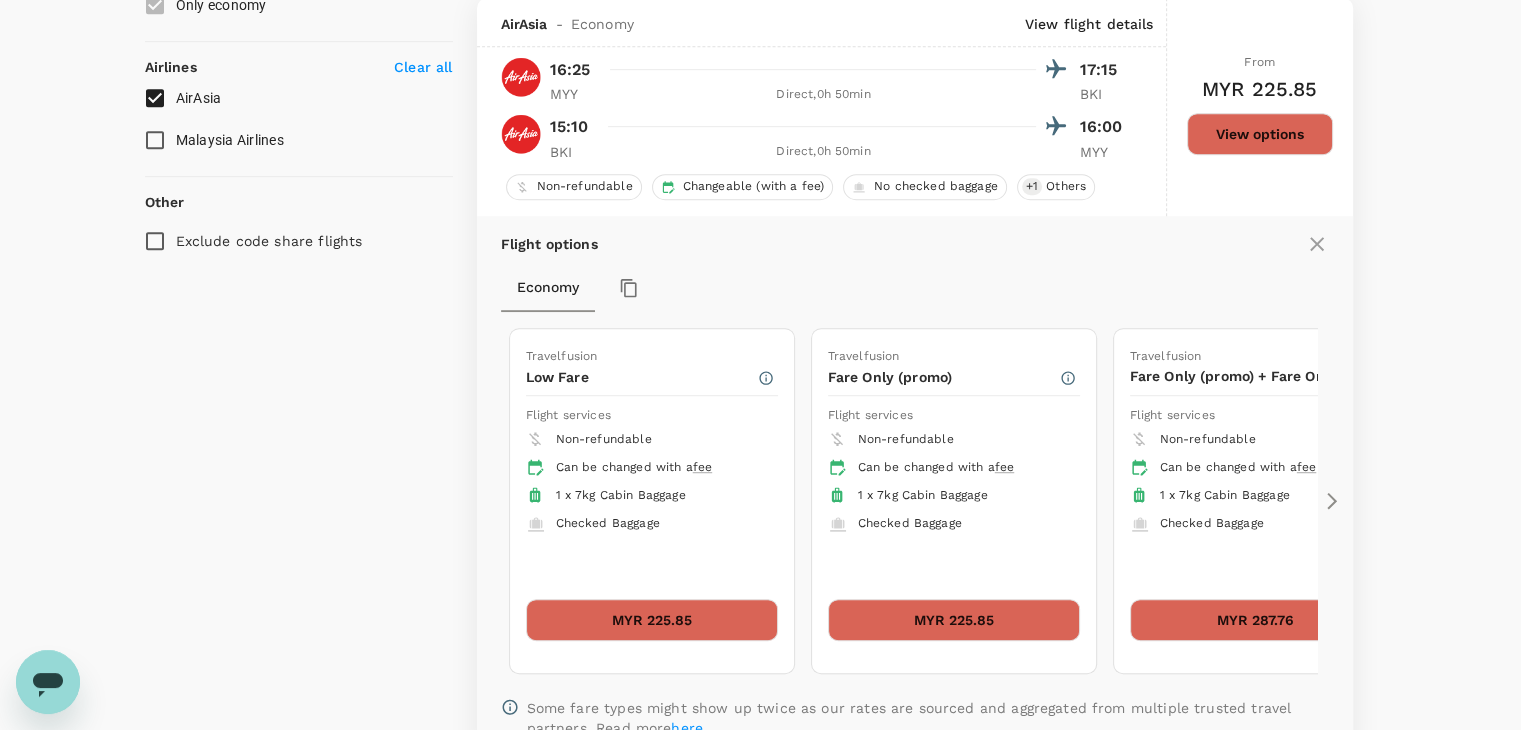 click 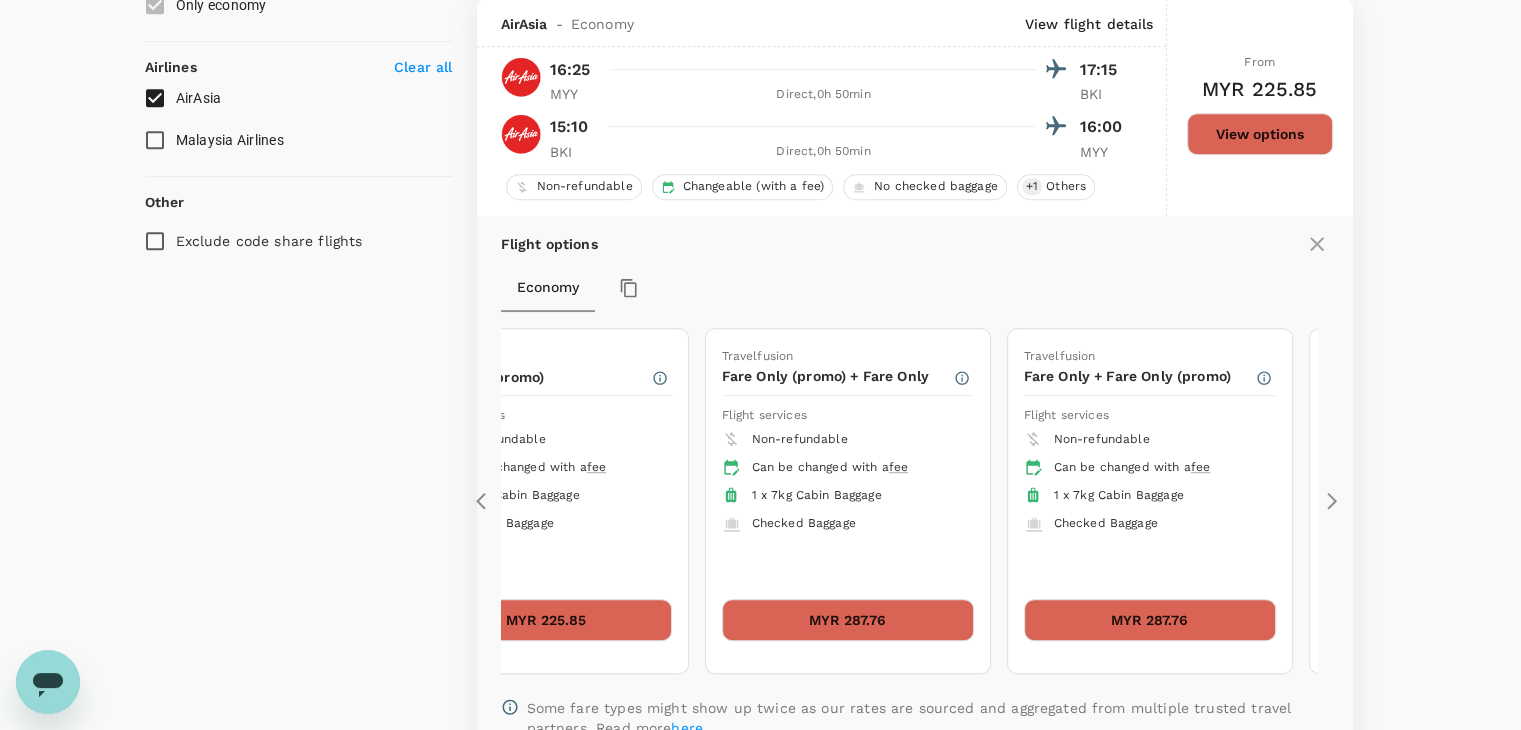 click 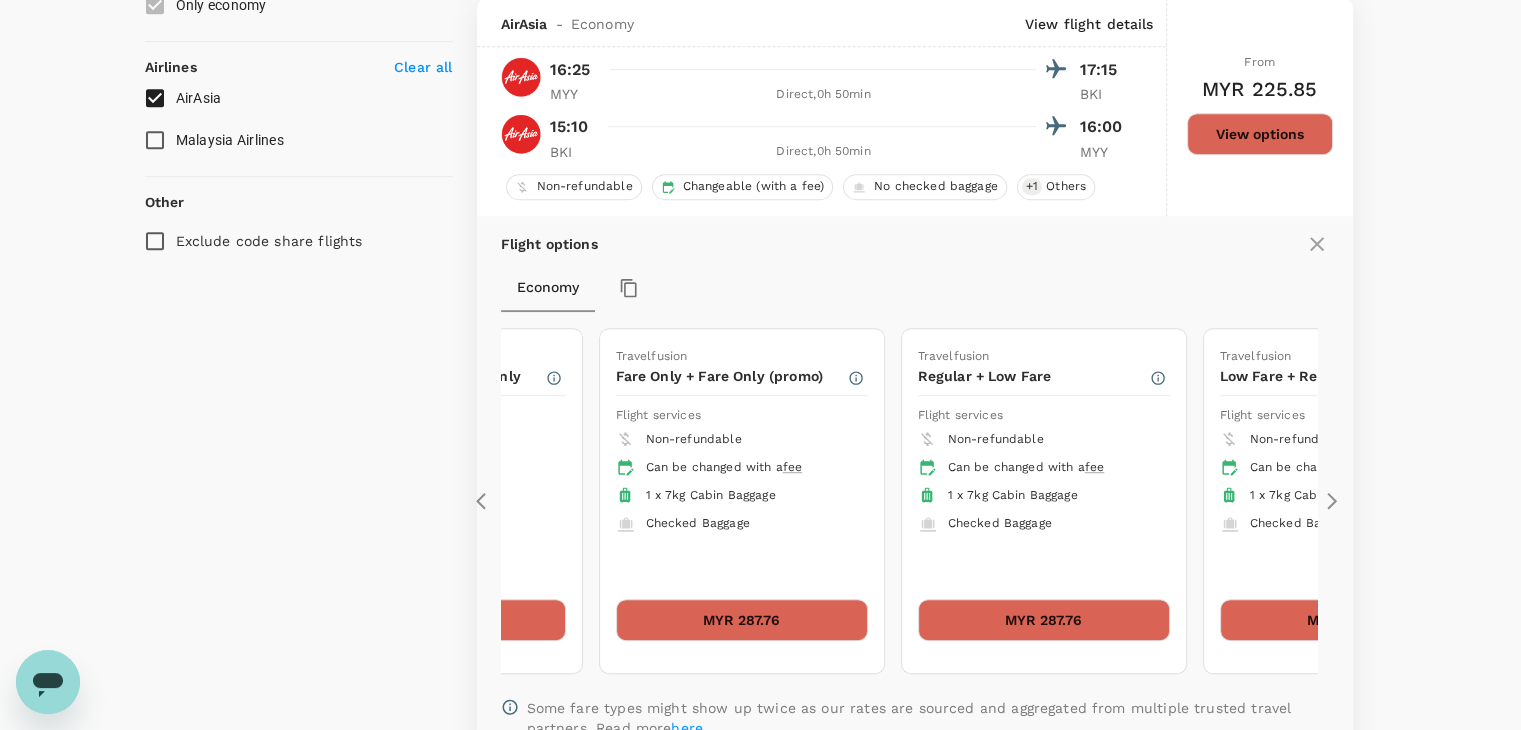 click 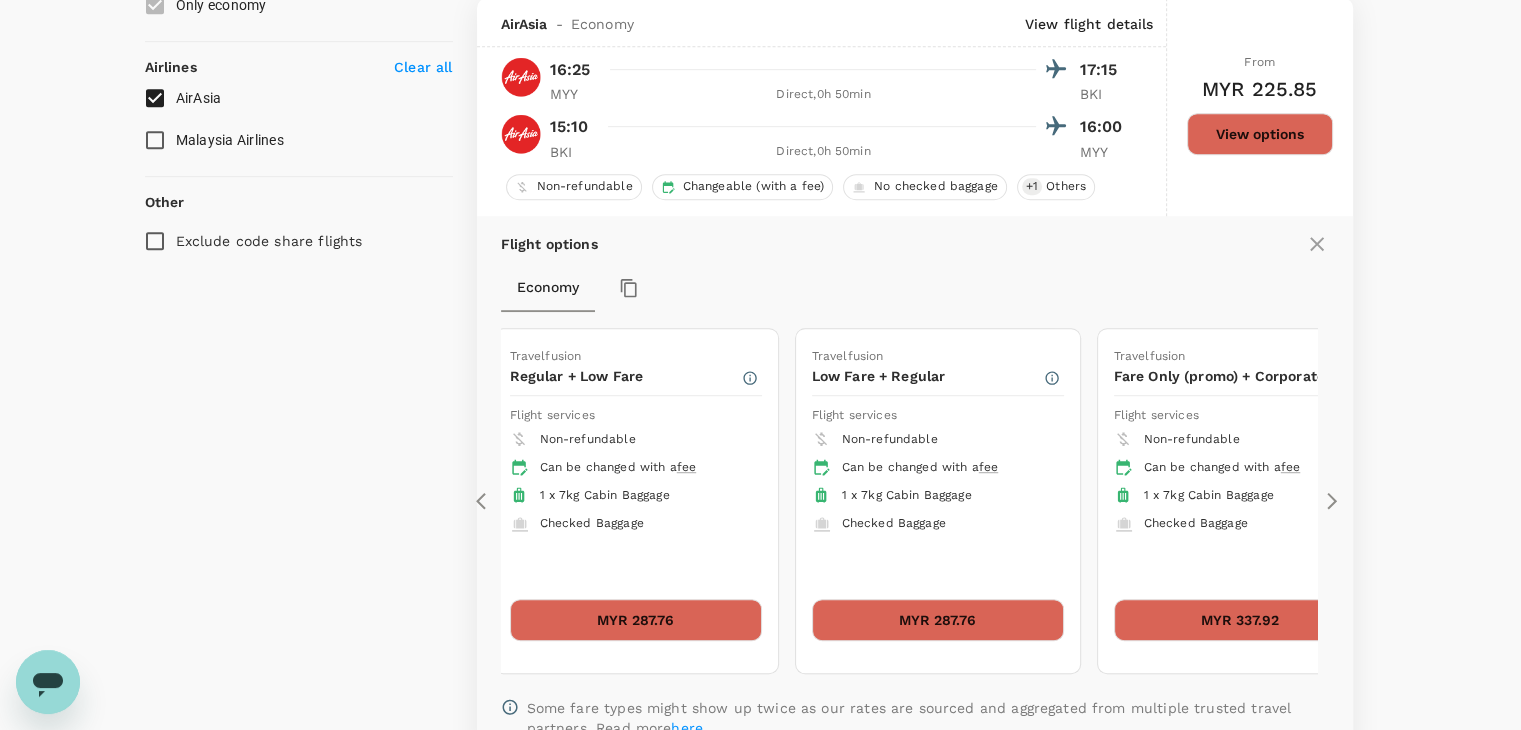 click 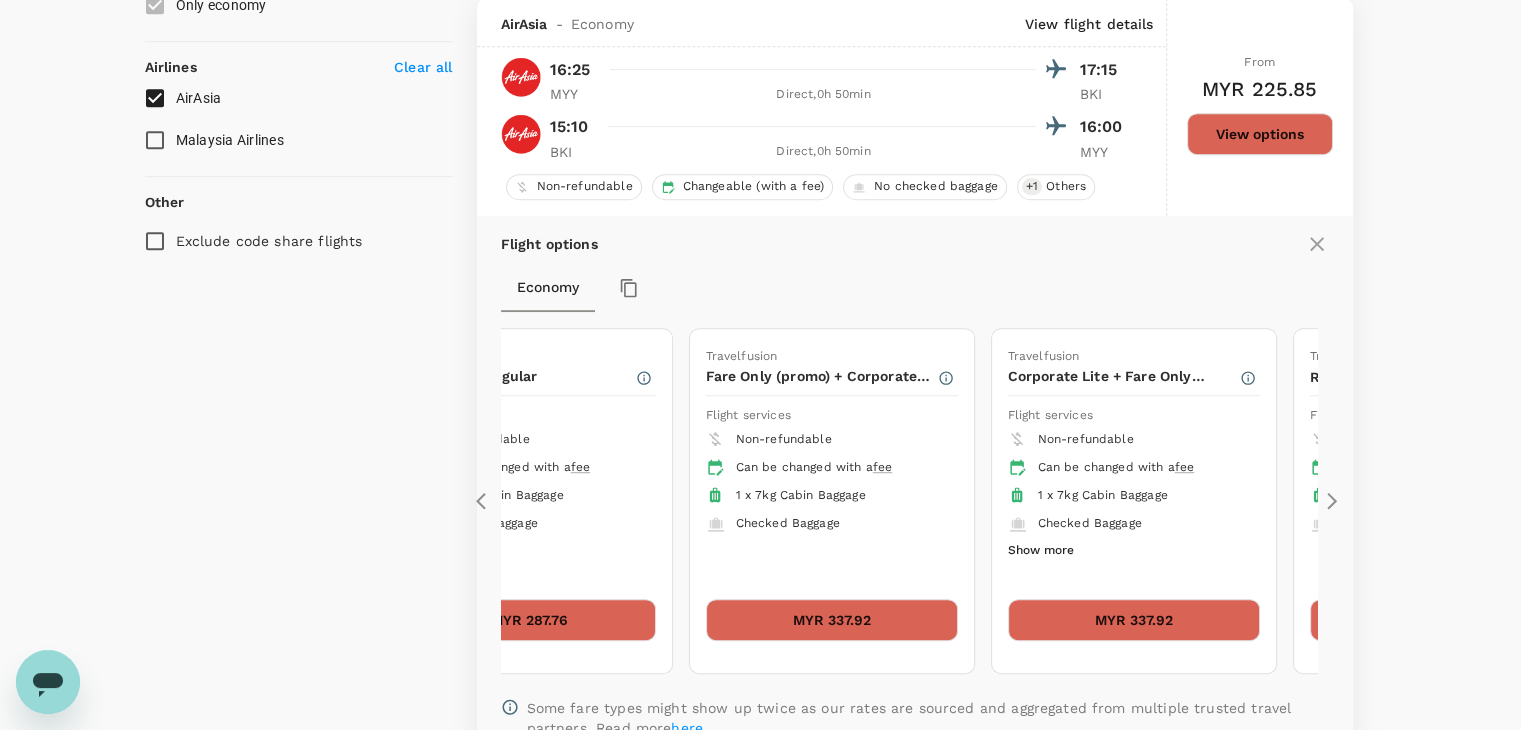 click 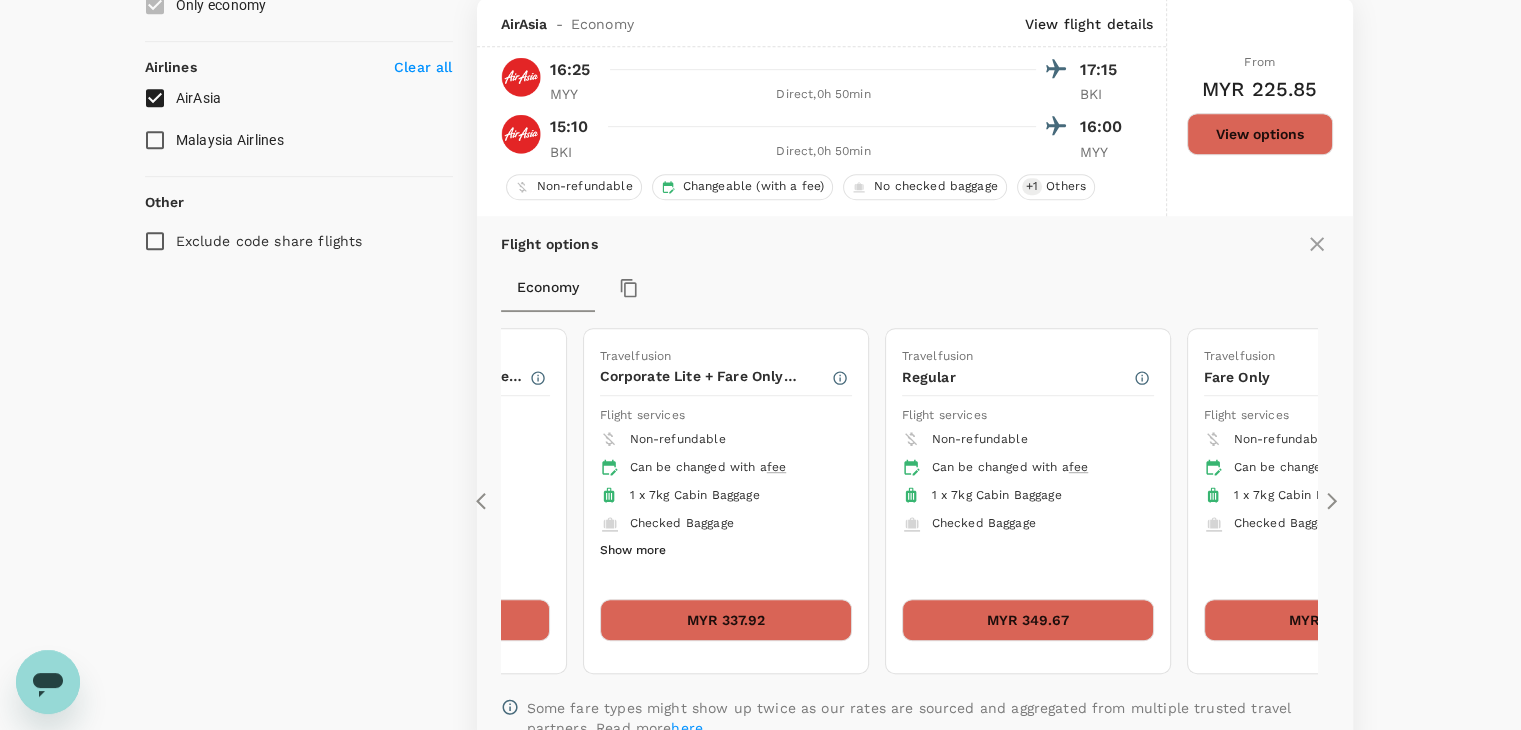 click 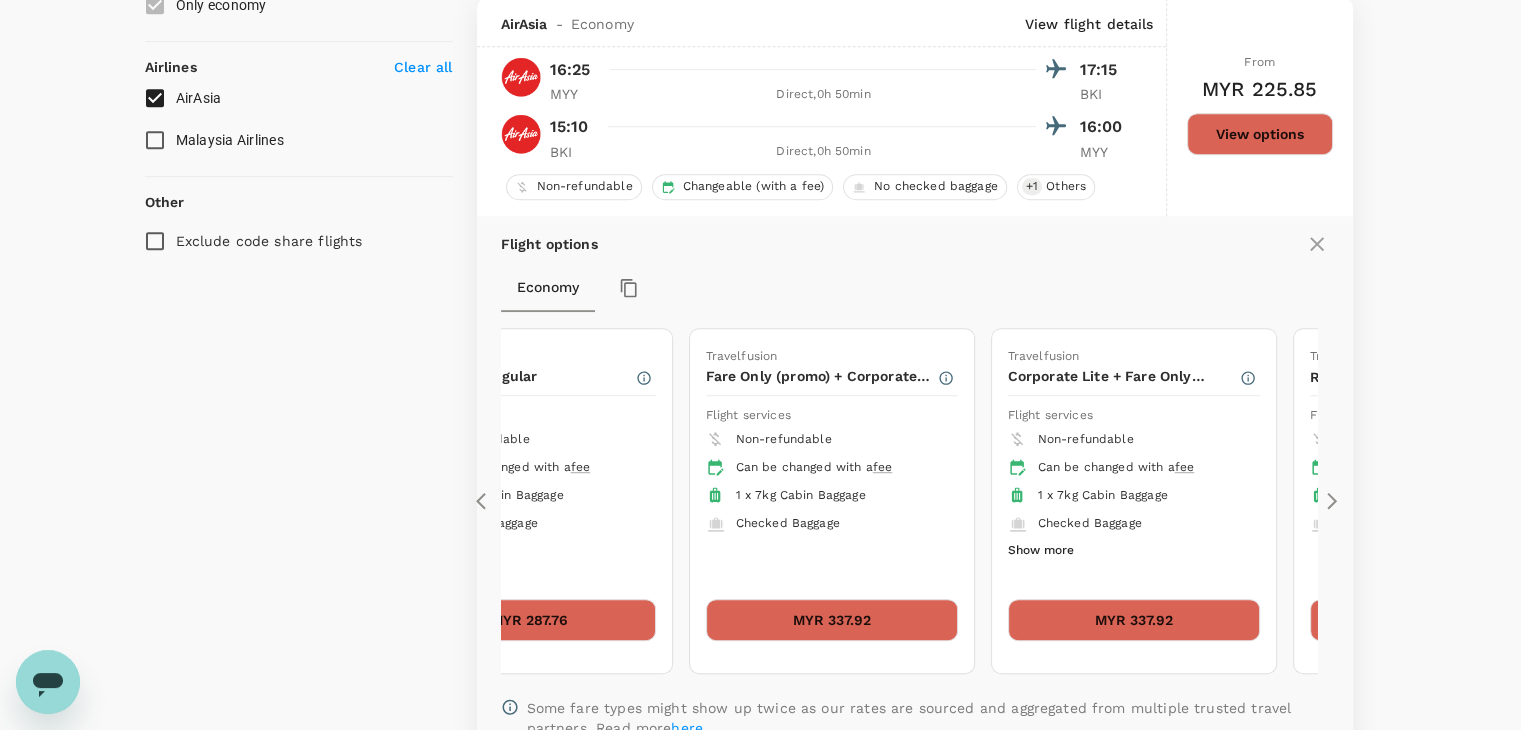click 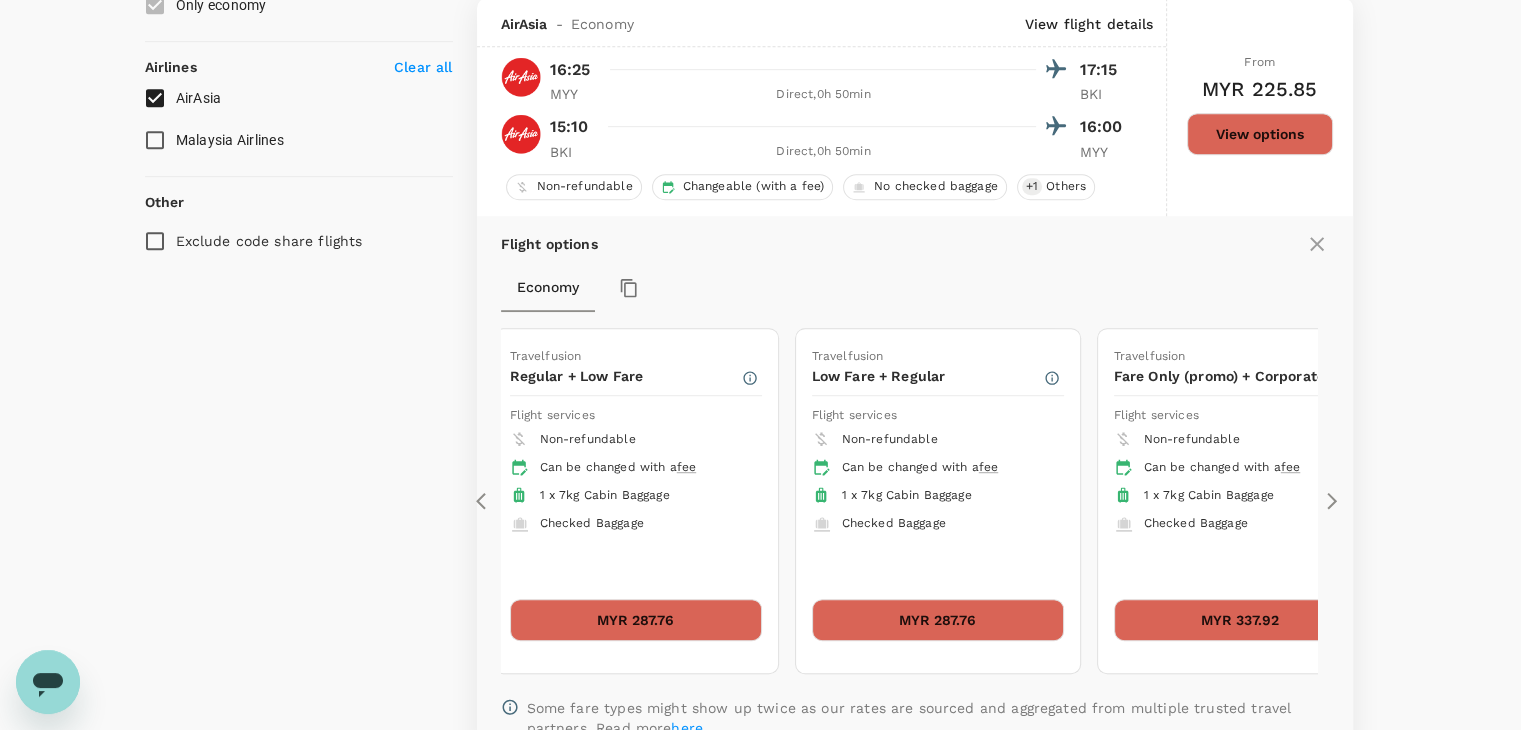 click 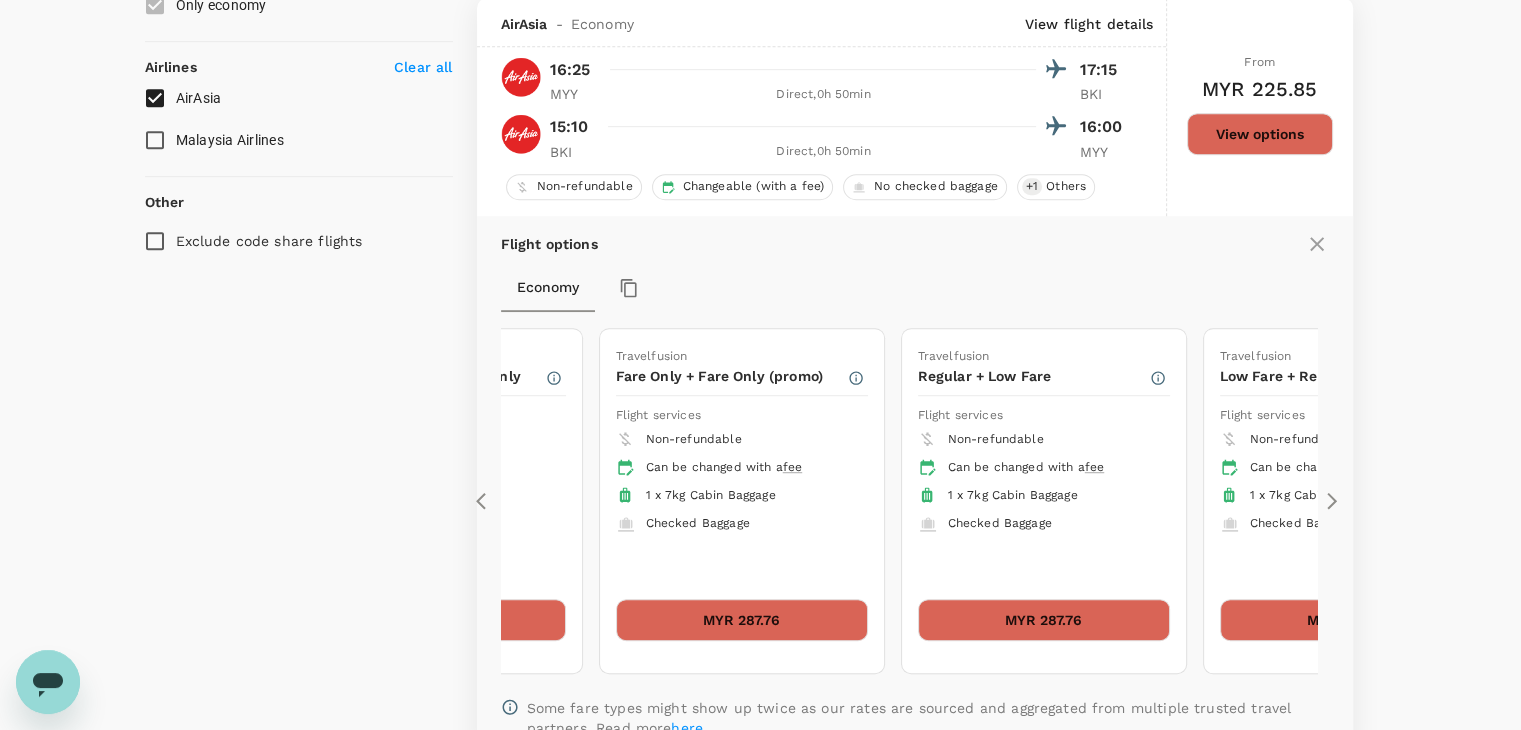 click 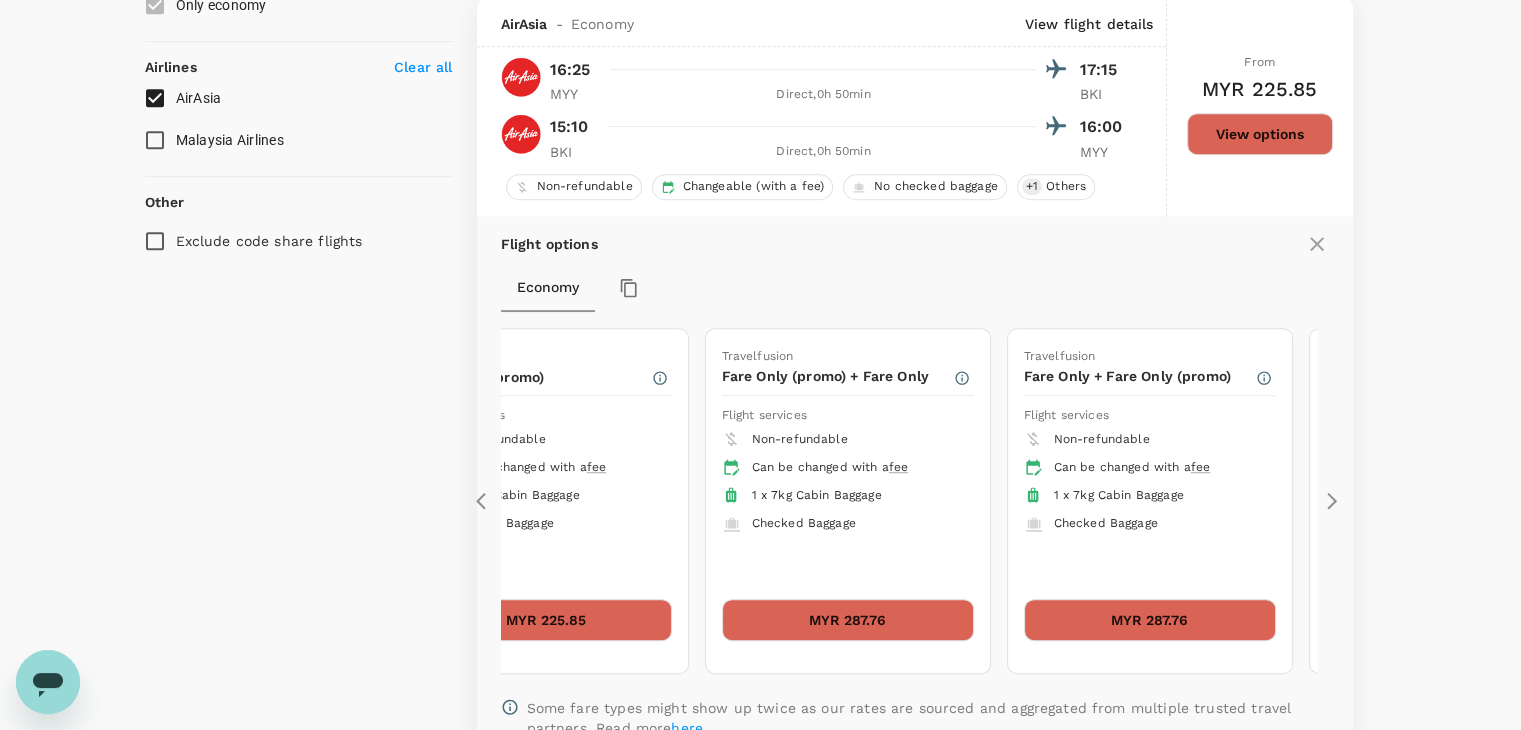 click 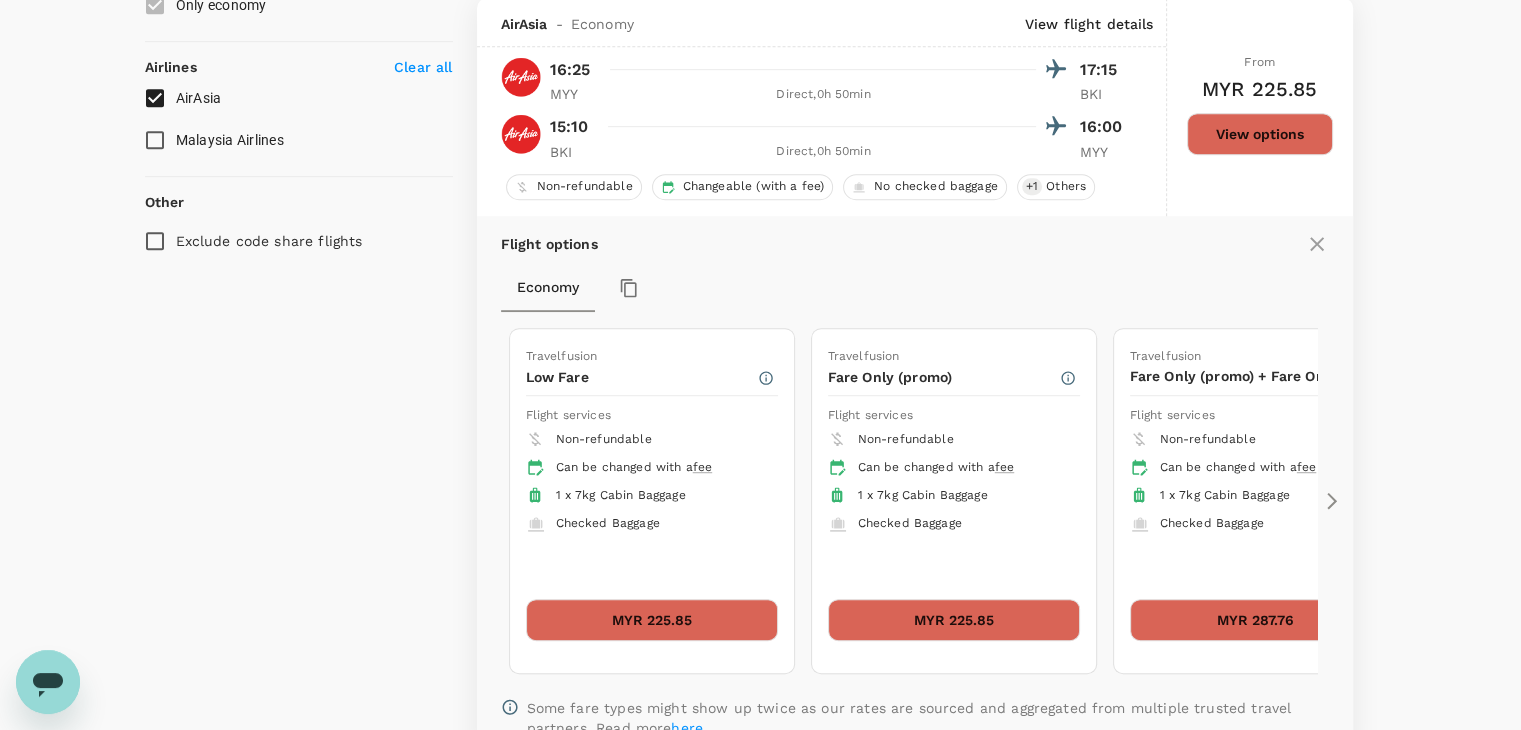 click 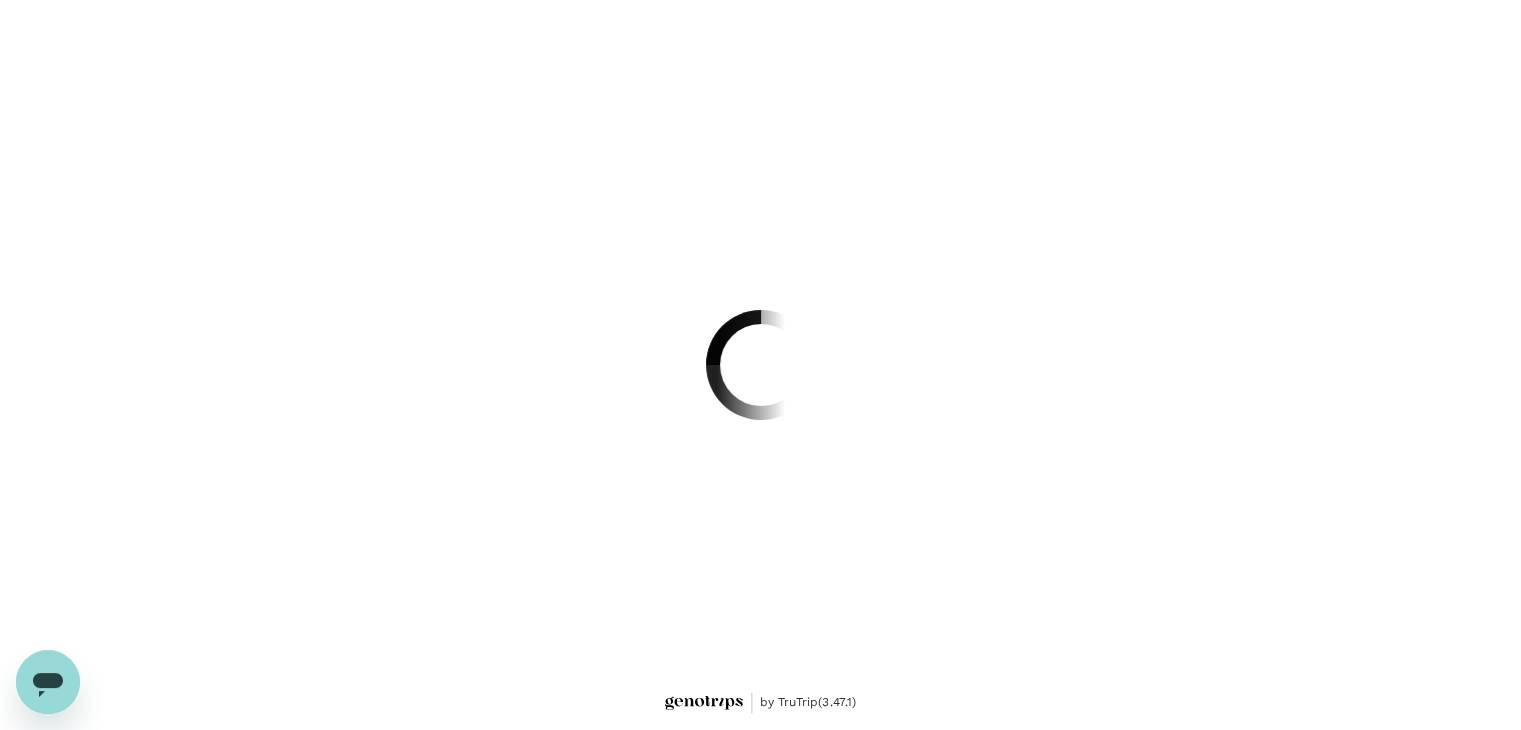 scroll, scrollTop: 0, scrollLeft: 0, axis: both 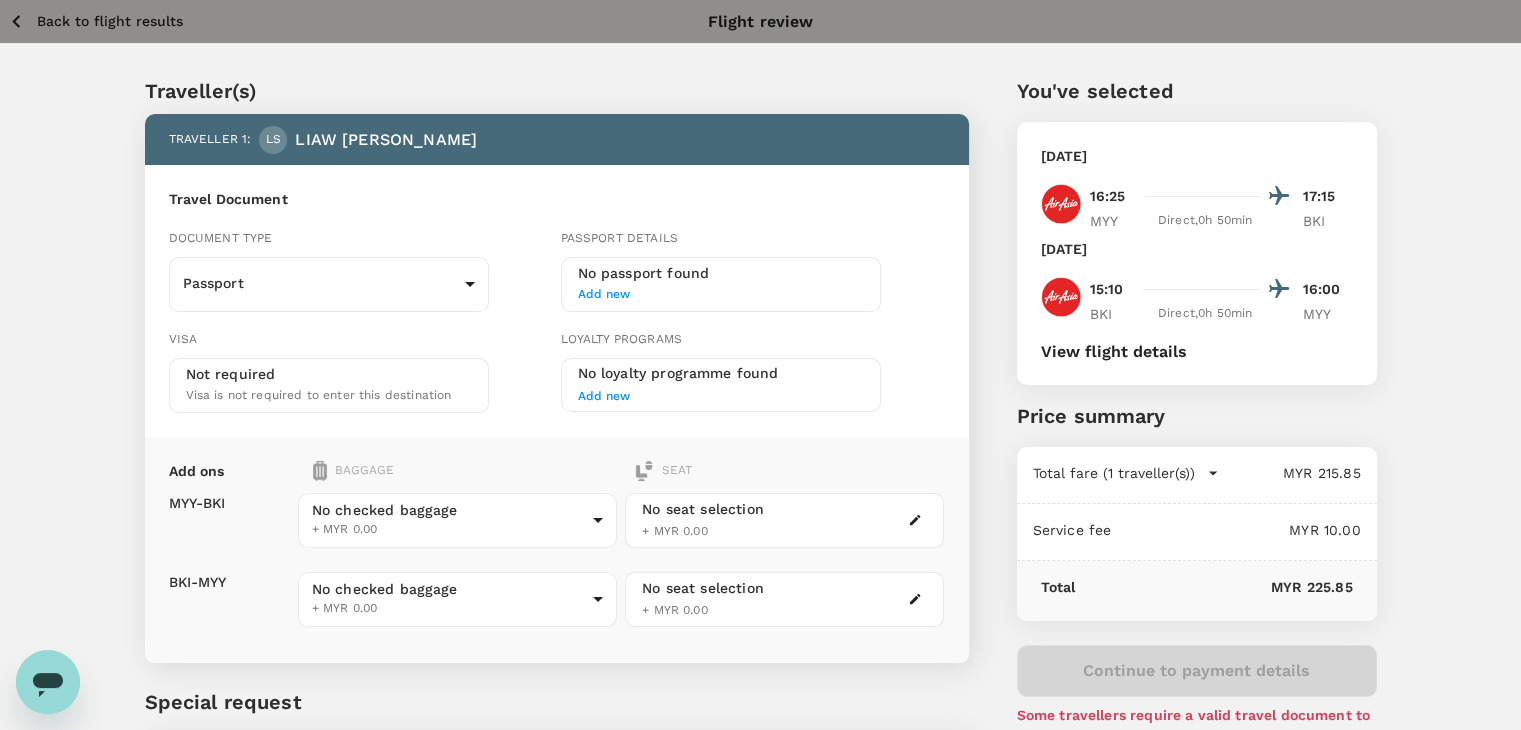 click on "Back to flight results" at bounding box center [110, 21] 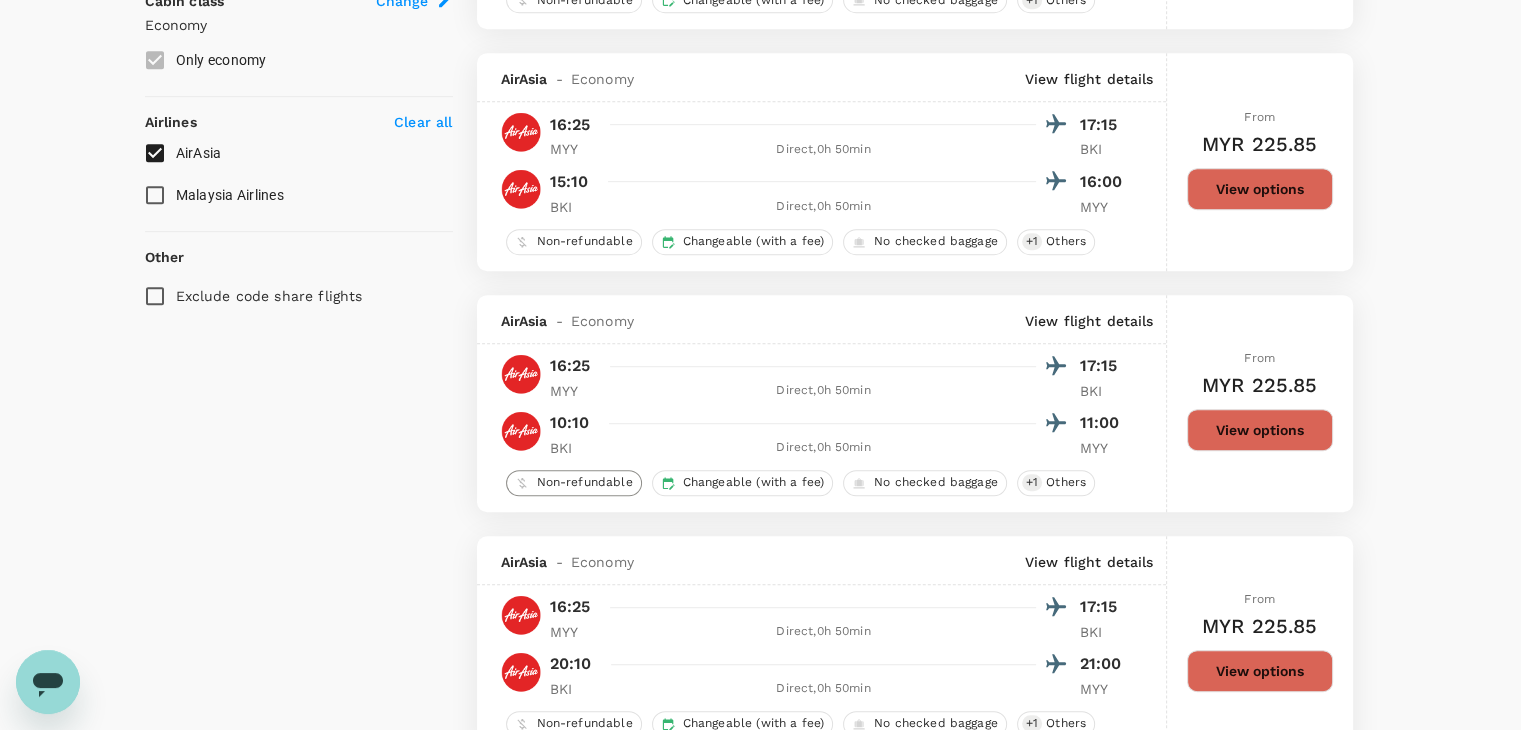 scroll, scrollTop: 1113, scrollLeft: 0, axis: vertical 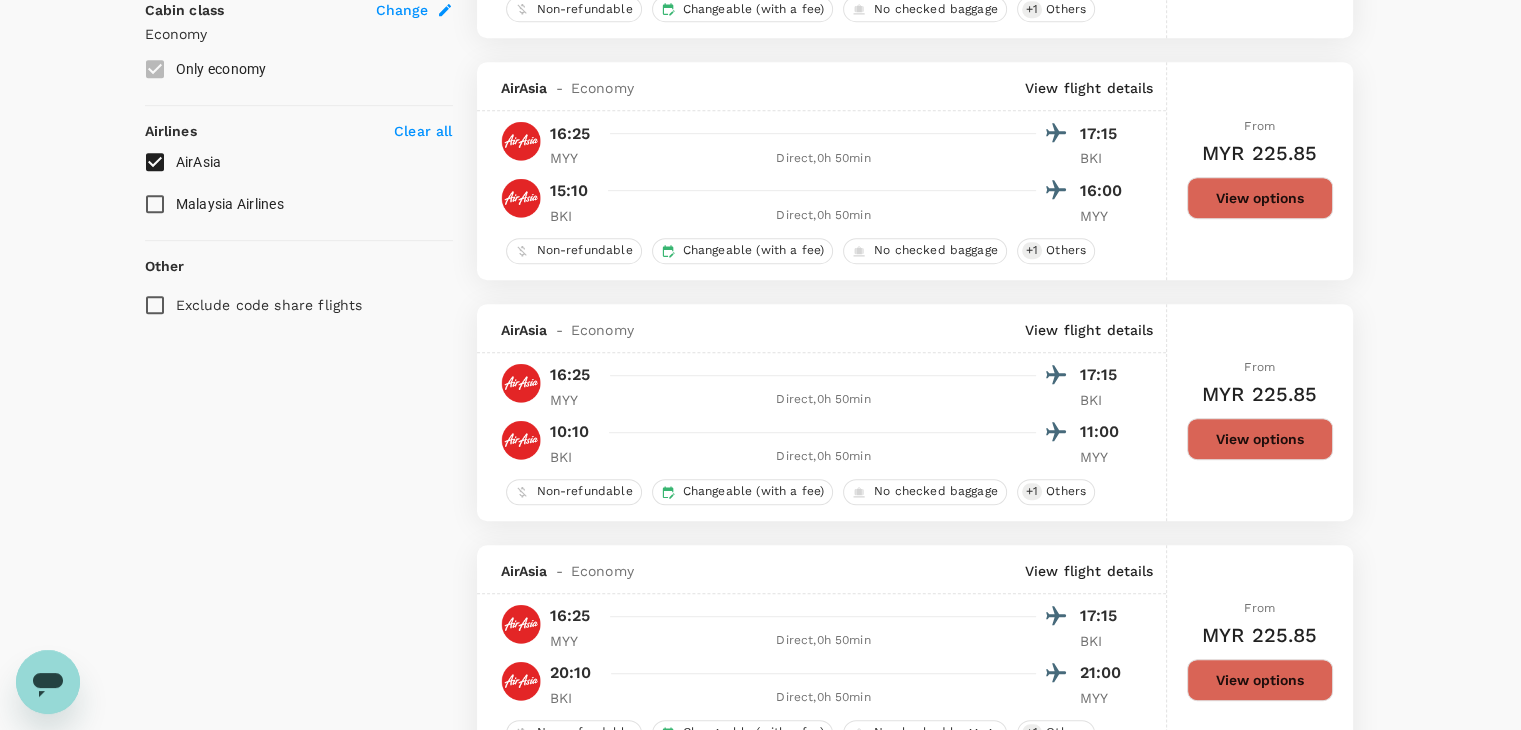click on "View options" at bounding box center (1260, 198) 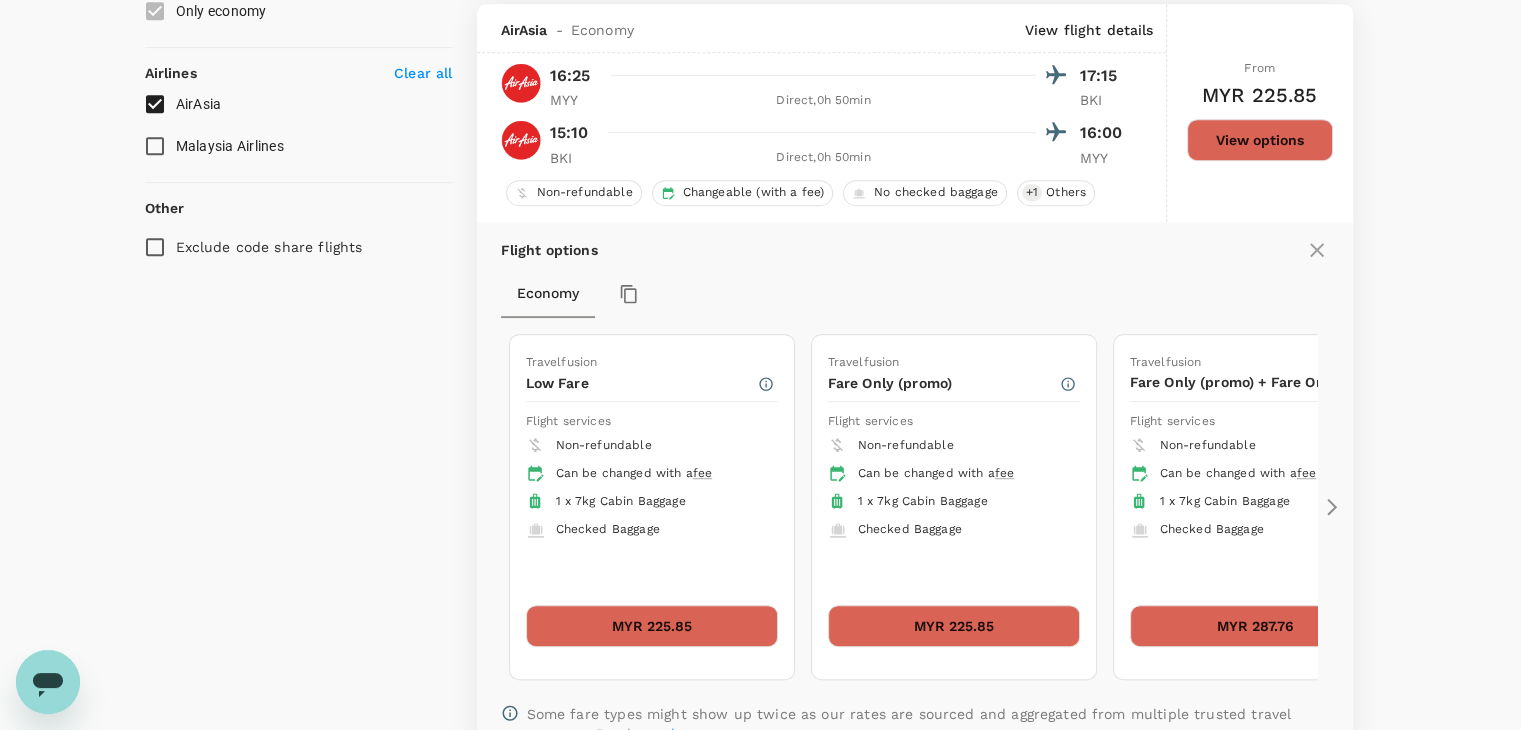 scroll, scrollTop: 1177, scrollLeft: 0, axis: vertical 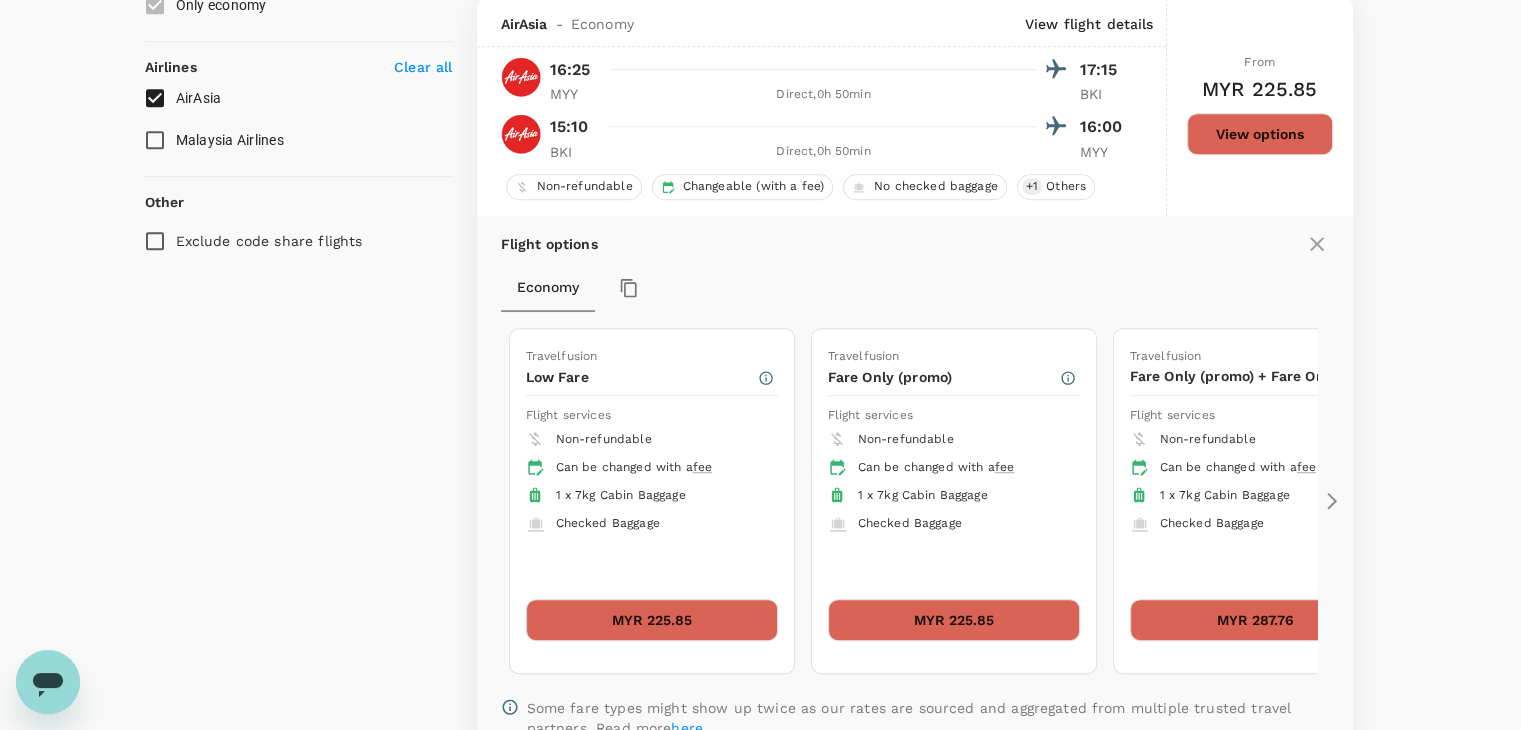 click 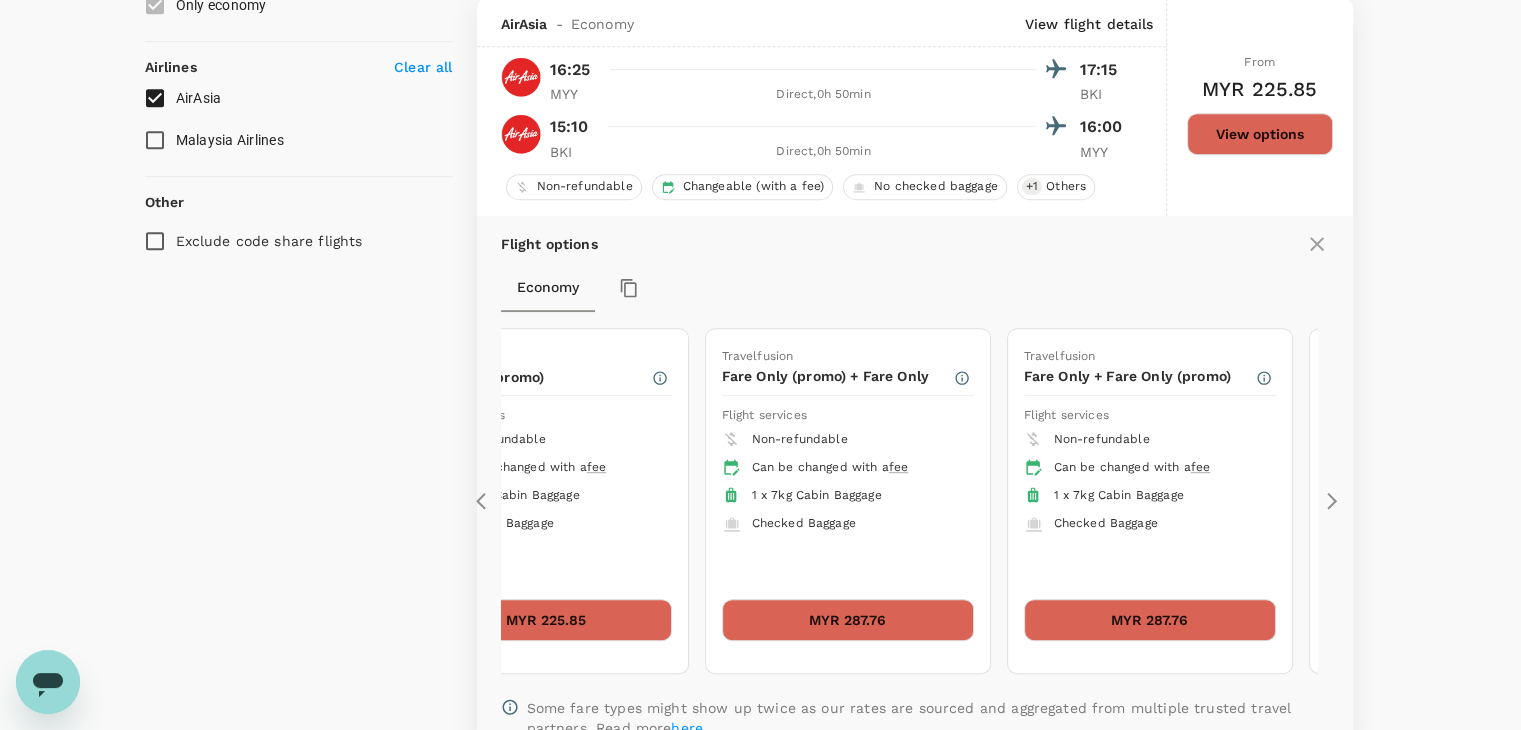 click 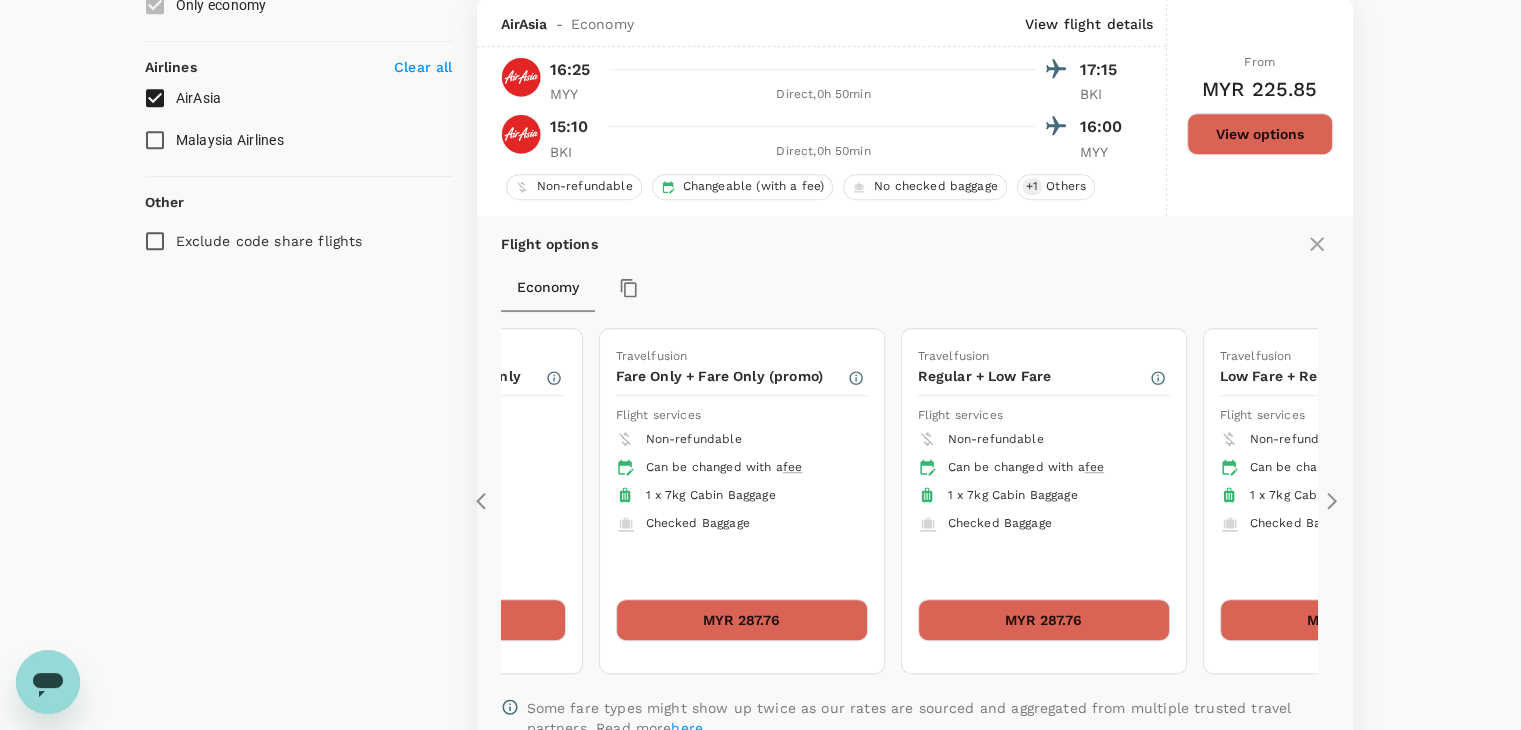 click 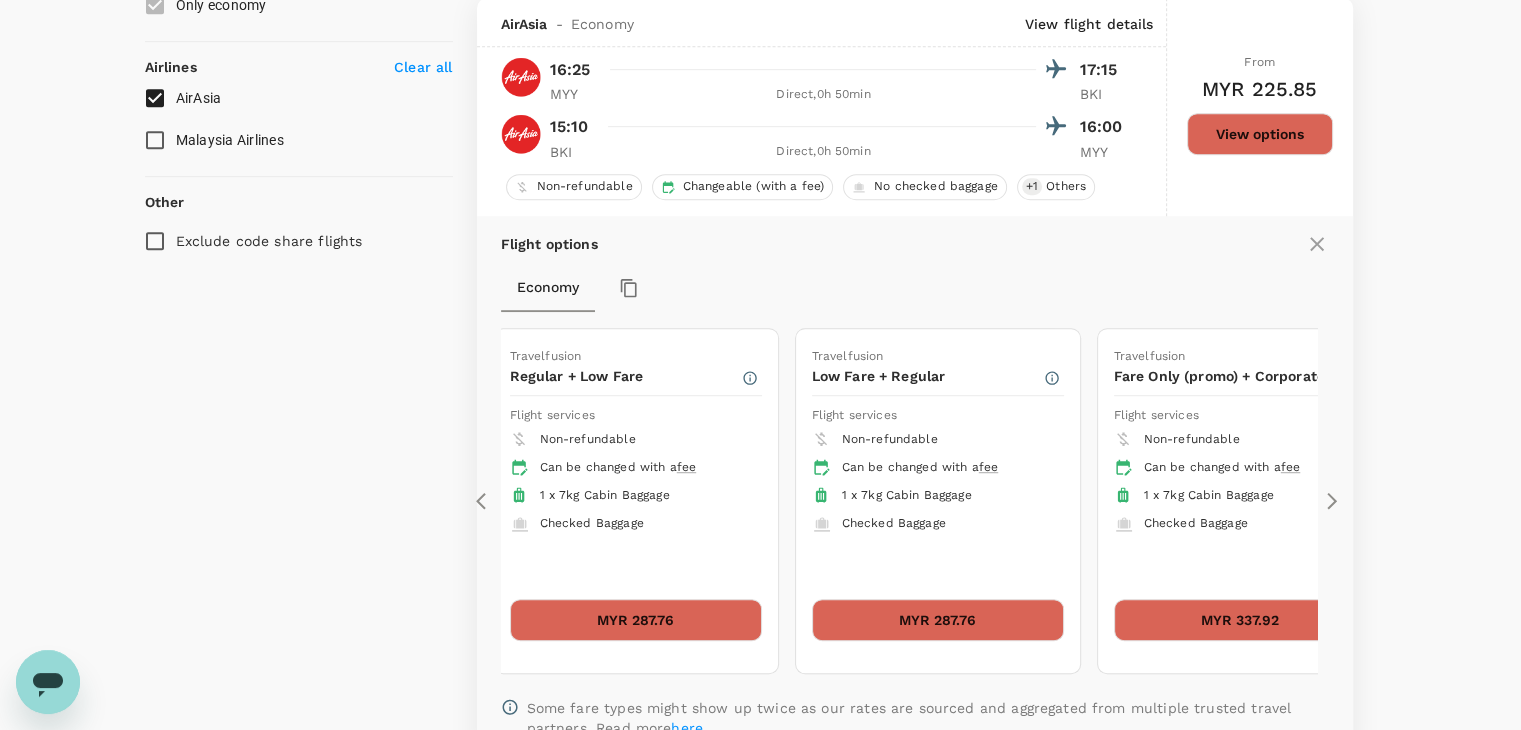 click 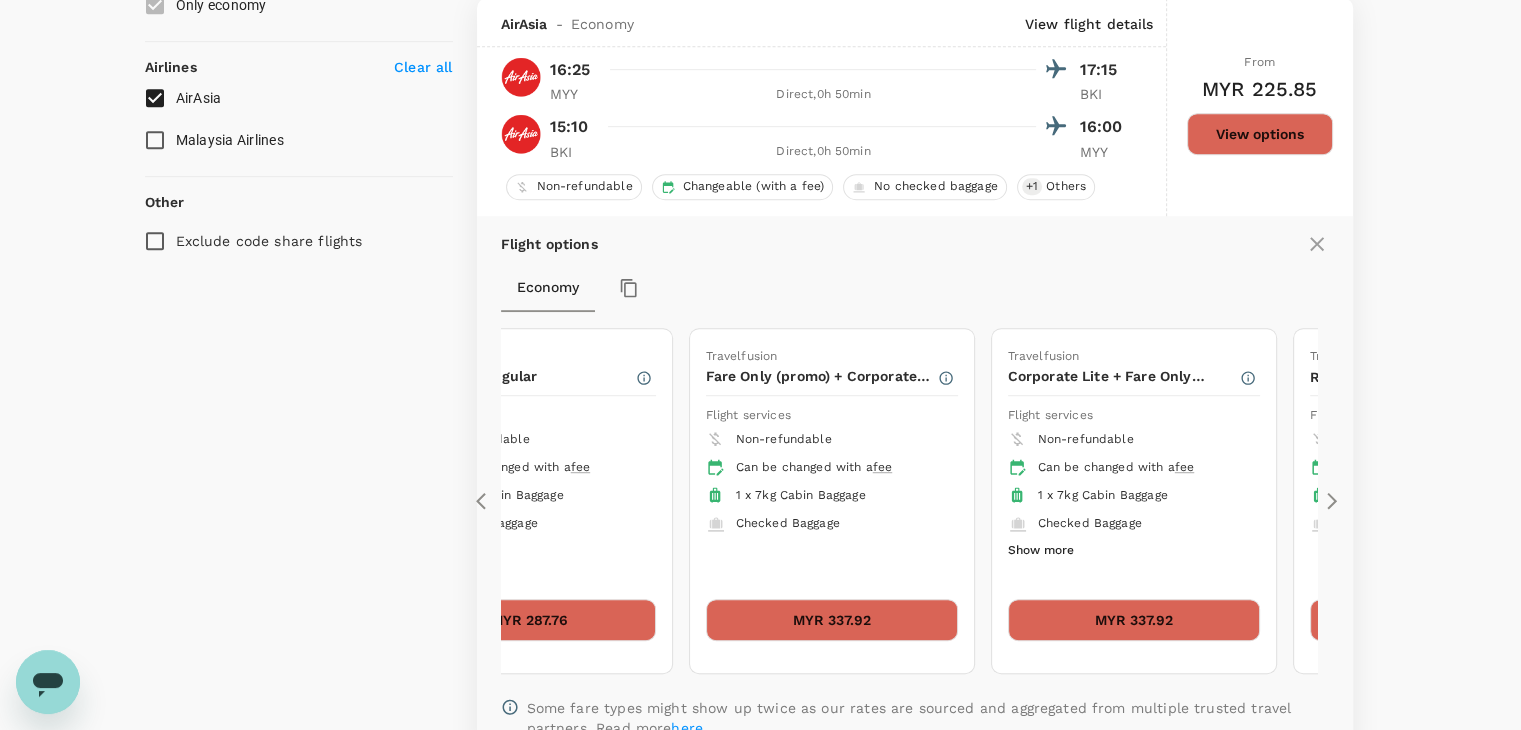 click 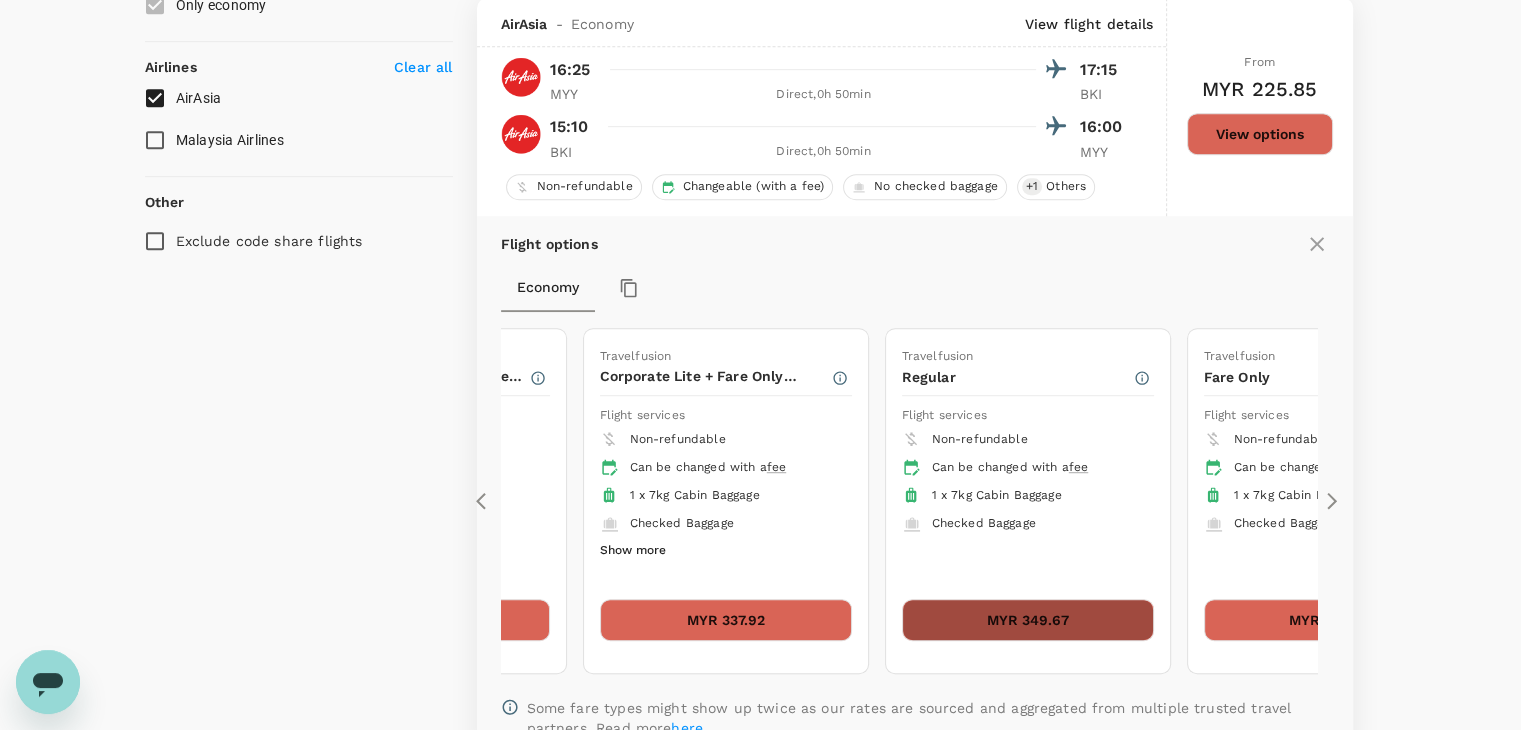 click on "MYR 349.67" at bounding box center [1028, 620] 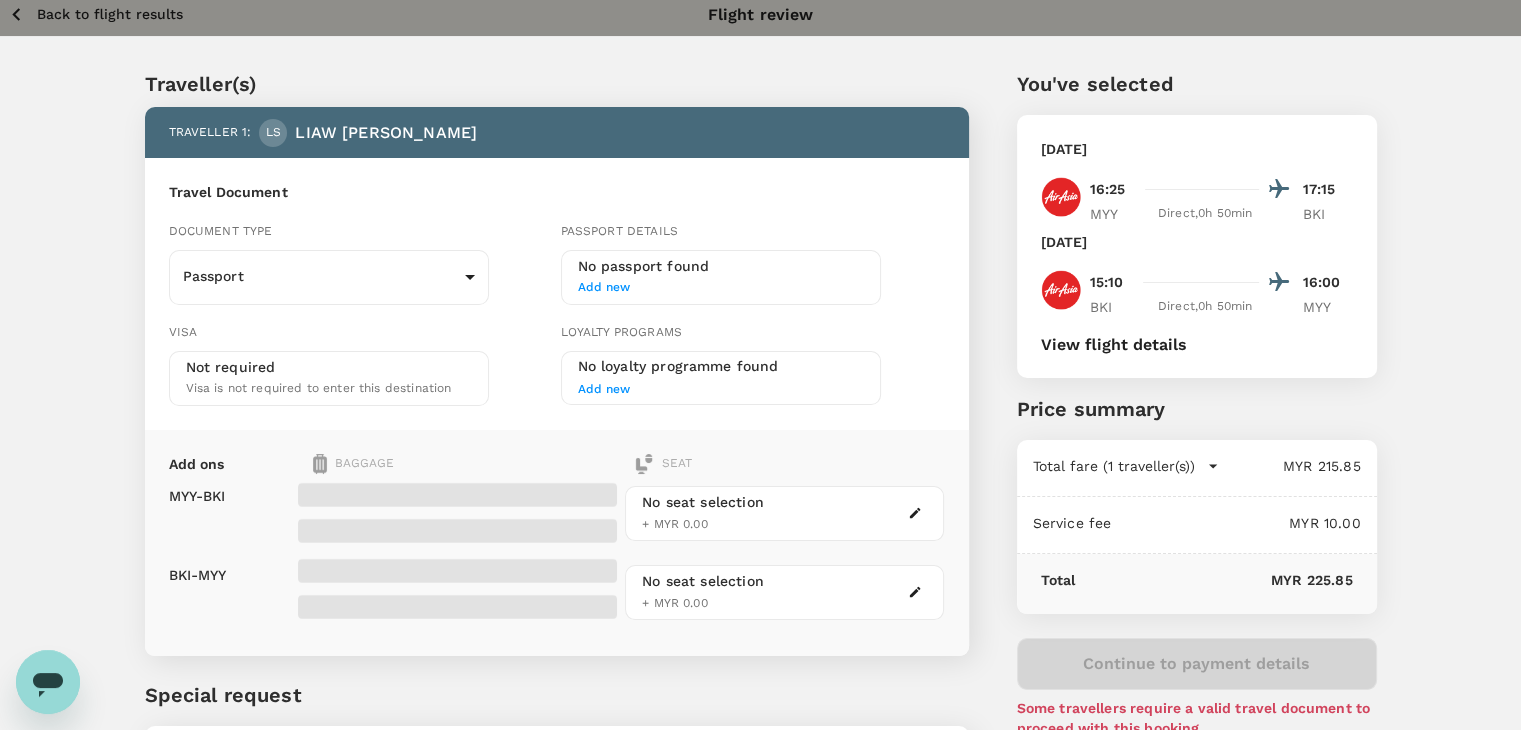 scroll, scrollTop: 0, scrollLeft: 0, axis: both 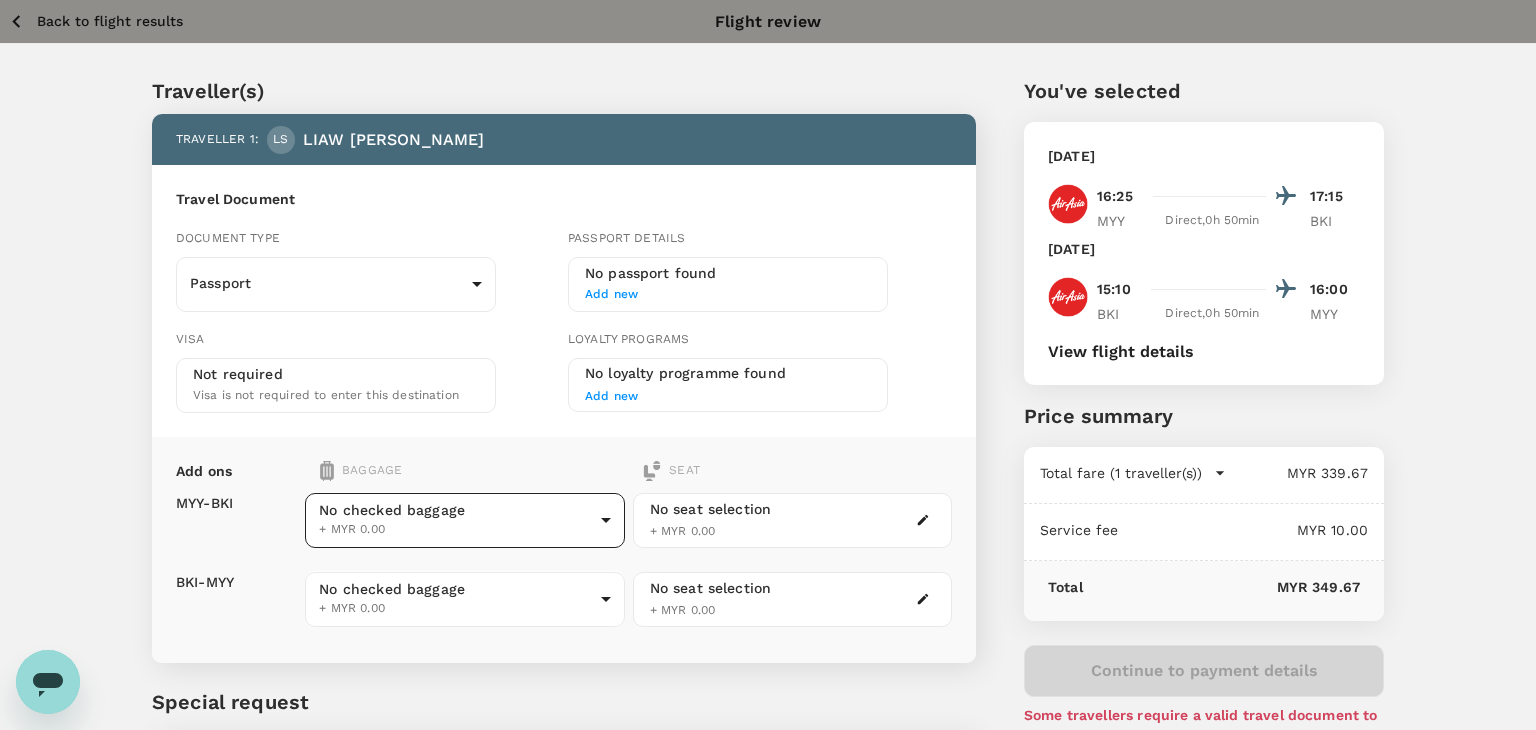 click on "Back to flight results Flight review Traveller(s) Traveller   1 : [PERSON_NAME]   [PERSON_NAME] Travel Document Document type Passport Passport ​ Passport details No passport found Add new Visa Not required Visa is not required to enter this destination Loyalty programs No loyalty programme found Add new Add ons Baggage Seat MYY  -  BKI BKI  -  MYY No checked baggage + MYR 0.00 ​ No checked baggage + MYR 0.00 ​ No seat selection + MYR 0.00 No seat selection + MYR 0.00 Special request Add any special requests here. Our support team will attend to it and reach out to you as soon as possible. Add request You've selected [DATE] 16:25 17:15 MYY Direct ,  0h 50min BKI [DATE] 15:10 16:00 BKI Direct ,  0h 50min MYY View flight details Price summary Total fare (1 traveller(s)) MYR 339.67 Air fare MYR 339.67 Baggage fee MYR 0.00 Seat fee MYR 0.00 Service fee MYR 10.00 Total MYR 349.67 Continue to payment details Some travellers require a valid travel document to proceed with this booking  ( )" at bounding box center [768, 458] 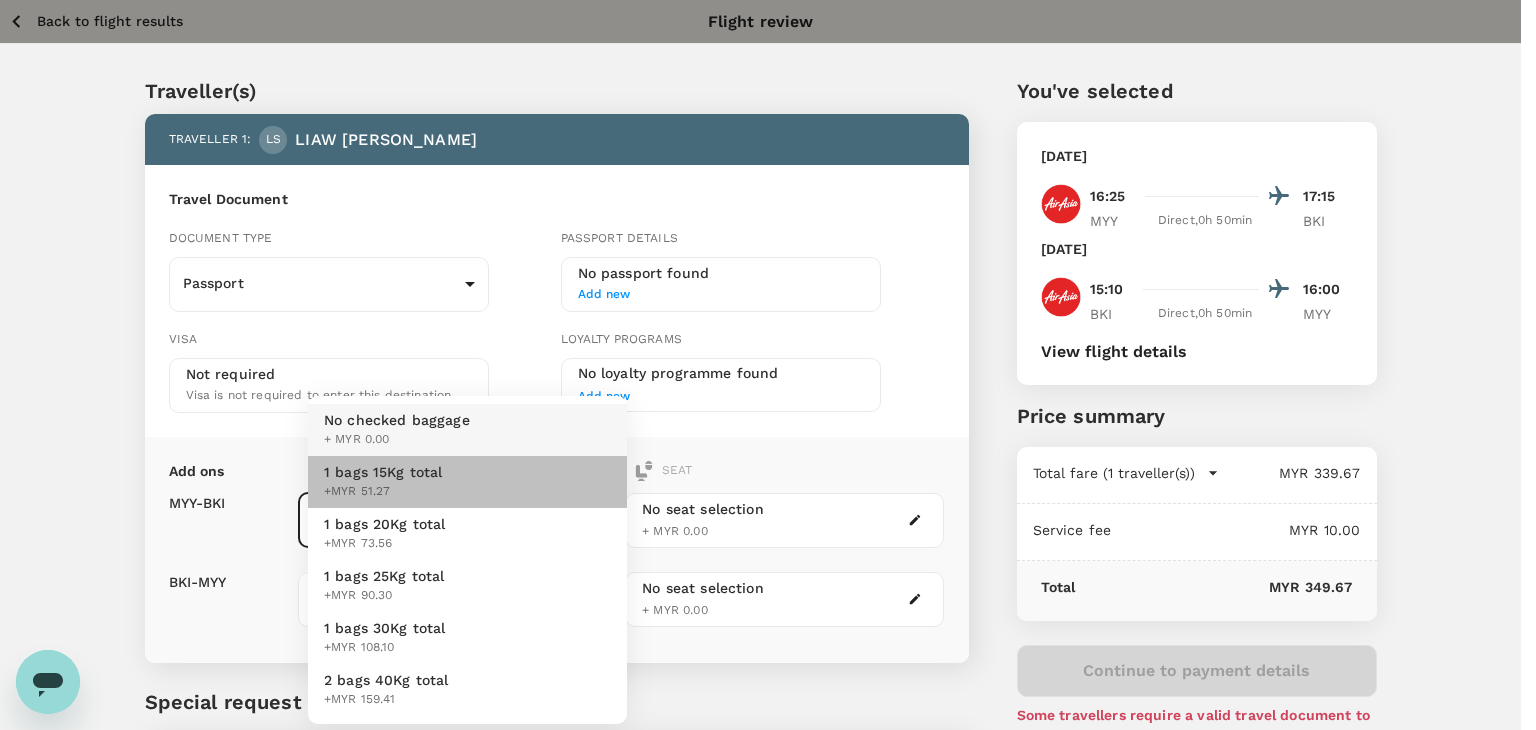 click on "1 bags 15Kg total +MYR 51.27" at bounding box center [467, 482] 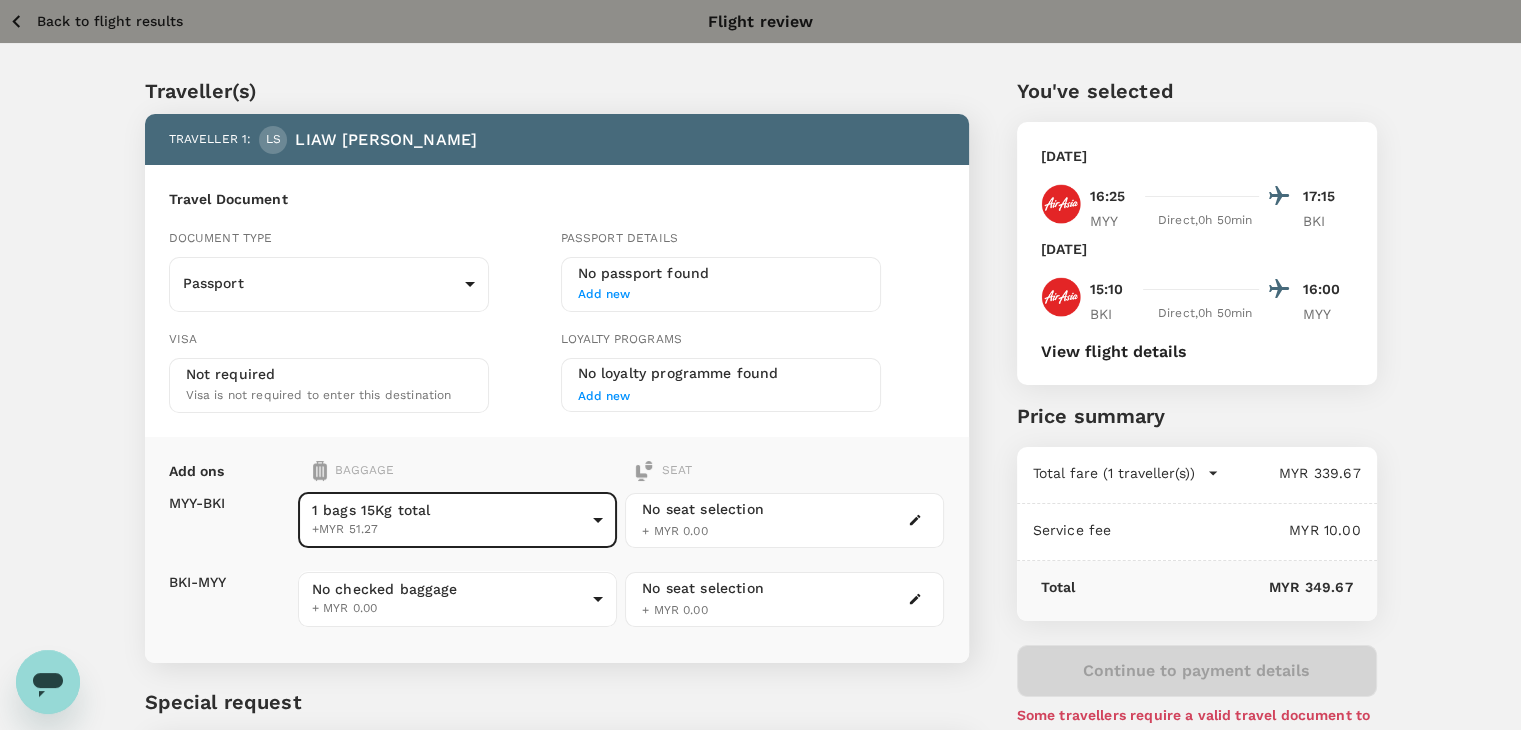 click on "Back to flight results Flight review Traveller(s) Traveller   1 : [PERSON_NAME]   [PERSON_NAME] Travel Document Document type Passport Passport ​ Passport details No passport found Add new Visa Not required Visa is not required to enter this destination Loyalty programs No loyalty programme found Add new Add ons Baggage Seat MYY  -  BKI BKI  -  MYY 1 bags 15Kg total +MYR 51.27 1 - 51.27 ​ No checked baggage + MYR 0.00 ​ No seat selection + MYR 0.00 No seat selection + MYR 0.00 Special request Add any special requests here. Our support team will attend to it and reach out to you as soon as possible. Add request You've selected [DATE] 16:25 17:15 MYY Direct ,  0h 50min BKI [DATE] 15:10 16:00 BKI Direct ,  0h 50min MYY View flight details Price summary Total fare (1 traveller(s)) MYR 339.67 Air fare MYR 339.67 Baggage fee MYR 0.00 Seat fee MYR 0.00 Service fee MYR 10.00 Total MYR 349.67 Continue to payment details Some travellers require a valid travel document to proceed with this booking" at bounding box center (760, 458) 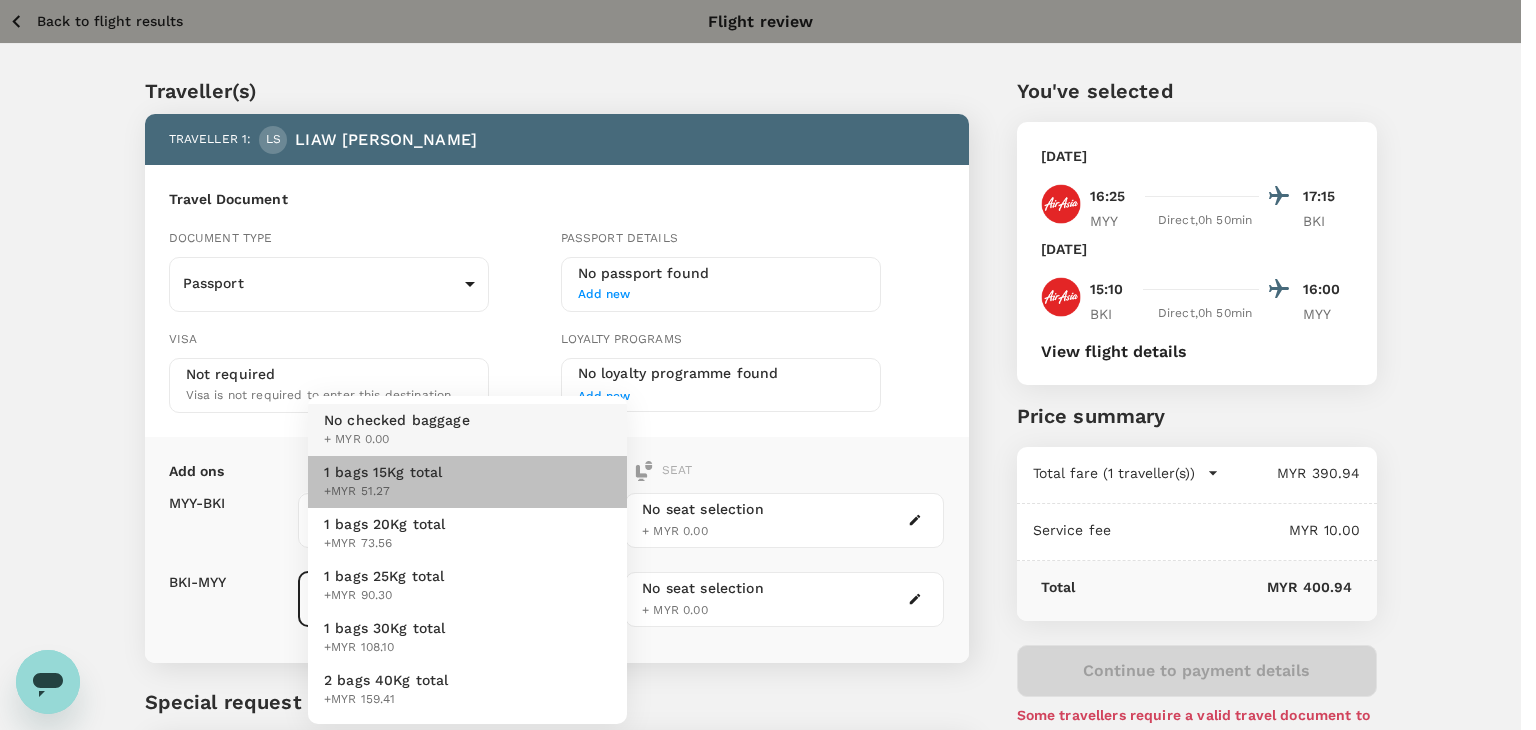 click on "1 bags 15Kg total +MYR 51.27" at bounding box center [467, 482] 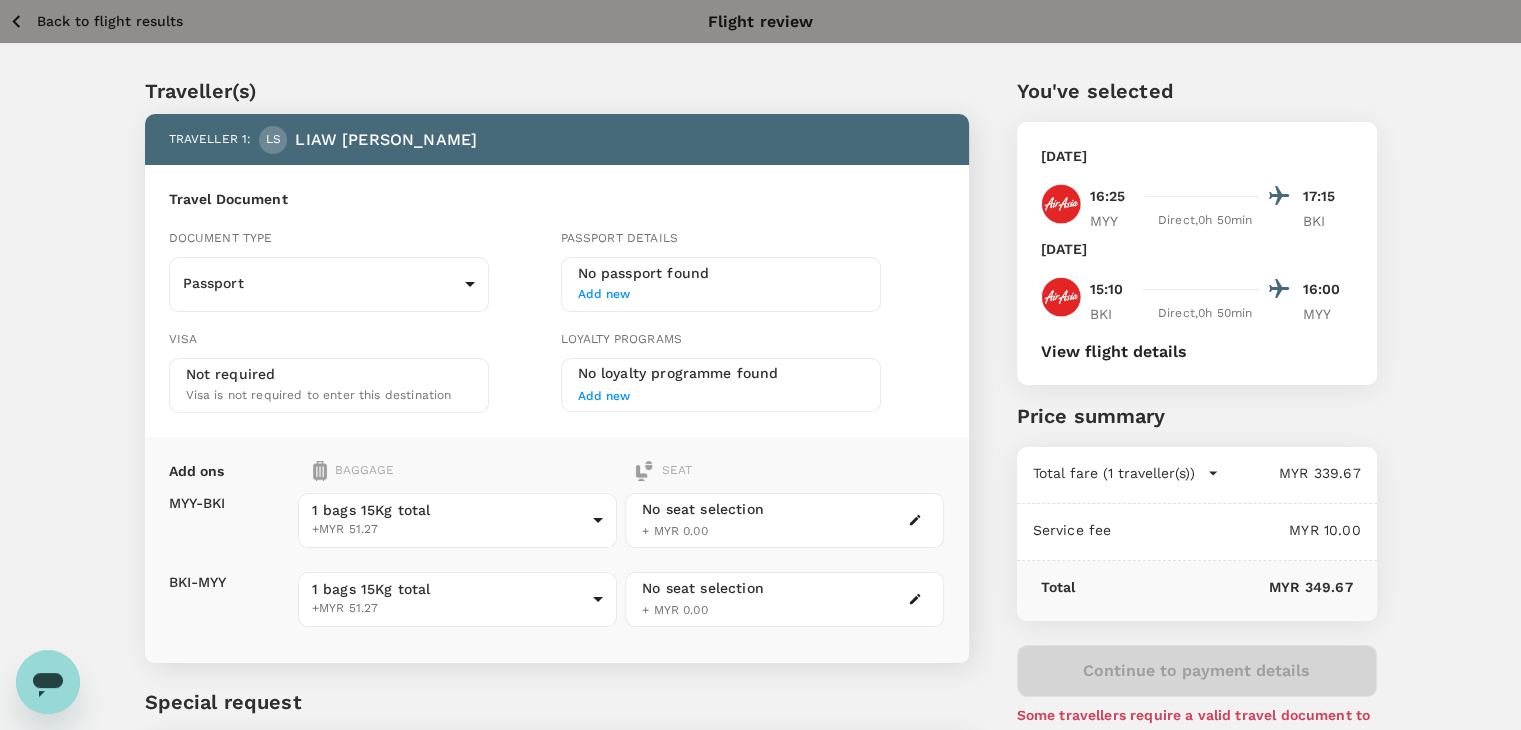 click on "Back to flight results" at bounding box center (110, 21) 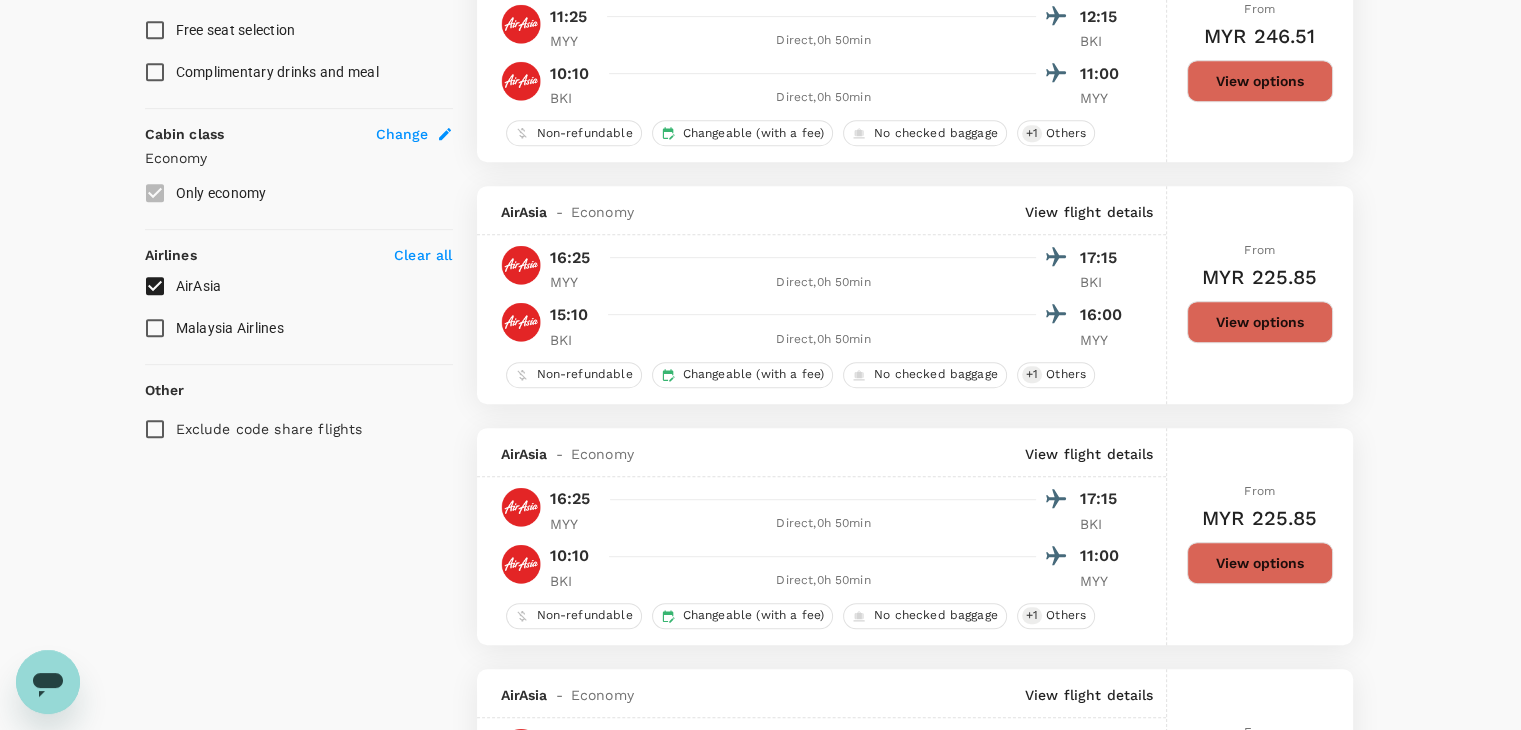 scroll, scrollTop: 1013, scrollLeft: 0, axis: vertical 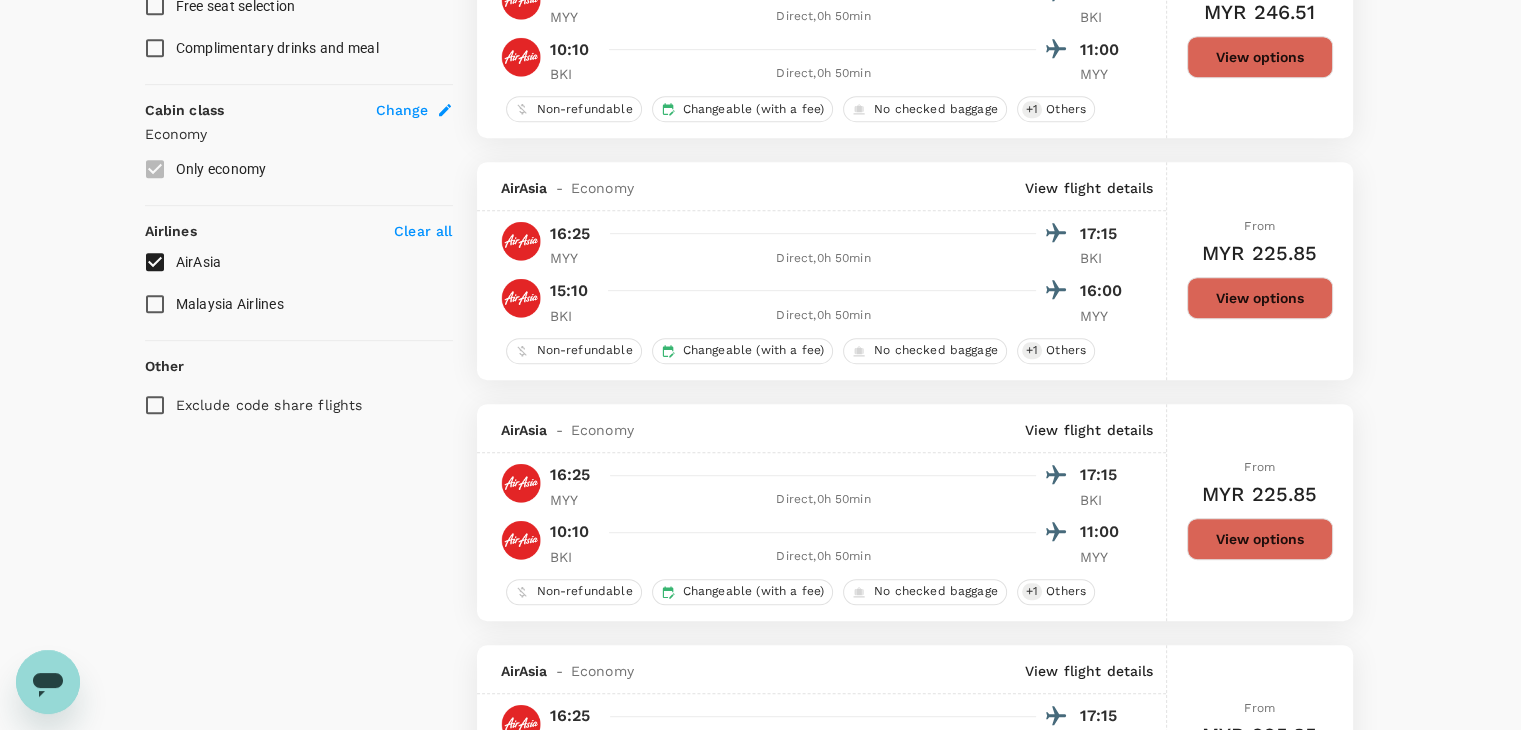 click on "View options" at bounding box center (1260, 298) 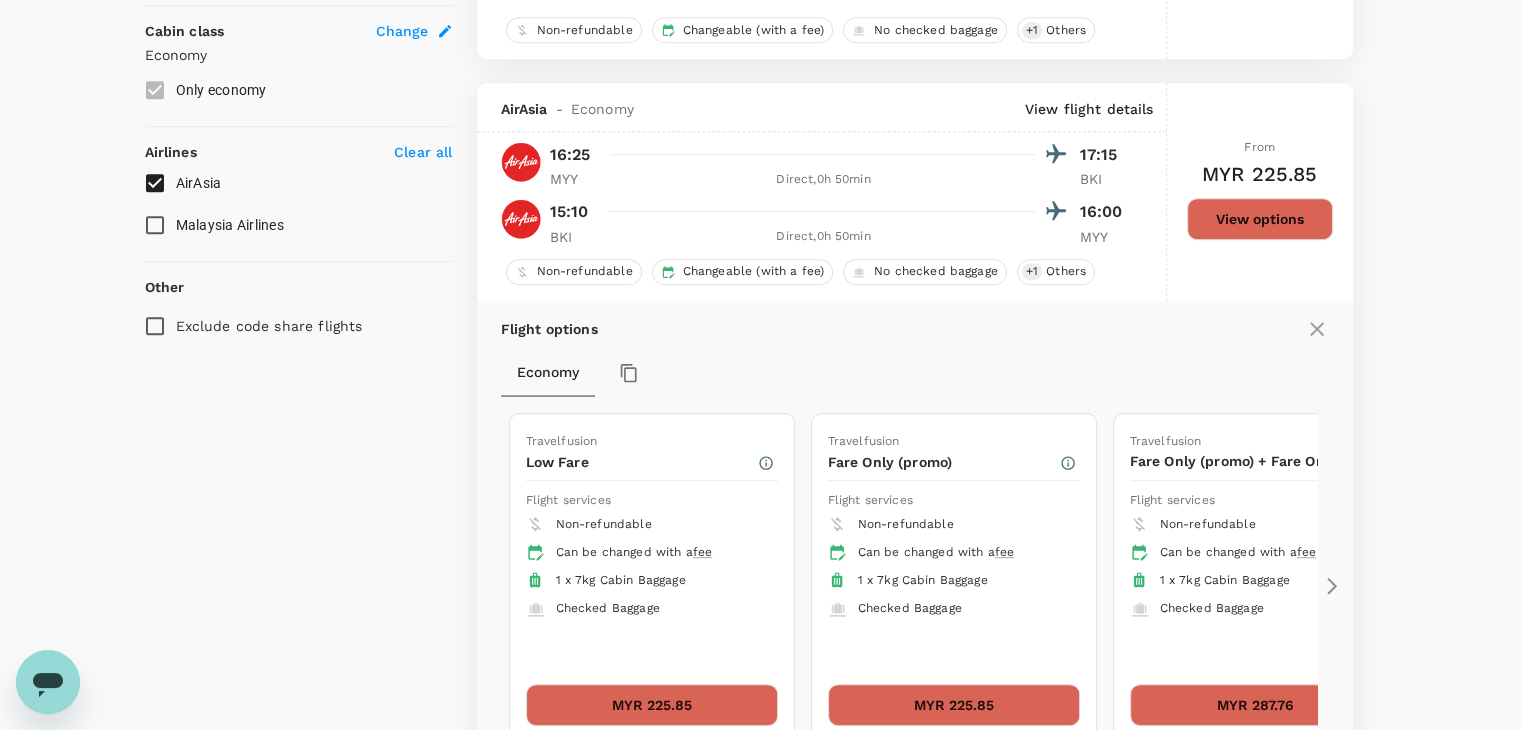 scroll, scrollTop: 1177, scrollLeft: 0, axis: vertical 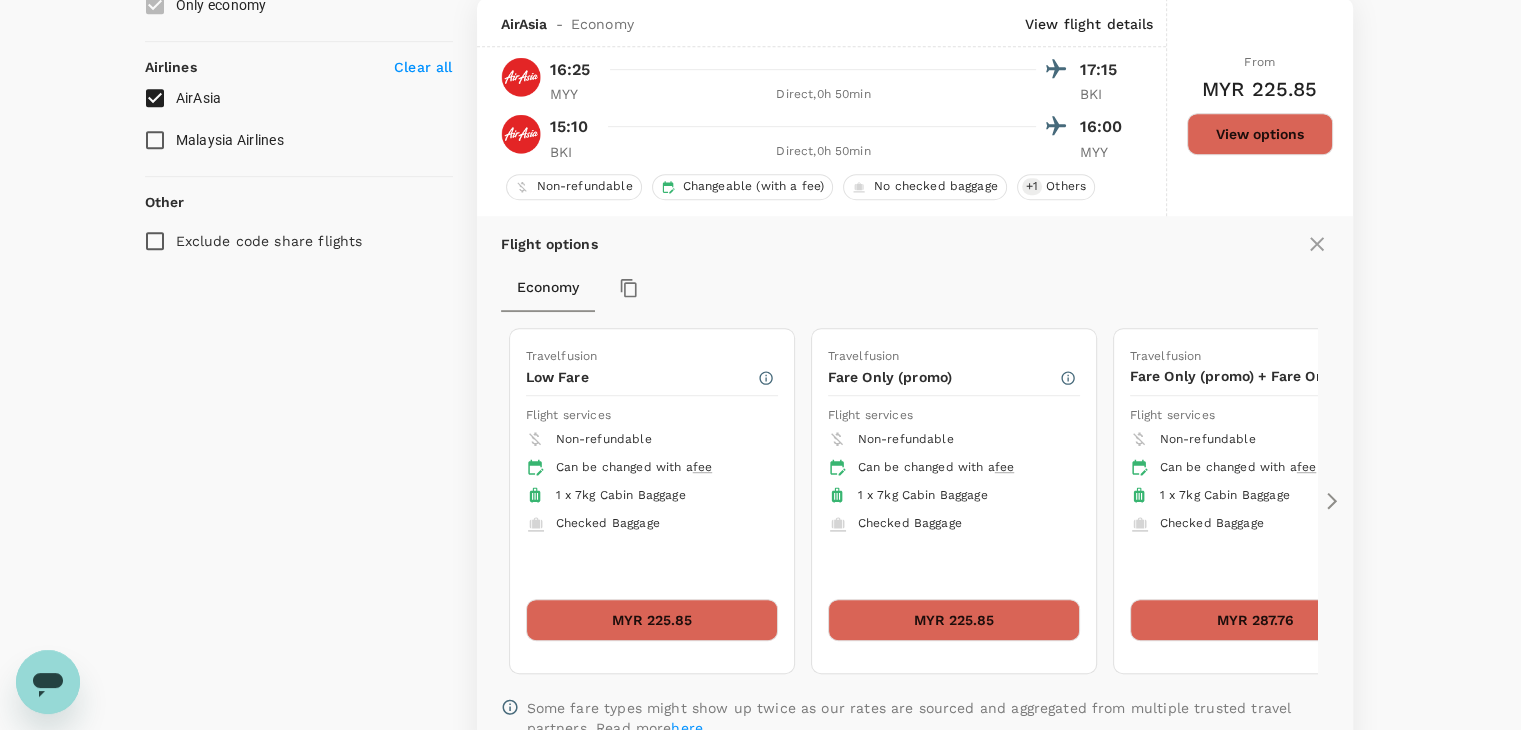 click 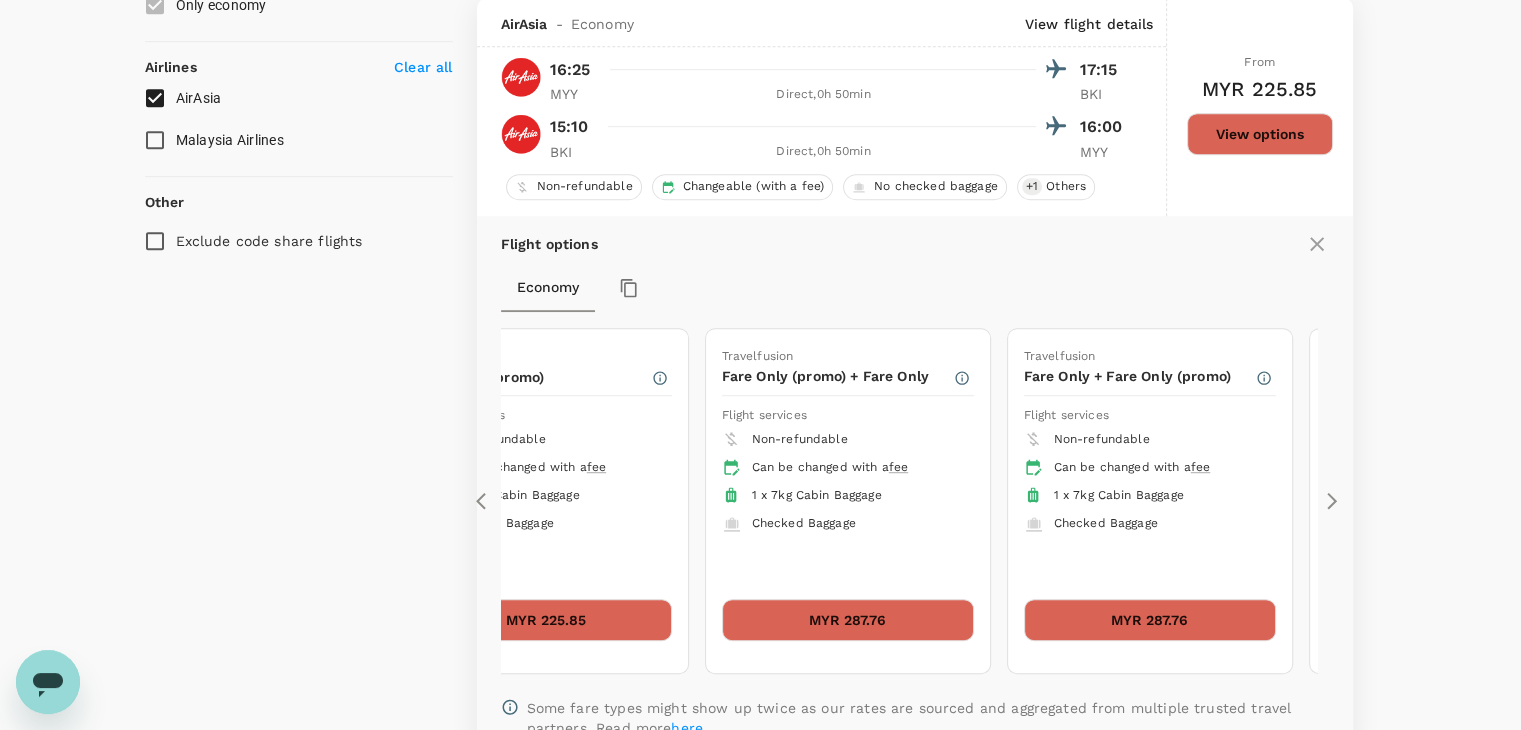 click 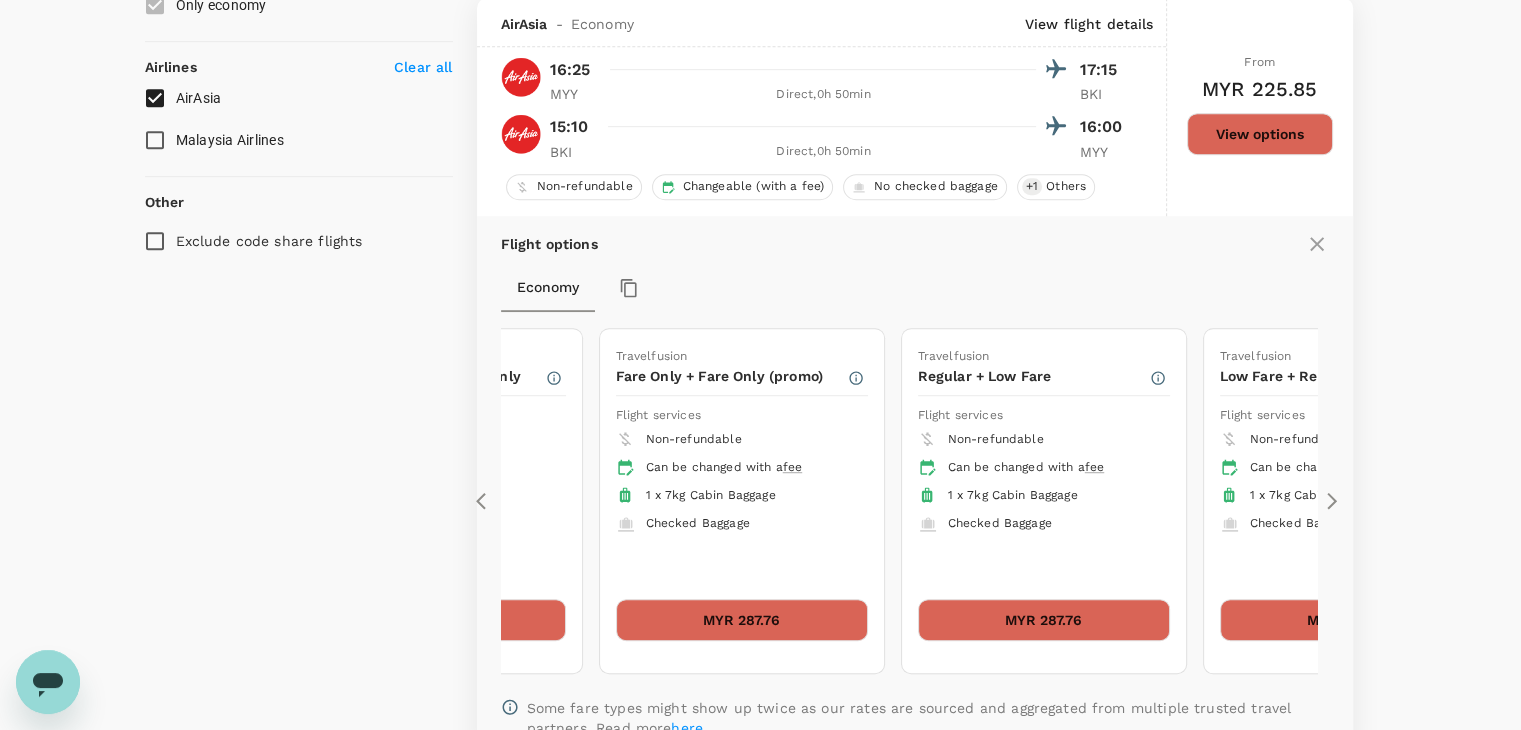 click 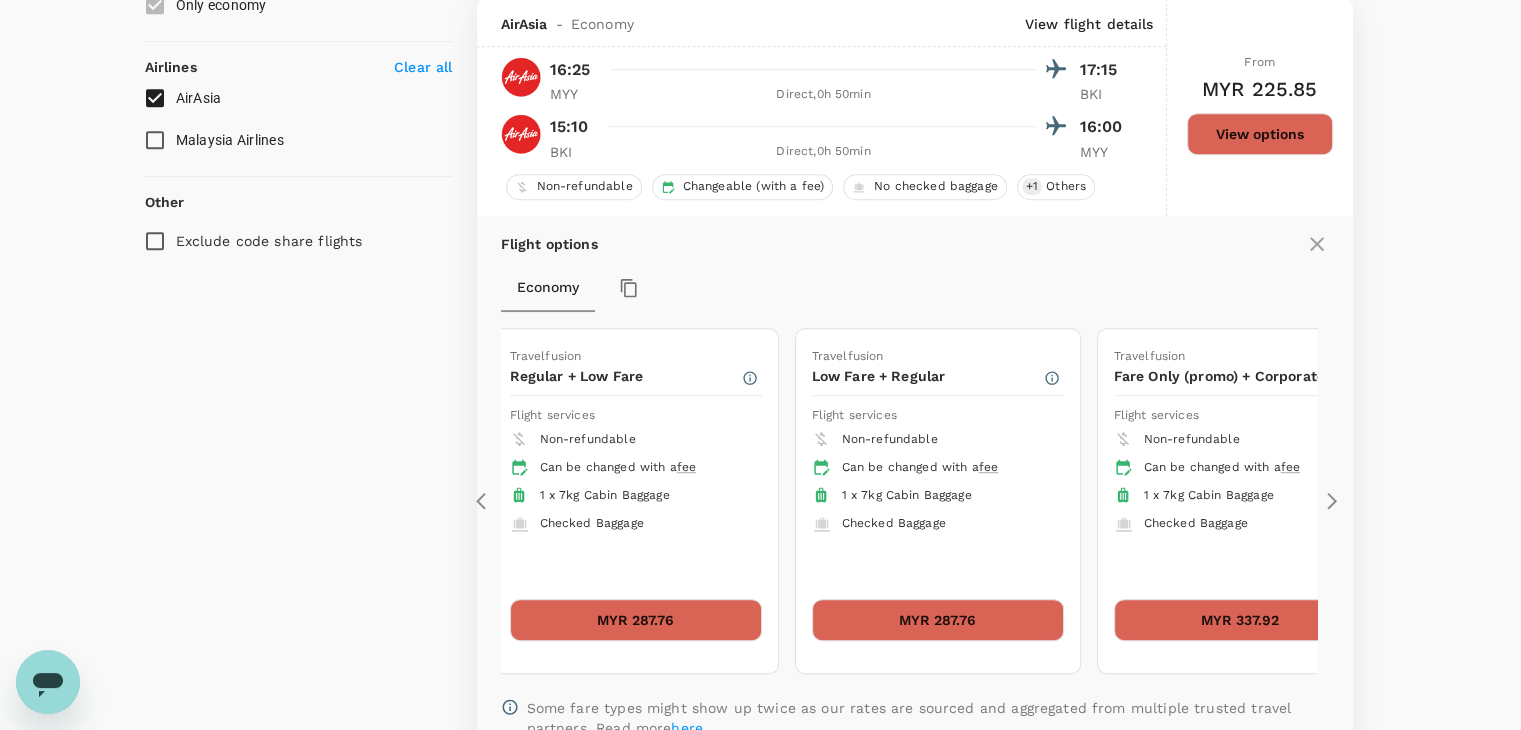 click 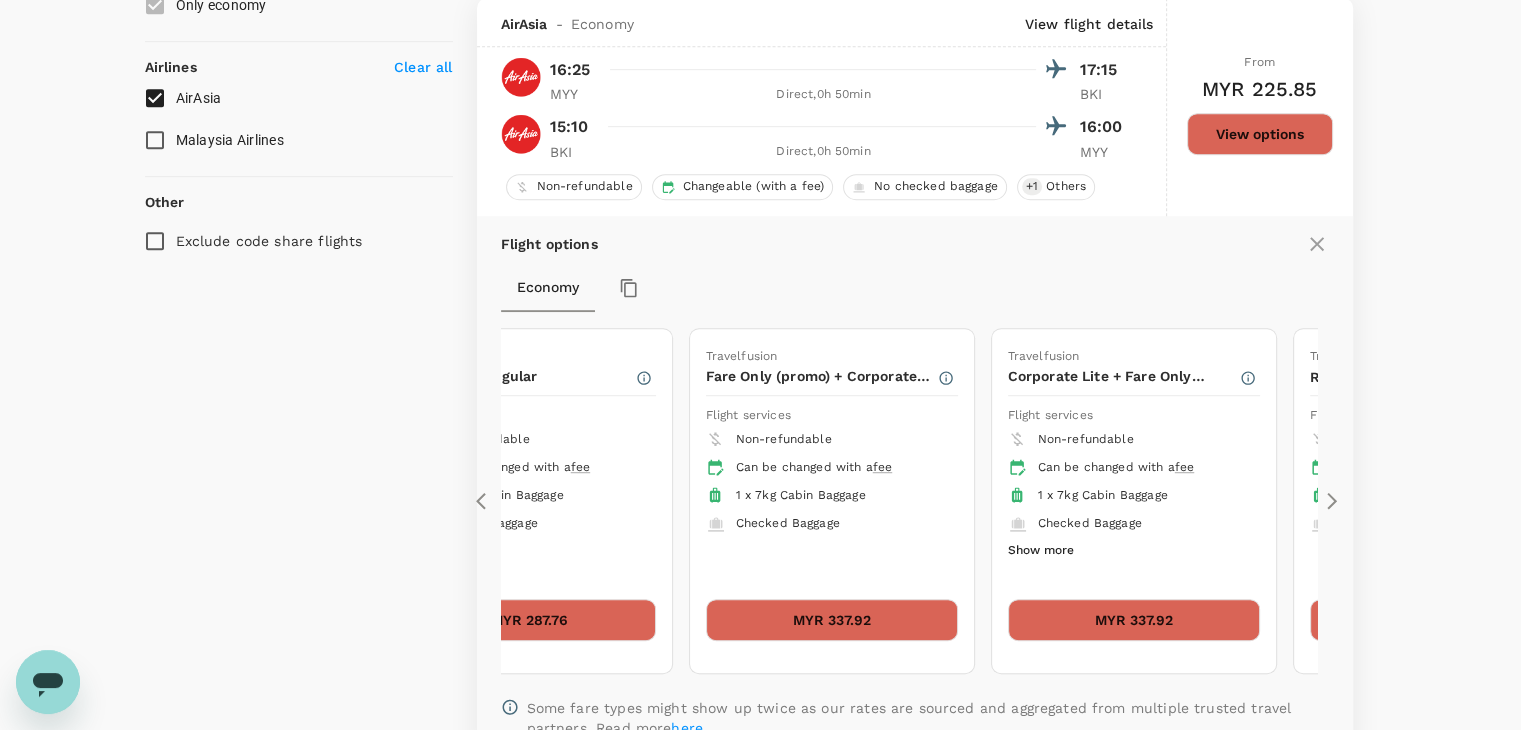 click 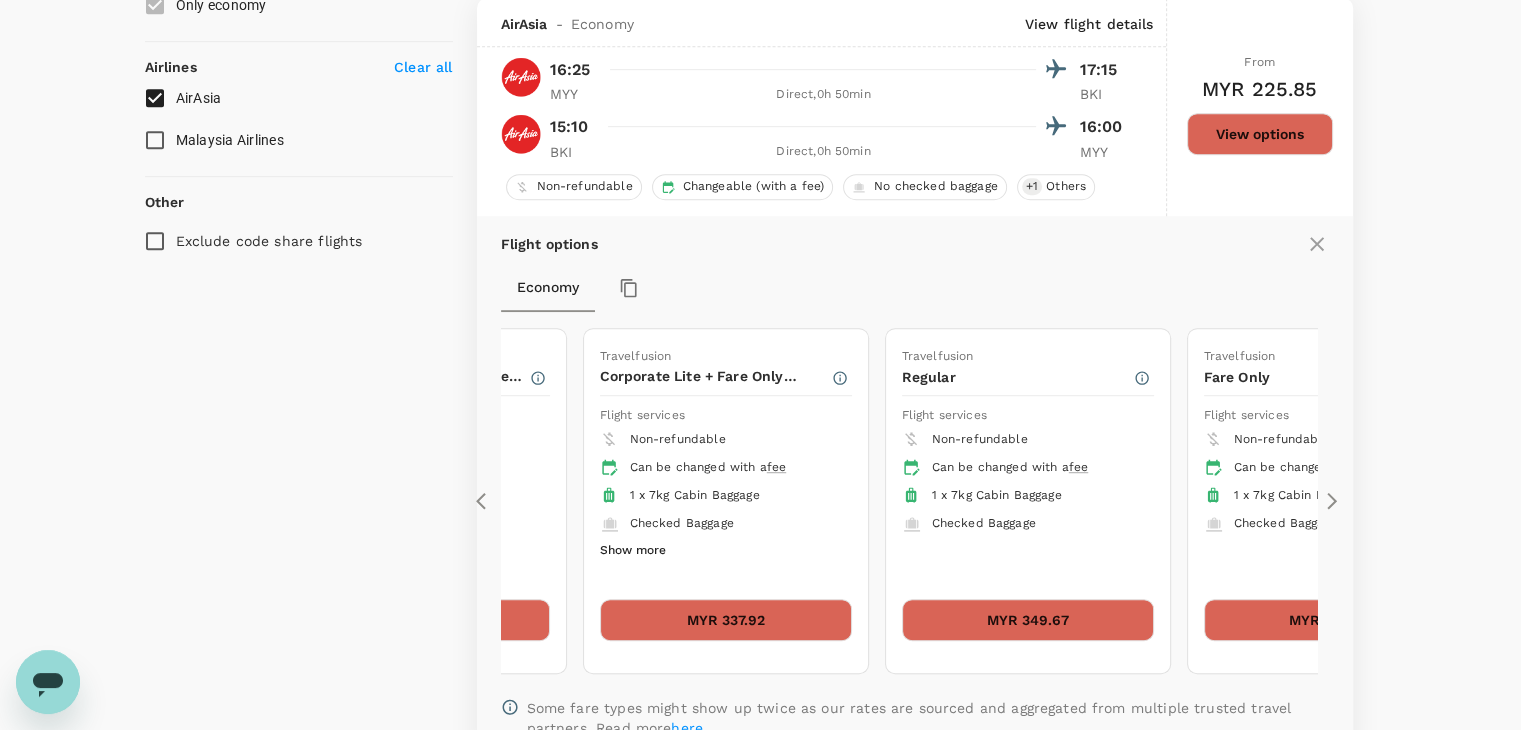 click 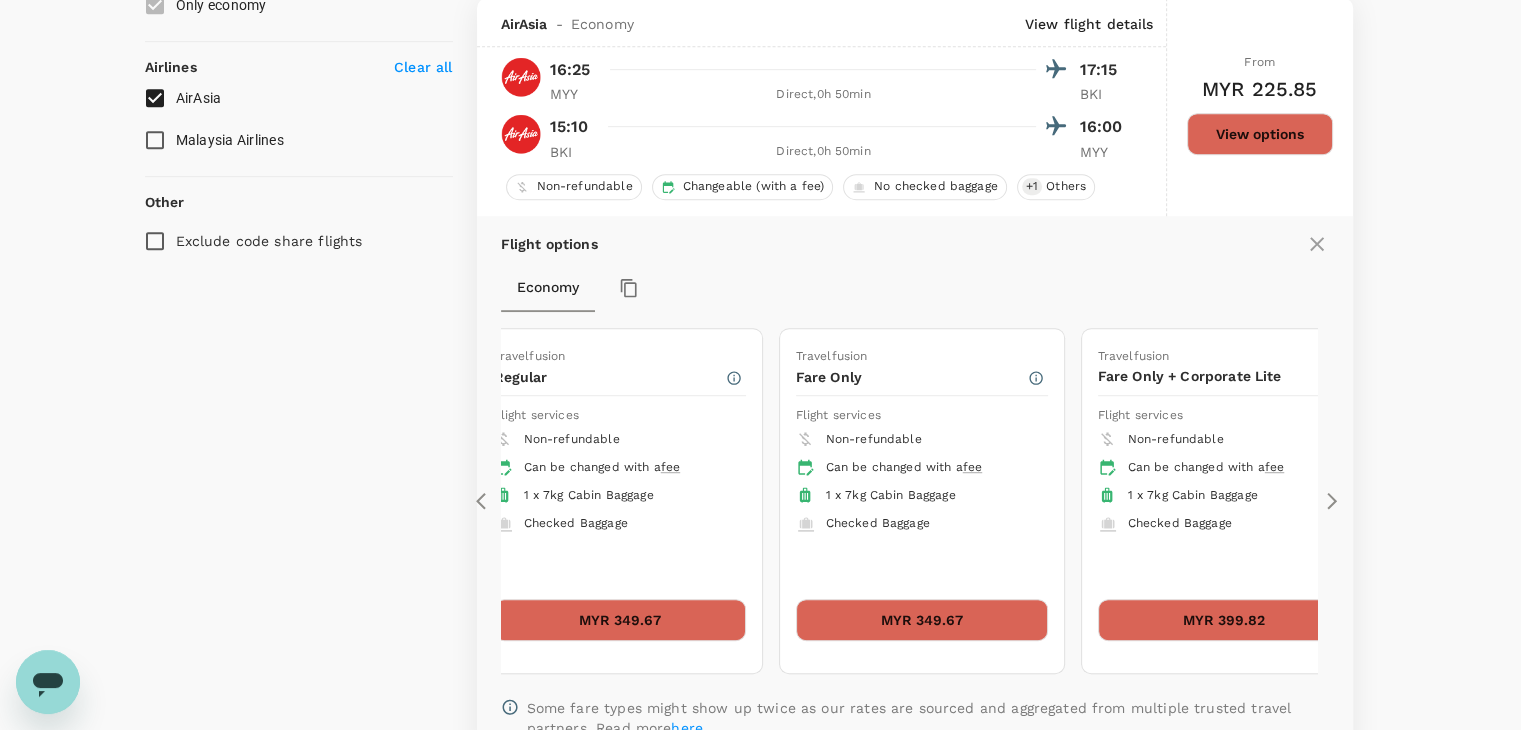 click 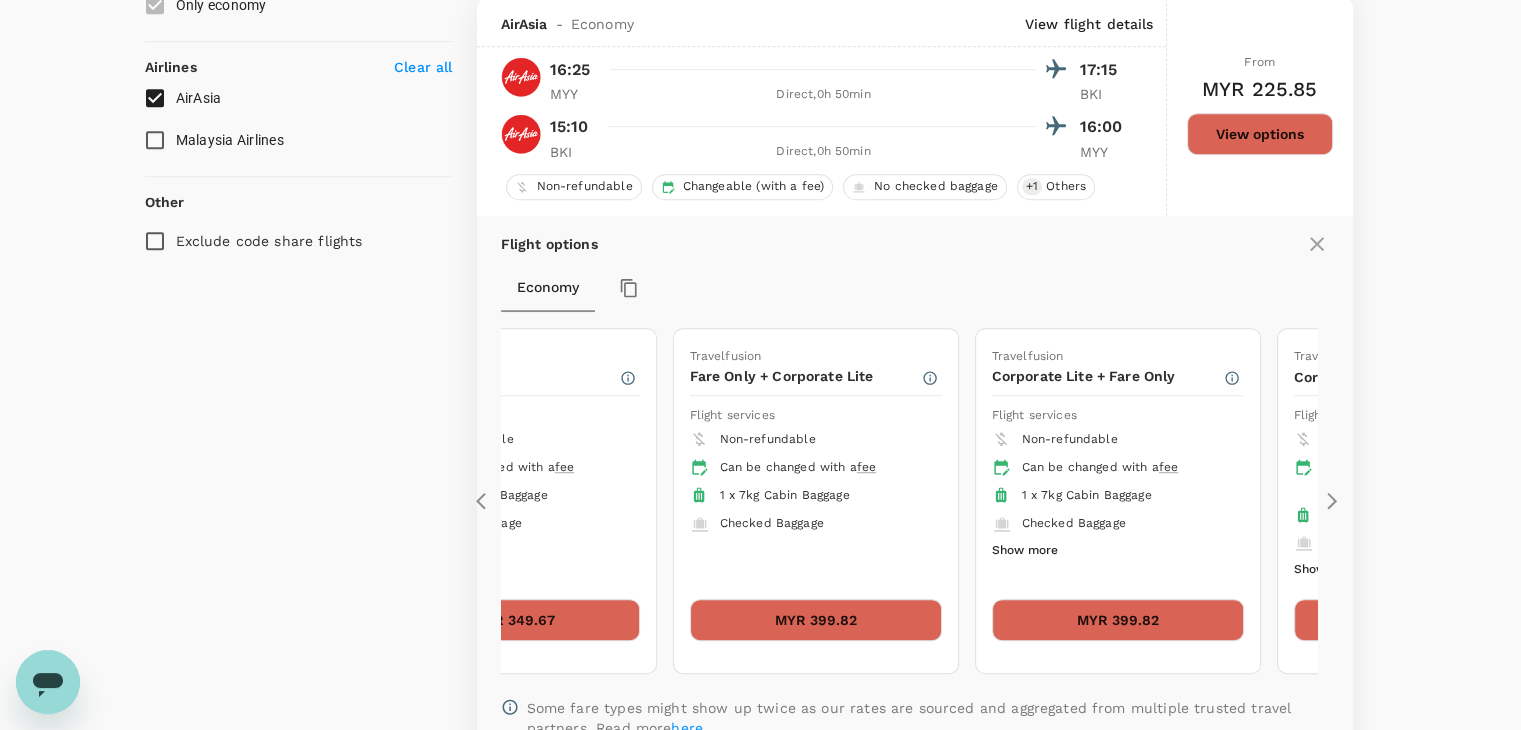 click 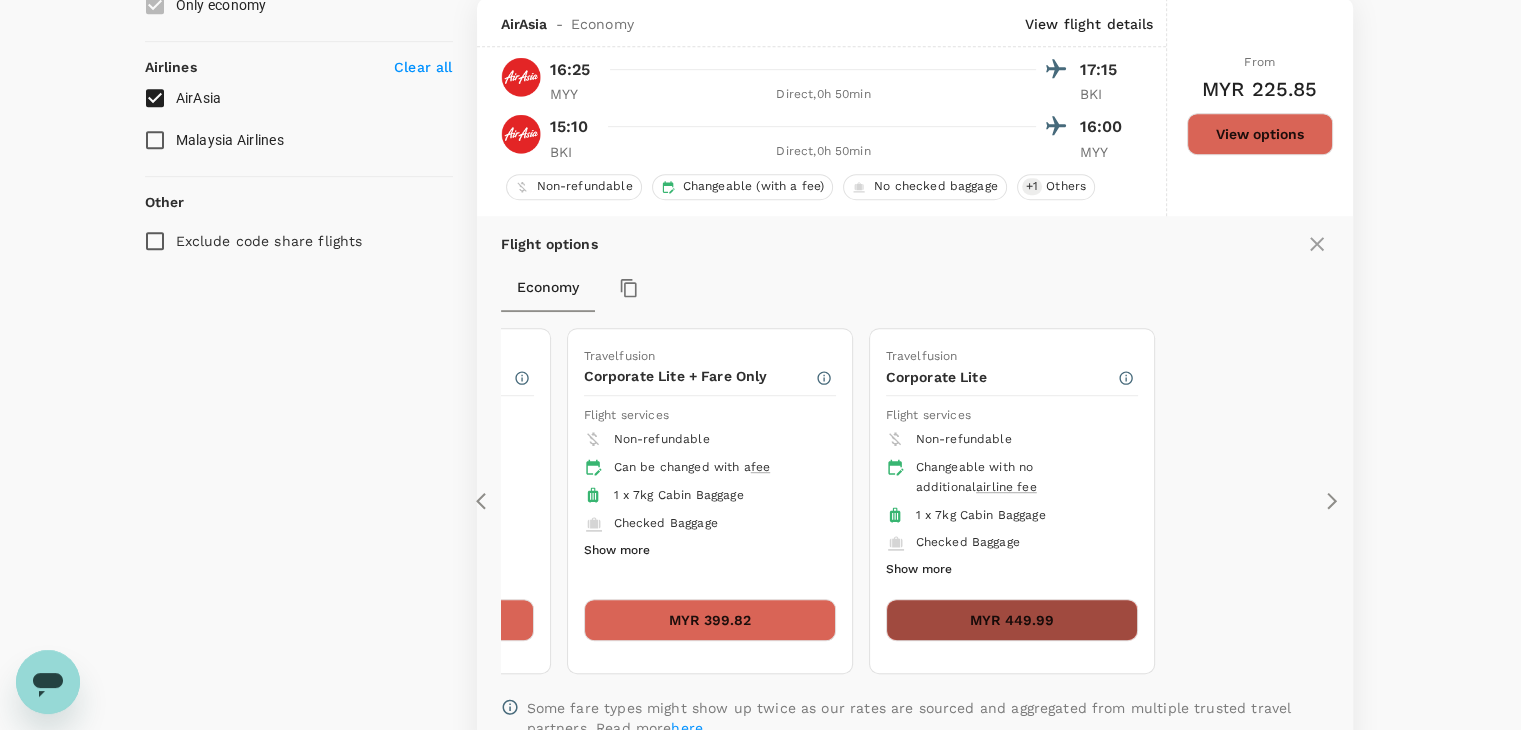 click on "MYR 449.99" at bounding box center (1012, 620) 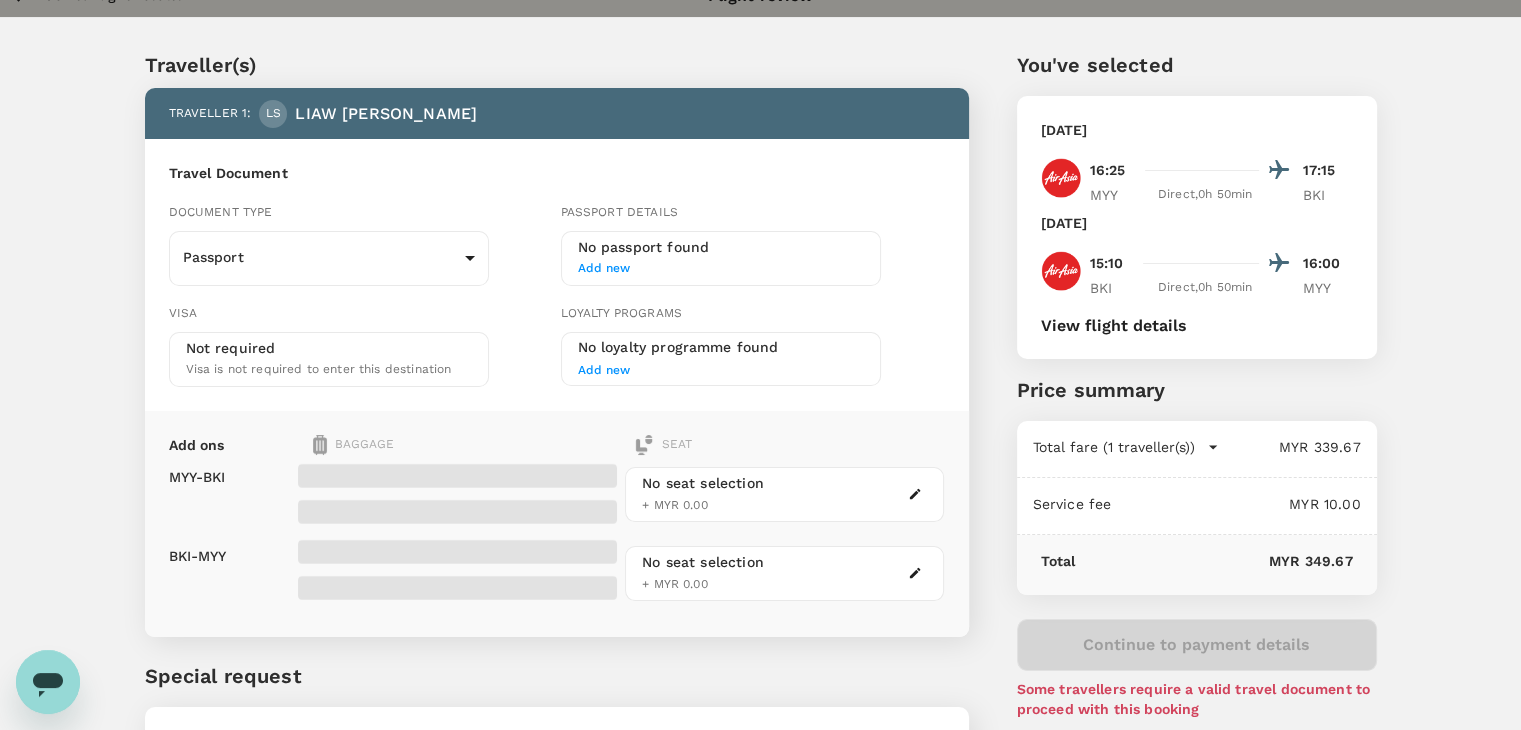 scroll, scrollTop: 0, scrollLeft: 0, axis: both 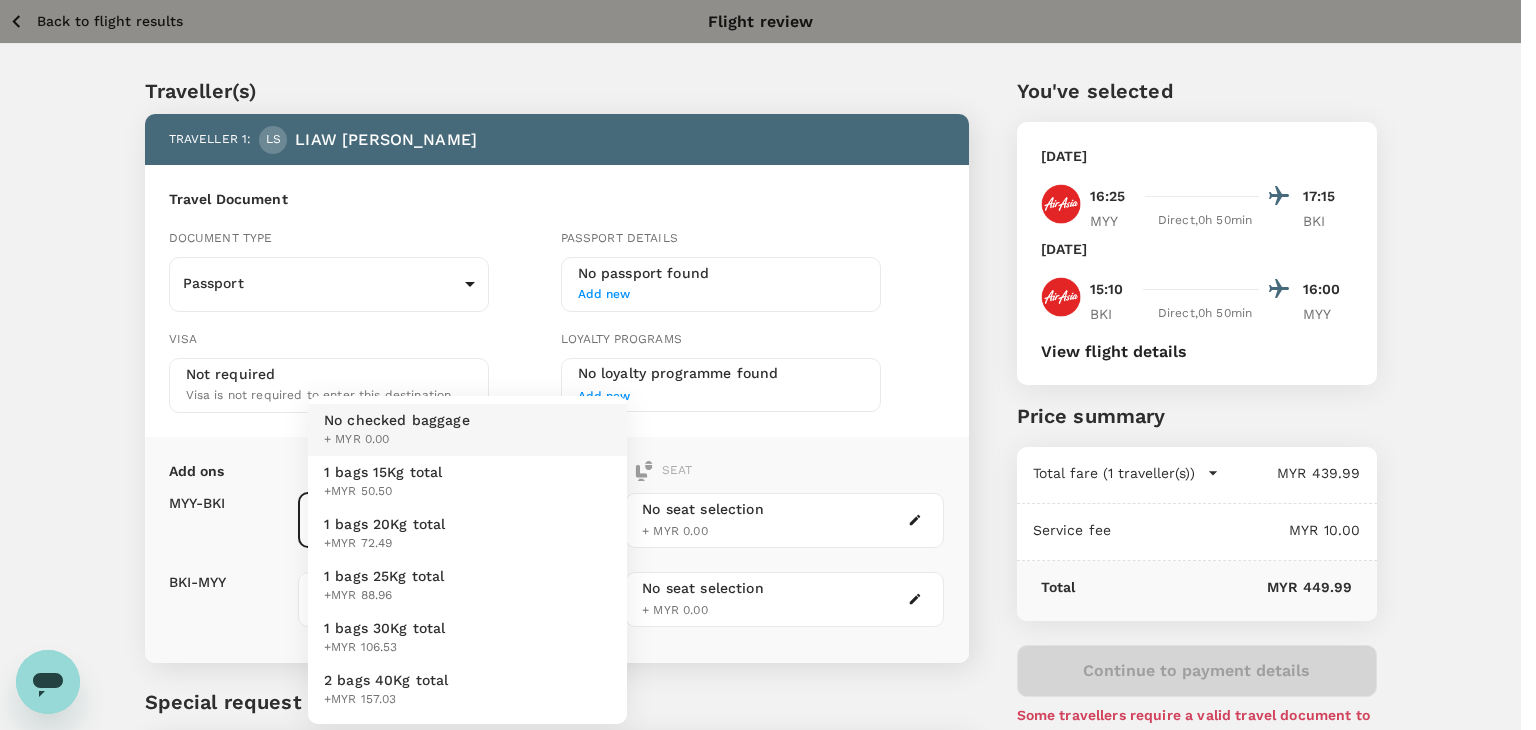 click on "Back to flight results Flight review Traveller(s) Traveller   1 : [PERSON_NAME]   [PERSON_NAME] Travel Document Document type Passport Passport ​ Passport details No passport found Add new Visa Not required Visa is not required to enter this destination Loyalty programs No loyalty programme found Add new Add ons Baggage Seat MYY  -  BKI BKI  -  MYY No checked baggage + MYR 0.00 ​ No checked baggage + MYR 0.00 ​ No seat selection + MYR 0.00 No seat selection + MYR 0.00 Special request Add any special requests here. Our support team will attend to it and reach out to you as soon as possible. Add request You've selected [DATE] 16:25 17:15 MYY Direct ,  0h 50min BKI [DATE] 15:10 16:00 BKI Direct ,  0h 50min MYY View flight details Price summary Total fare (1 traveller(s)) MYR 439.99 Air fare MYR 439.99 Baggage fee MYR 0.00 Seat fee MYR 0.00 Service fee MYR 10.00 Total MYR 449.99 Continue to payment details Some travellers require a valid travel document to proceed with this booking  ( )" at bounding box center [768, 458] 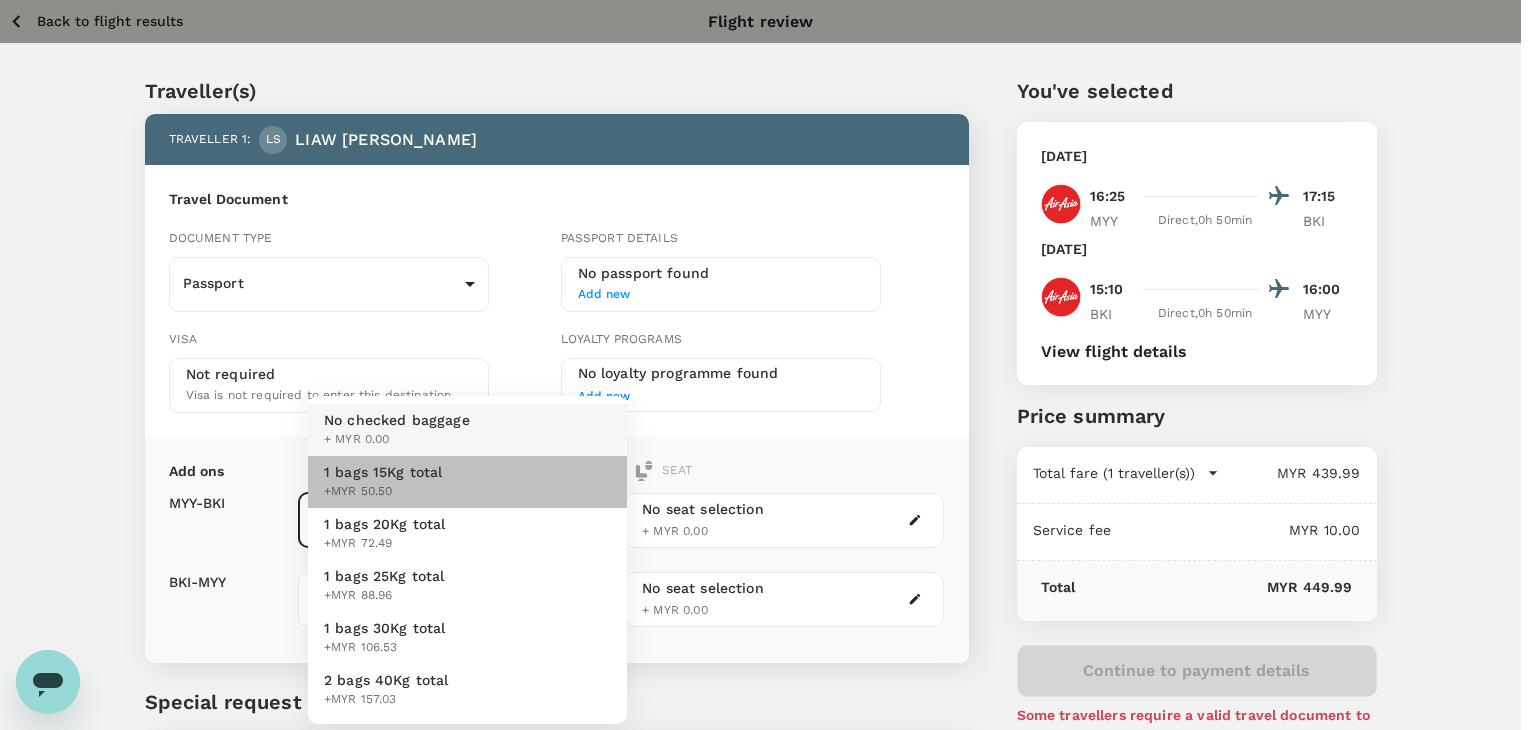 click on "1 bags 15Kg total +MYR 50.50" at bounding box center [467, 482] 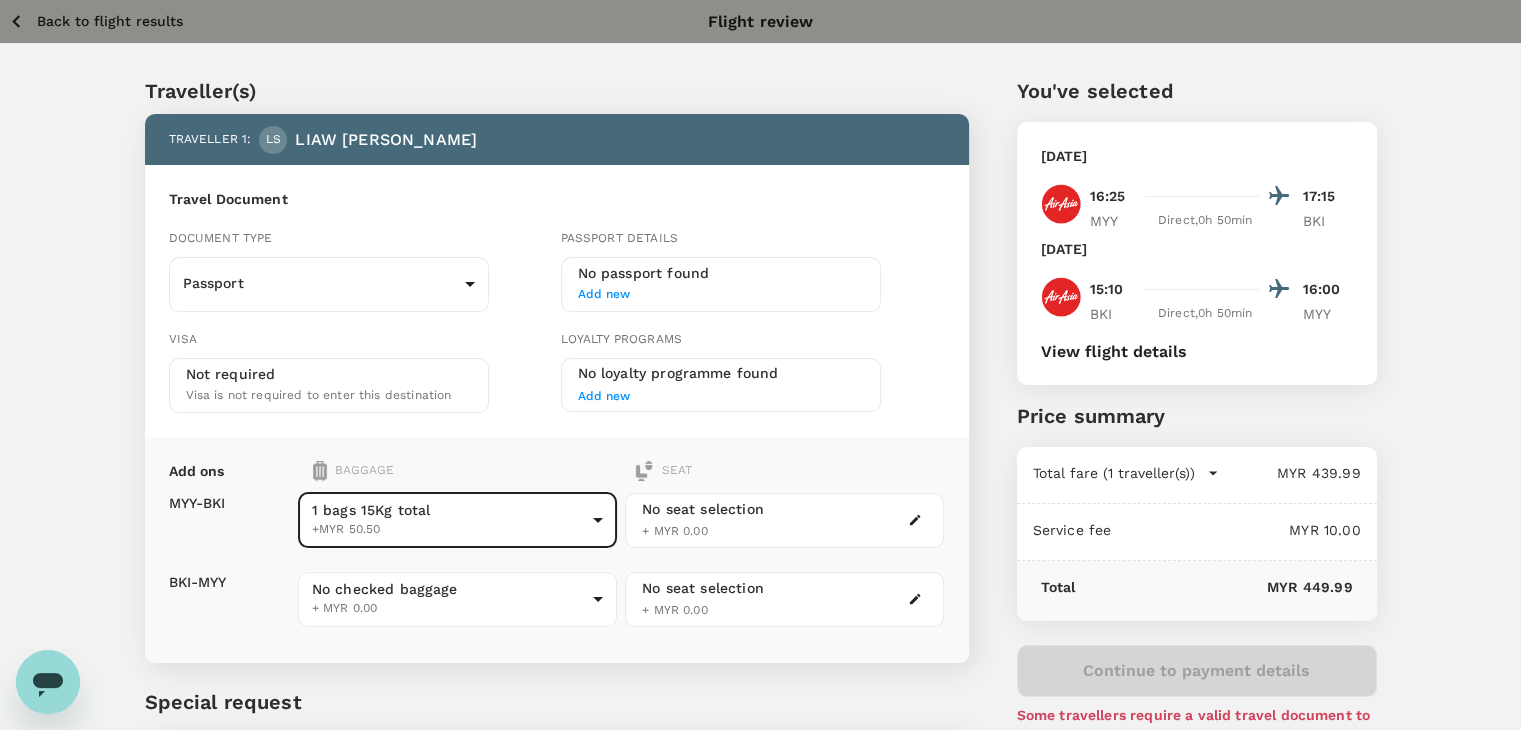 click on "Back to flight results Flight review Traveller(s) Traveller   1 : [PERSON_NAME]   [PERSON_NAME] Travel Document Document type Passport Passport ​ Passport details No passport found Add new Visa Not required Visa is not required to enter this destination Loyalty programs No loyalty programme found Add new Add ons Baggage Seat MYY  -  BKI BKI  -  MYY 1 bags 15Kg total +MYR 50.50 1 - 50.5 ​ No checked baggage + MYR 0.00 ​ No seat selection + MYR 0.00 No seat selection + MYR 0.00 Special request Add any special requests here. Our support team will attend to it and reach out to you as soon as possible. Add request You've selected [DATE] 16:25 17:15 MYY Direct ,  0h 50min BKI [DATE] 15:10 16:00 BKI Direct ,  0h 50min MYY View flight details Price summary Total fare (1 traveller(s)) MYR 439.99 Air fare MYR 439.99 Baggage fee MYR 0.00 Seat fee MYR 0.00 Service fee MYR 10.00 Total MYR 449.99 Continue to payment details Some travellers require a valid travel document to proceed with this booking" at bounding box center [760, 458] 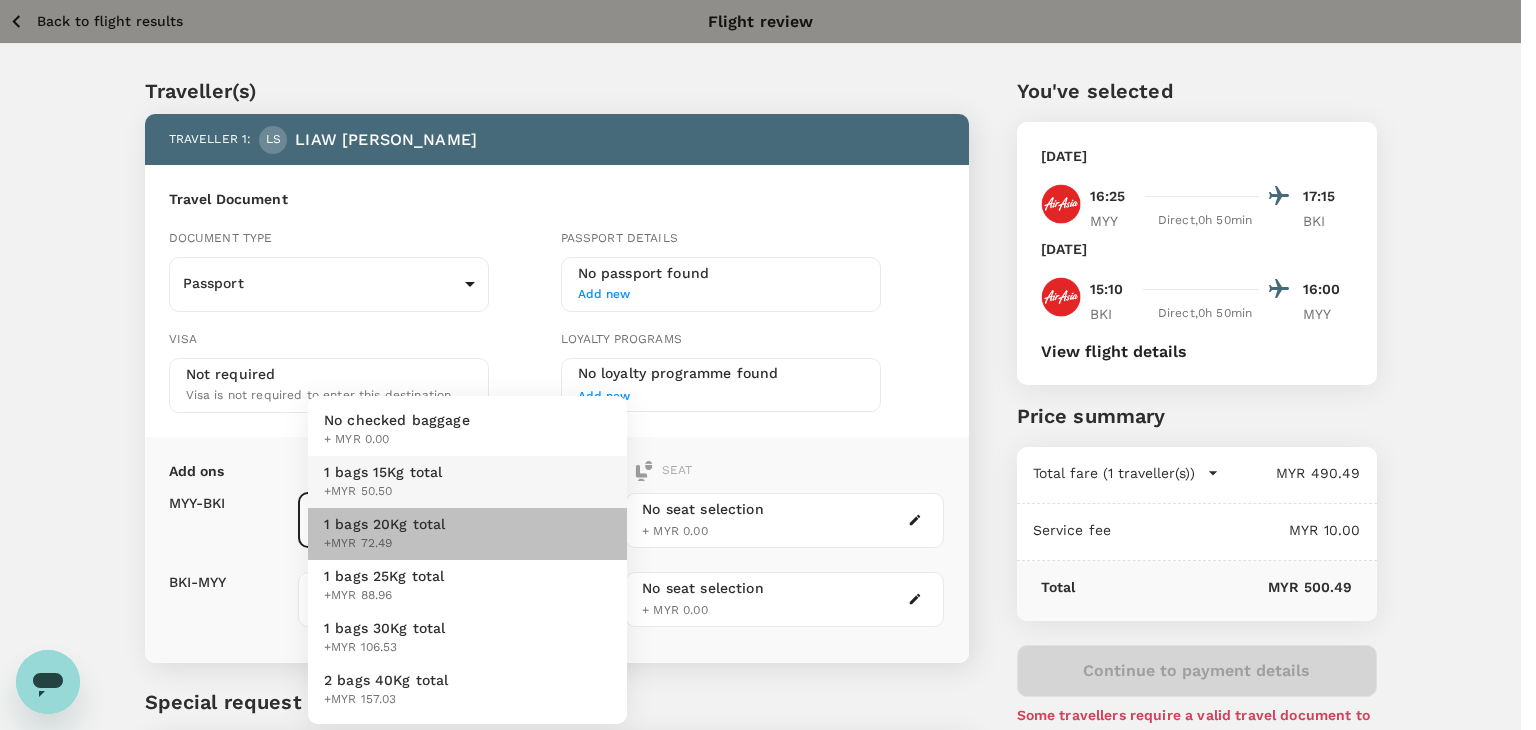 click on "1 bags 20Kg total +MYR 72.49" at bounding box center [467, 534] 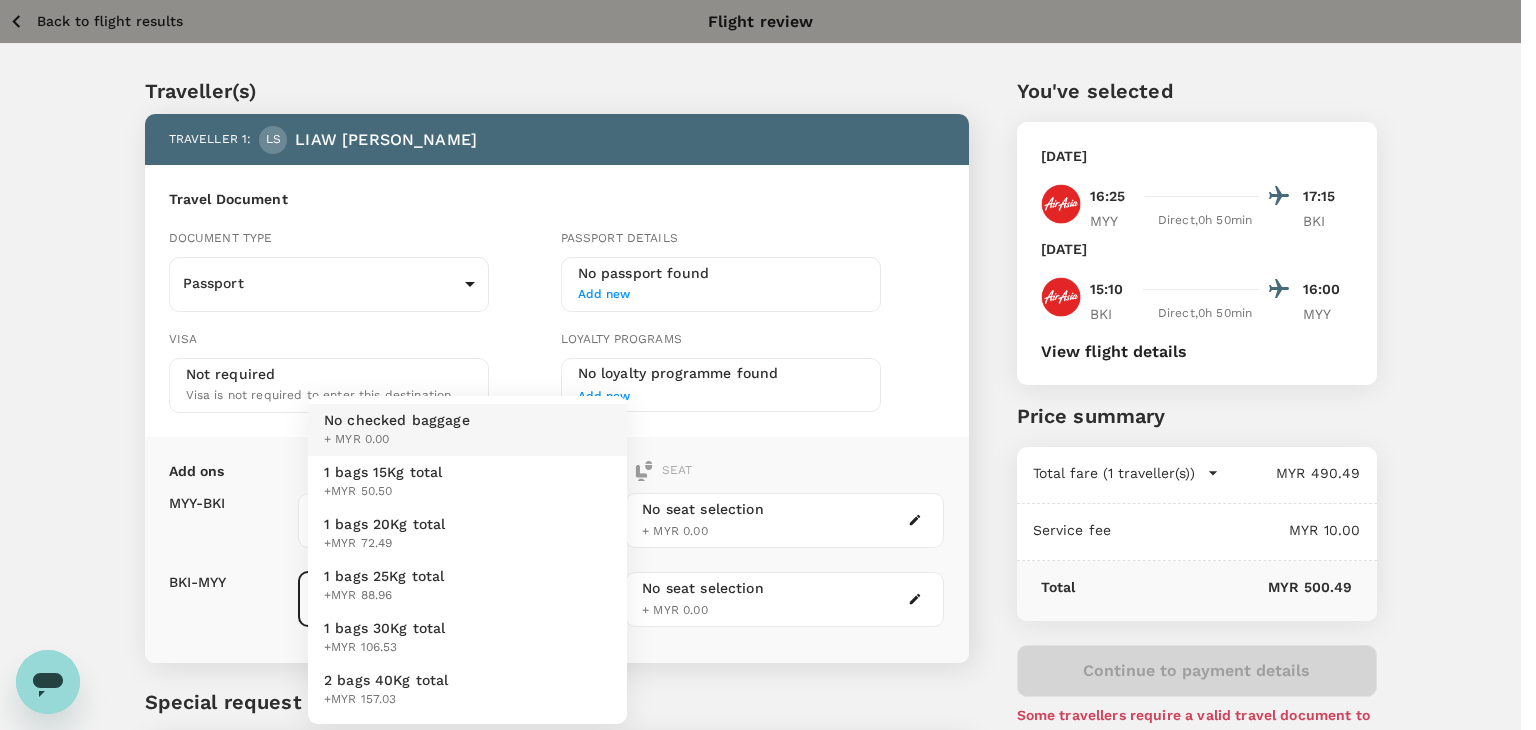 click on "Back to flight results Flight review Traveller(s) Traveller   1 : [PERSON_NAME]   [PERSON_NAME] Travel Document Document type Passport Passport ​ Passport details No passport found Add new Visa Not required Visa is not required to enter this destination Loyalty programs No loyalty programme found Add new Add ons Baggage Seat MYY  -  BKI BKI  -  MYY 1 bags 20Kg total +MYR 72.49 2 - 72.49 ​ No checked baggage + MYR 0.00 ​ No seat selection + MYR 0.00 No seat selection + MYR 0.00 Special request Add any special requests here. Our support team will attend to it and reach out to you as soon as possible. Add request You've selected [DATE] 16:25 17:15 MYY Direct ,  0h 50min BKI [DATE] 15:10 16:00 BKI Direct ,  0h 50min MYY View flight details Price summary Total fare (1 traveller(s)) MYR 490.49 Air fare MYR 439.99 Baggage fee MYR 50.50 Seat fee MYR 0.00 Service fee MYR 10.00 Total MYR 500.49 Continue to payment details by TruTrip  ( 3.47.1   ) View details Edit Add new No checked baggage" at bounding box center (768, 458) 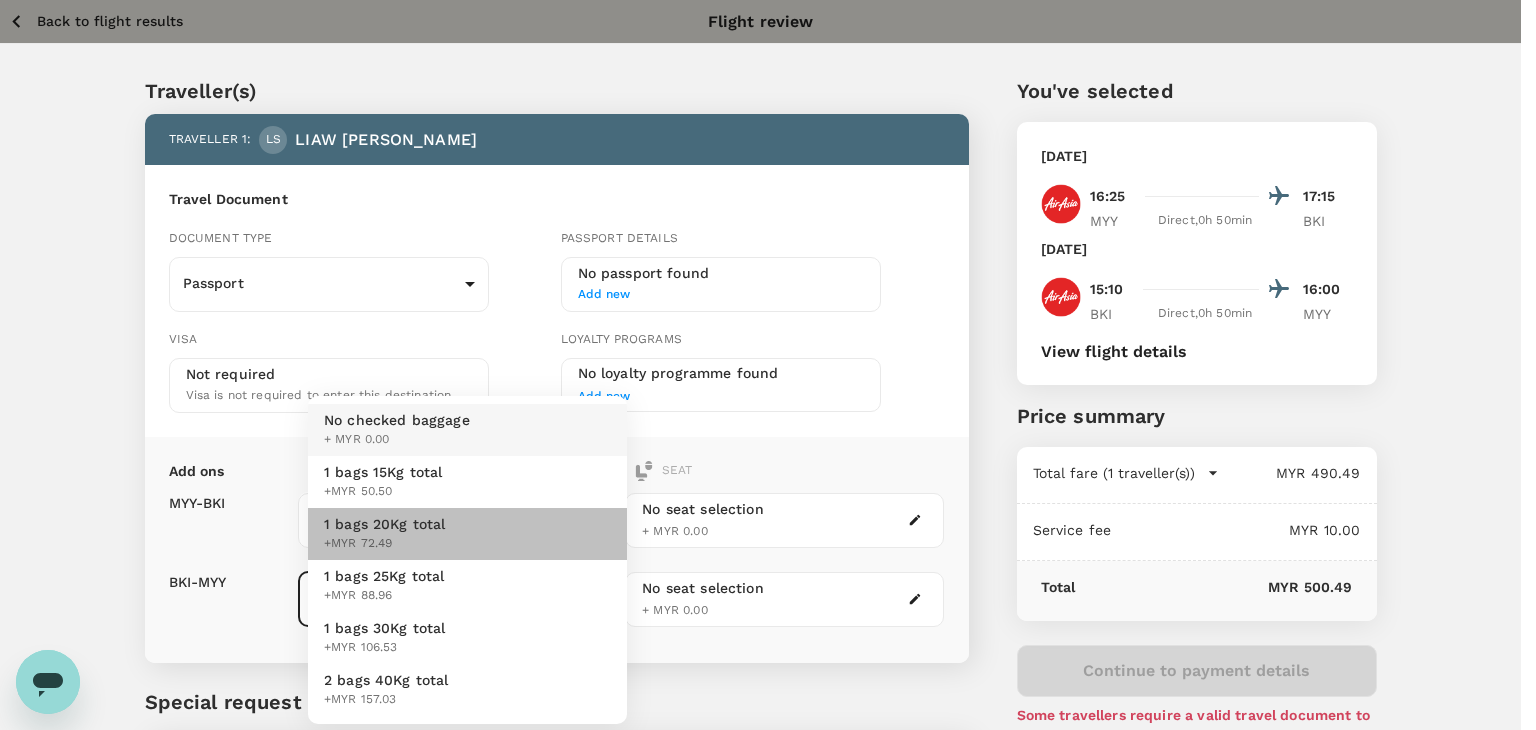 click on "1 bags 20Kg total" at bounding box center (385, 524) 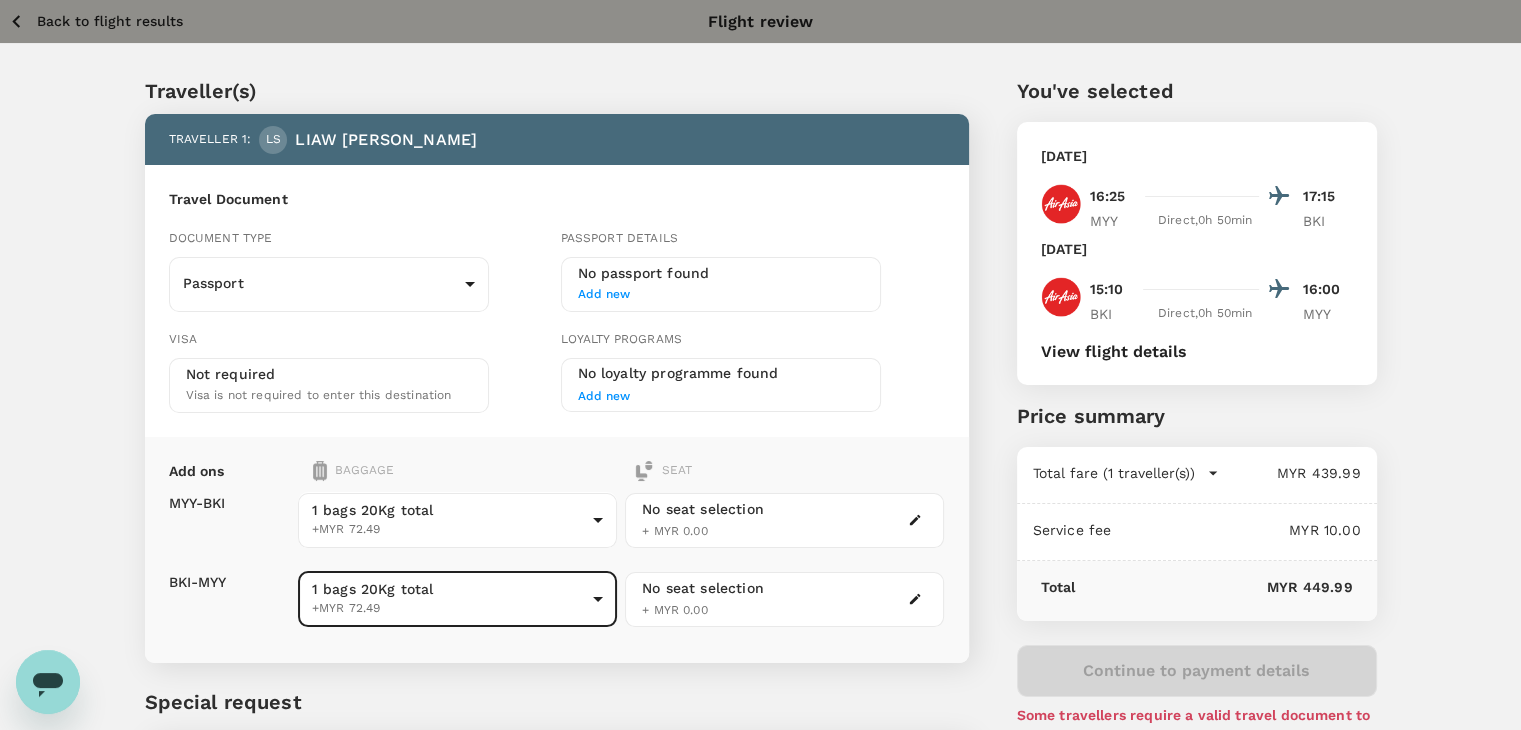 click on "Back to flight results" at bounding box center (110, 21) 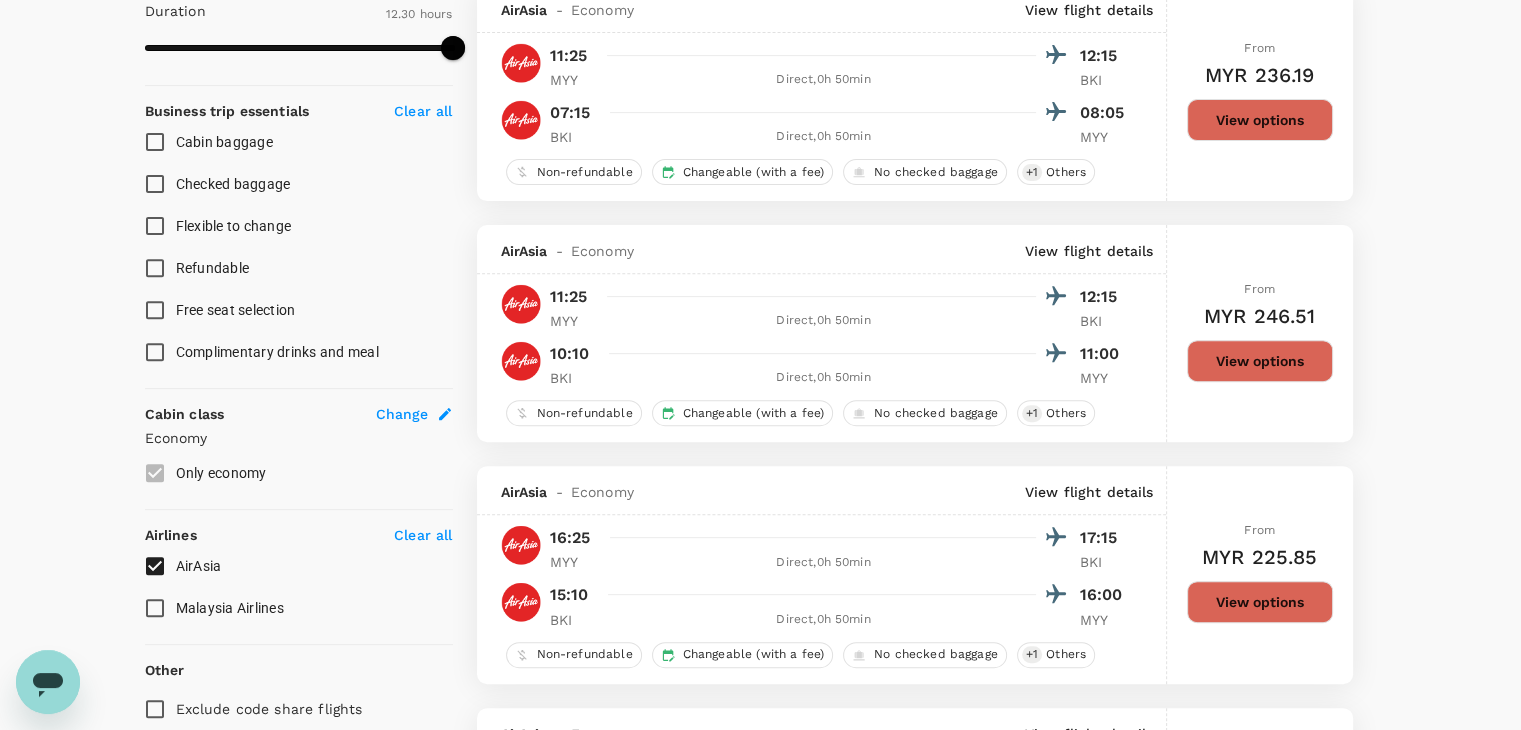 scroll, scrollTop: 1013, scrollLeft: 0, axis: vertical 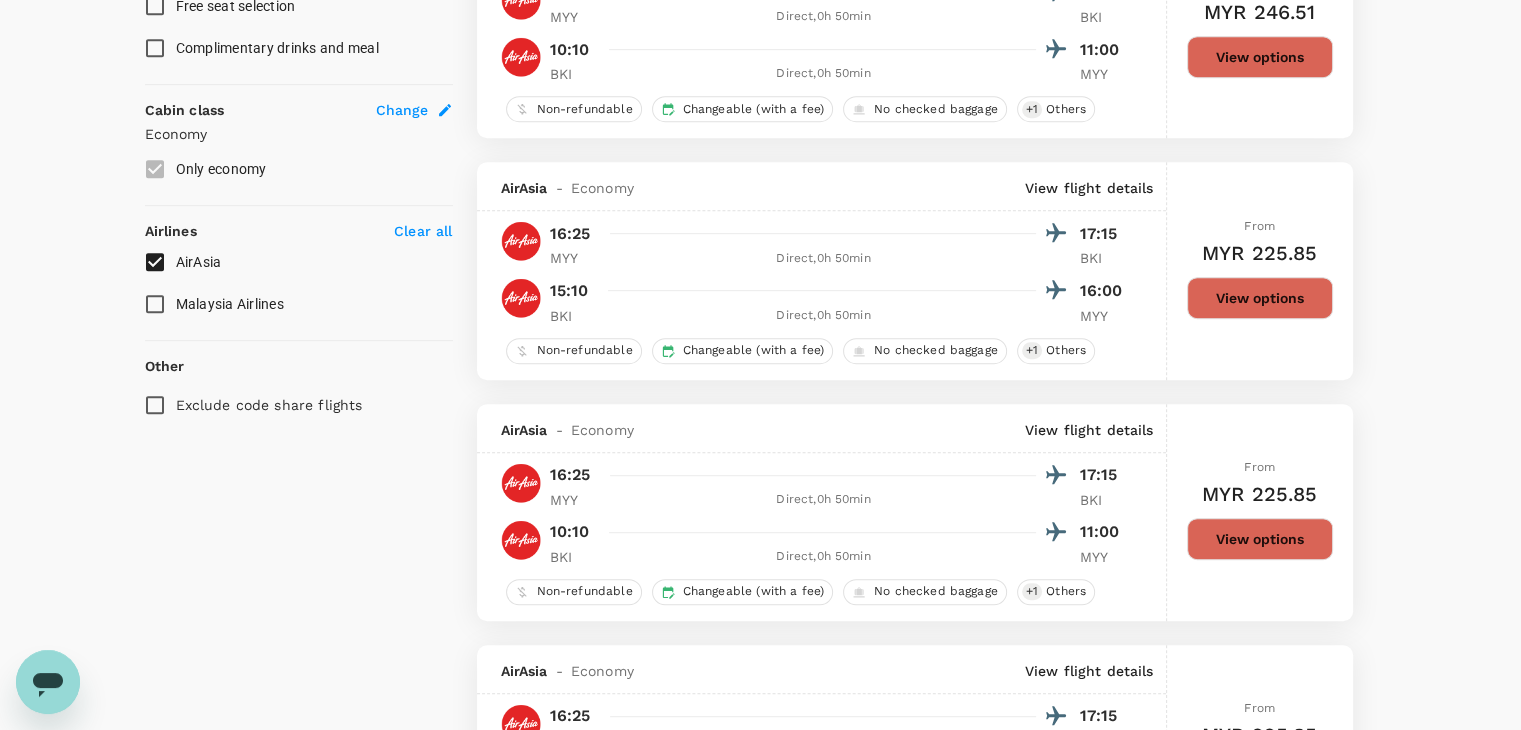 click on "Malaysia Airlines" at bounding box center (155, 304) 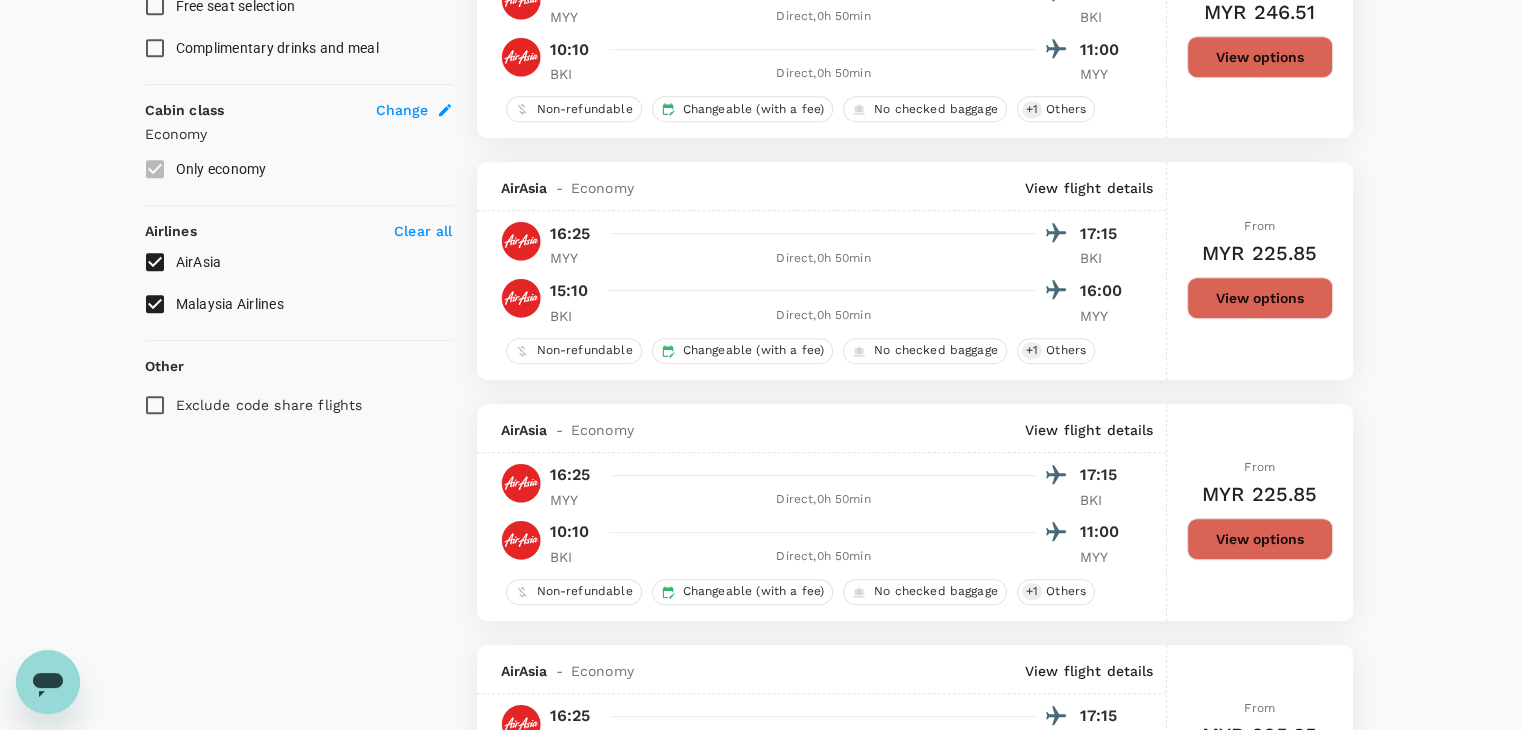 click on "AirAsia" at bounding box center [155, 262] 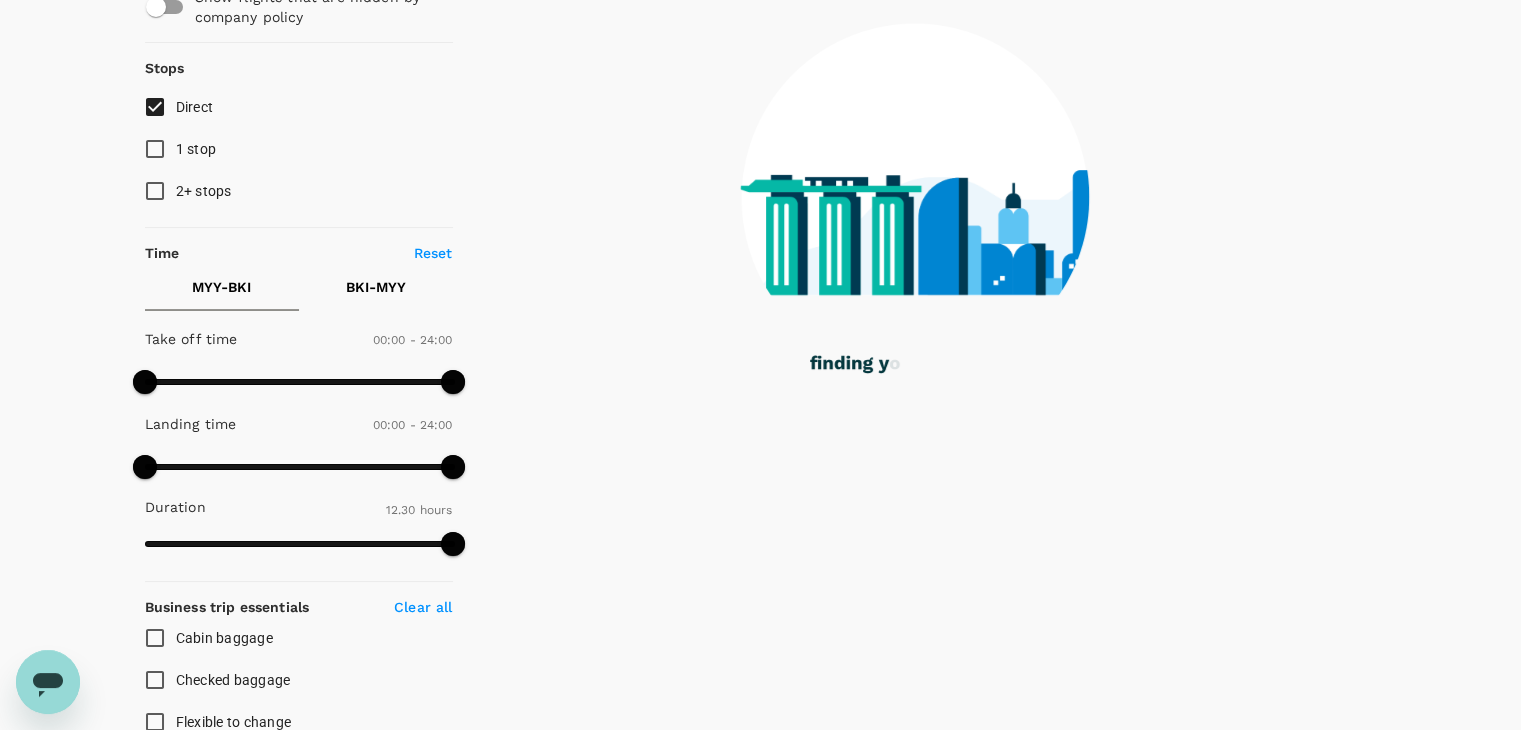 scroll, scrollTop: 0, scrollLeft: 0, axis: both 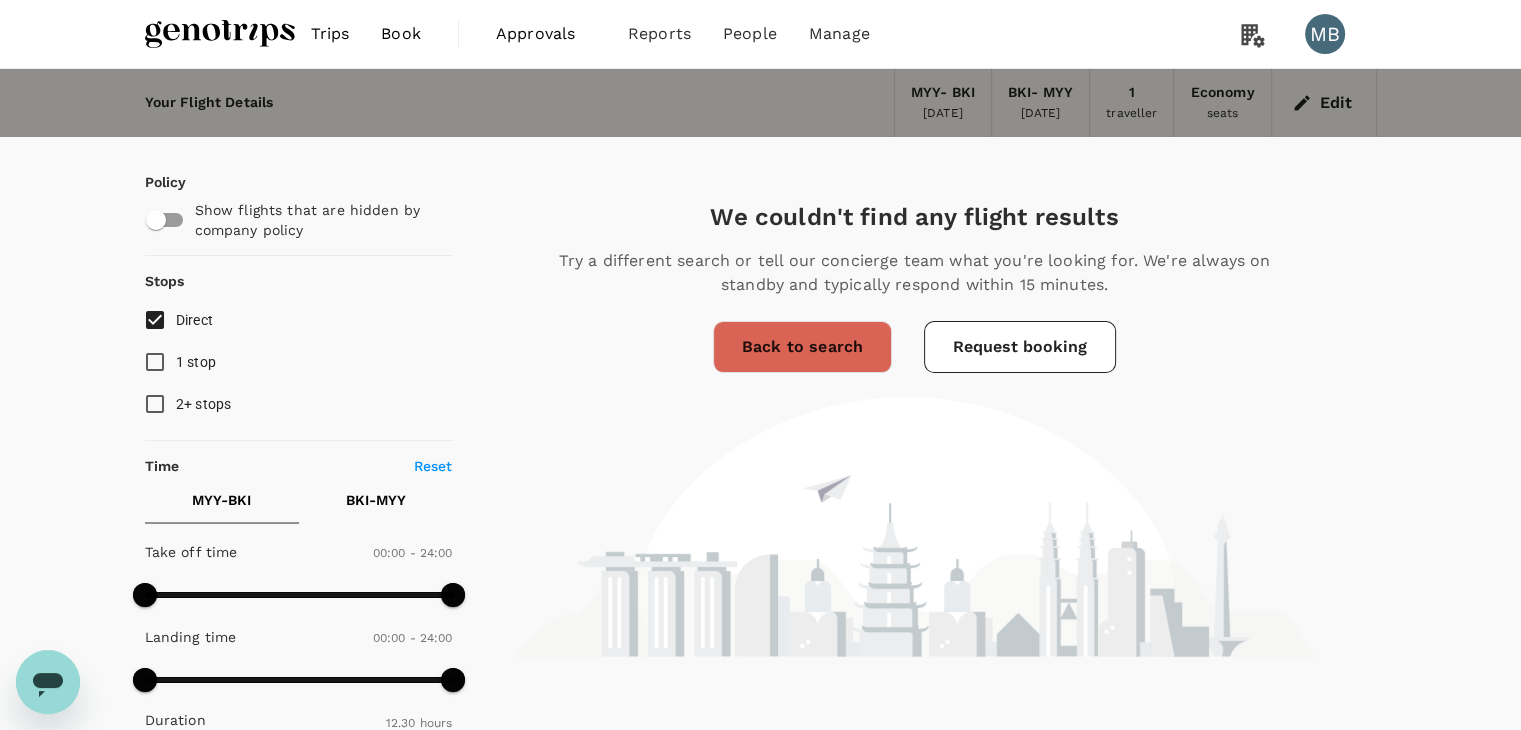 click on "Direct" at bounding box center [155, 320] 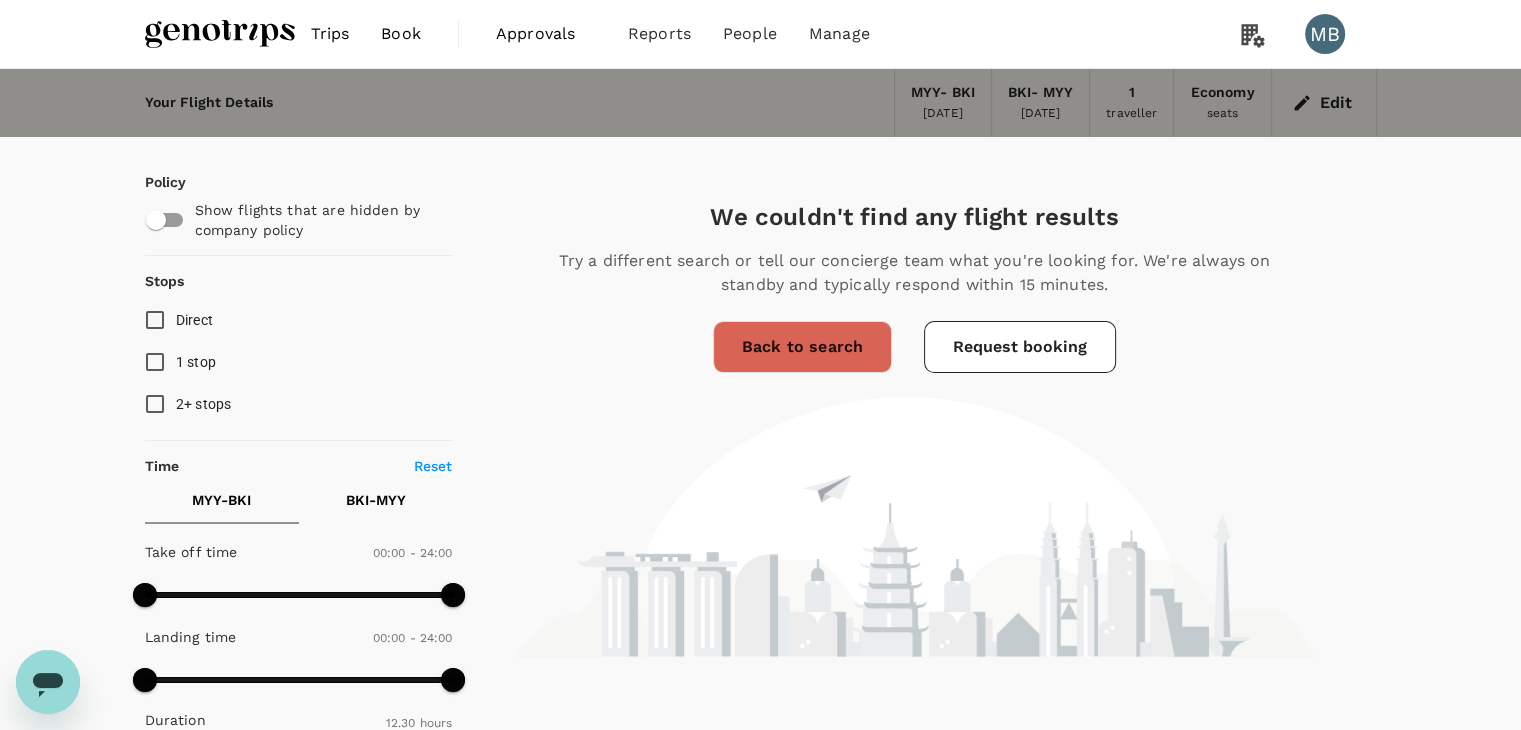 click on "1 stop" at bounding box center [155, 362] 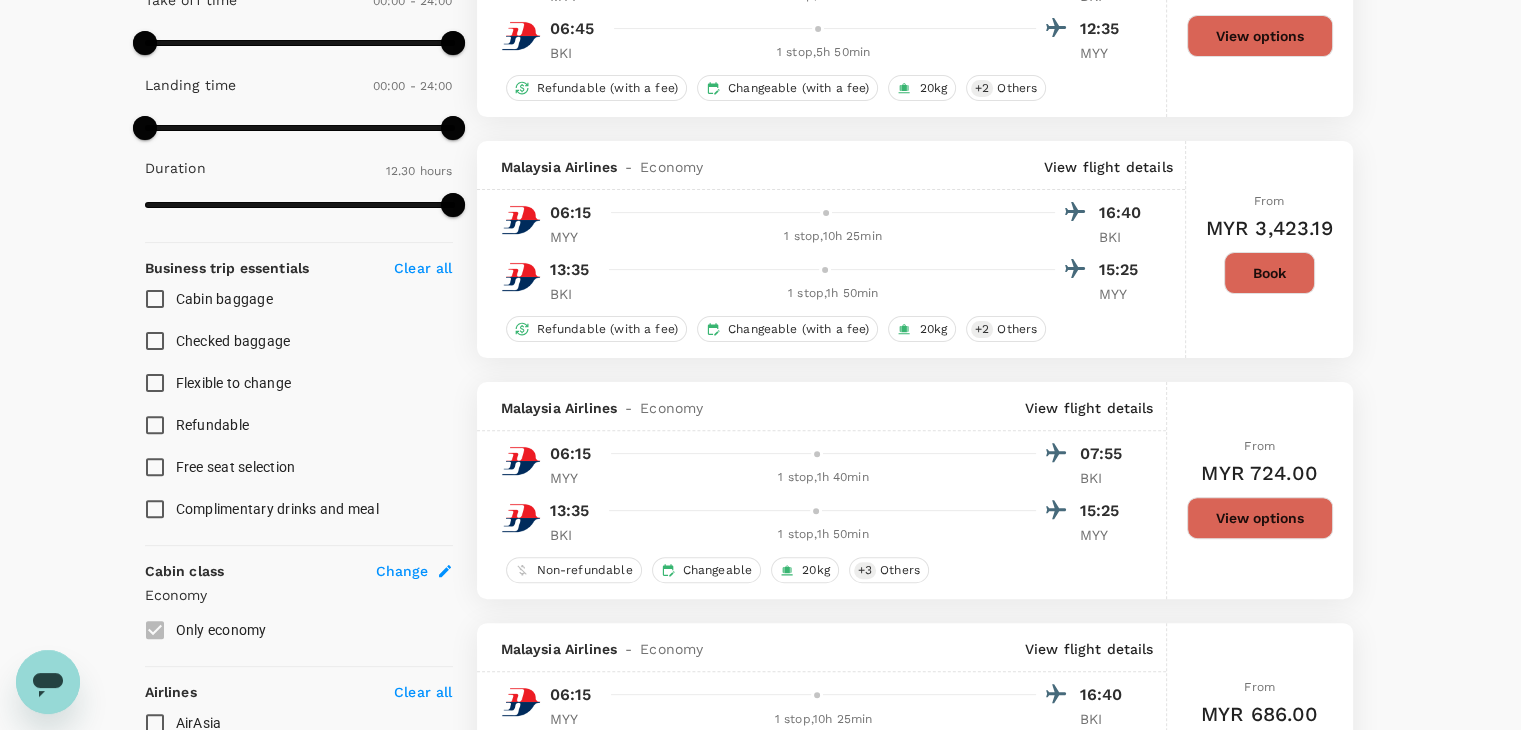 scroll, scrollTop: 400, scrollLeft: 0, axis: vertical 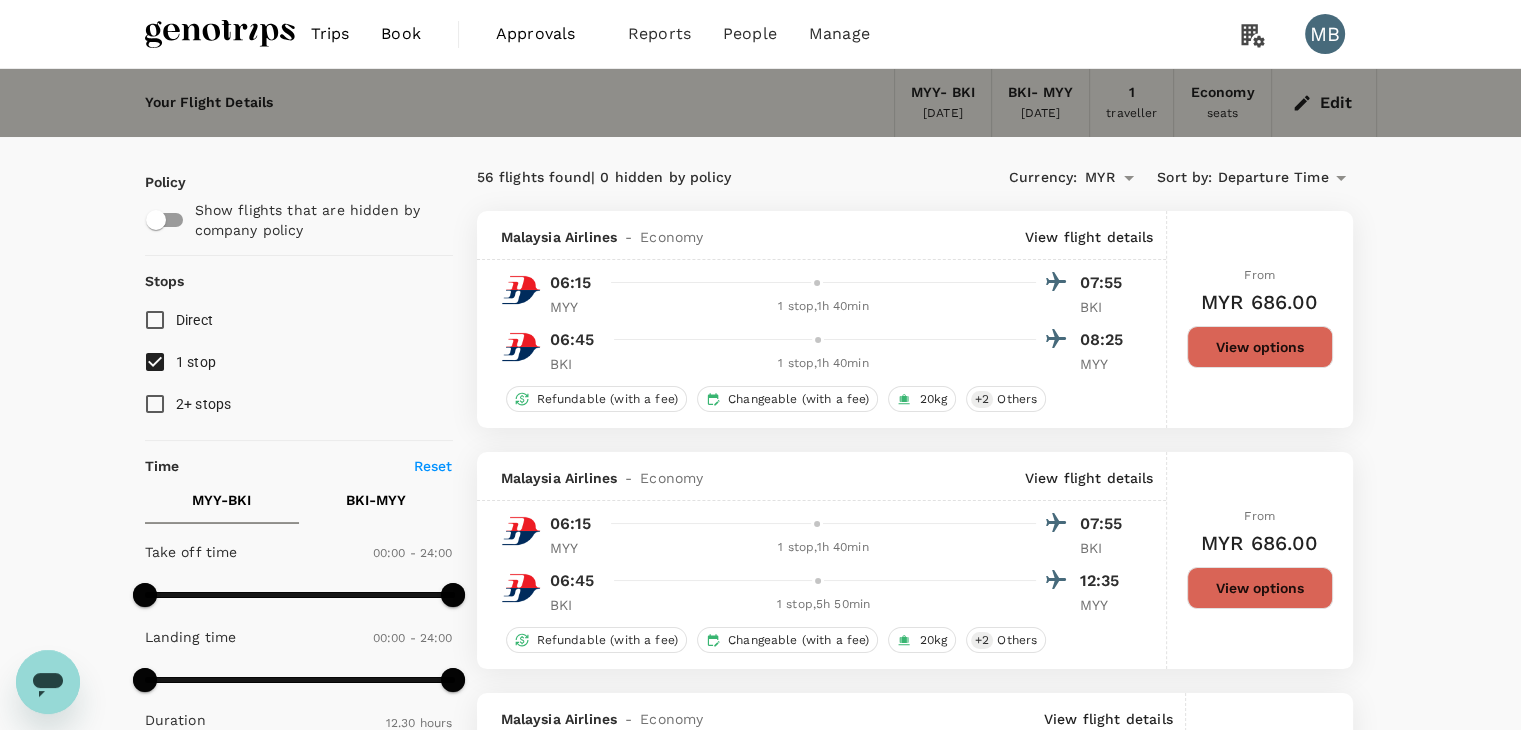 click at bounding box center [220, 34] 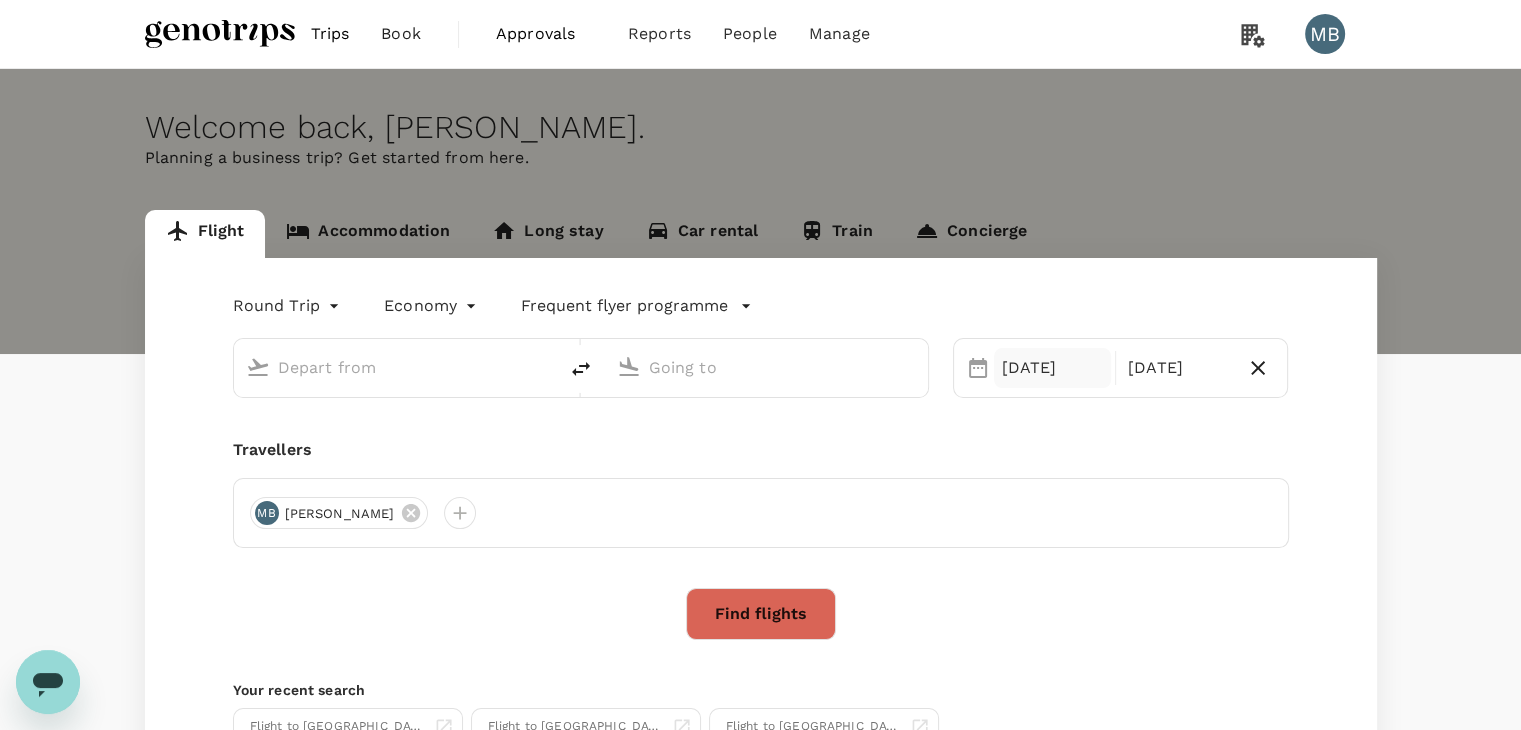 type on "Miri Intl (MYY)" 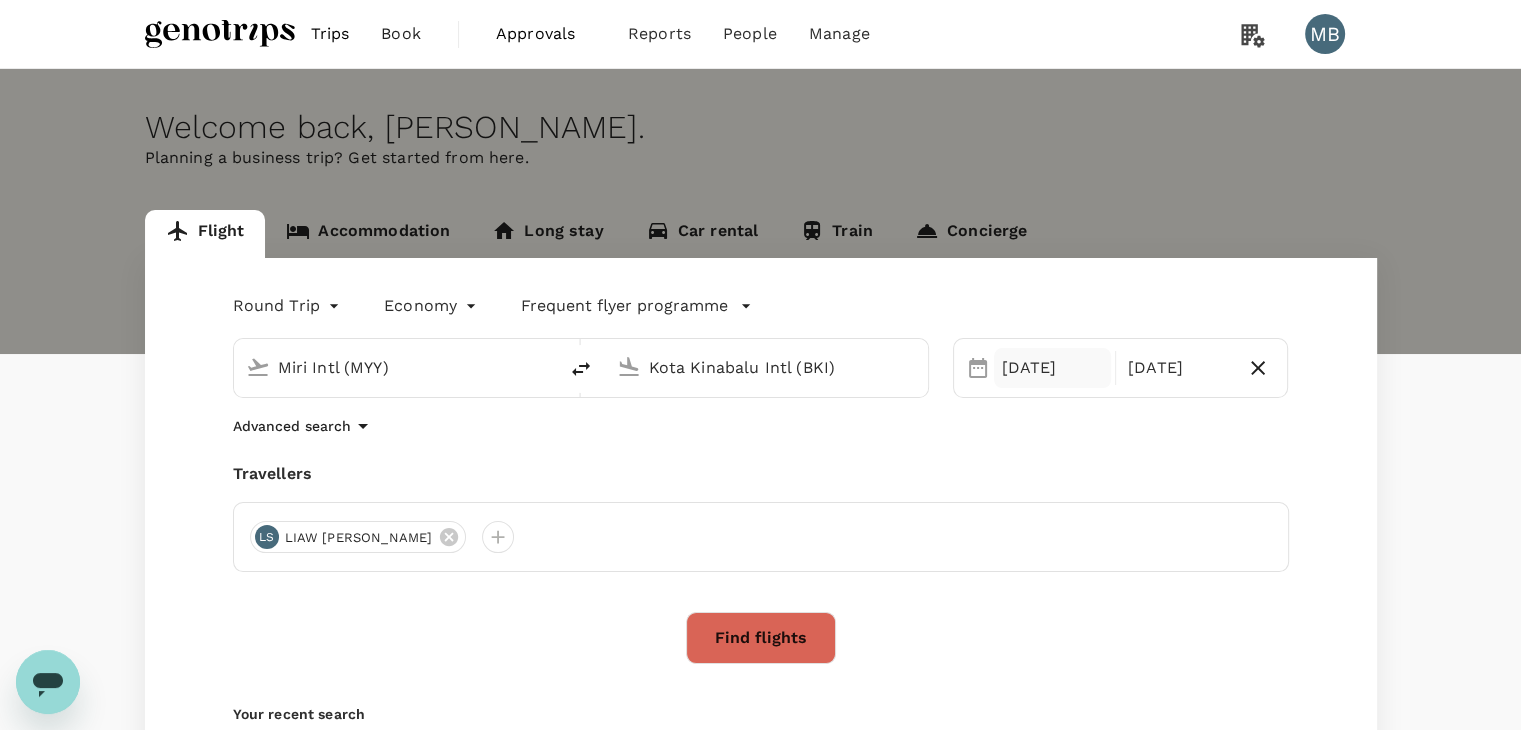 type 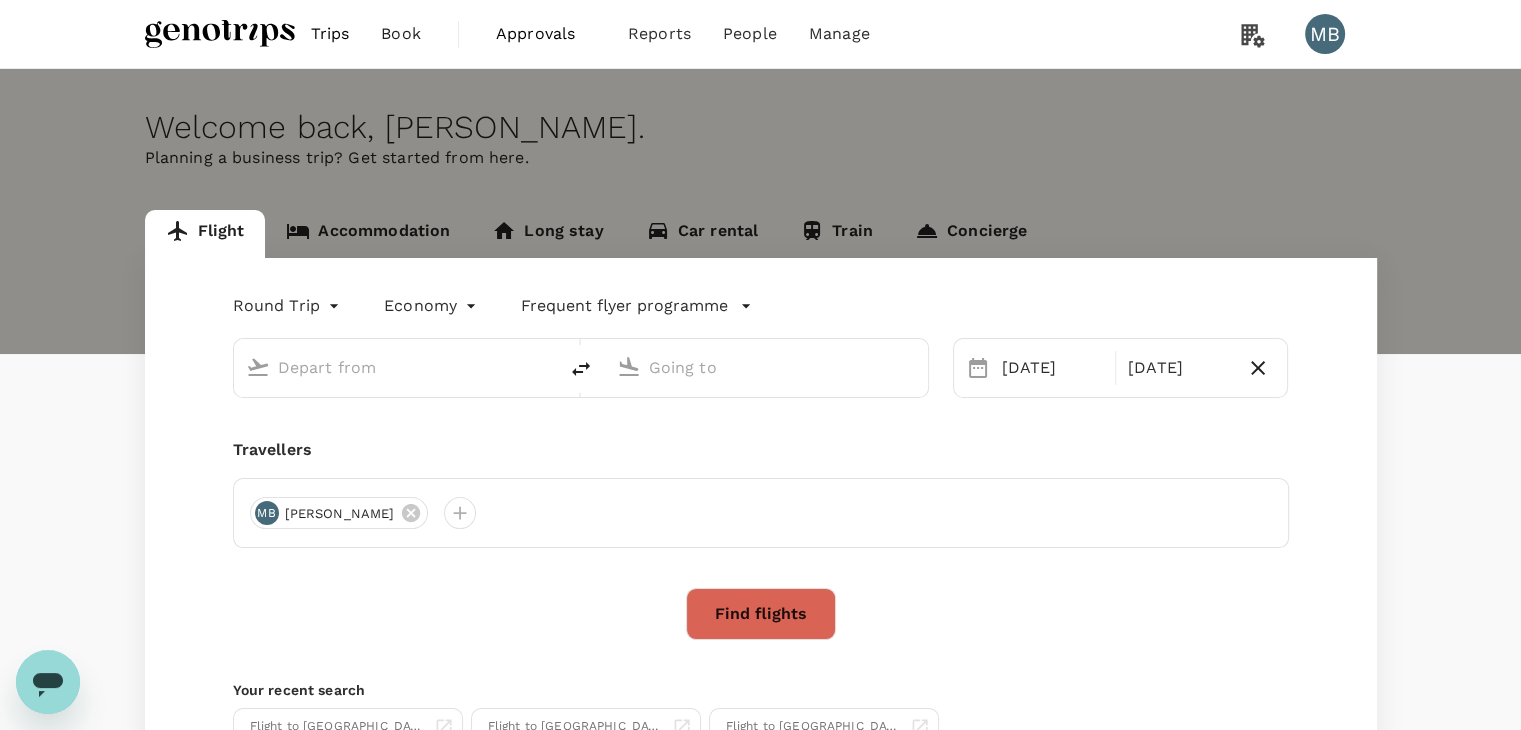 type on "Miri Intl (MYY)" 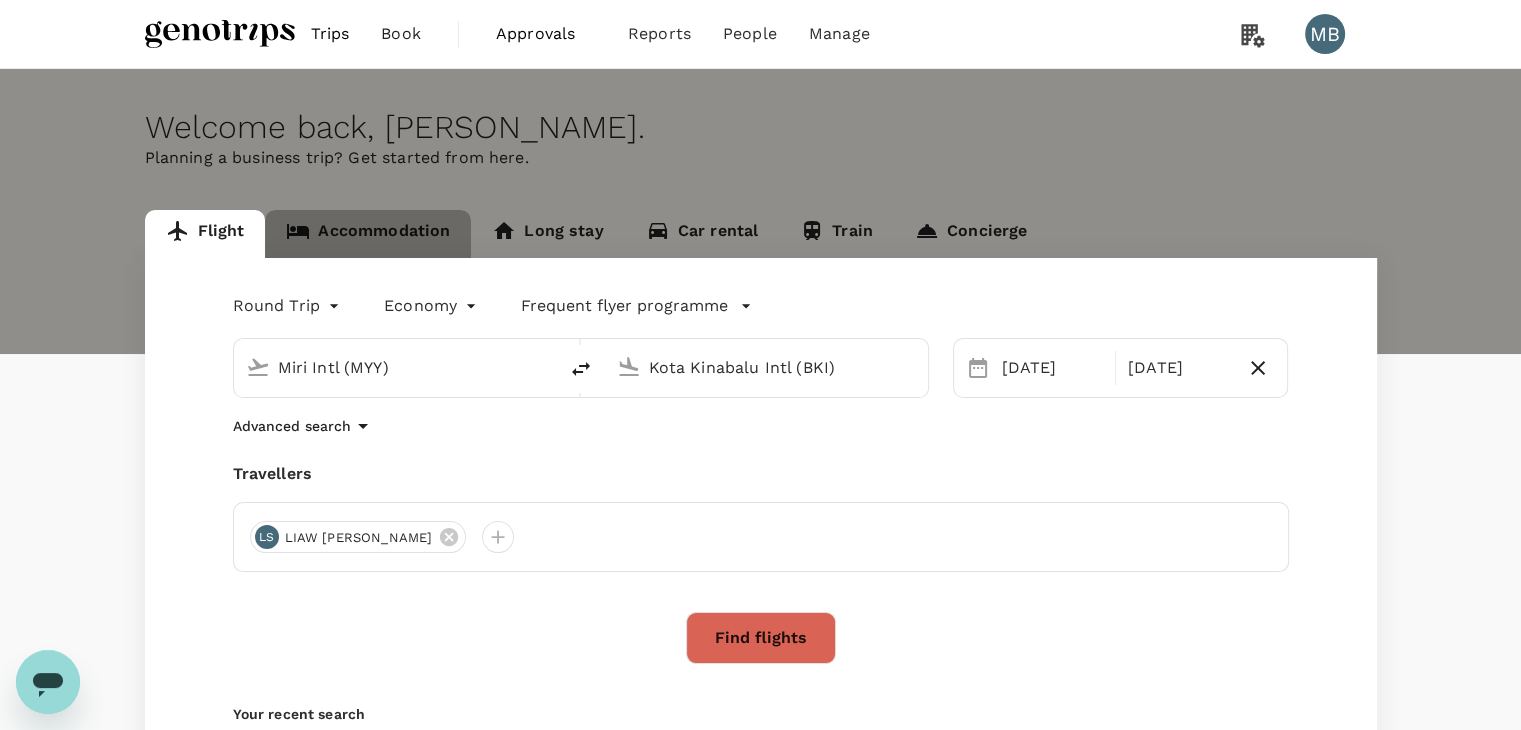 click on "Accommodation" at bounding box center [368, 234] 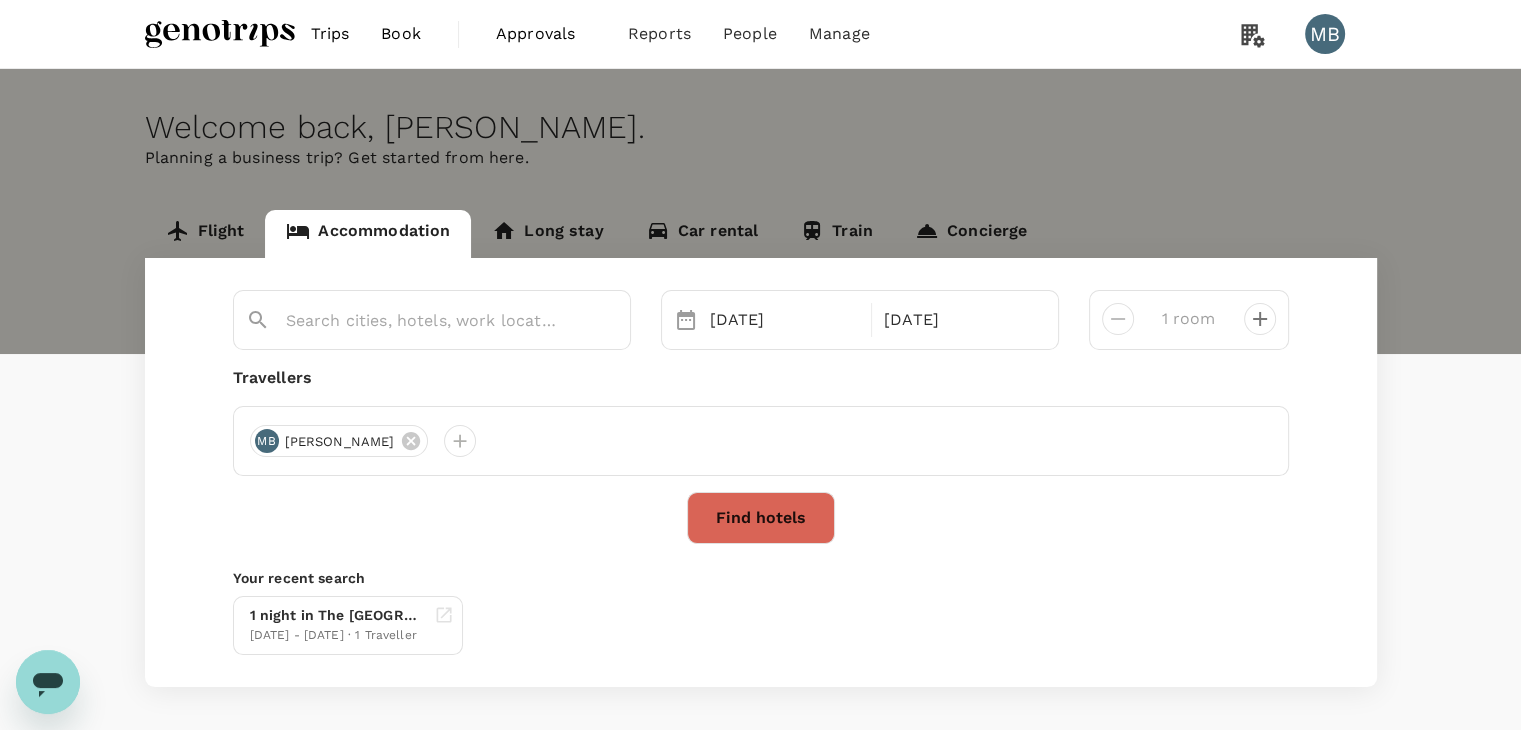 type on "Kertih Damansara Inn" 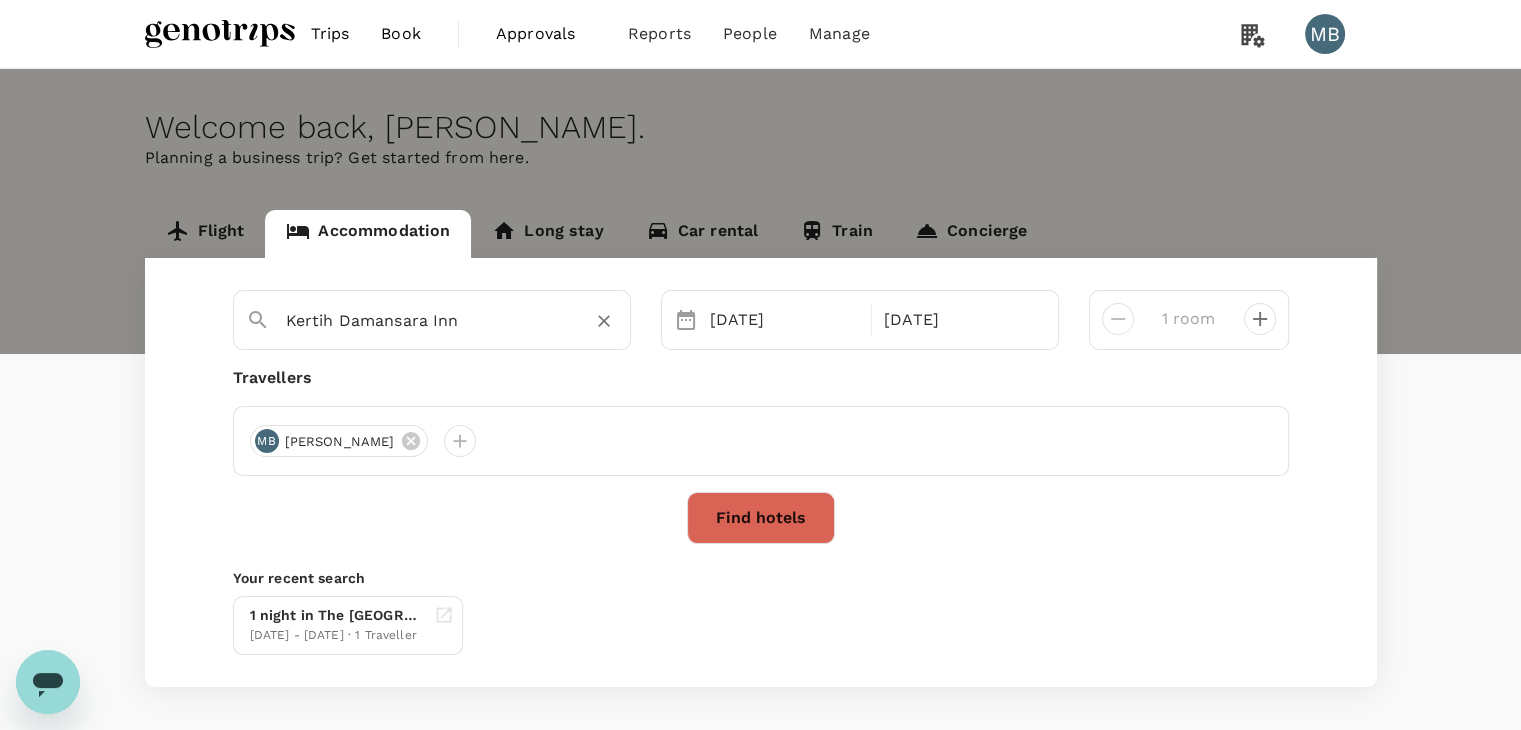 click 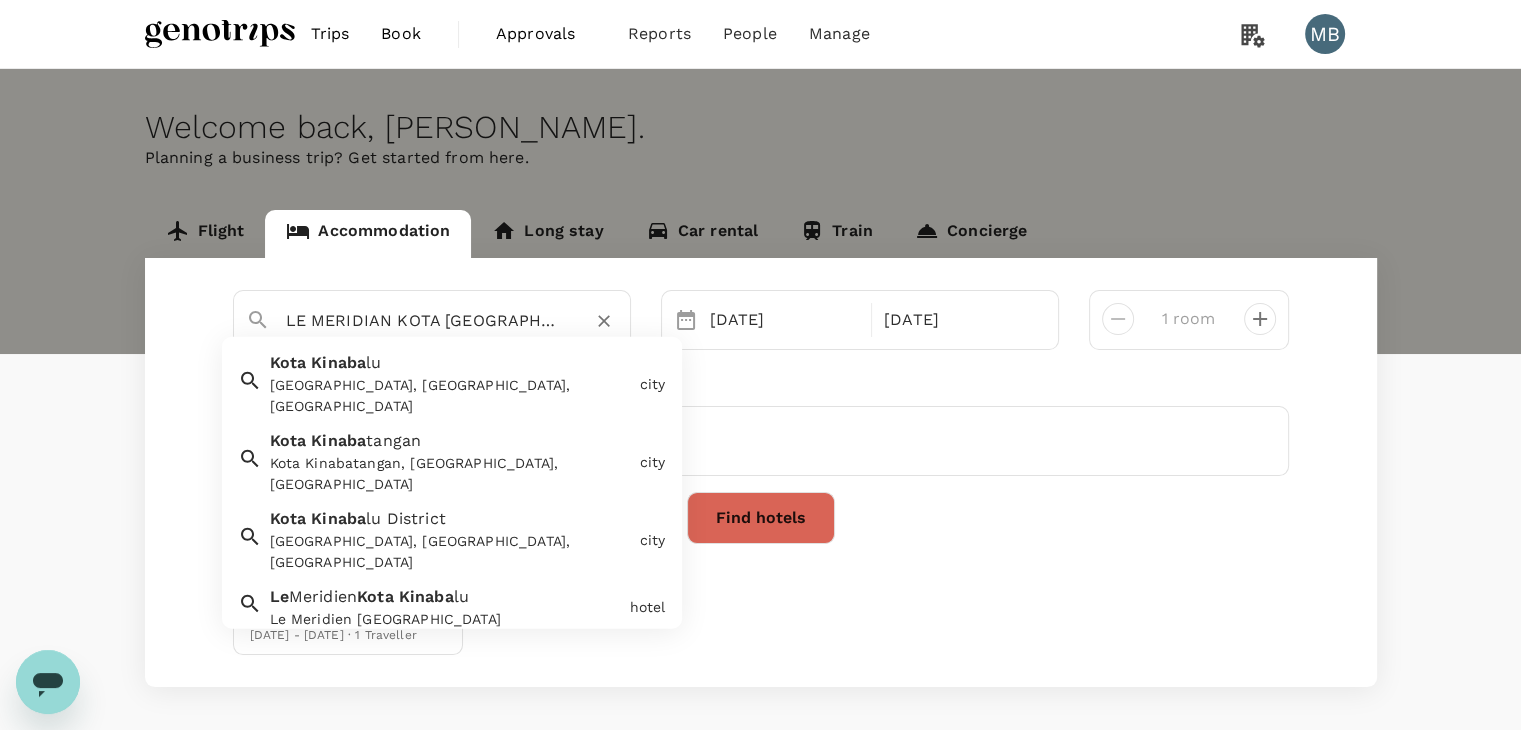 click on "Le  Meridien  Kota   [GEOGRAPHIC_DATA] lu Le Meridien [GEOGRAPHIC_DATA]" at bounding box center (442, 603) 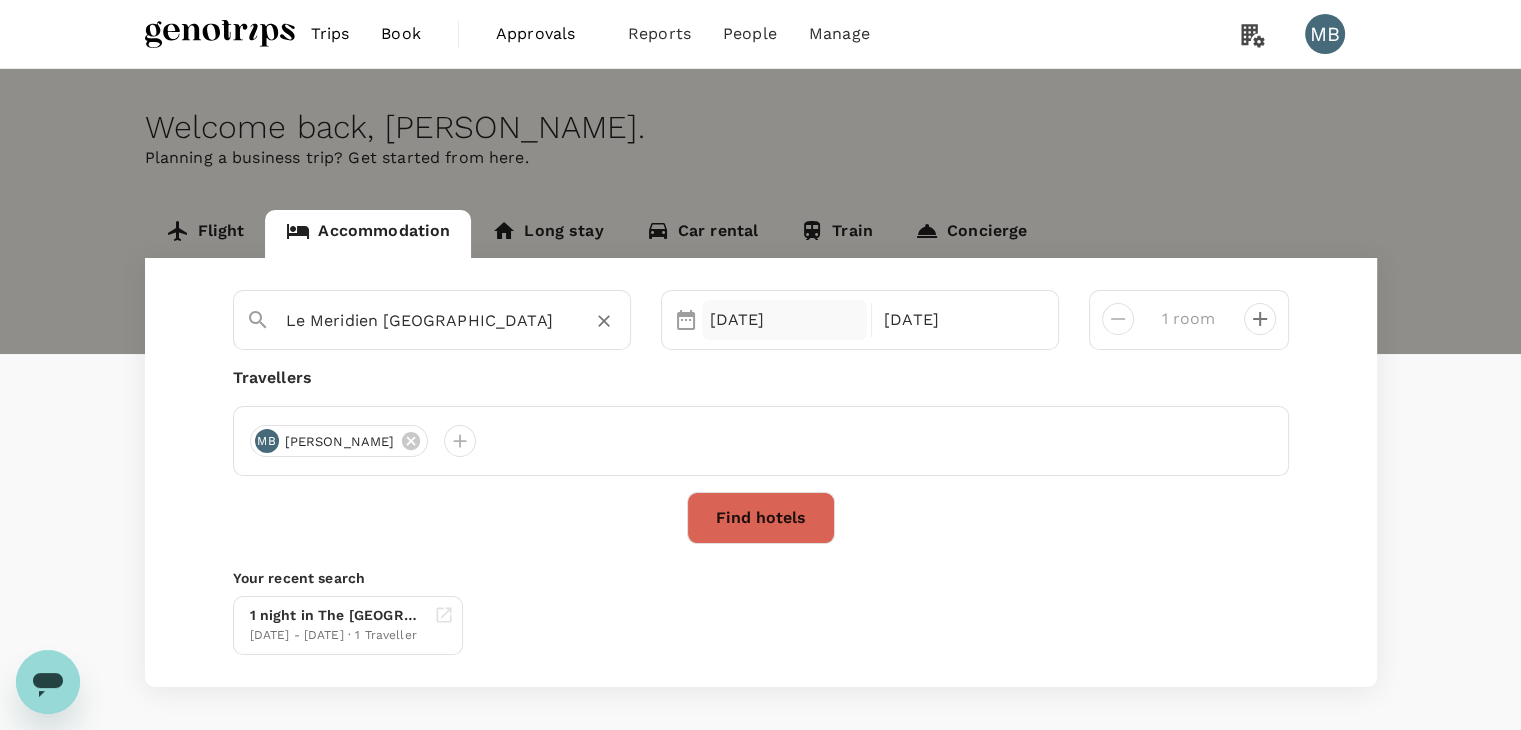 type on "Le Meridien [GEOGRAPHIC_DATA]" 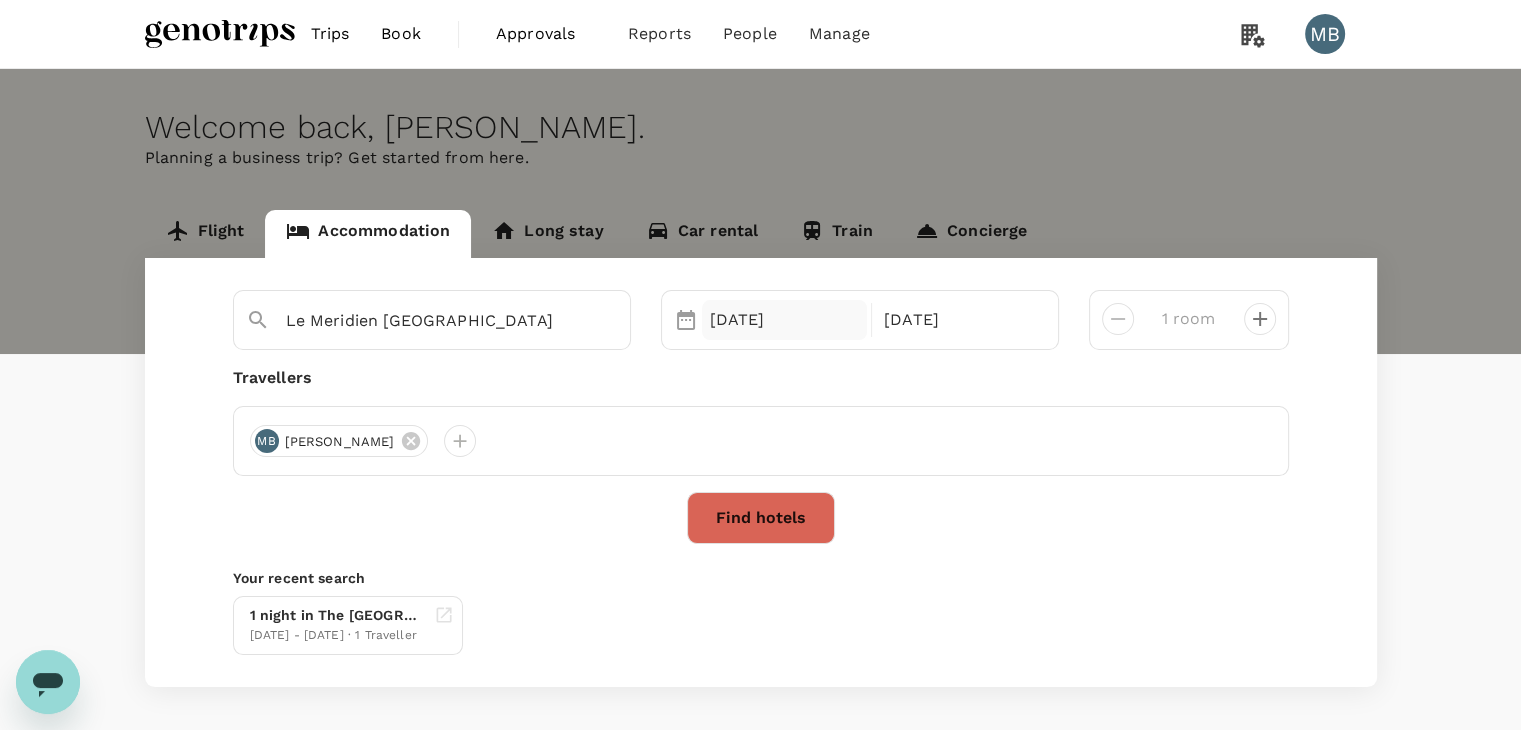 click on "[DATE]" at bounding box center [785, 320] 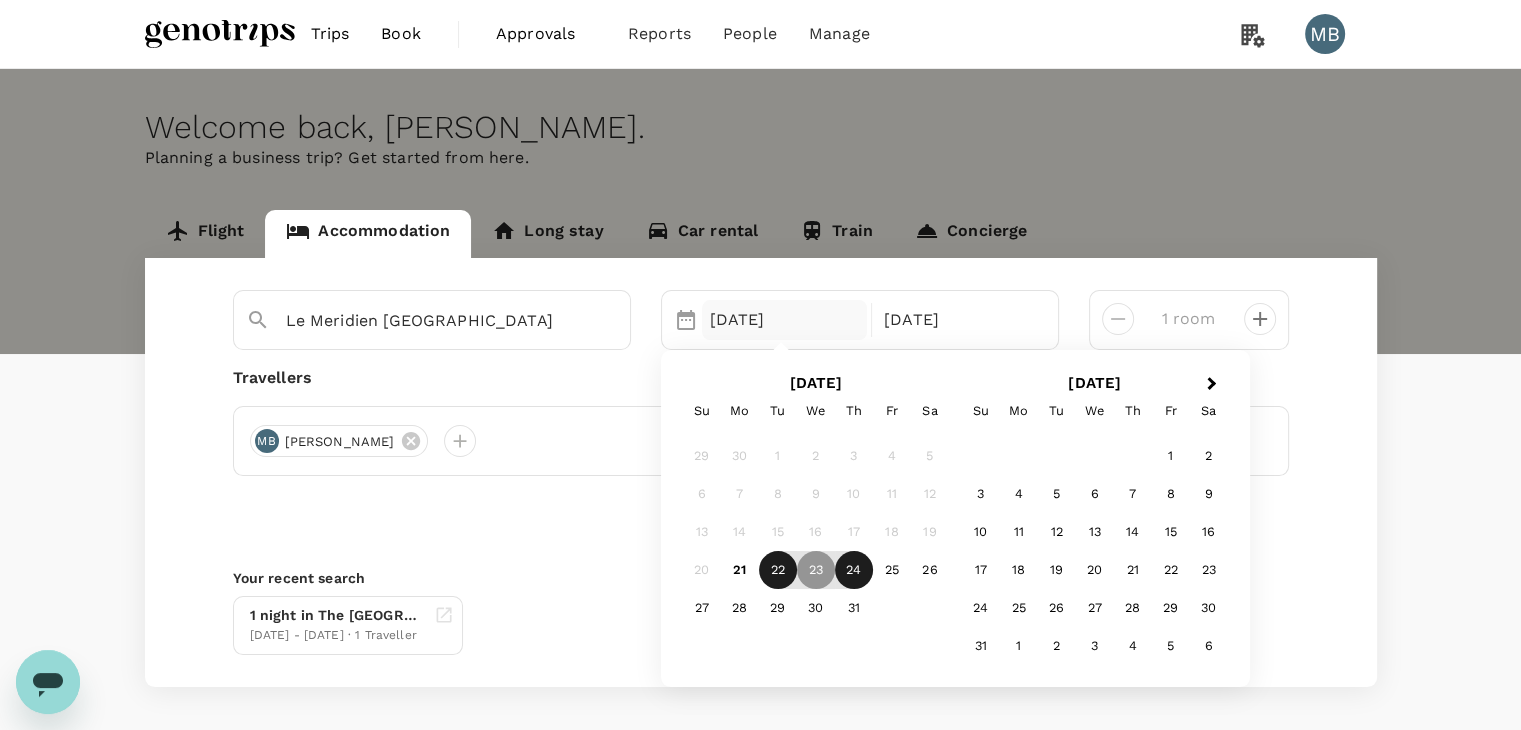 click on "22" at bounding box center (778, 570) 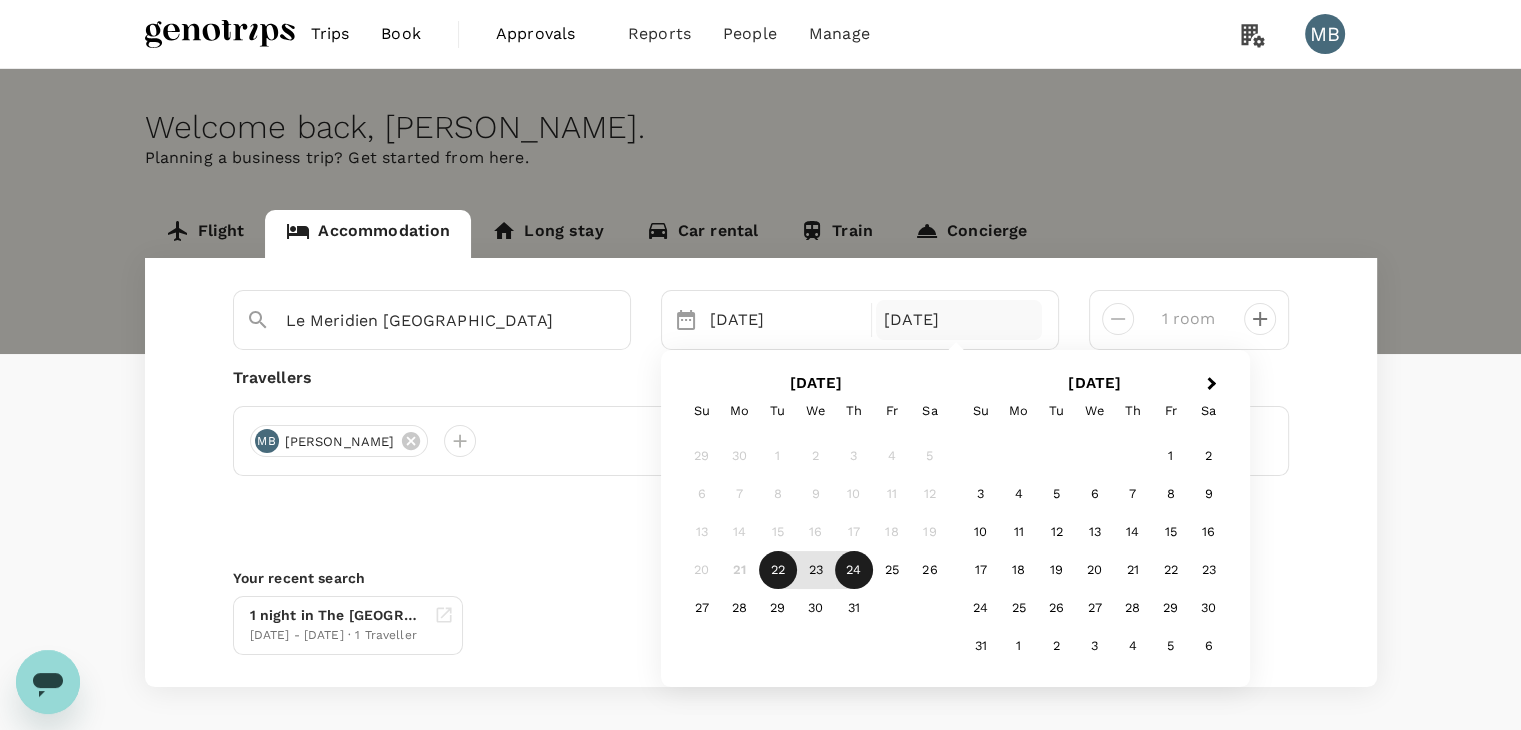 click on "24" at bounding box center (854, 570) 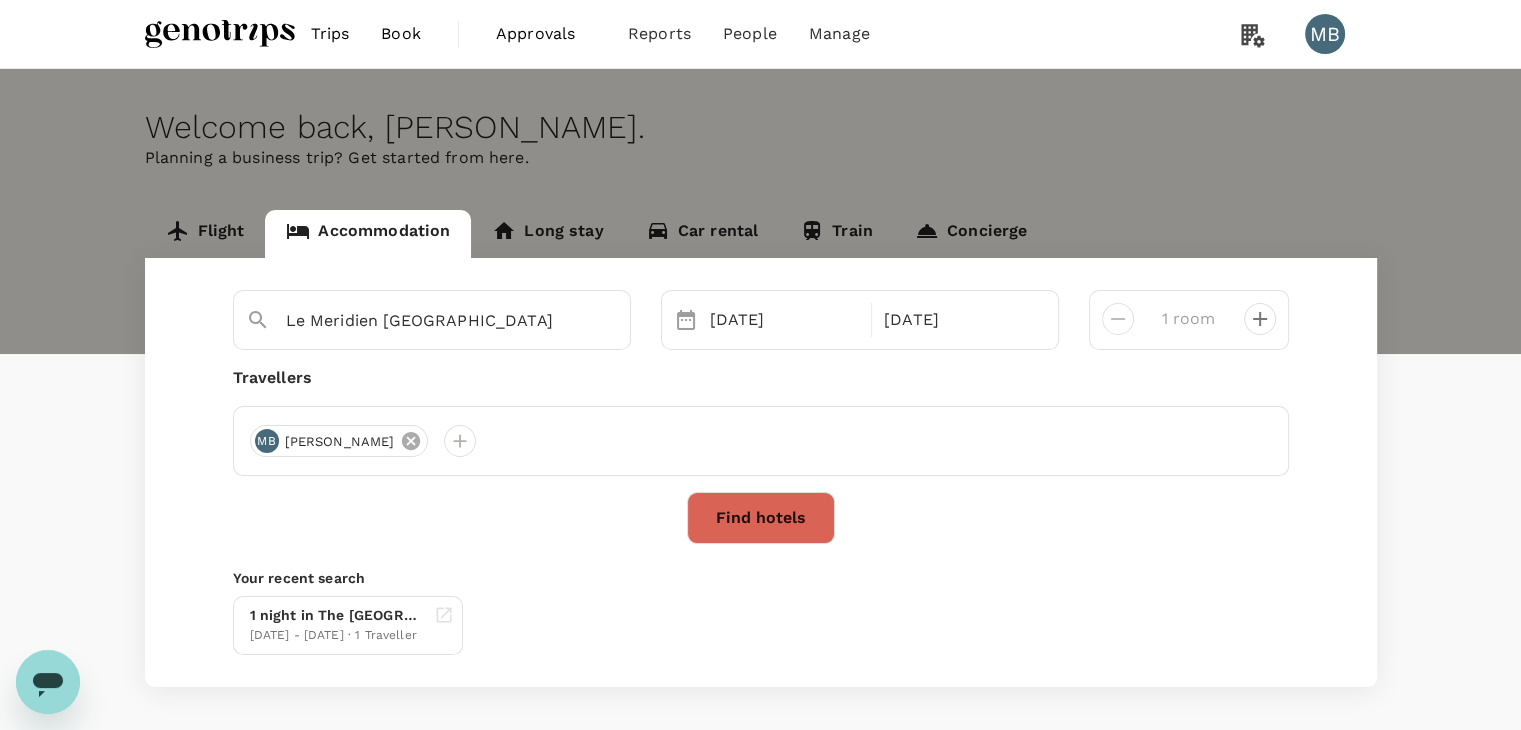 click 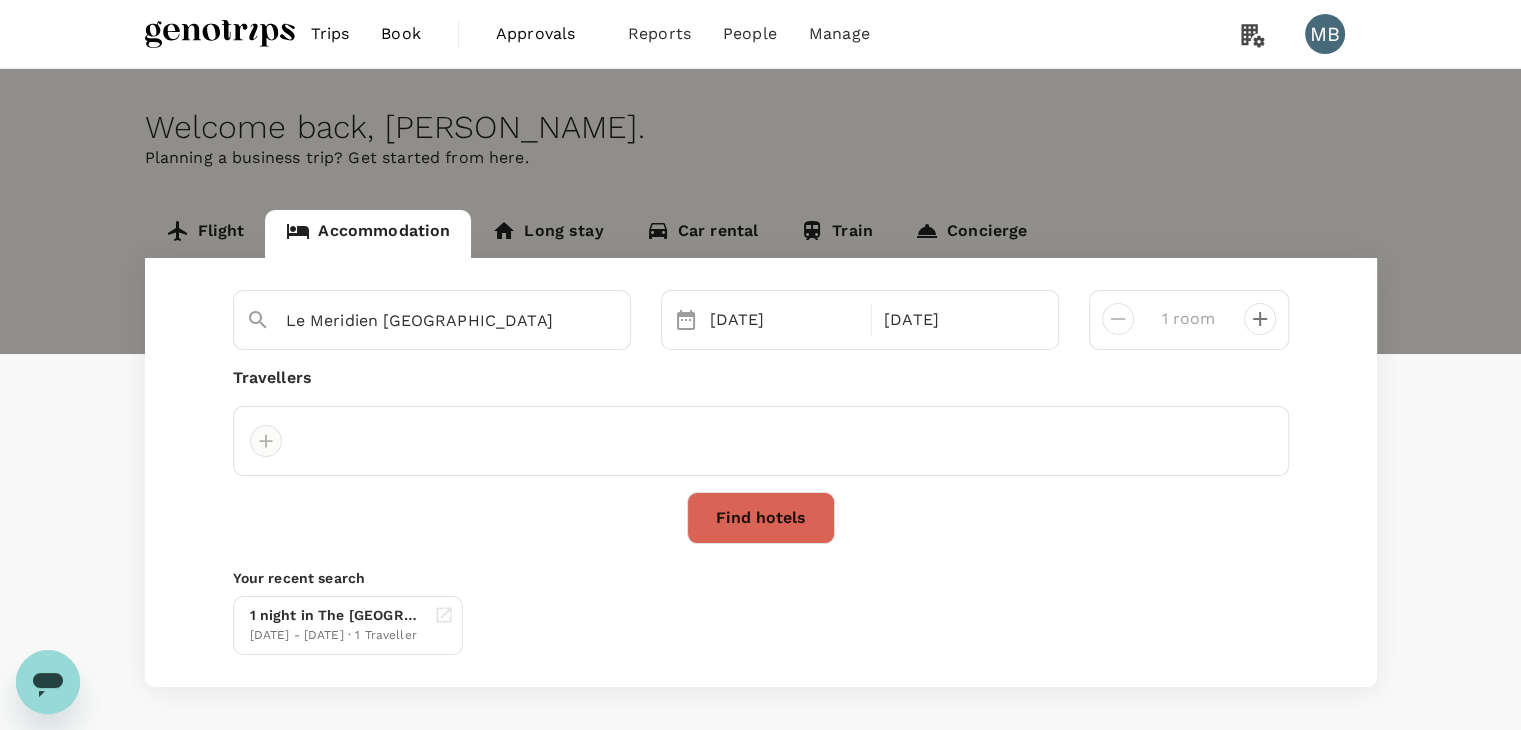 click at bounding box center (266, 441) 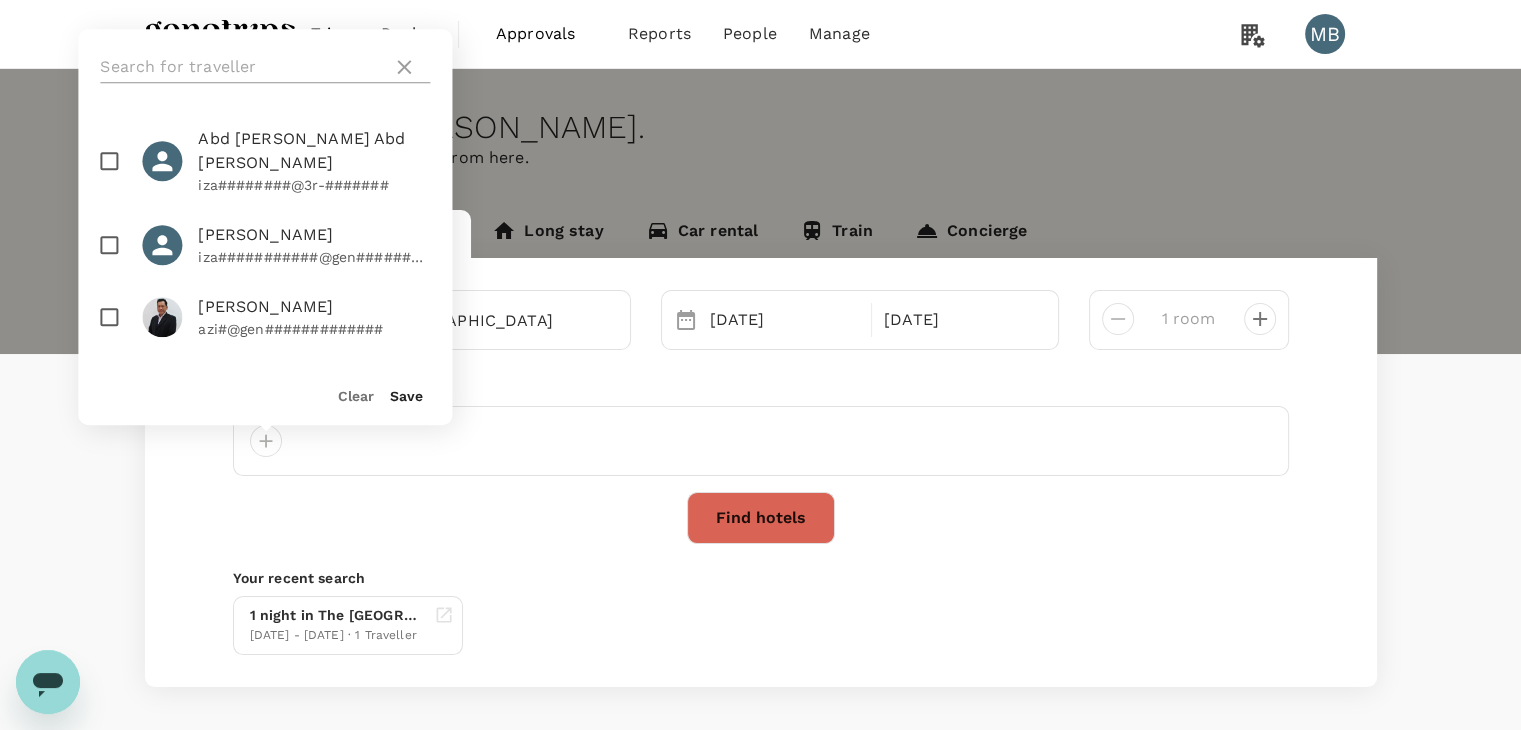click at bounding box center (242, 67) 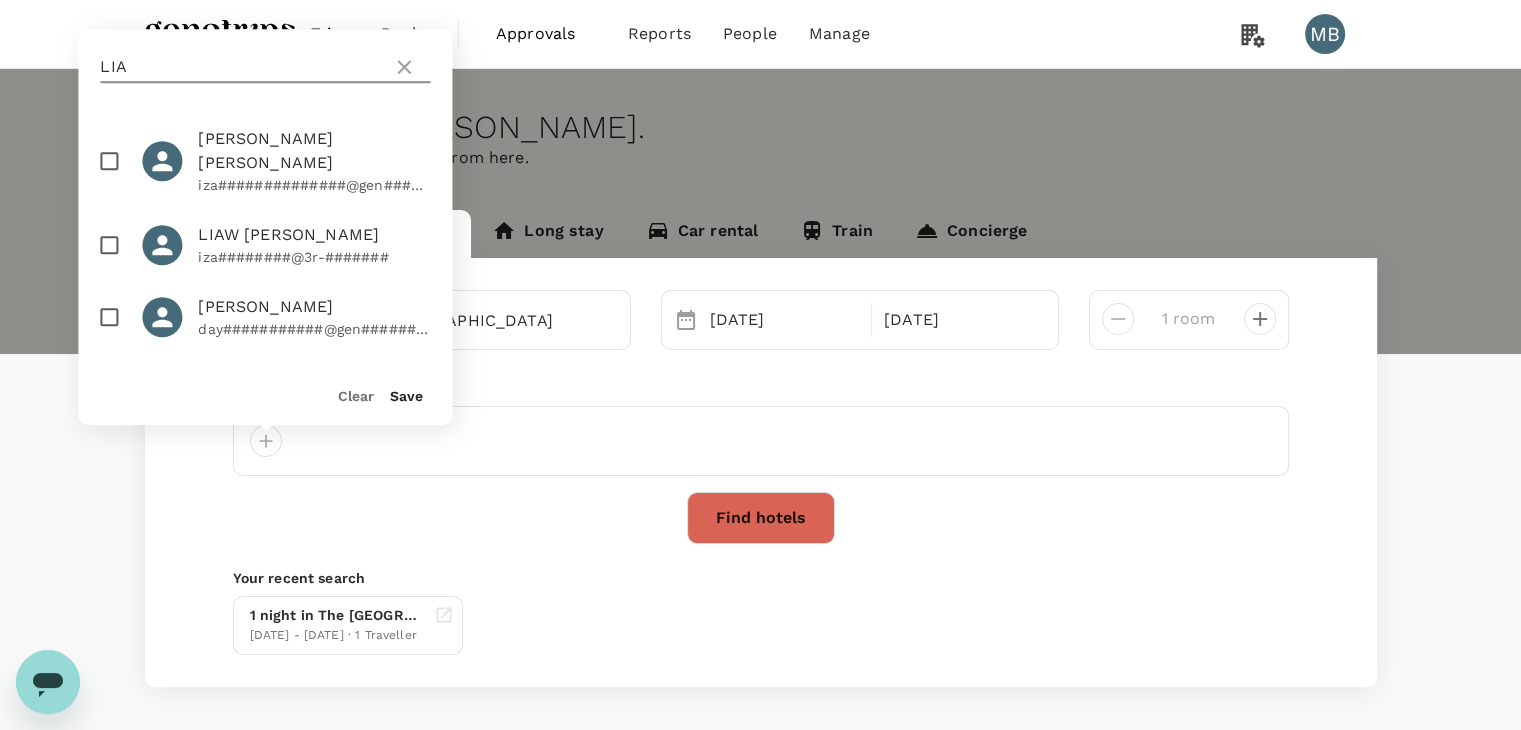 type on "LIA" 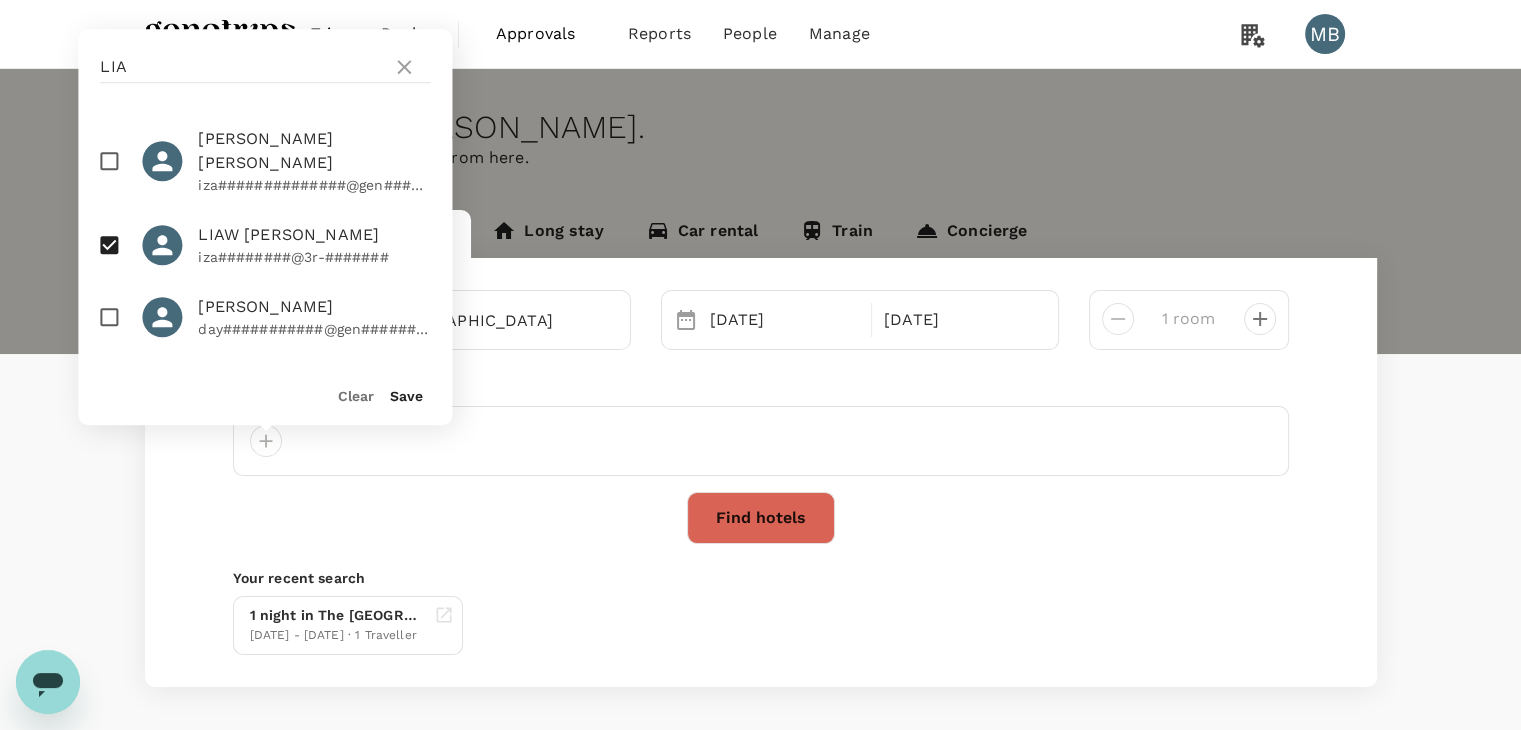 click on "Save" at bounding box center (406, 396) 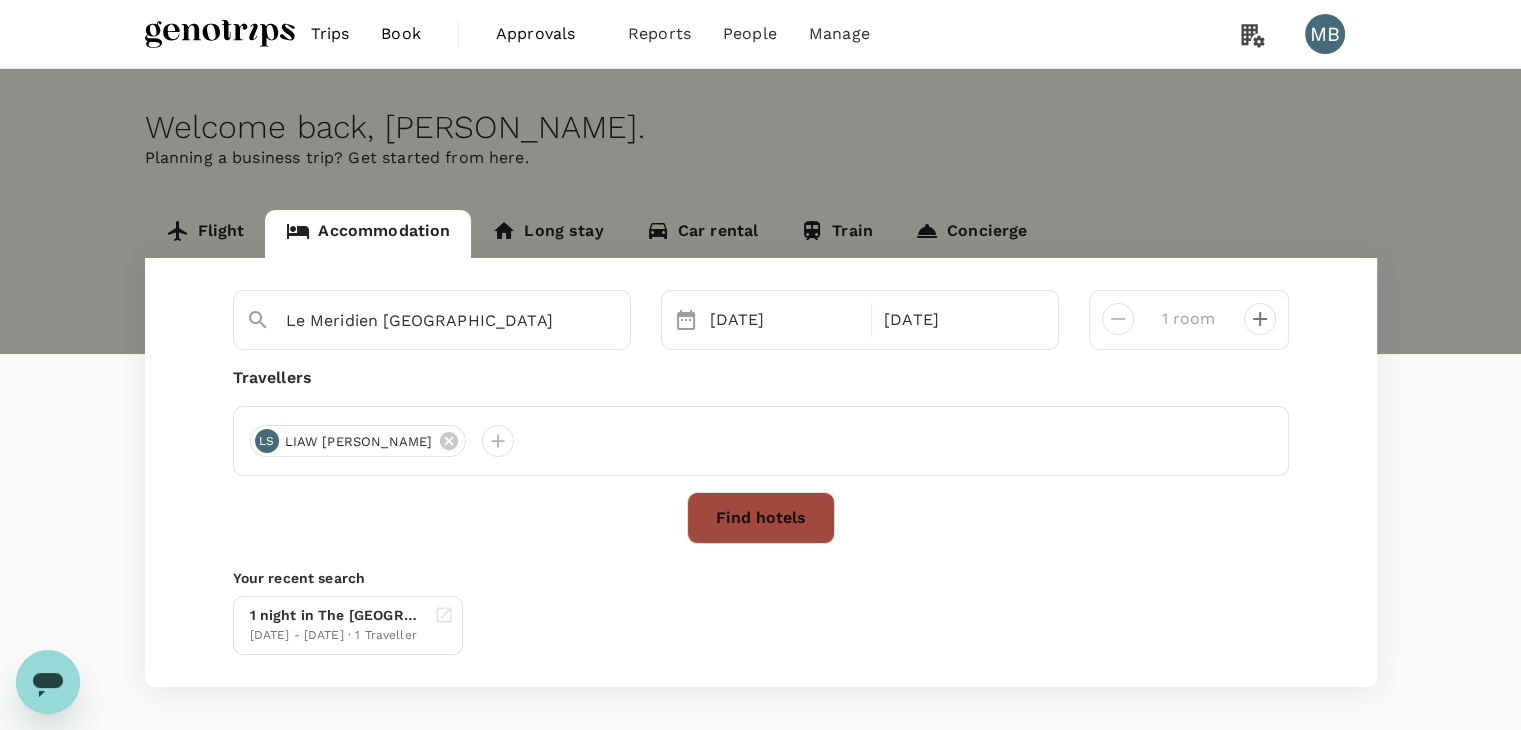 click on "Find hotels" at bounding box center (761, 518) 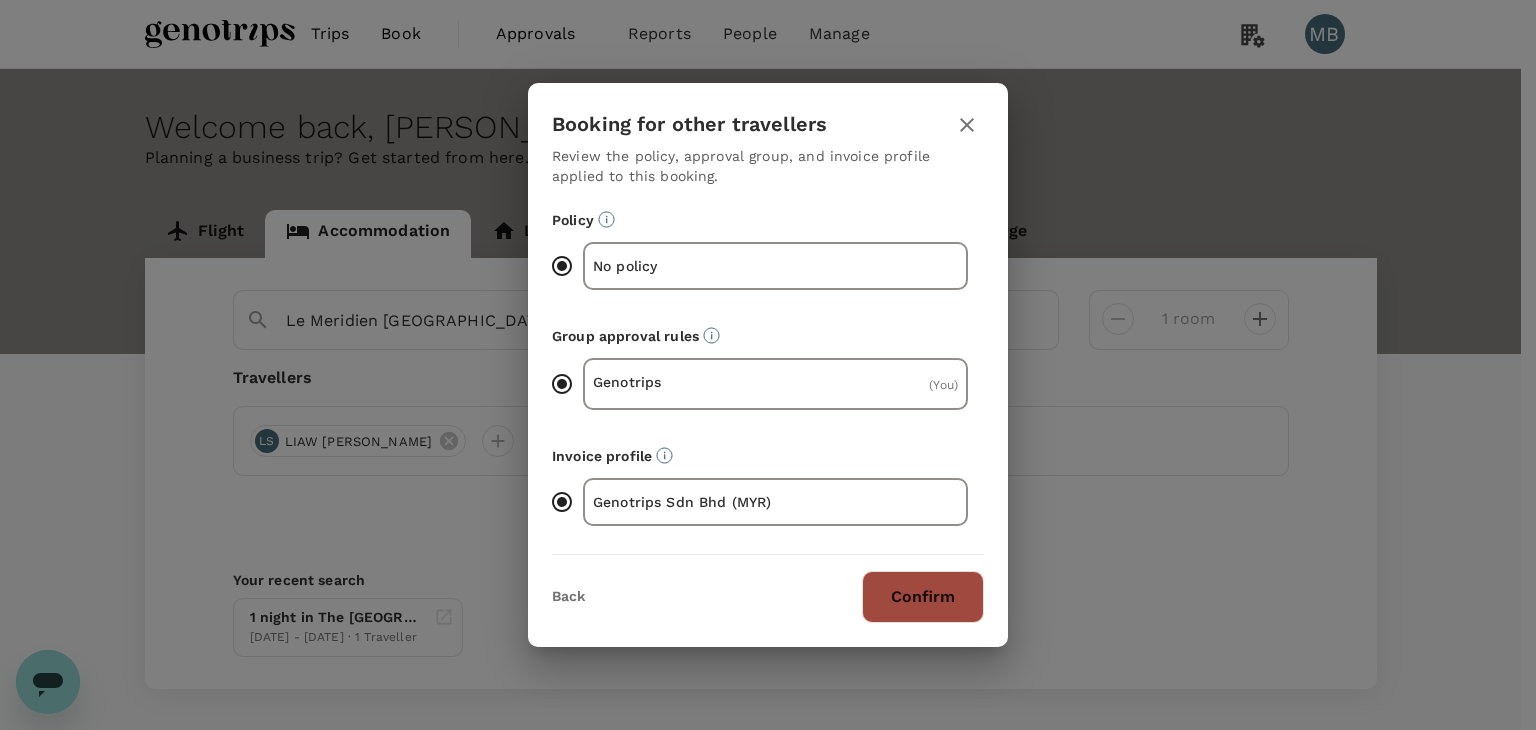 click on "Confirm" at bounding box center [923, 597] 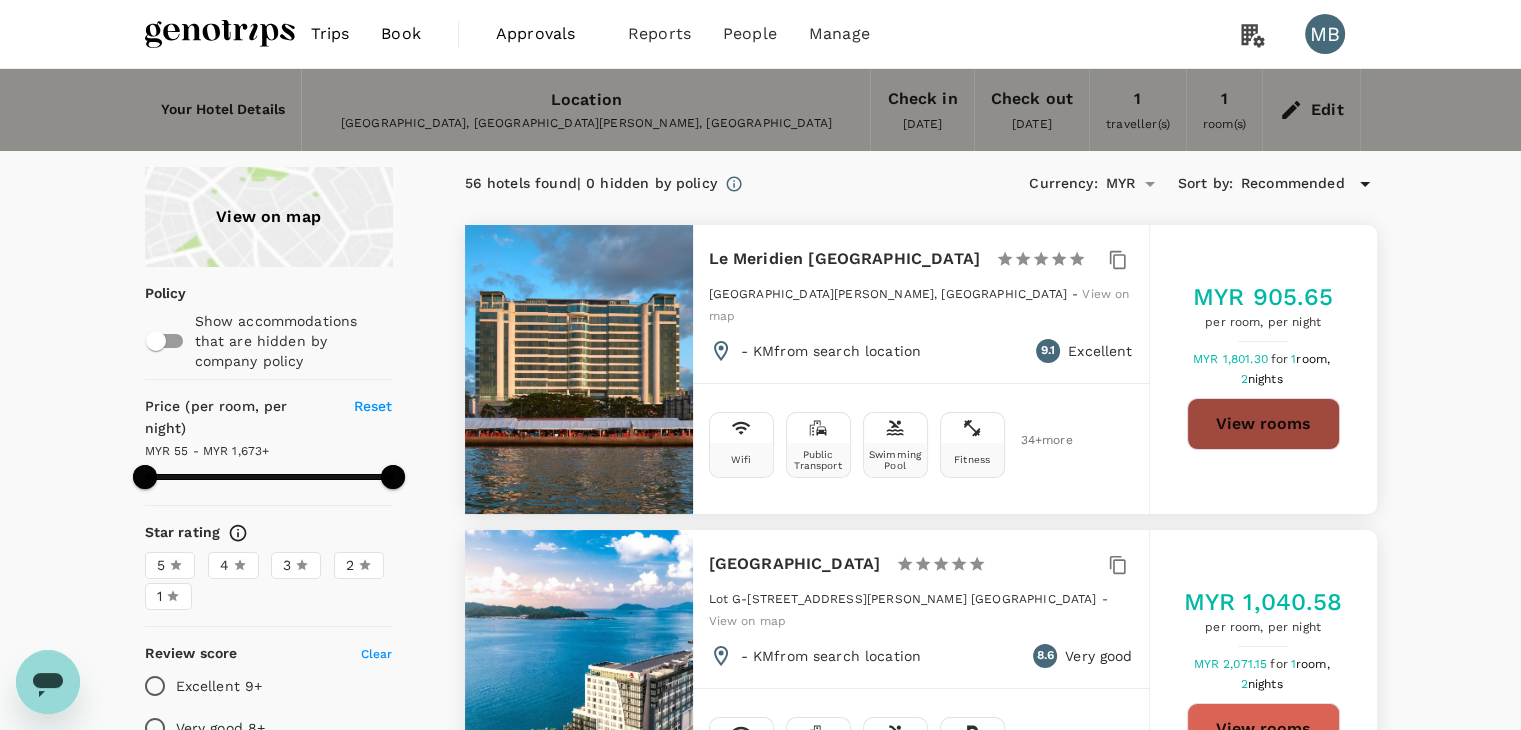 click on "View rooms" at bounding box center (1263, 424) 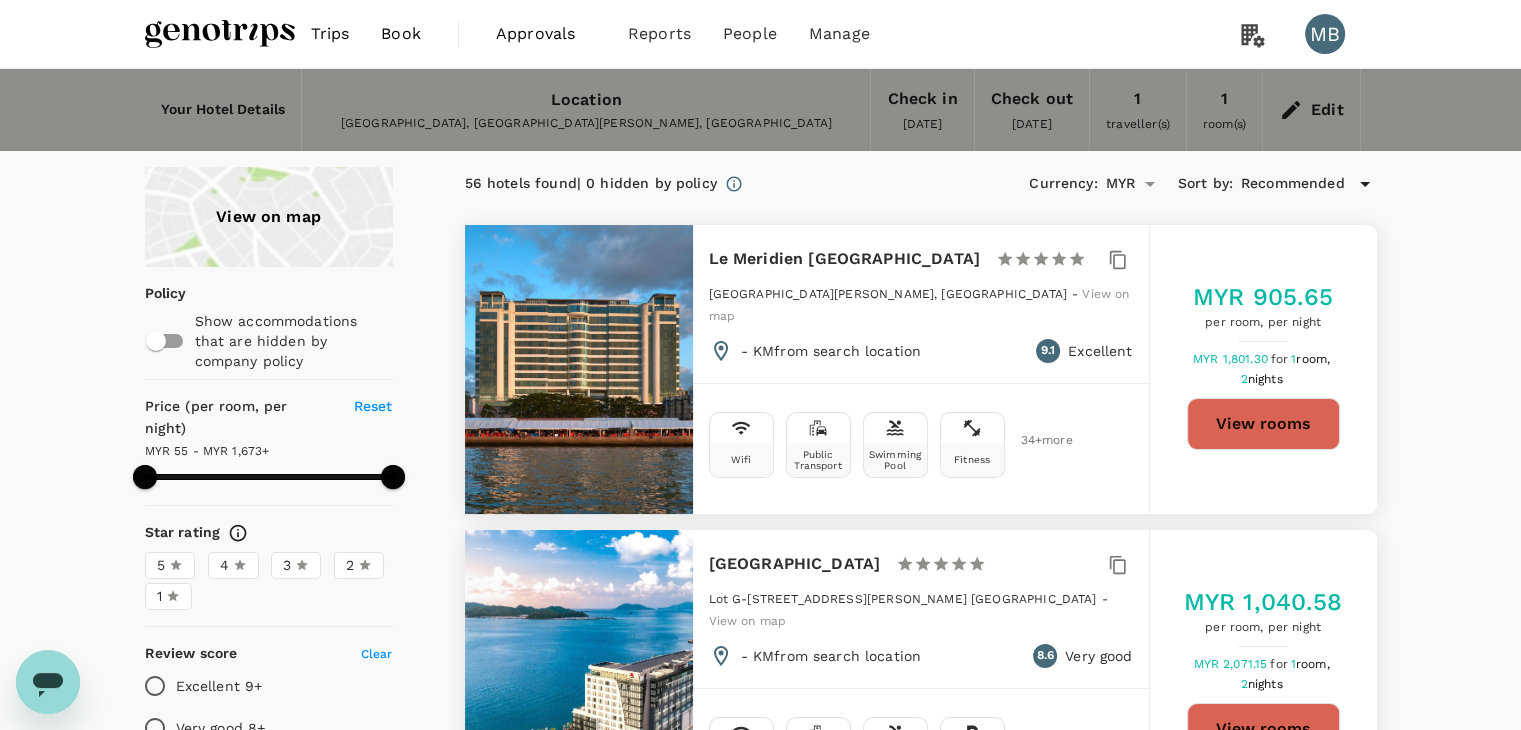 type on "1672.24" 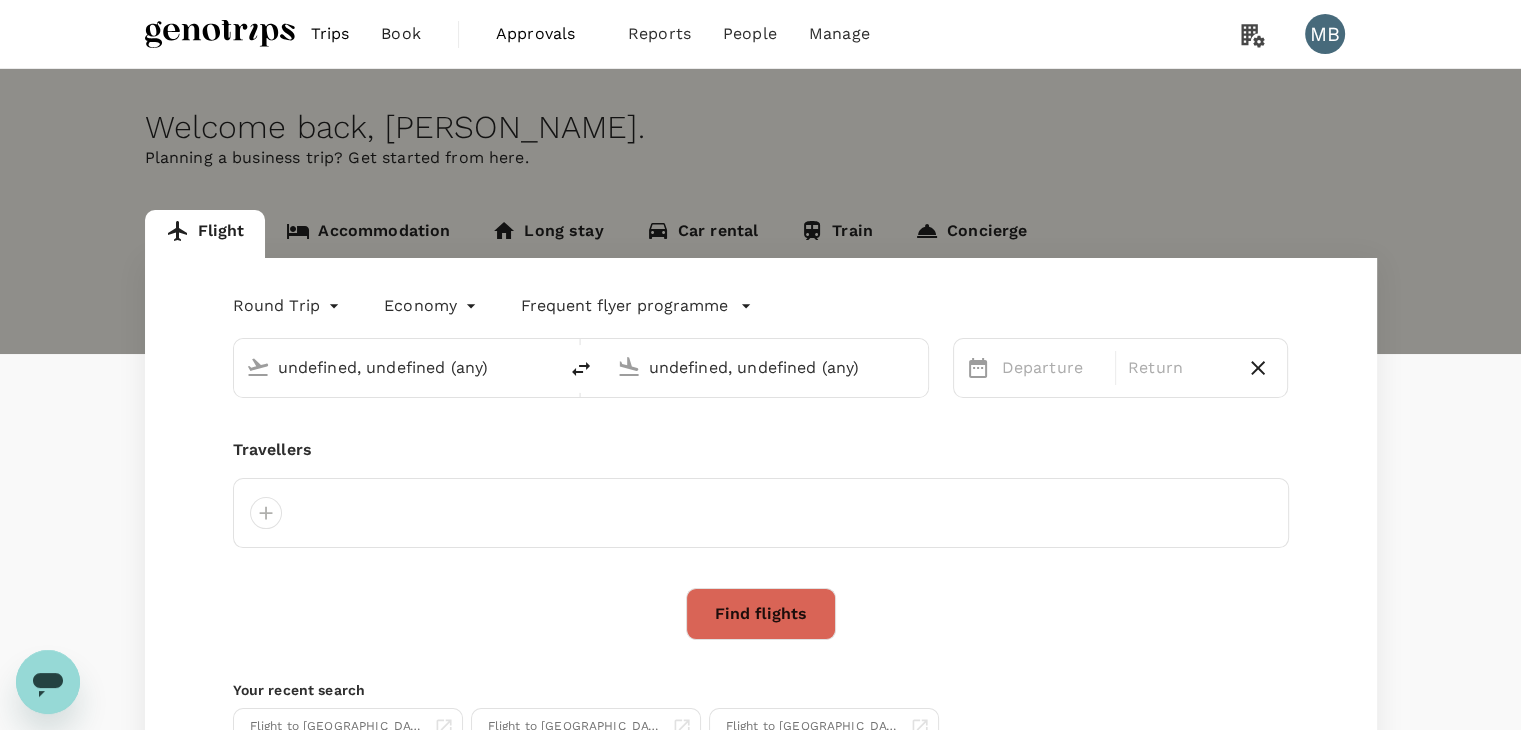 type 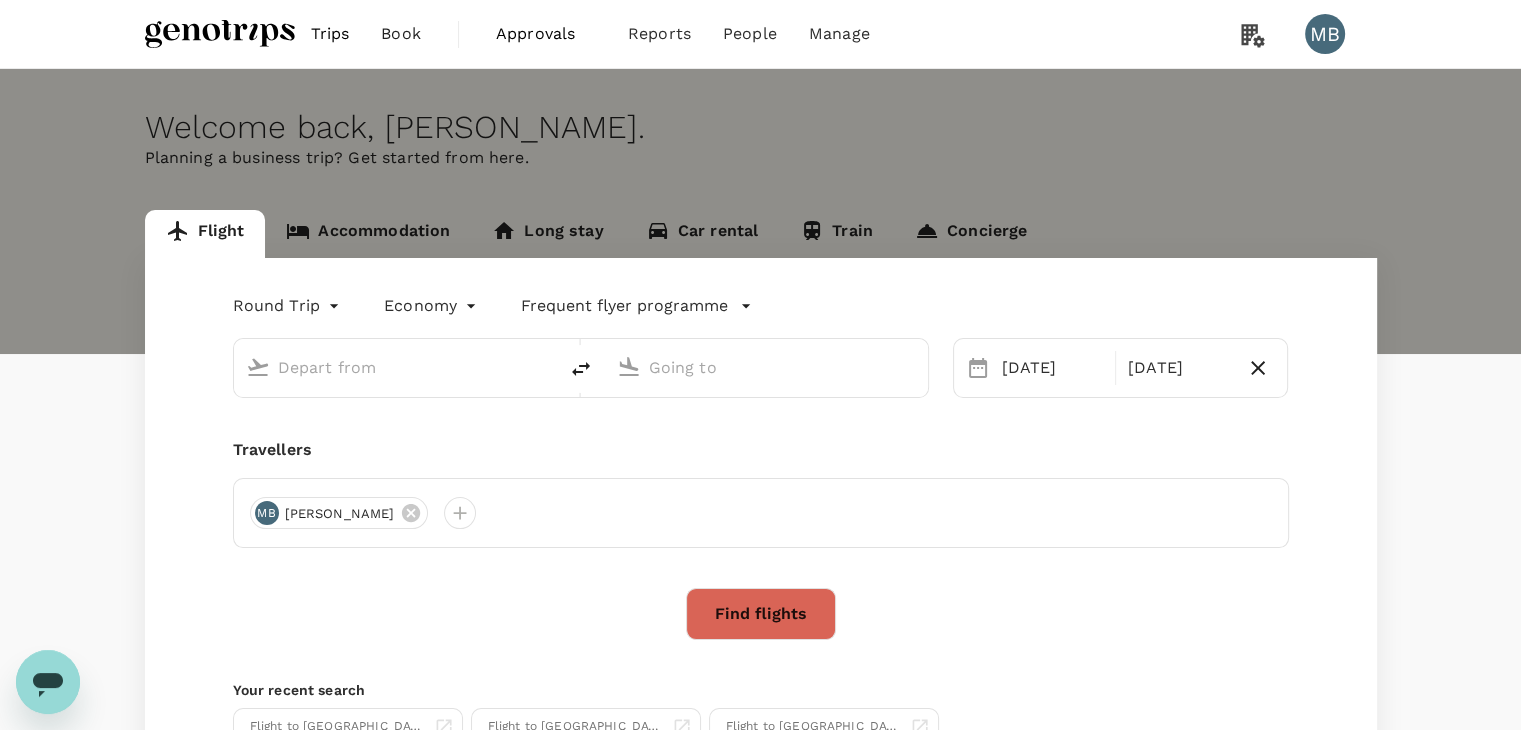 type on "Miri Intl (MYY)" 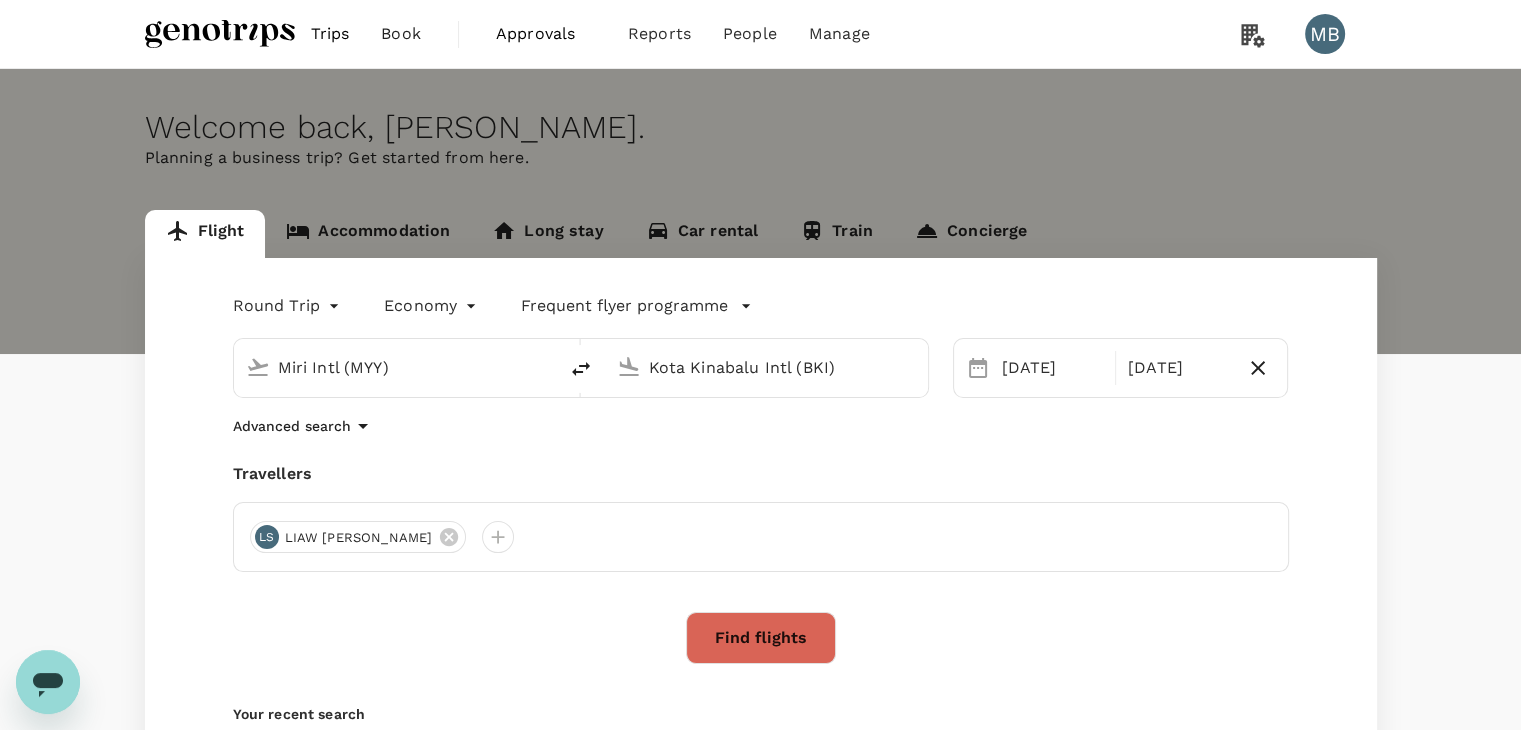 type 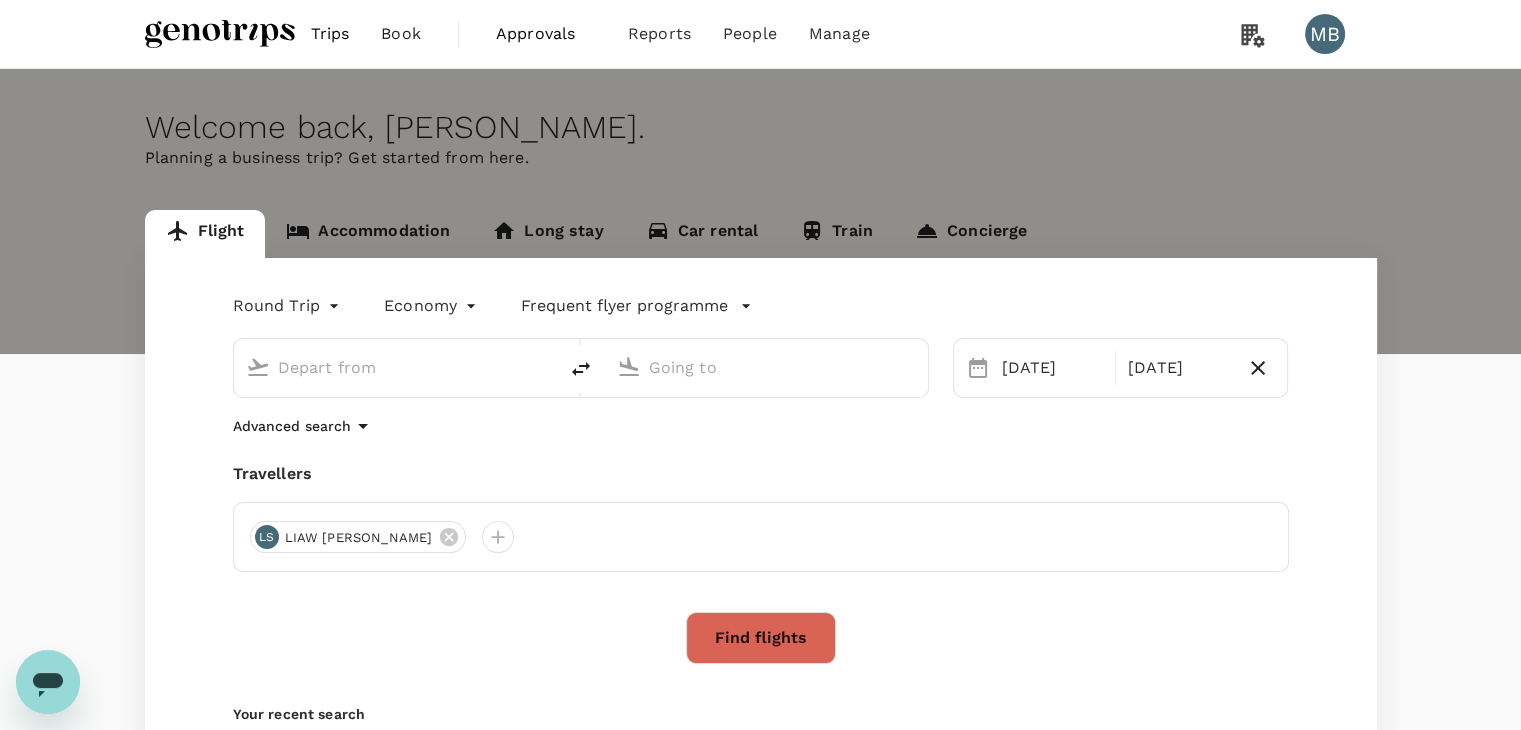 type on "Miri Intl (MYY)" 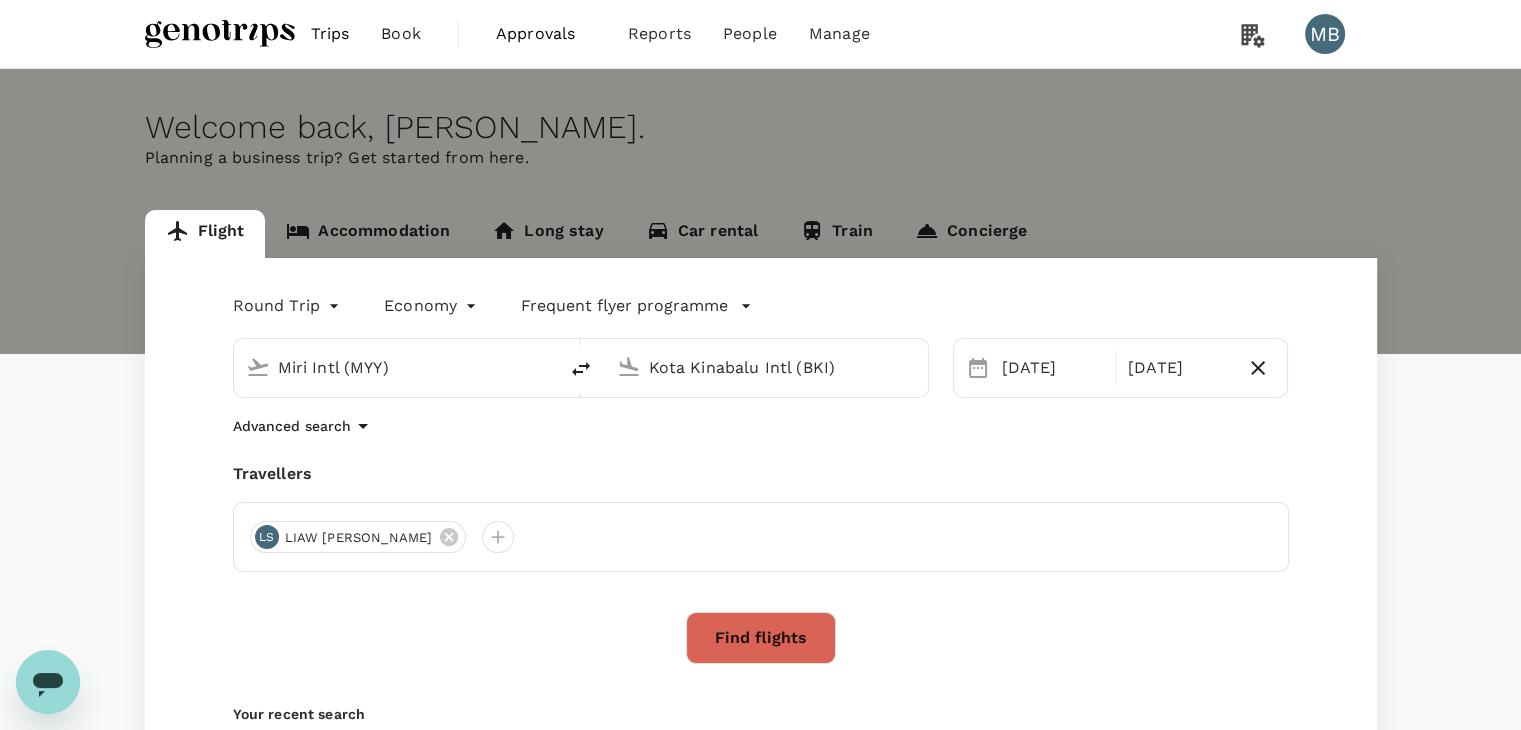 click 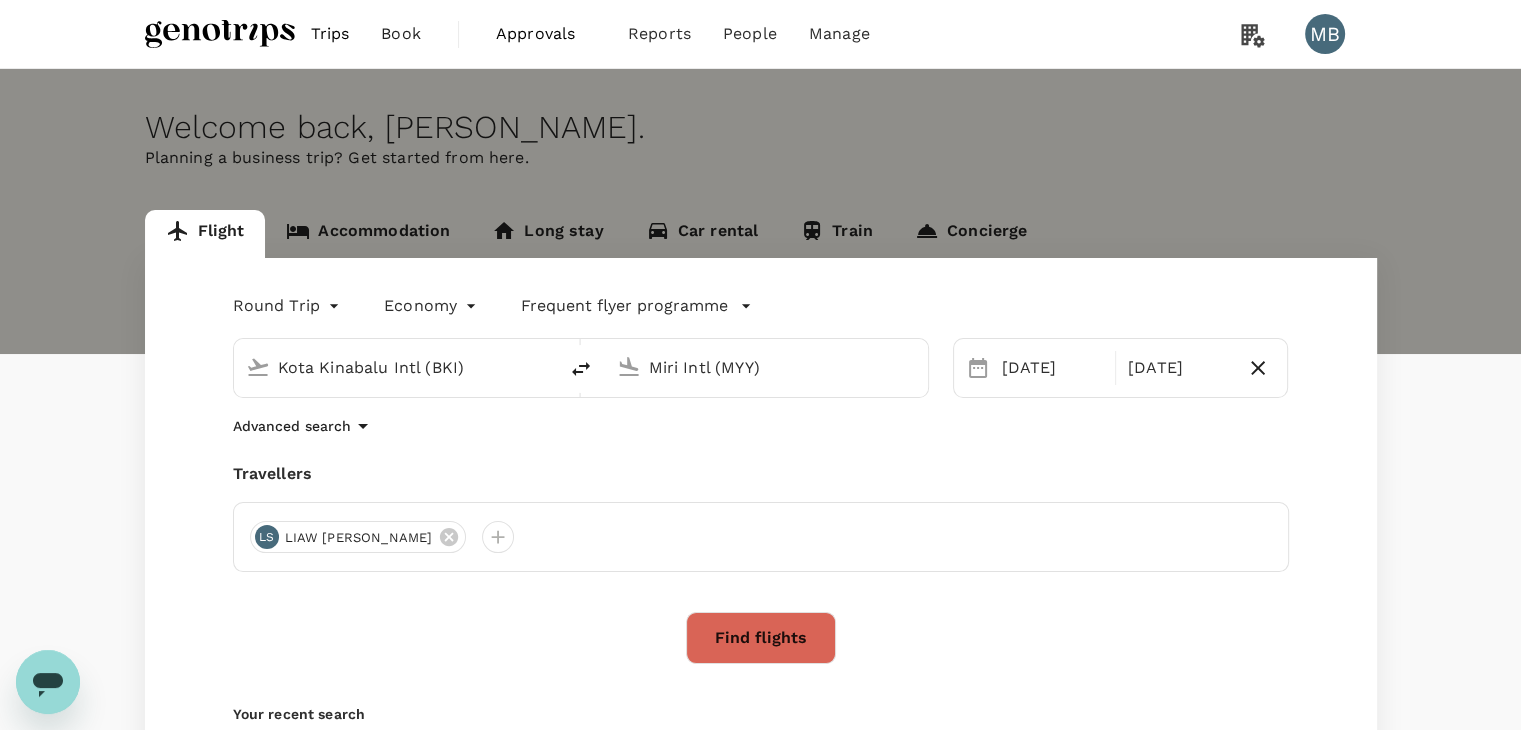 click on "Kota Kinabalu Intl (BKI)" at bounding box center (396, 367) 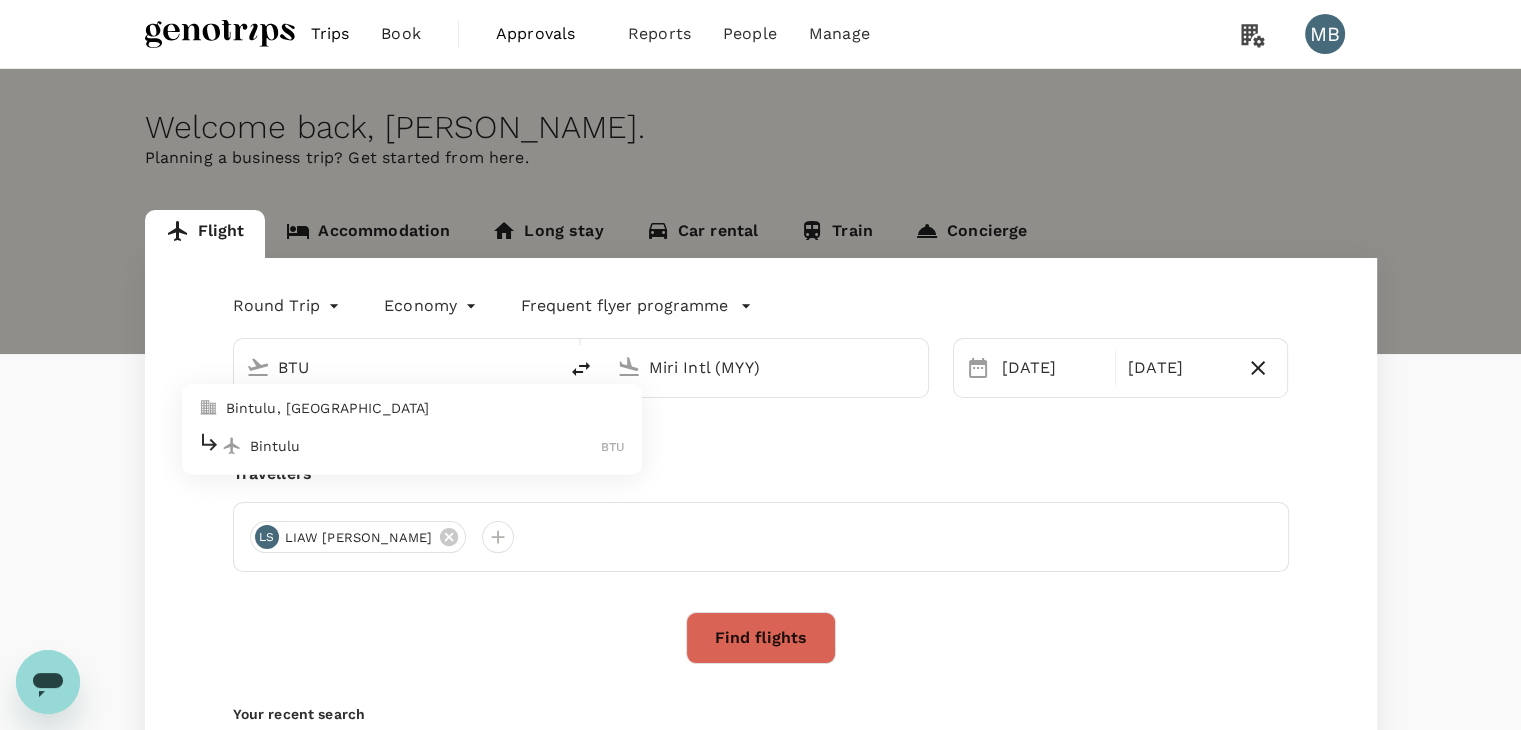 click on "Bintulu BTU" at bounding box center (412, 445) 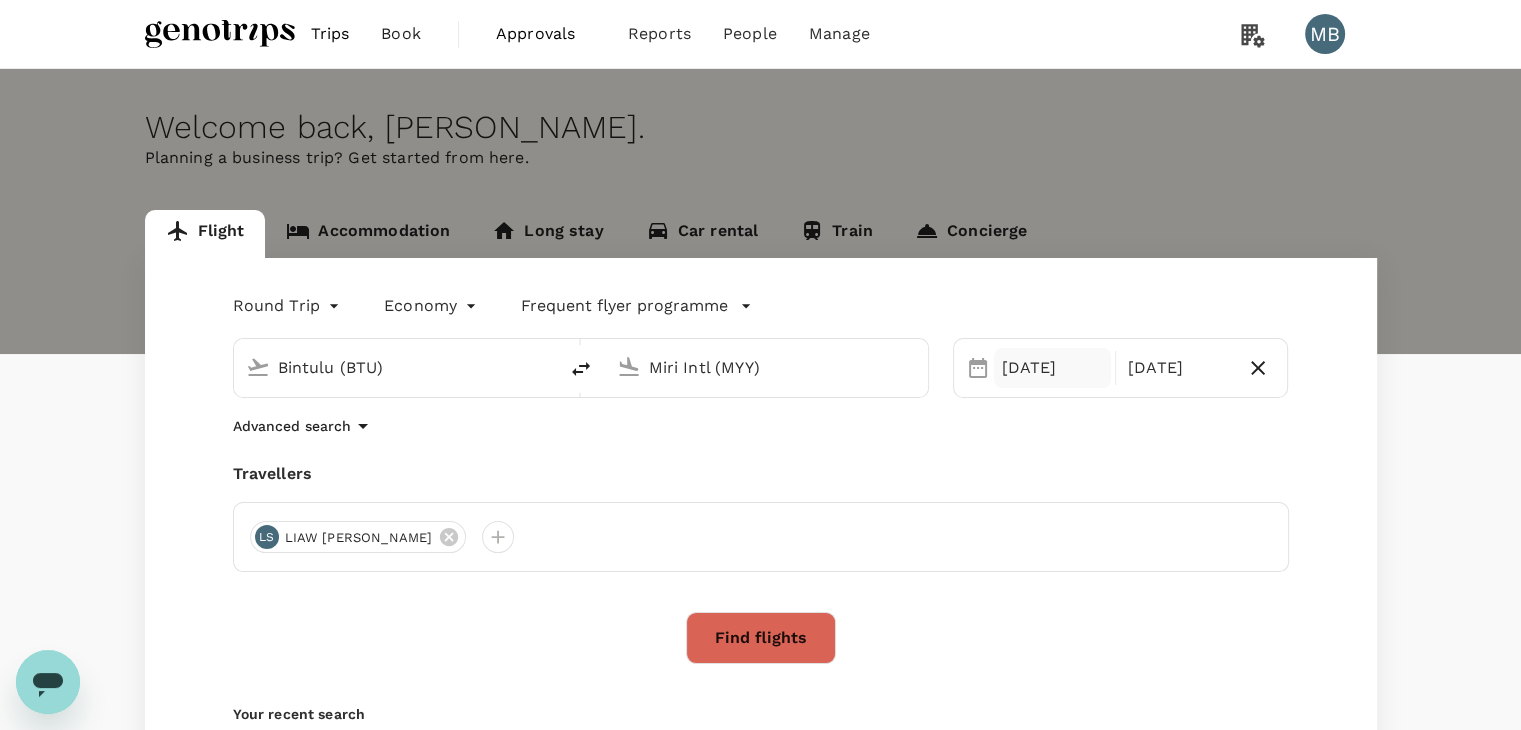 click on "[DATE]" at bounding box center (1052, 368) 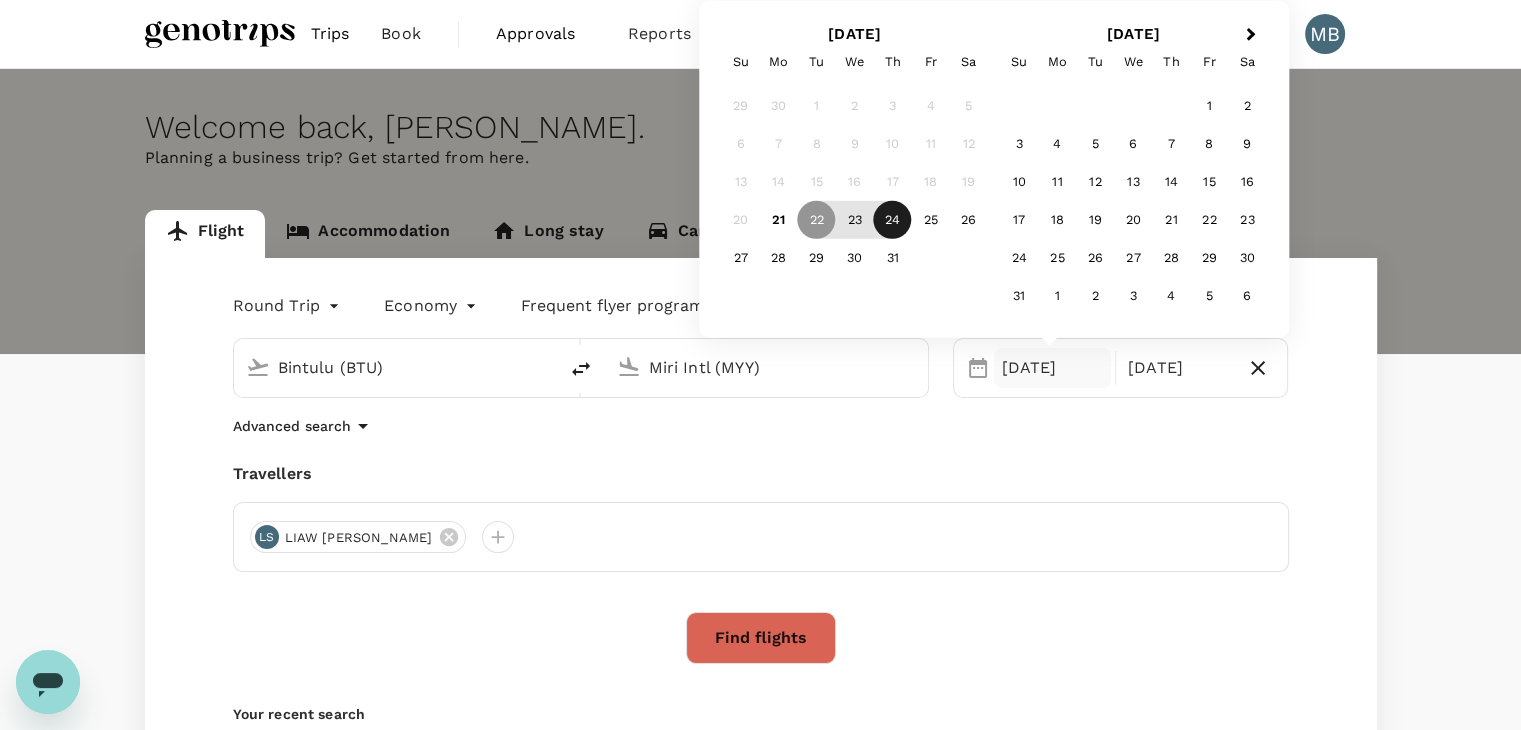click on "24" at bounding box center (893, 220) 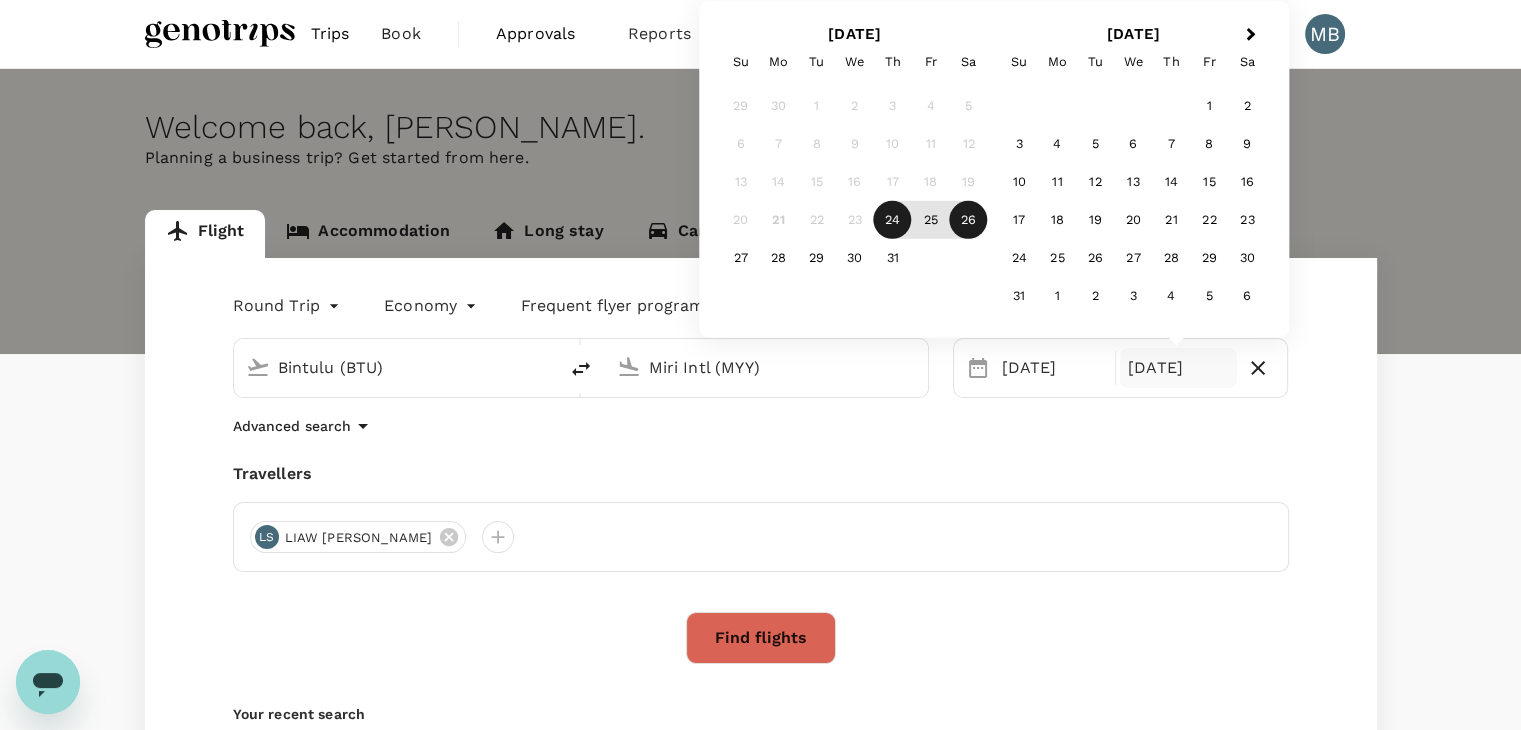 click on "26" at bounding box center [969, 220] 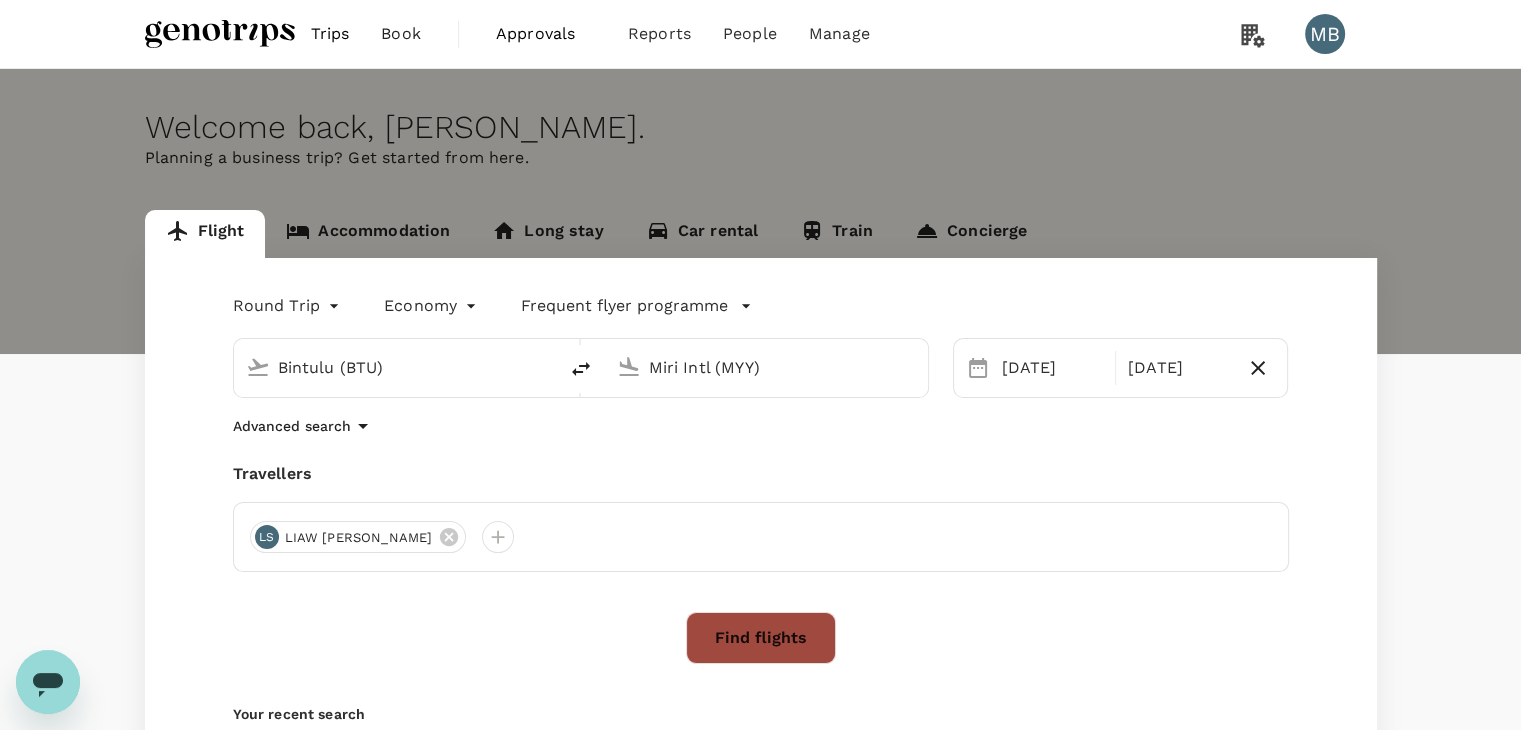 click on "Find flights" at bounding box center (761, 638) 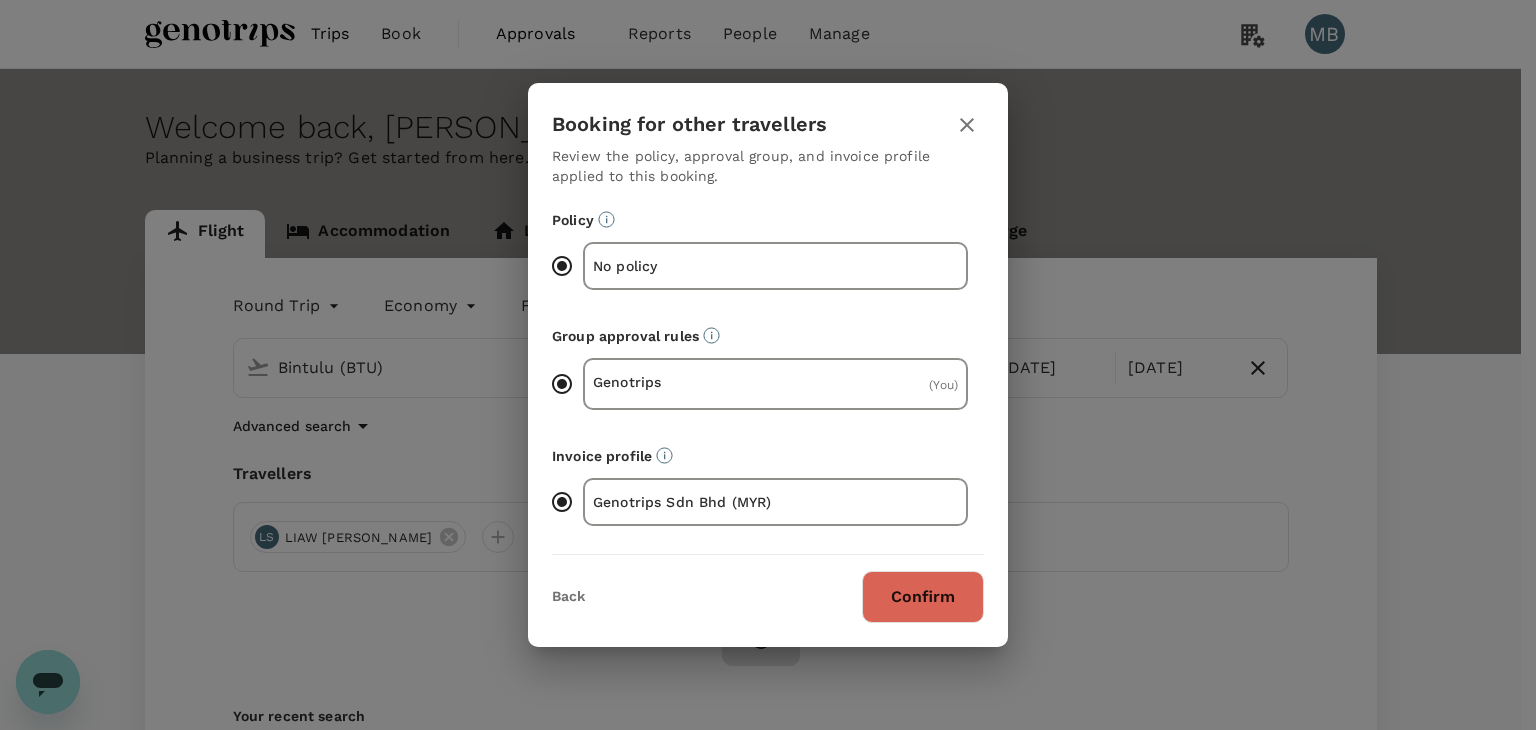 click on "Confirm" at bounding box center (923, 597) 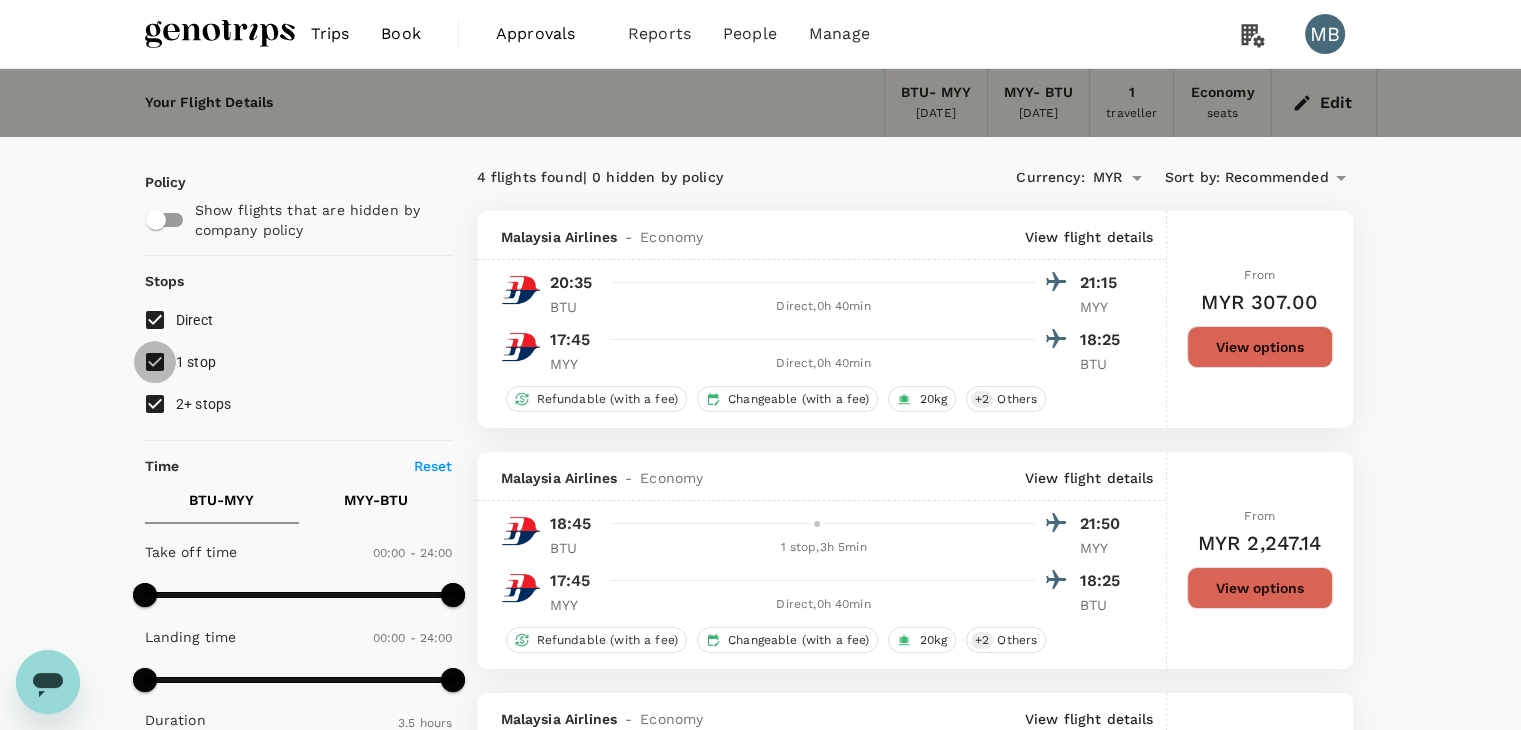 click on "1 stop" at bounding box center (155, 362) 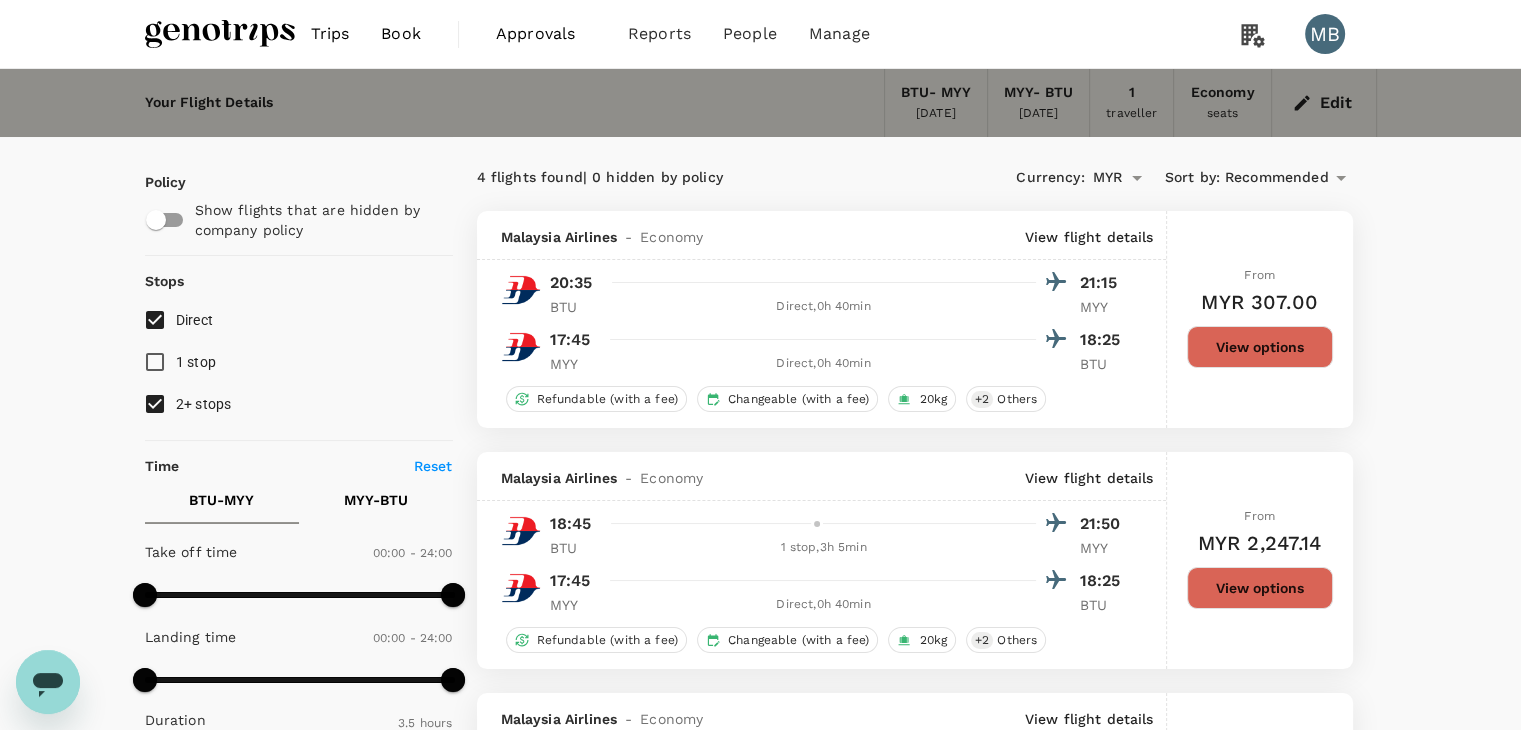 click on "2+ stops" at bounding box center (155, 404) 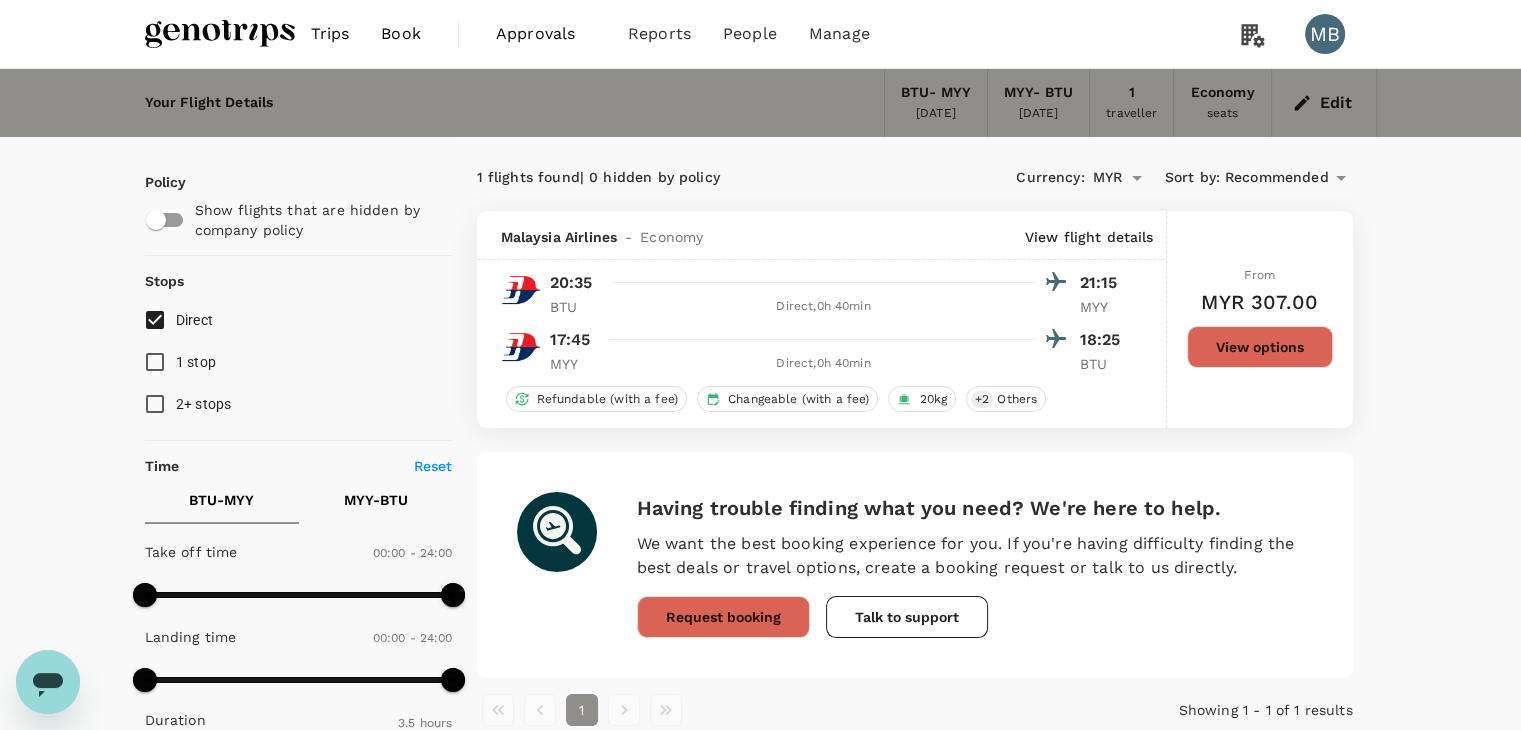 click on "View options" at bounding box center (1260, 347) 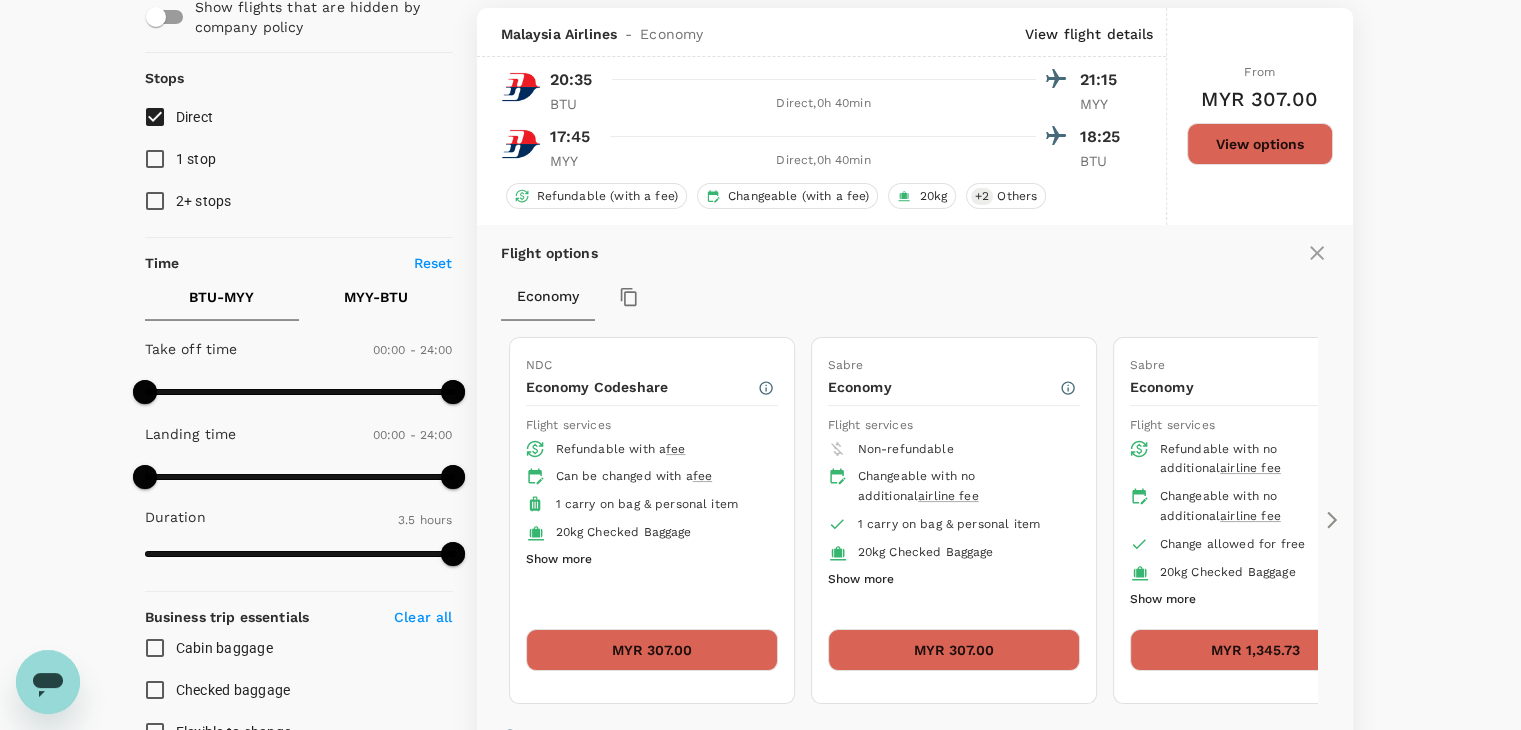 scroll, scrollTop: 211, scrollLeft: 0, axis: vertical 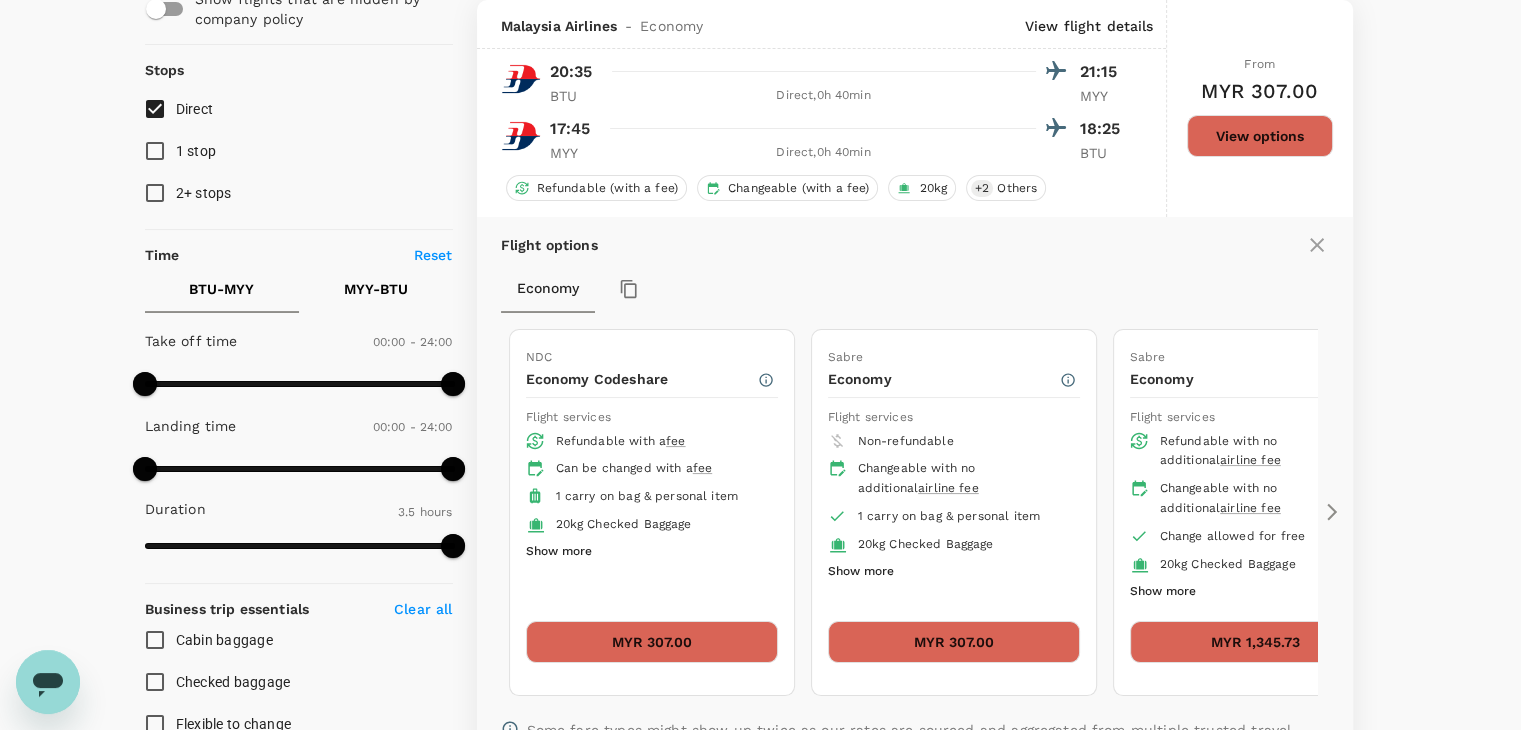 click 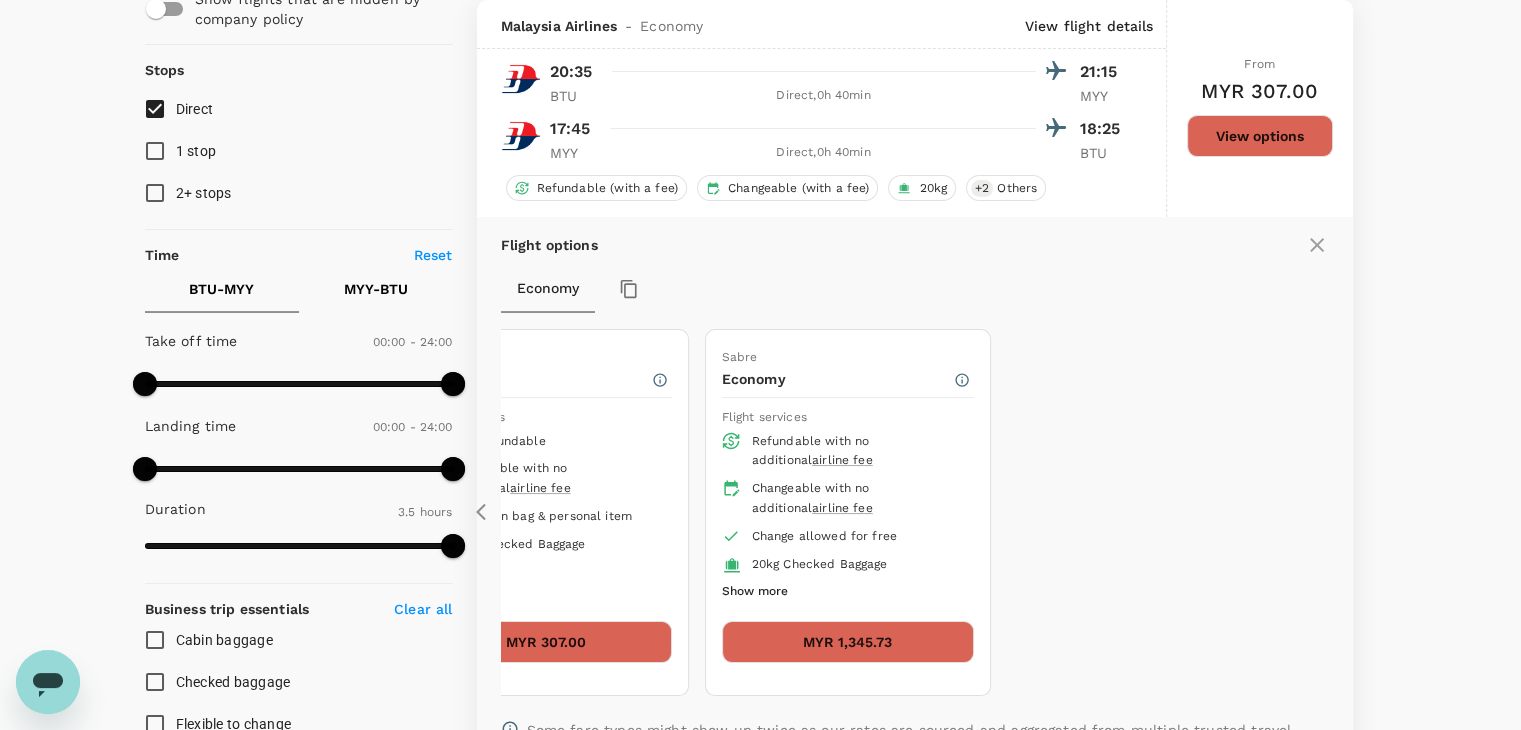 click 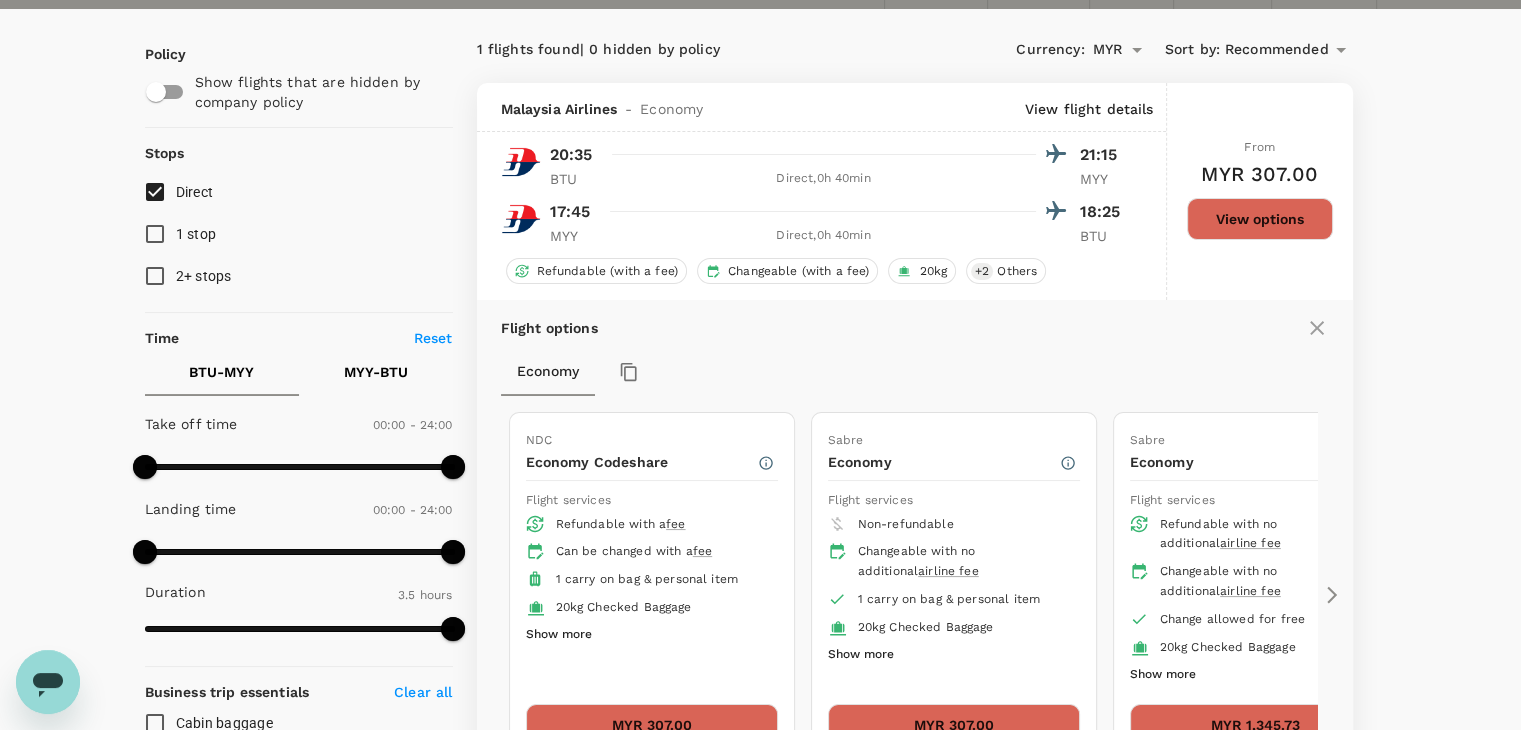 scroll, scrollTop: 0, scrollLeft: 0, axis: both 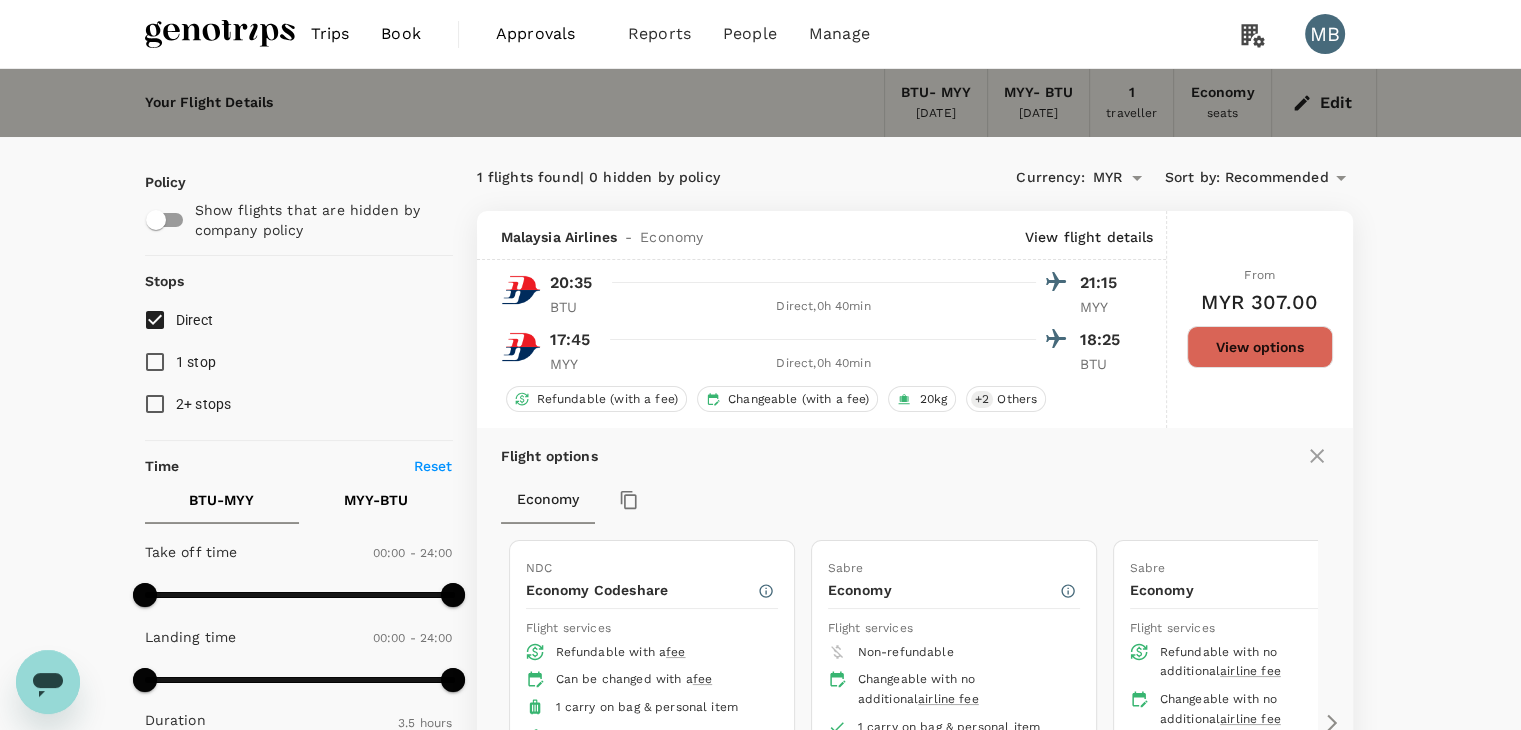 click on "Edit" at bounding box center [1324, 103] 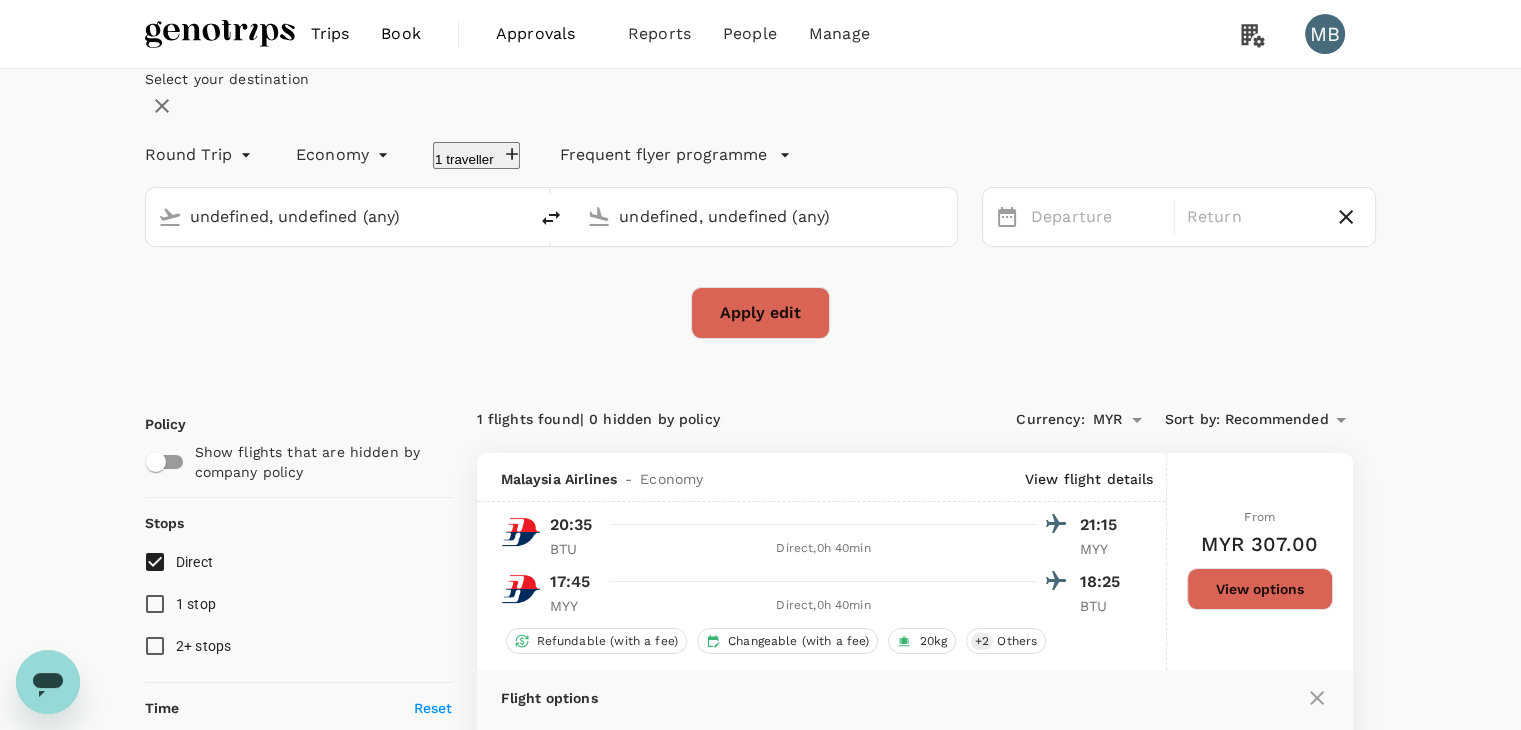 type 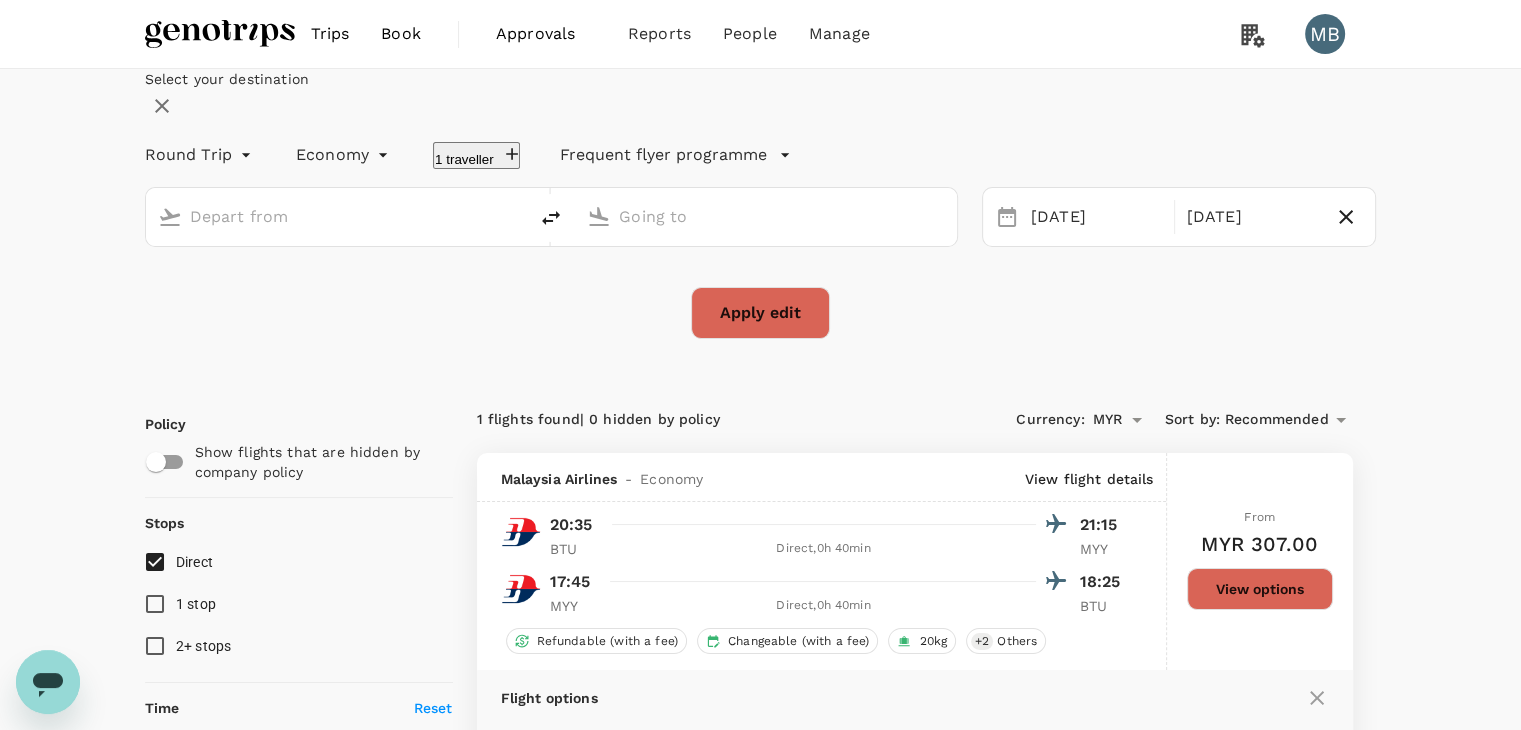 type on "Bintulu (BTU)" 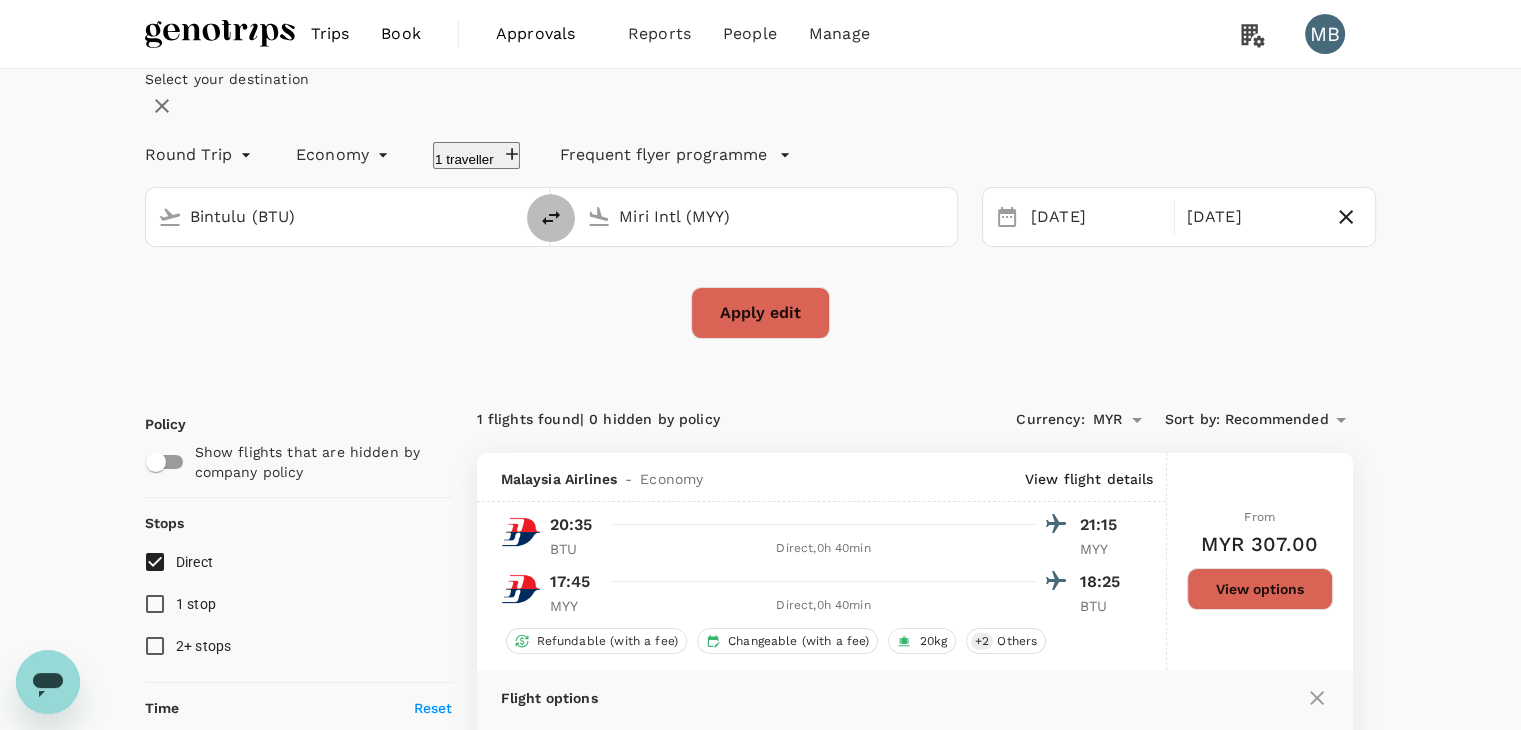 click at bounding box center (551, 218) 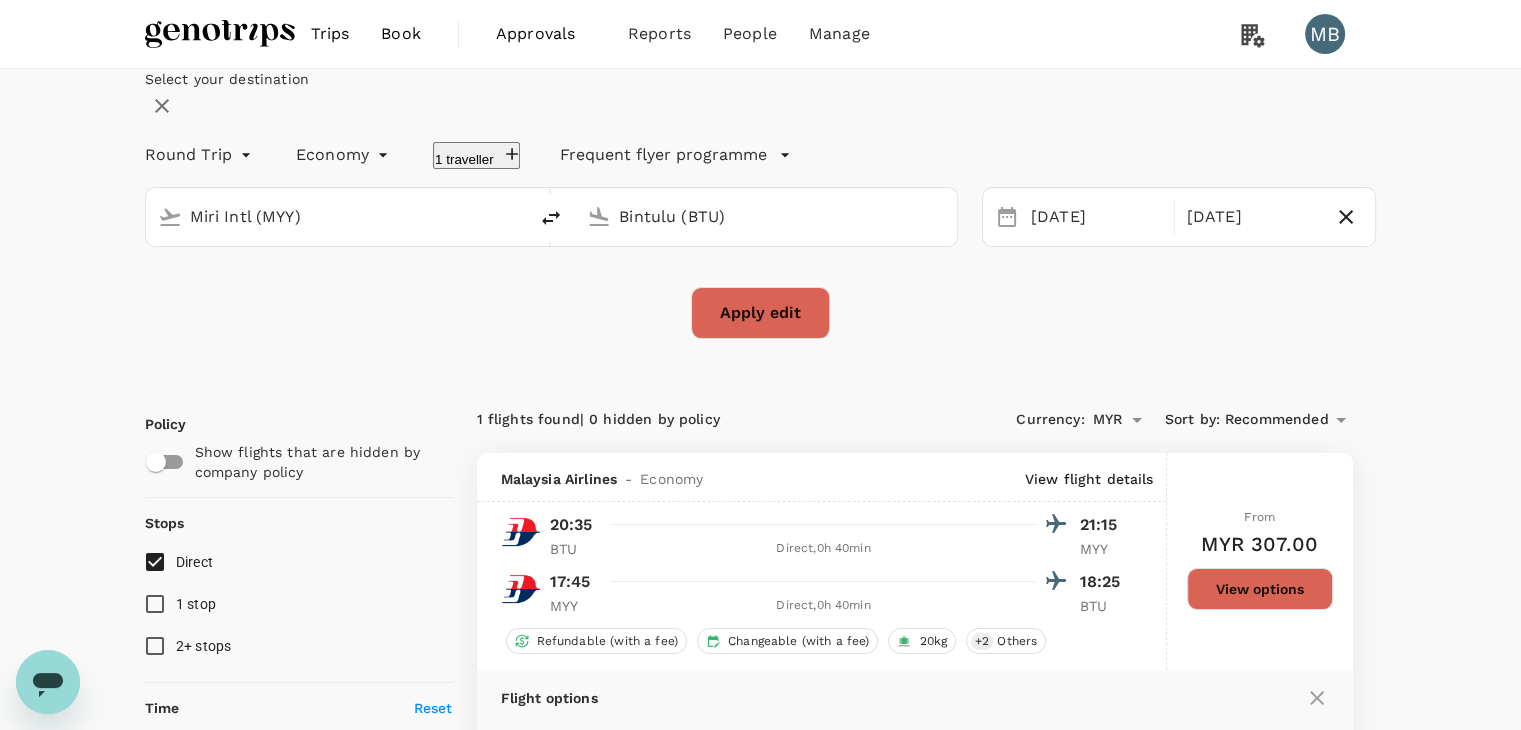 click on "Miri Intl (MYY)" at bounding box center (338, 216) 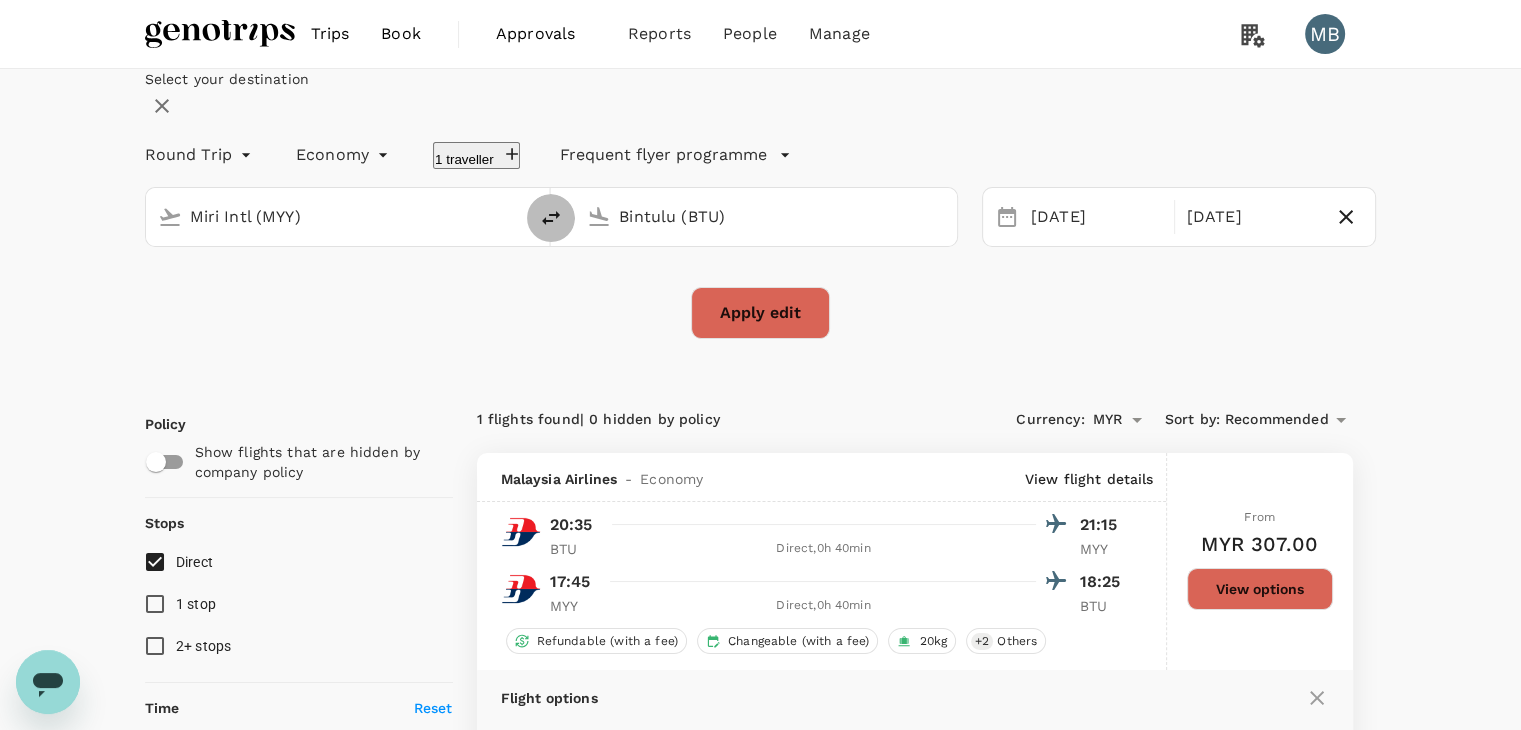 click 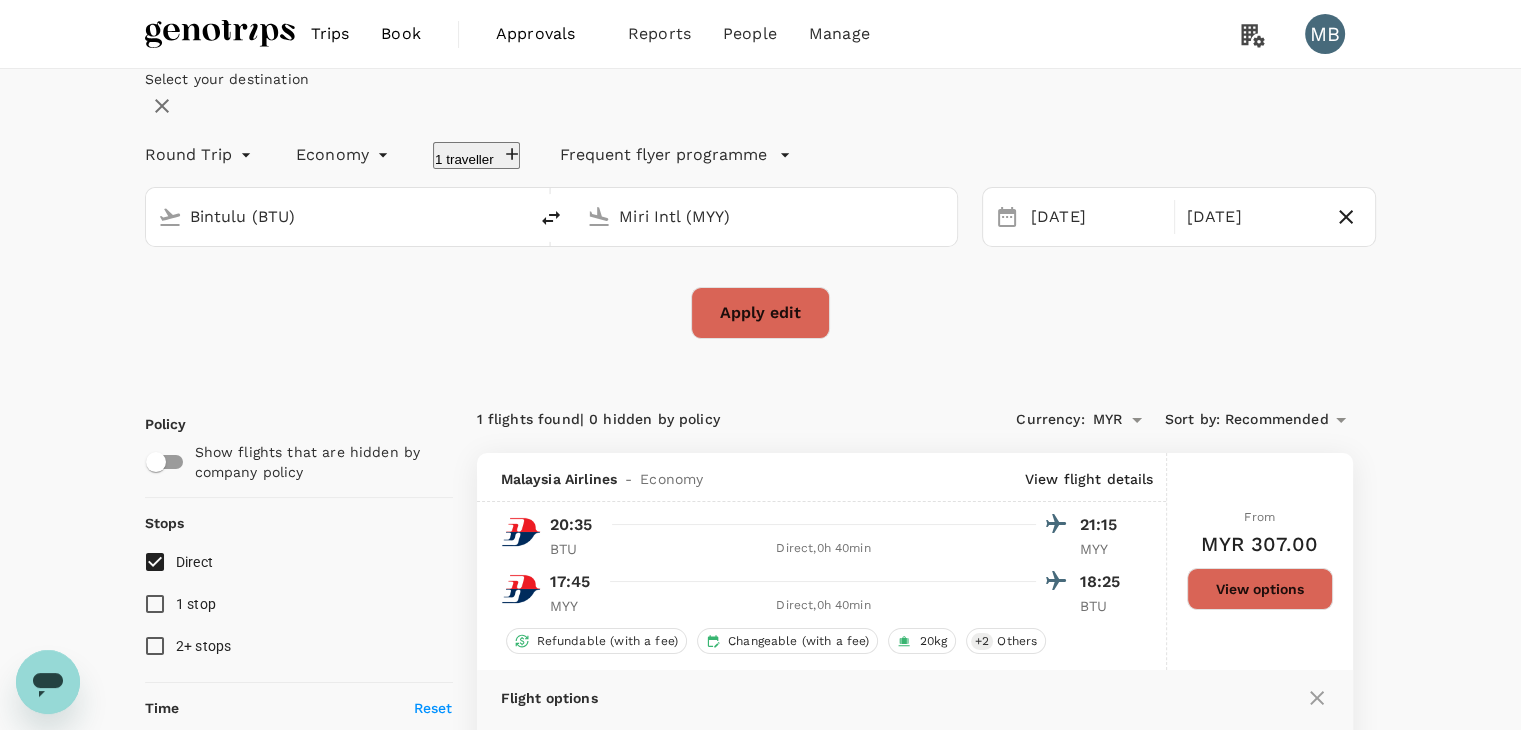 click 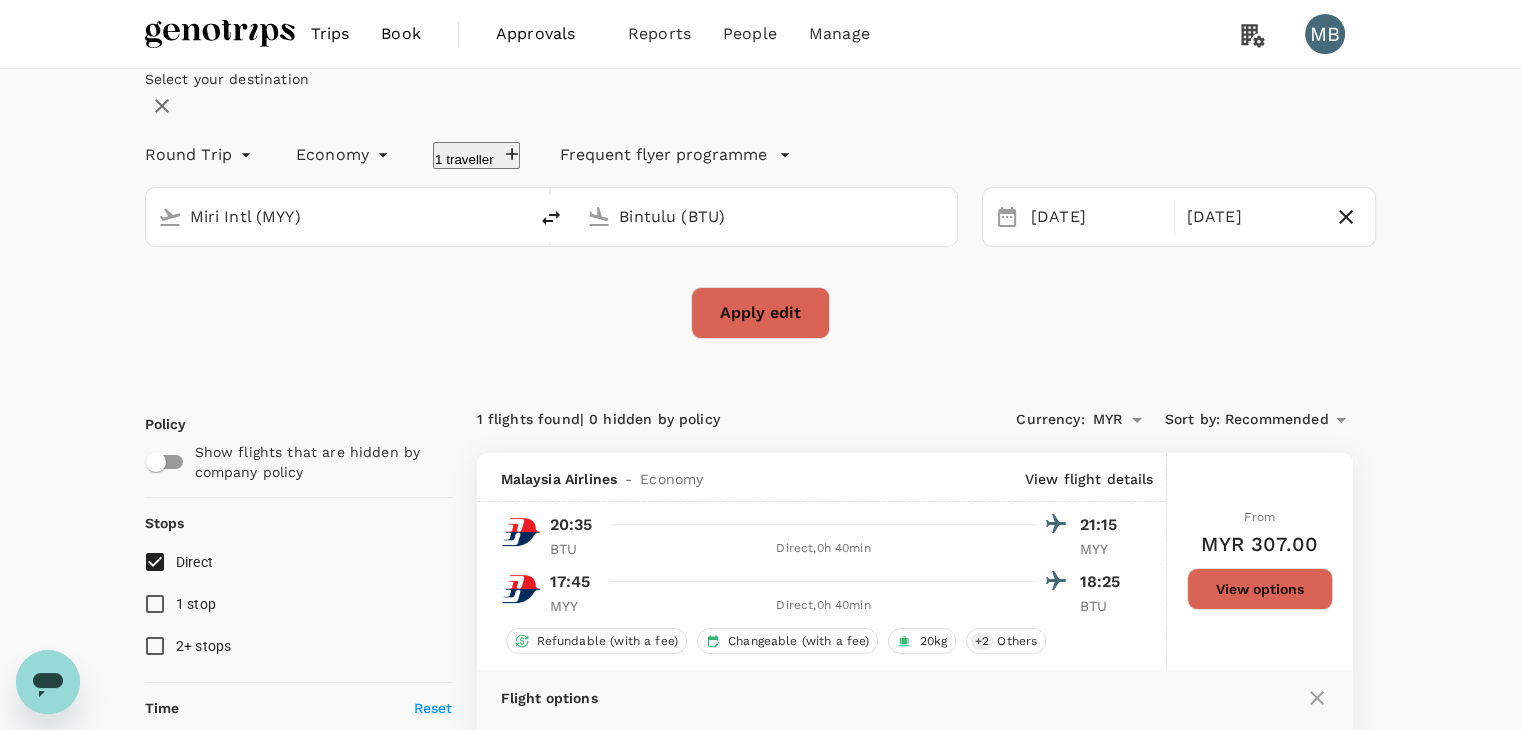 click on "Bintulu (BTU)" at bounding box center [767, 216] 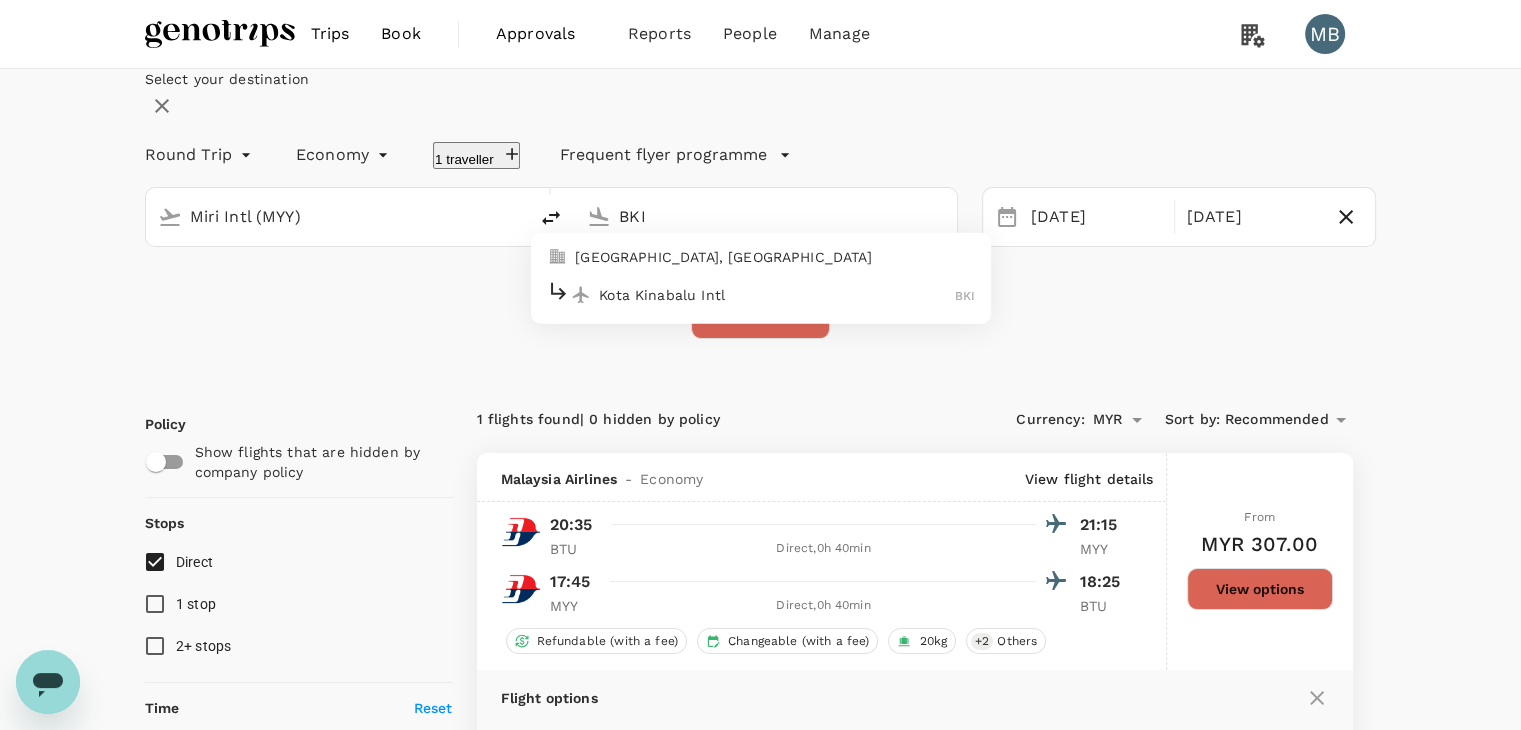 click on "Kota Kinabalu Intl BKI" at bounding box center (761, 294) 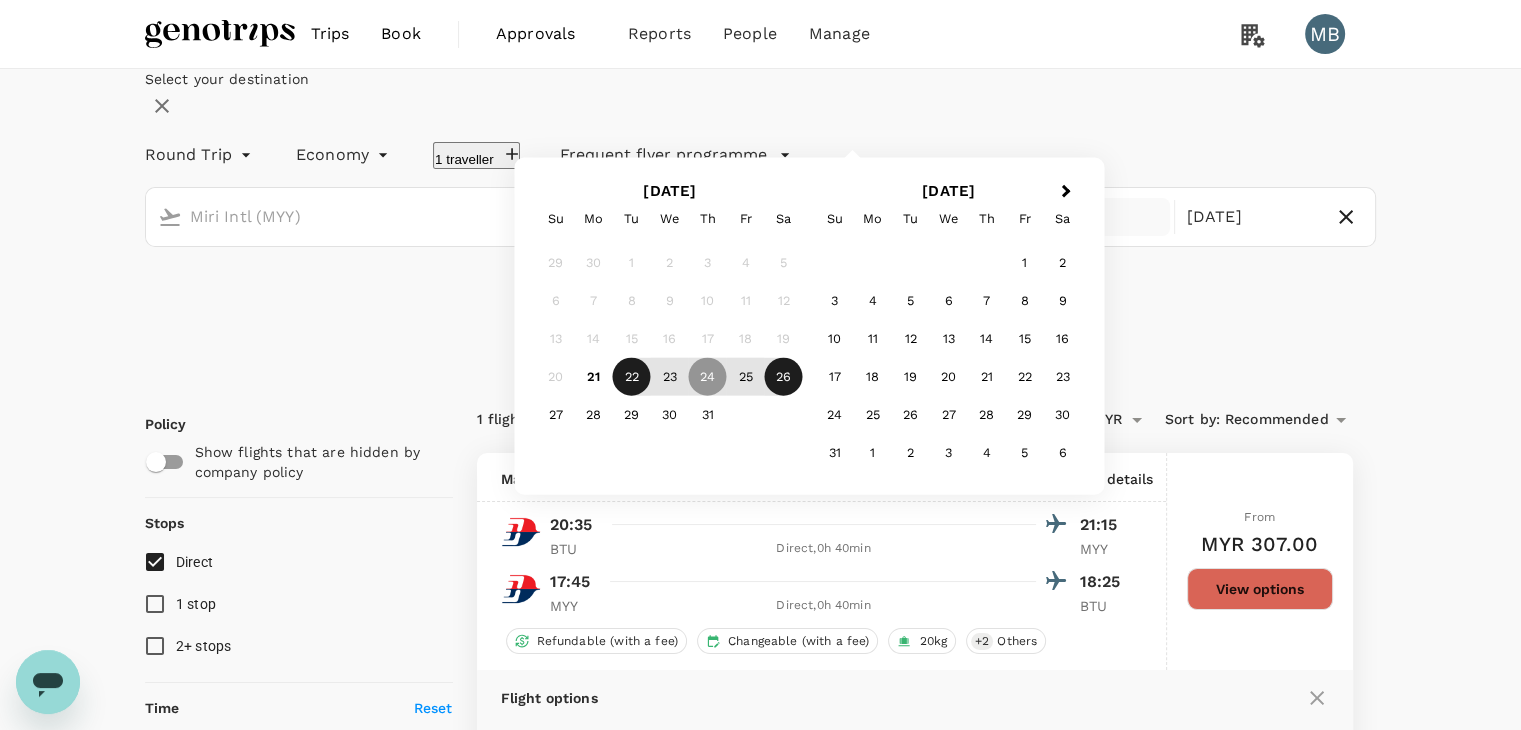 type on "Kota Kinabalu Intl (BKI)" 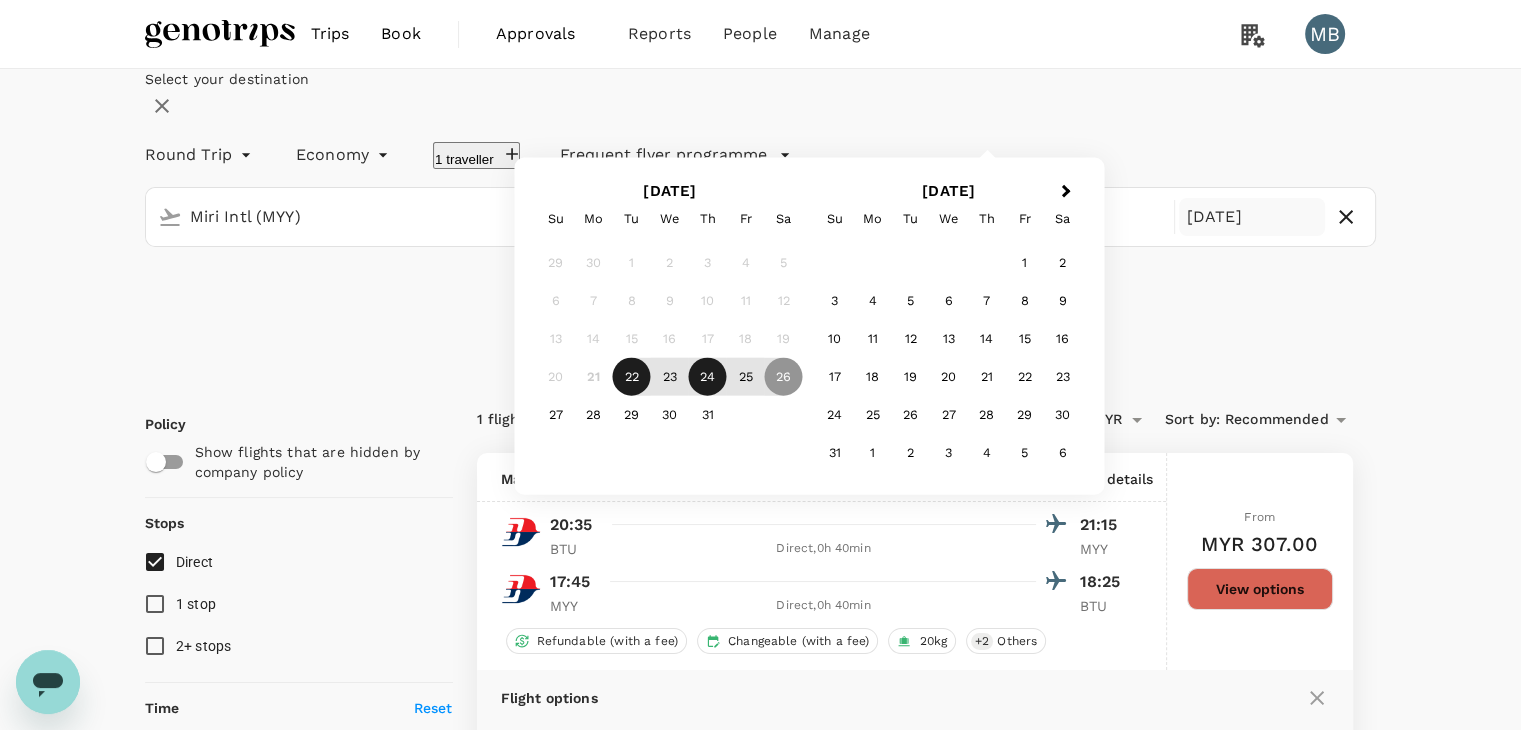 click on "24" at bounding box center (708, 377) 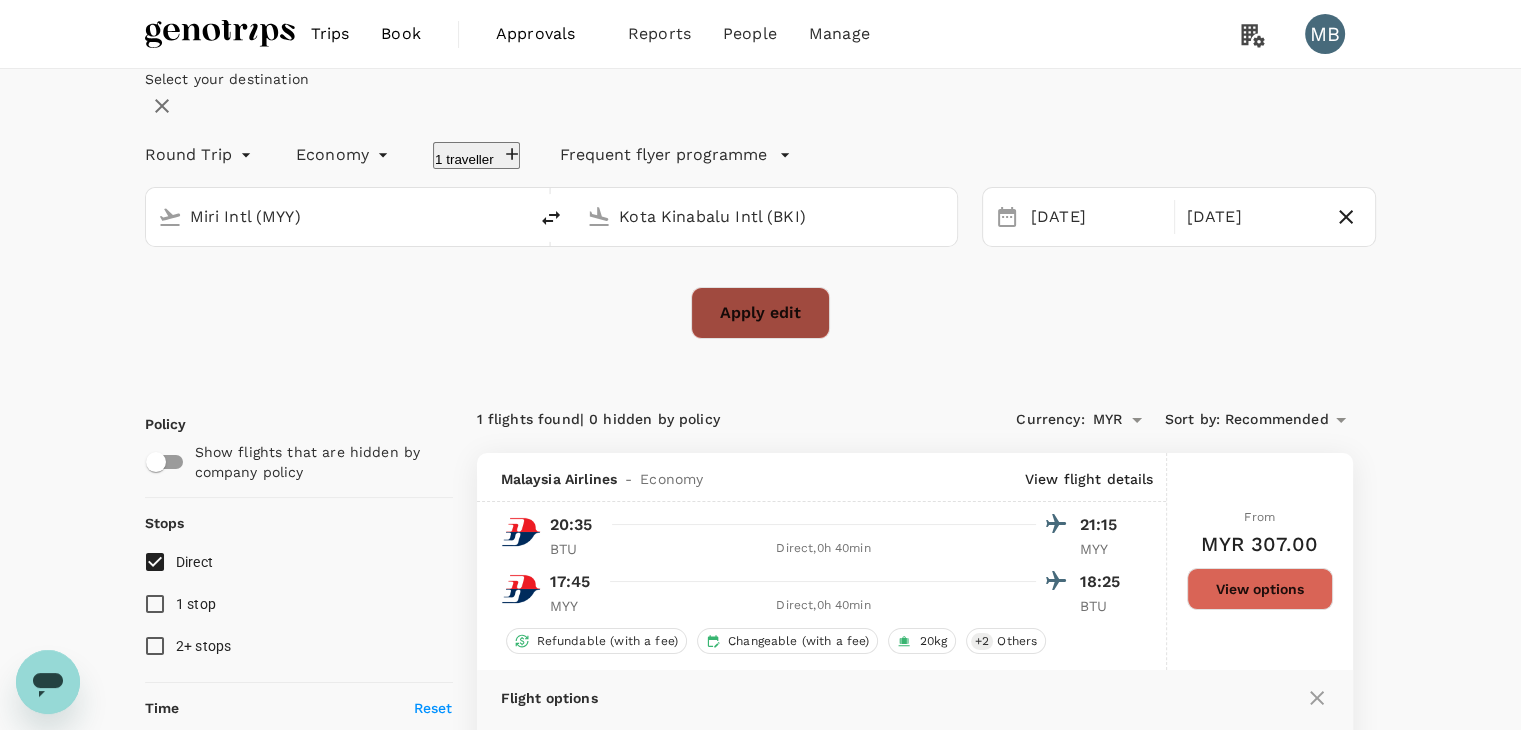 click on "Apply edit" at bounding box center (760, 313) 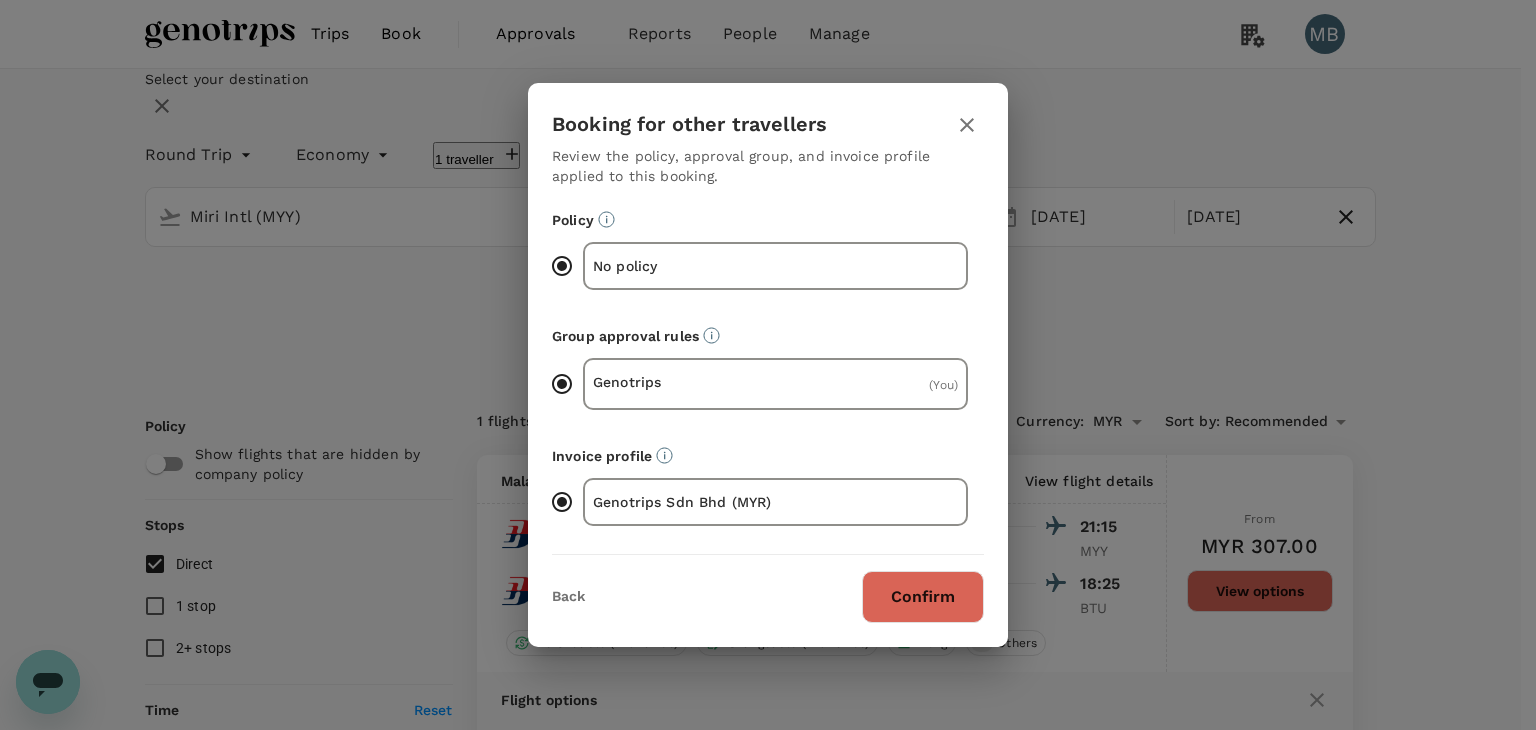 drag, startPoint x: 891, startPoint y: 588, endPoint x: 803, endPoint y: 530, distance: 105.3945 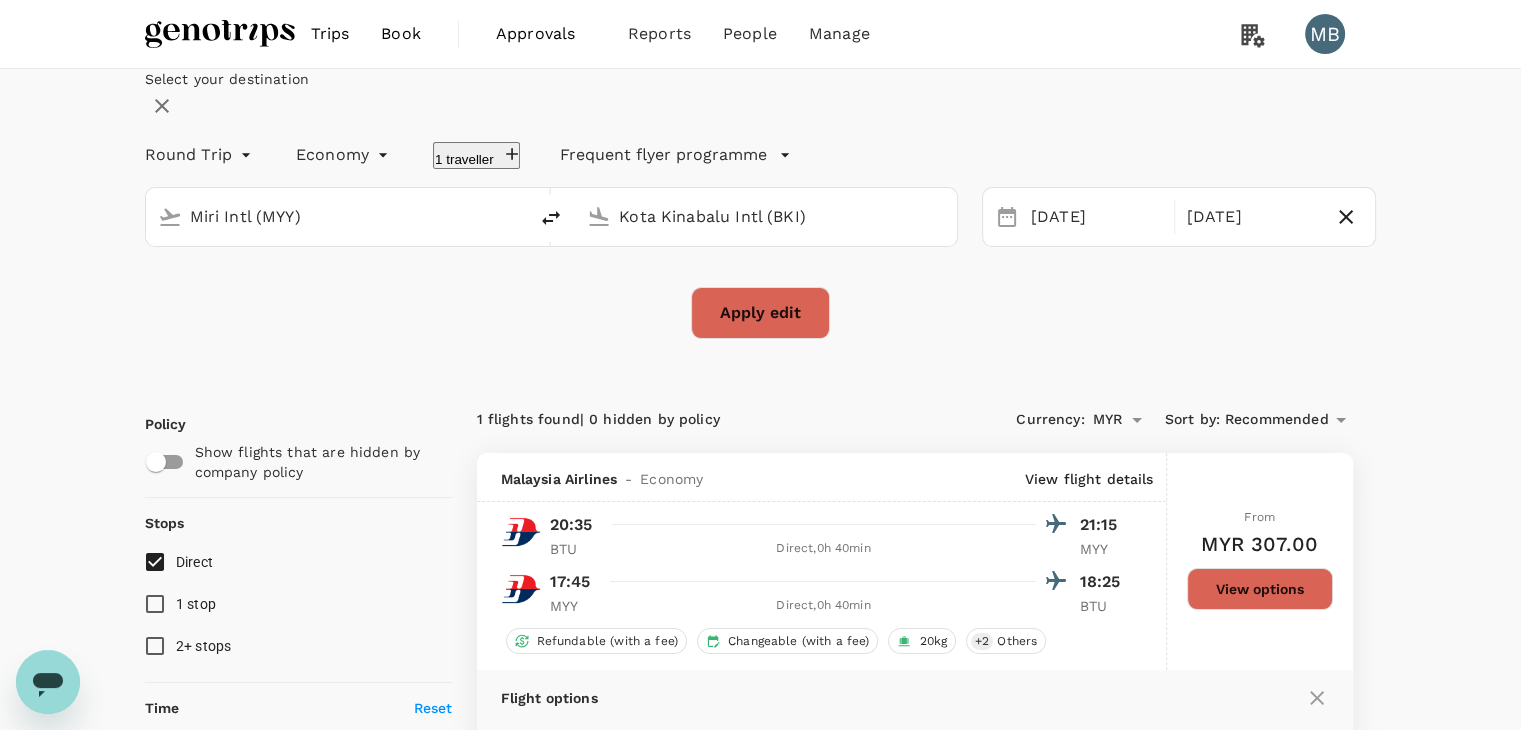 checkbox on "false" 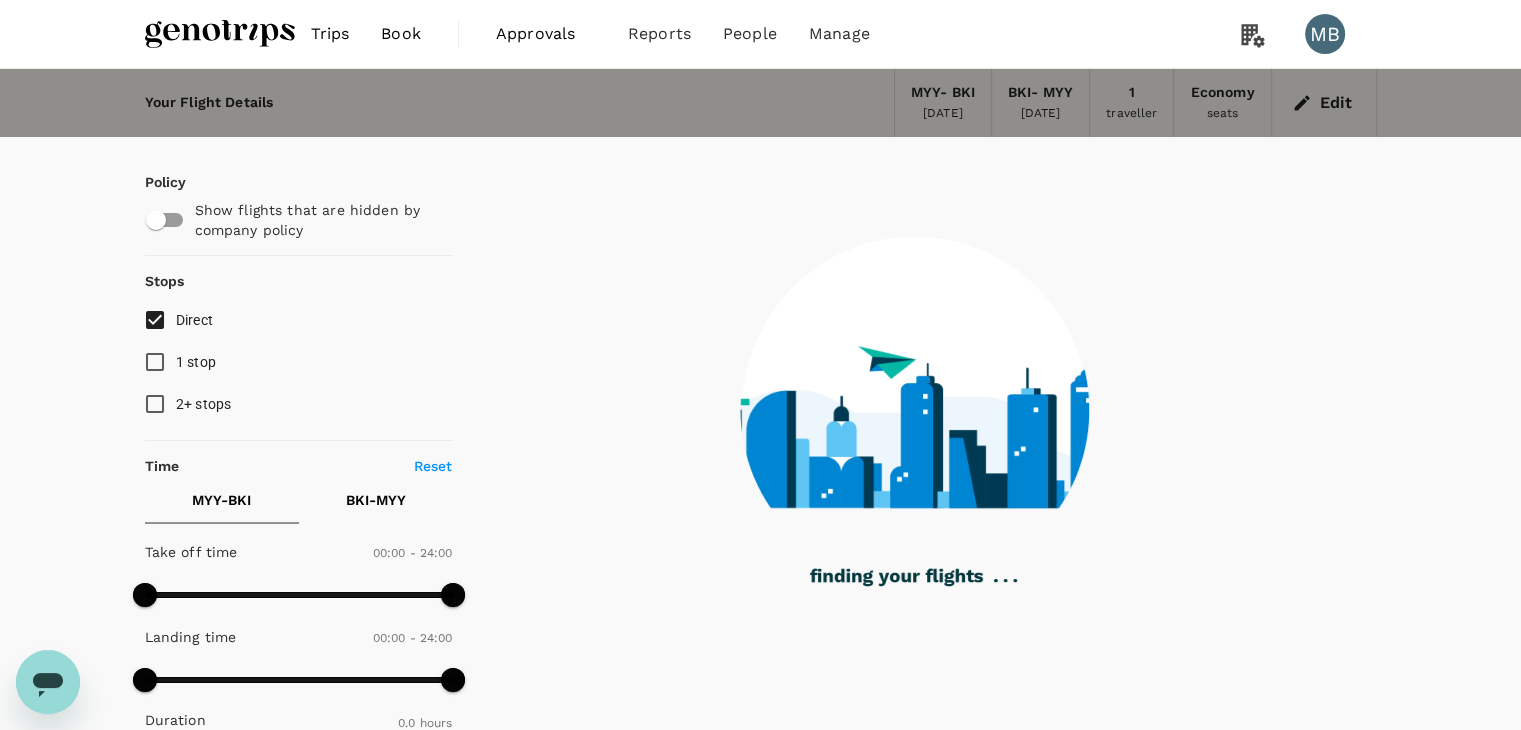 type on "365" 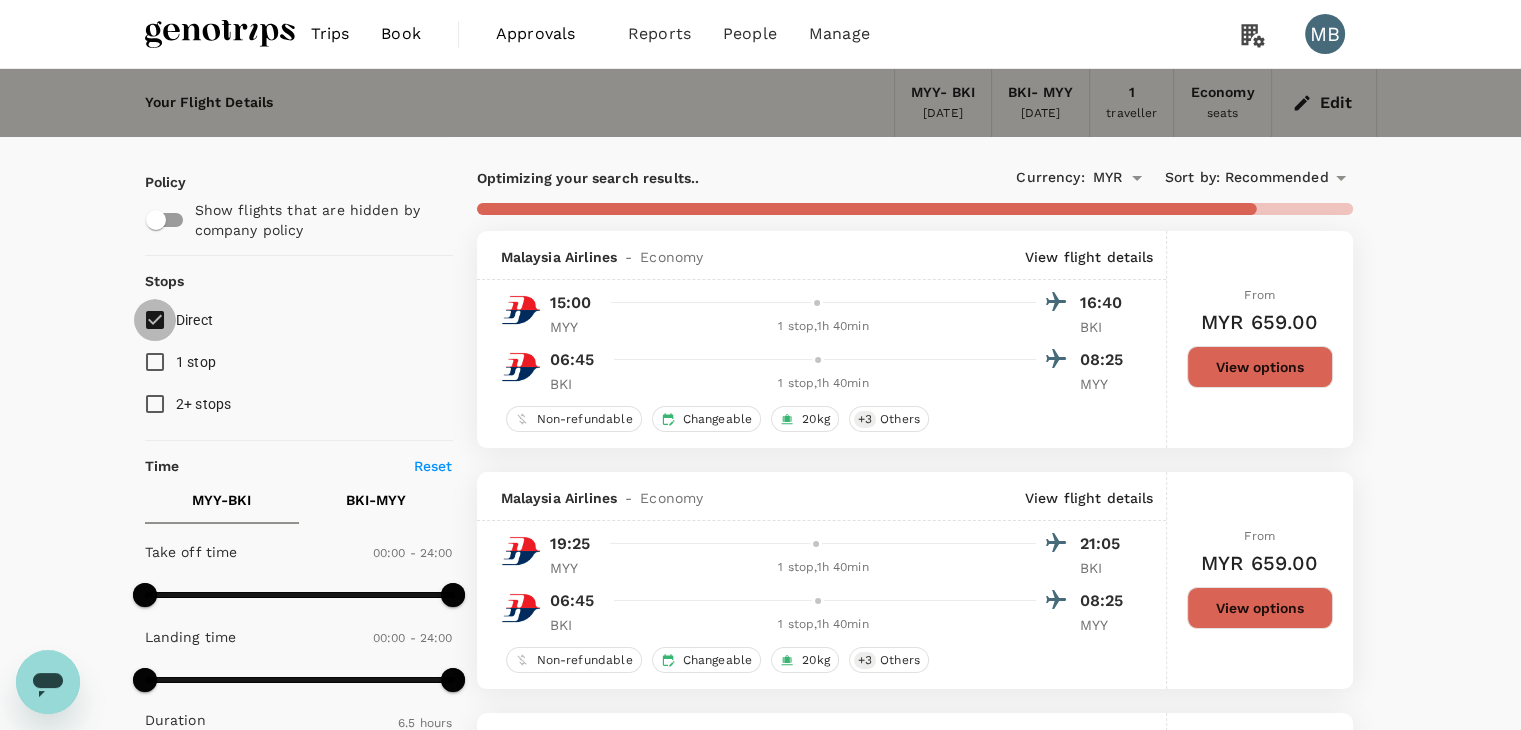 click on "Direct" at bounding box center (155, 320) 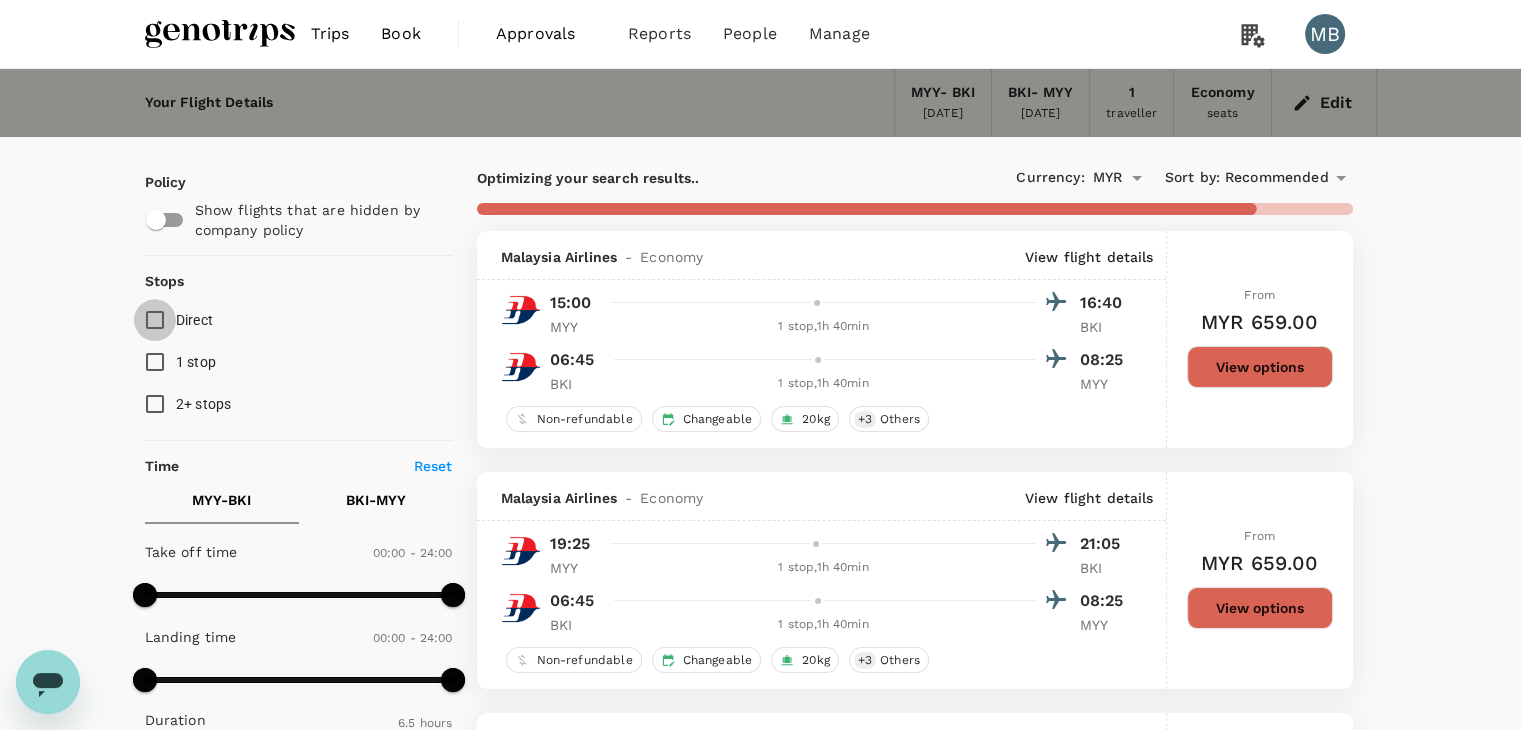 click on "Direct" at bounding box center (155, 320) 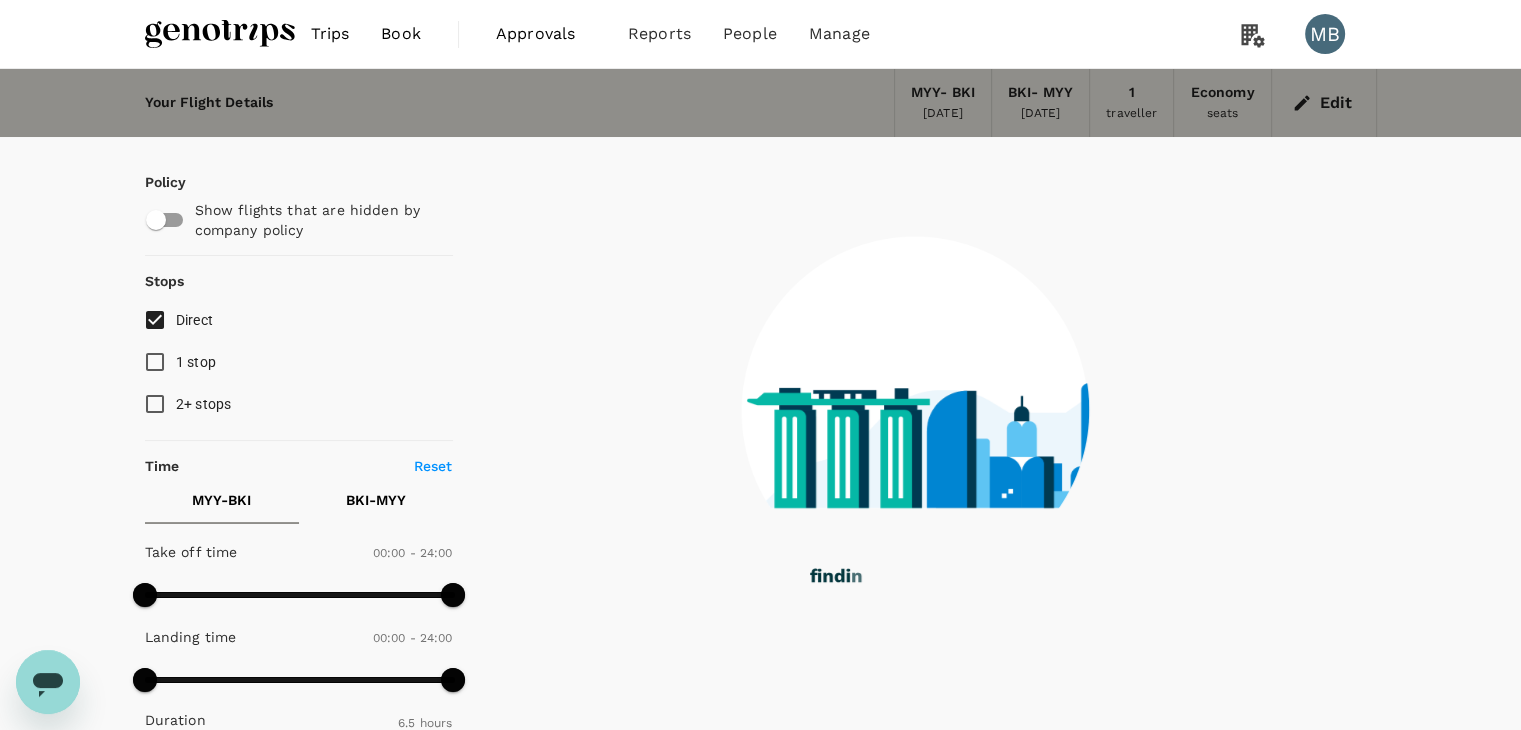 type on "815" 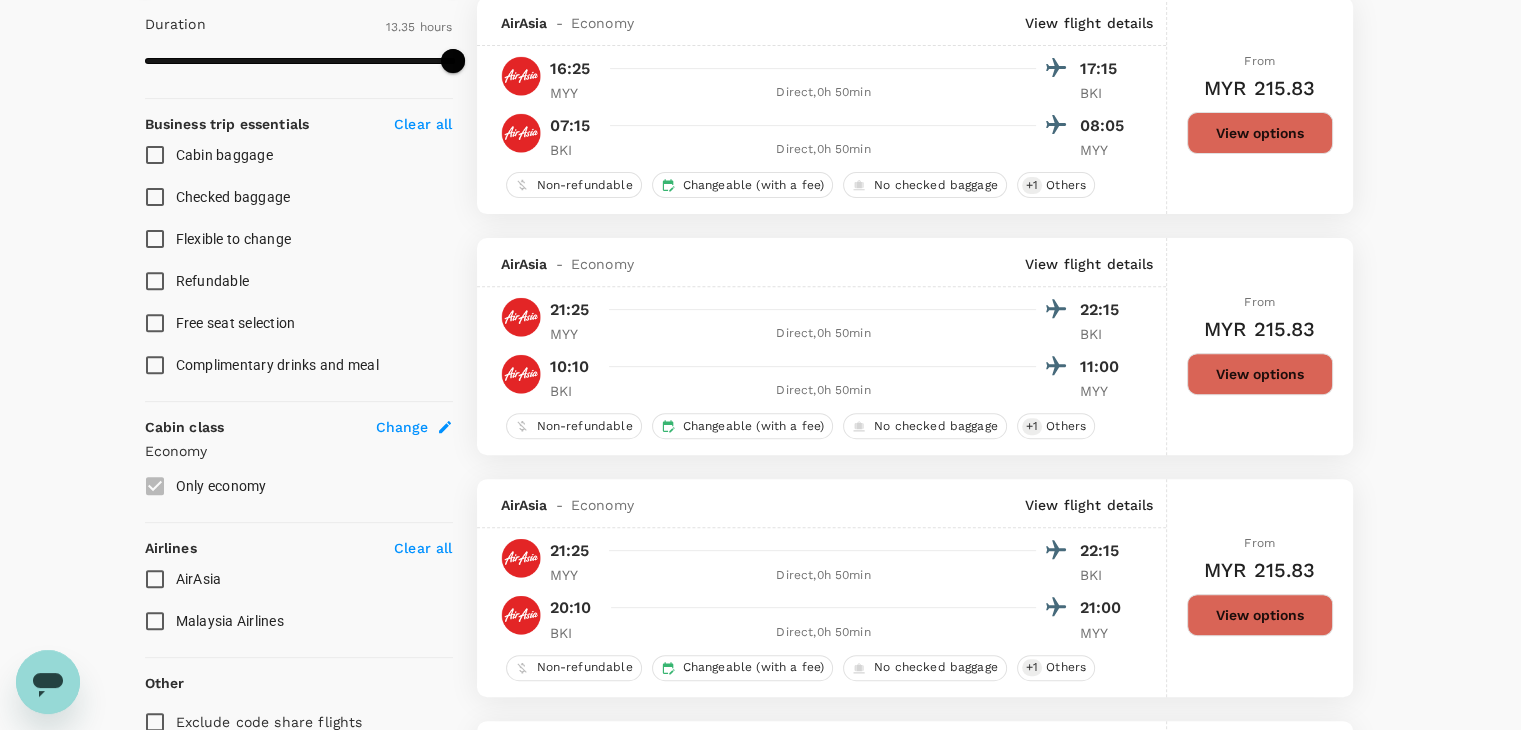 scroll, scrollTop: 700, scrollLeft: 0, axis: vertical 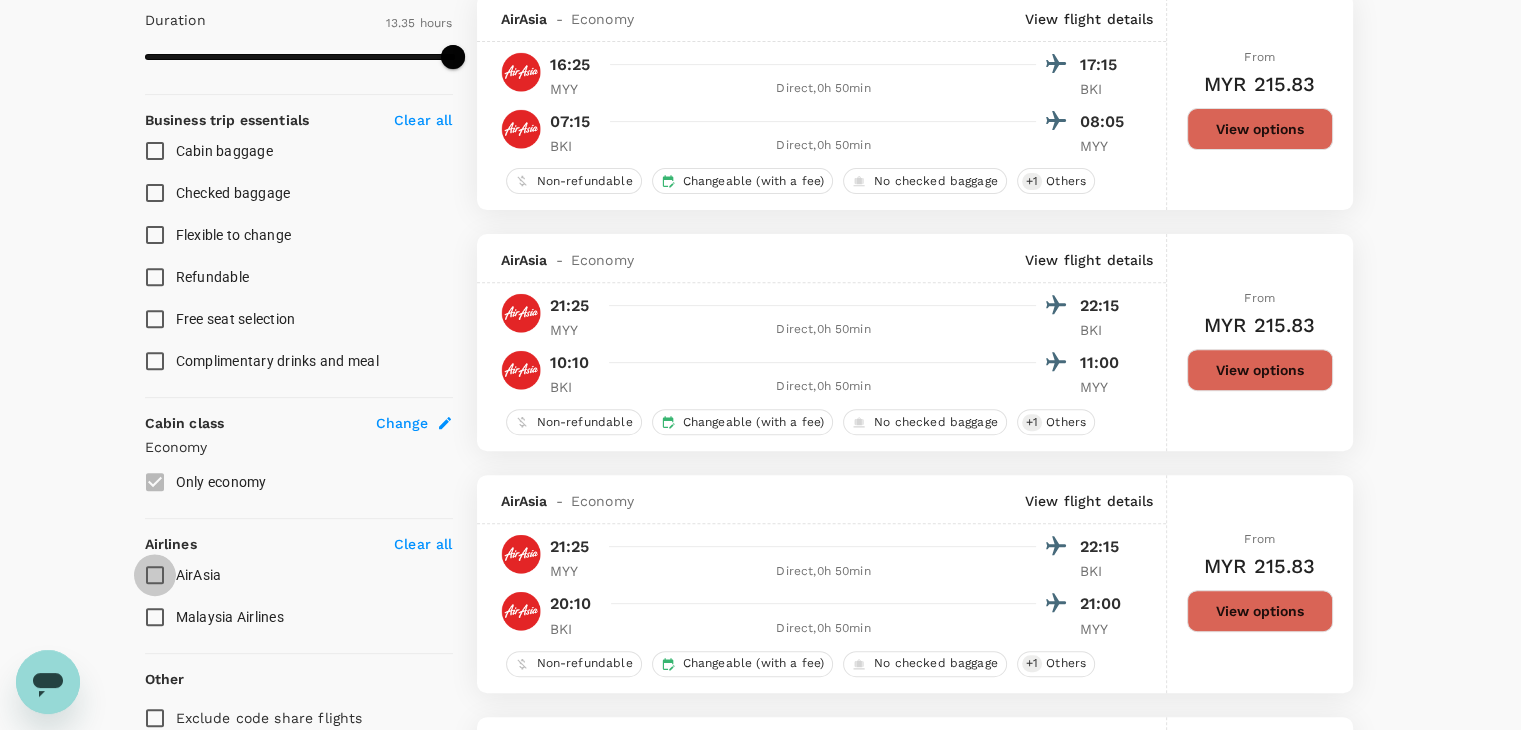 click on "AirAsia" at bounding box center [155, 575] 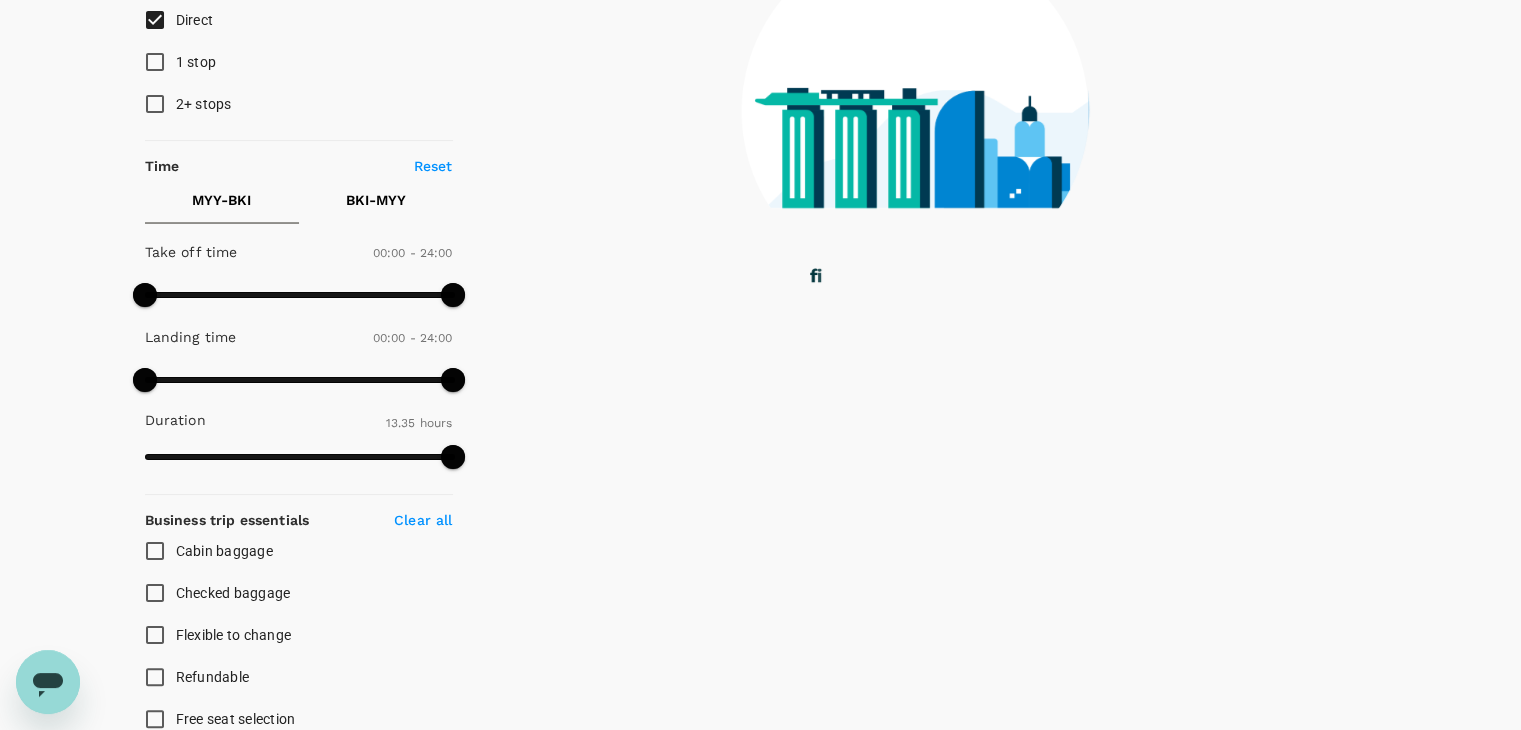 scroll, scrollTop: 0, scrollLeft: 0, axis: both 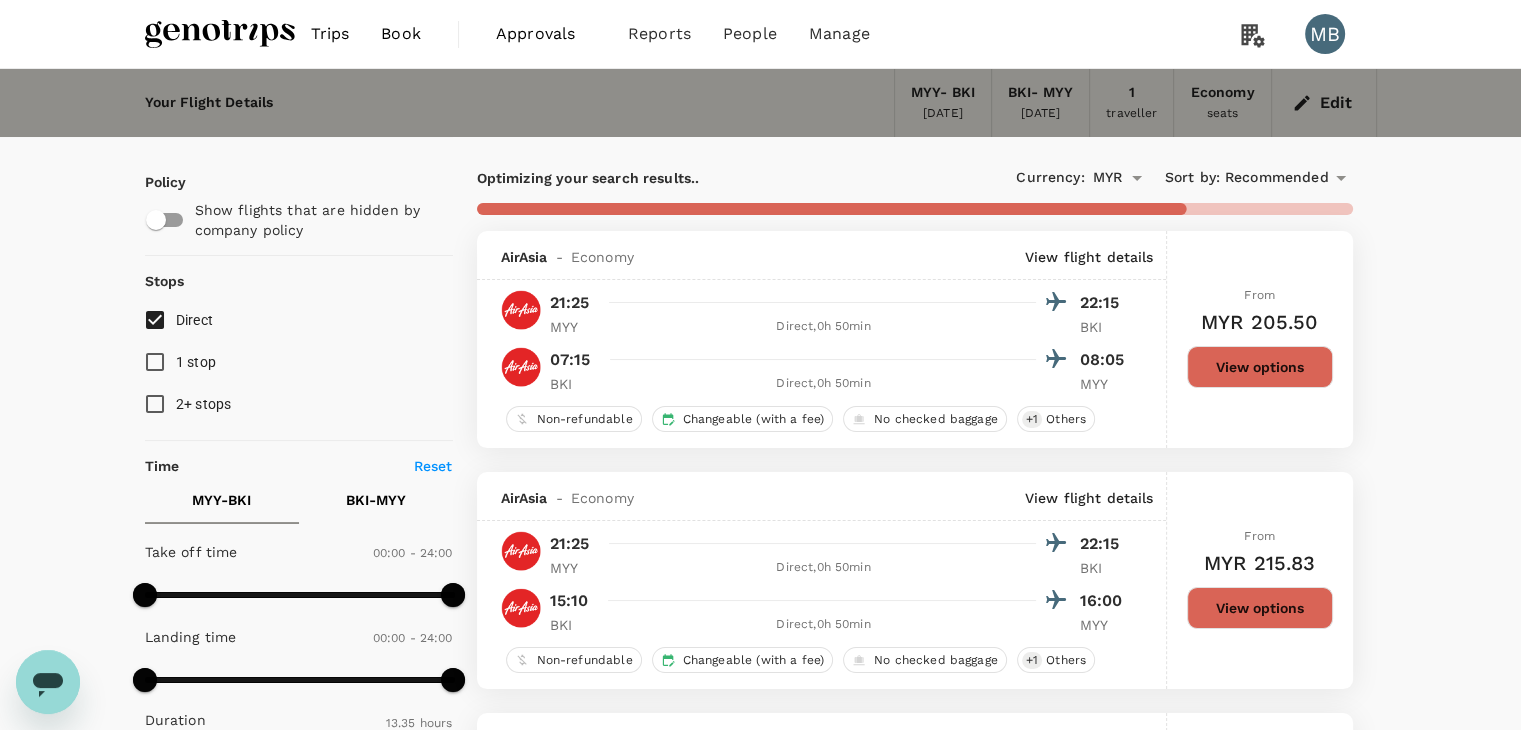 click on "Recommended" at bounding box center [1277, 178] 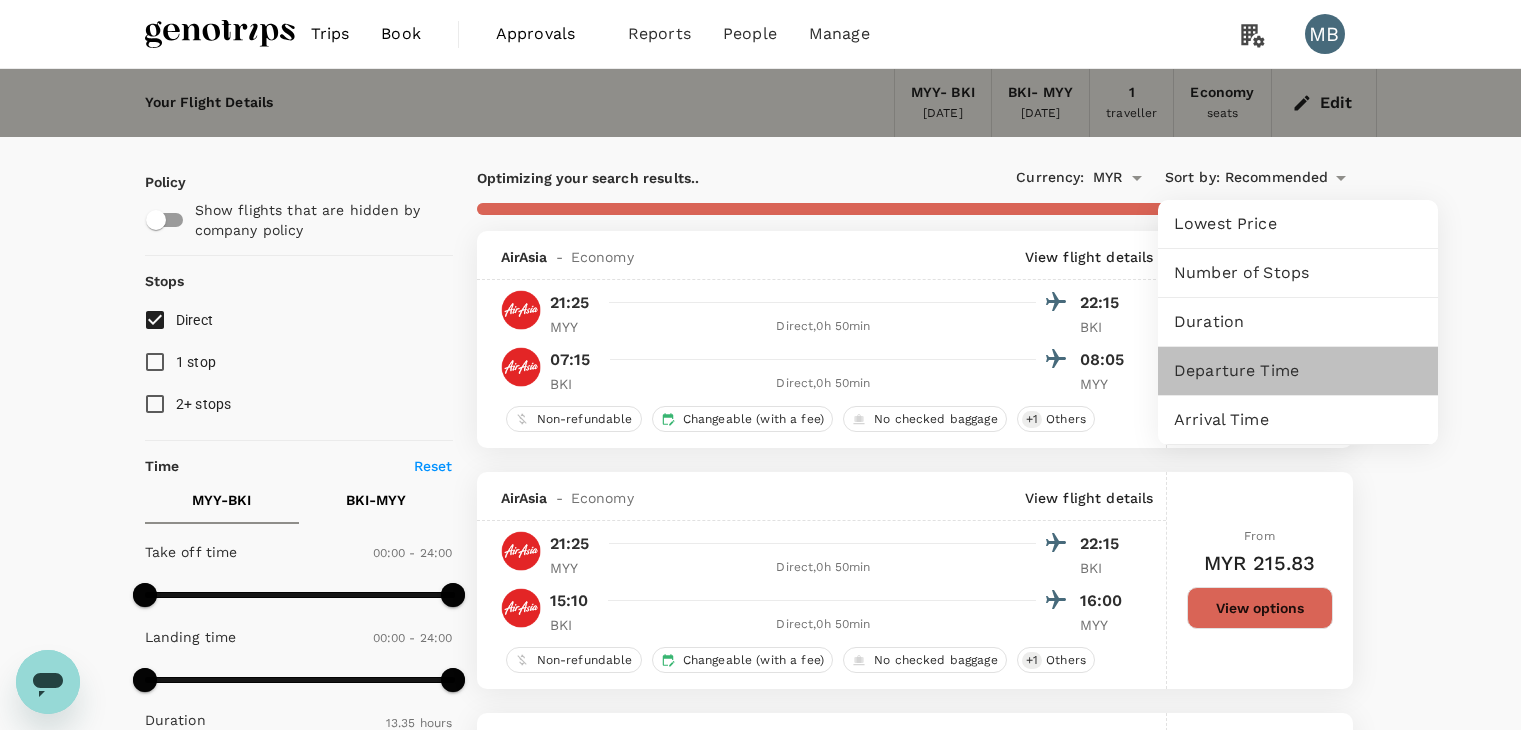 click on "Departure Time" at bounding box center (1298, 371) 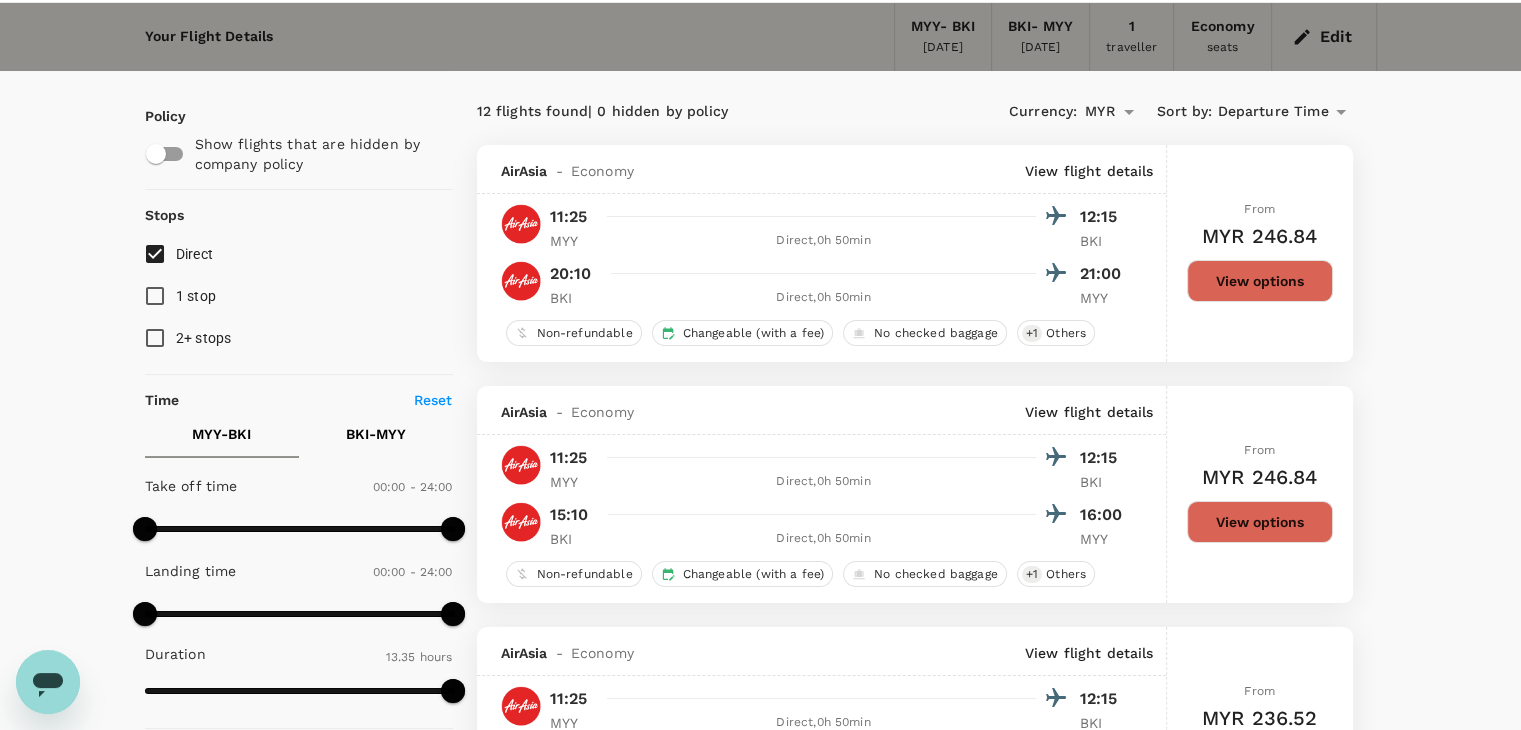 scroll, scrollTop: 100, scrollLeft: 0, axis: vertical 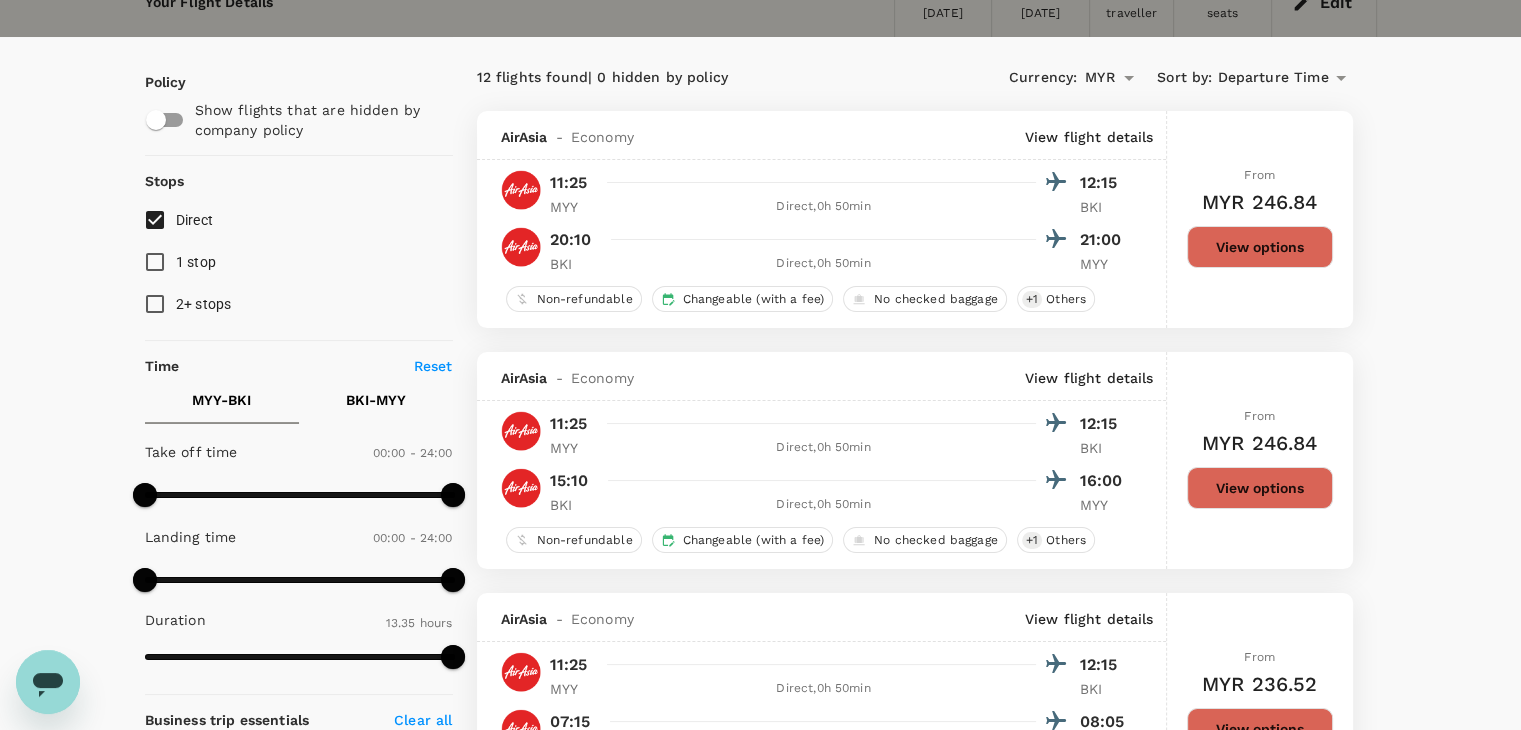 click on "View options" at bounding box center [1260, 488] 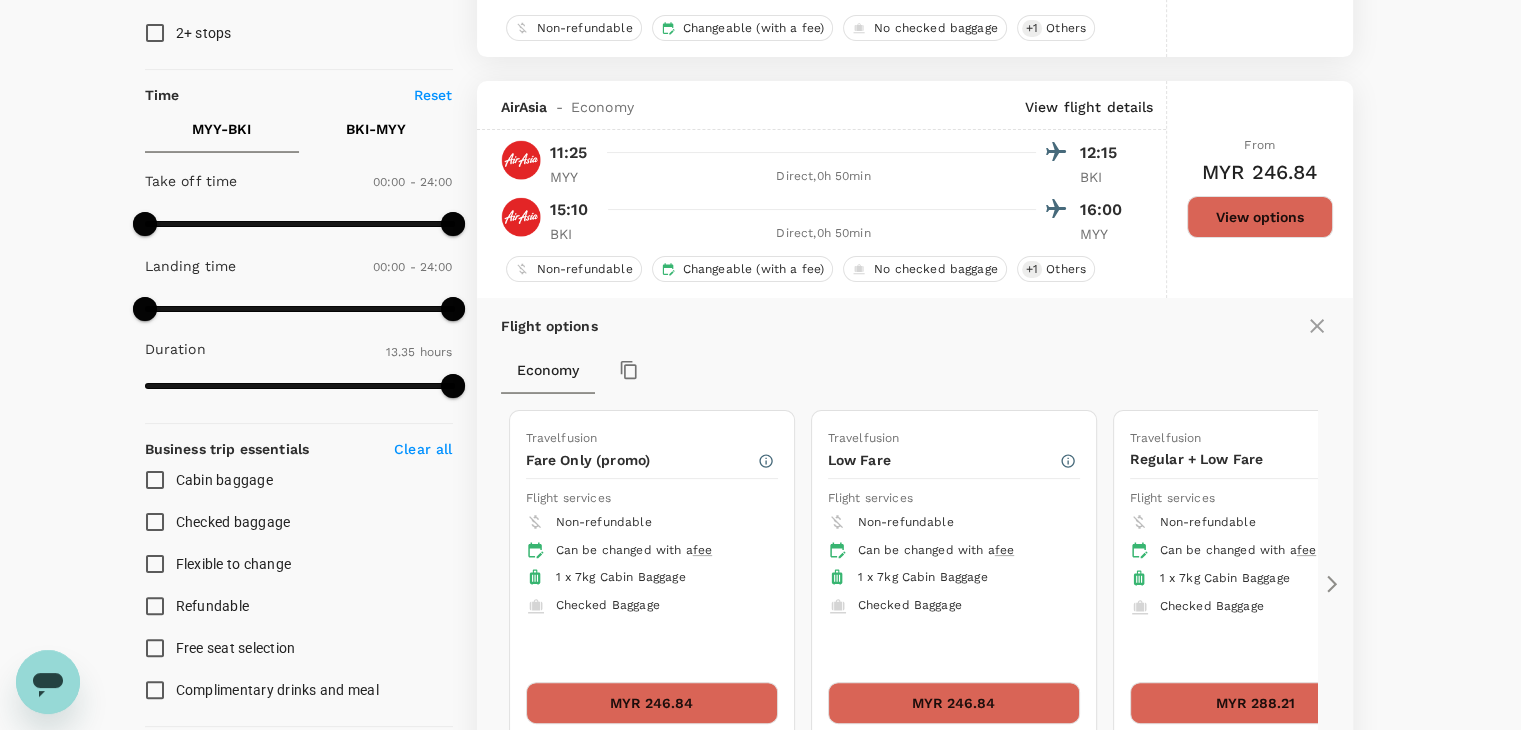 scroll, scrollTop: 452, scrollLeft: 0, axis: vertical 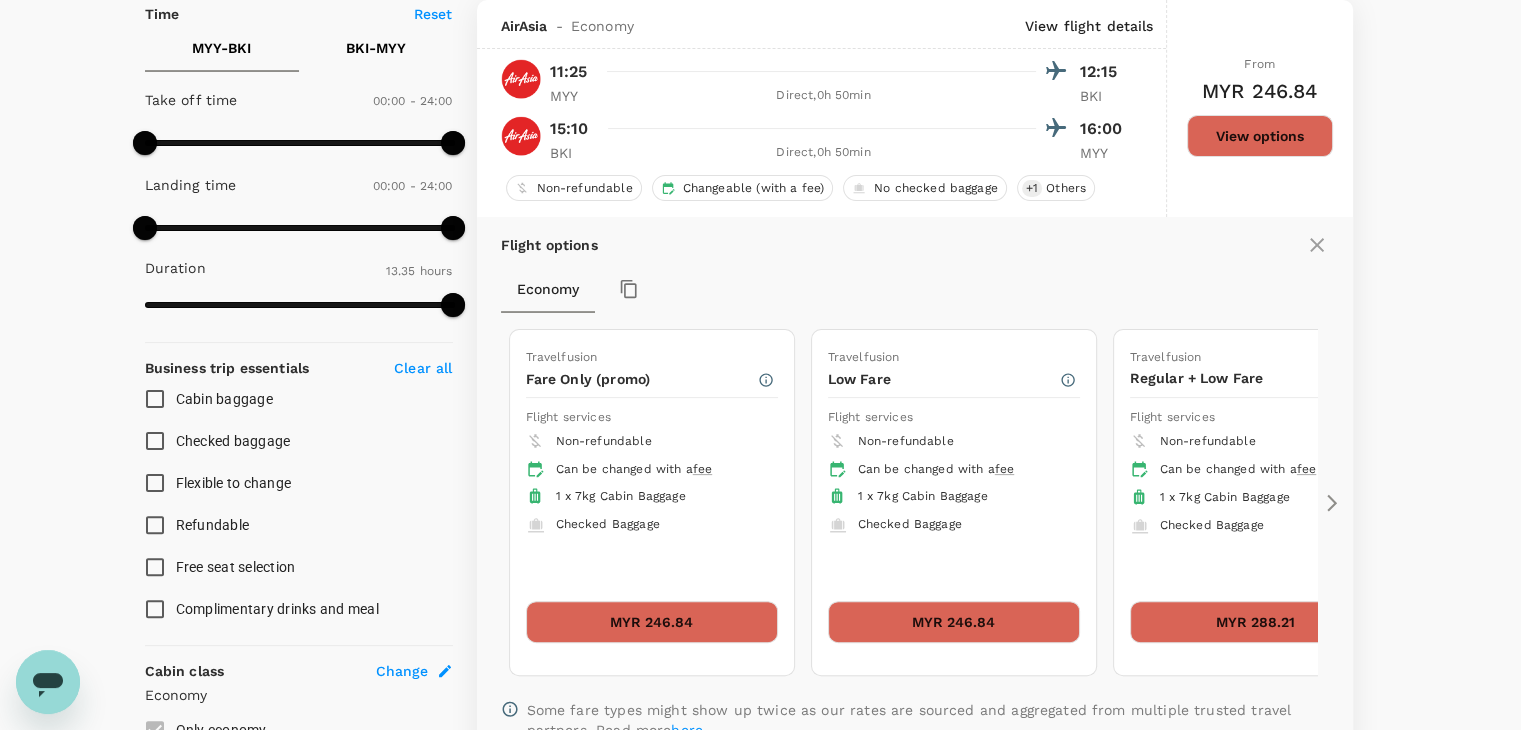 click 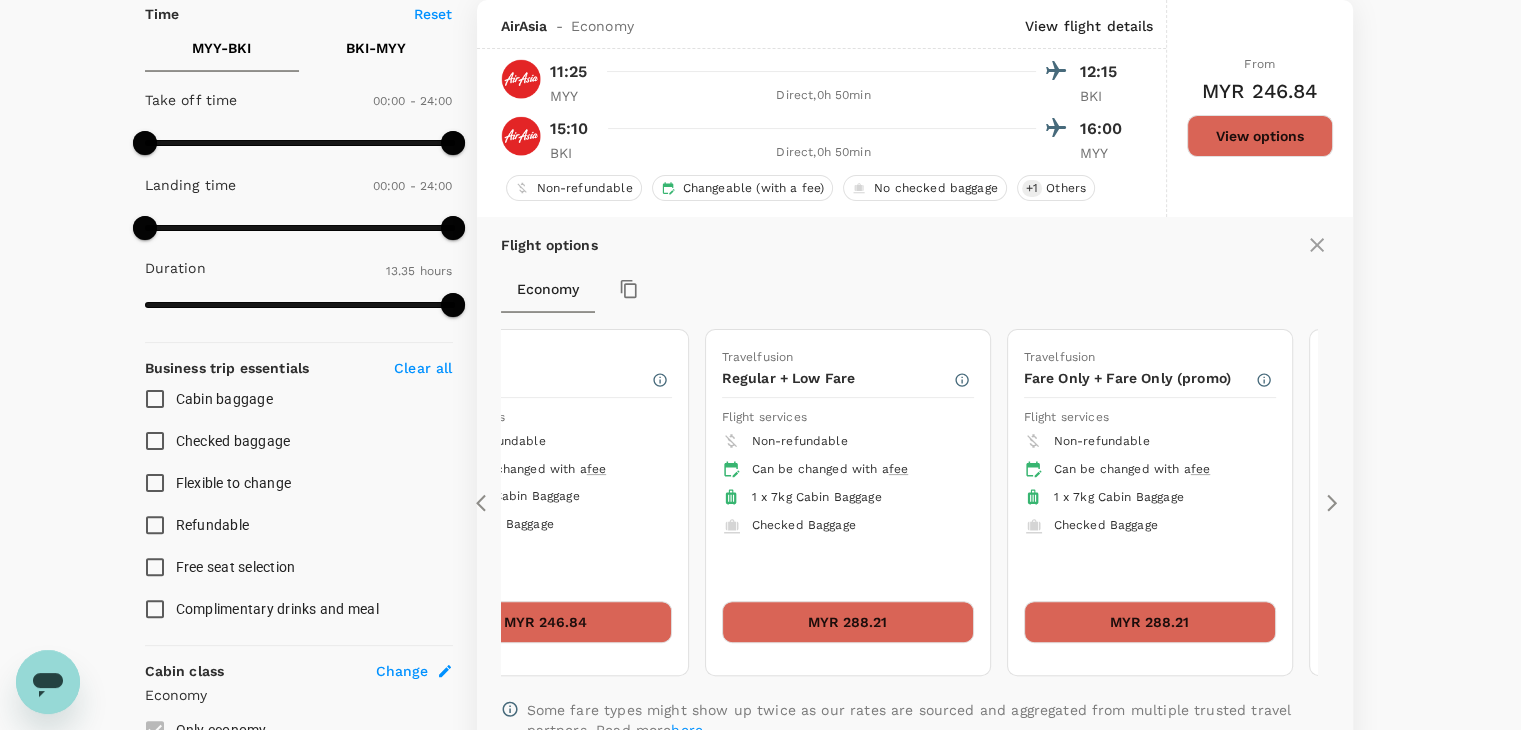 click 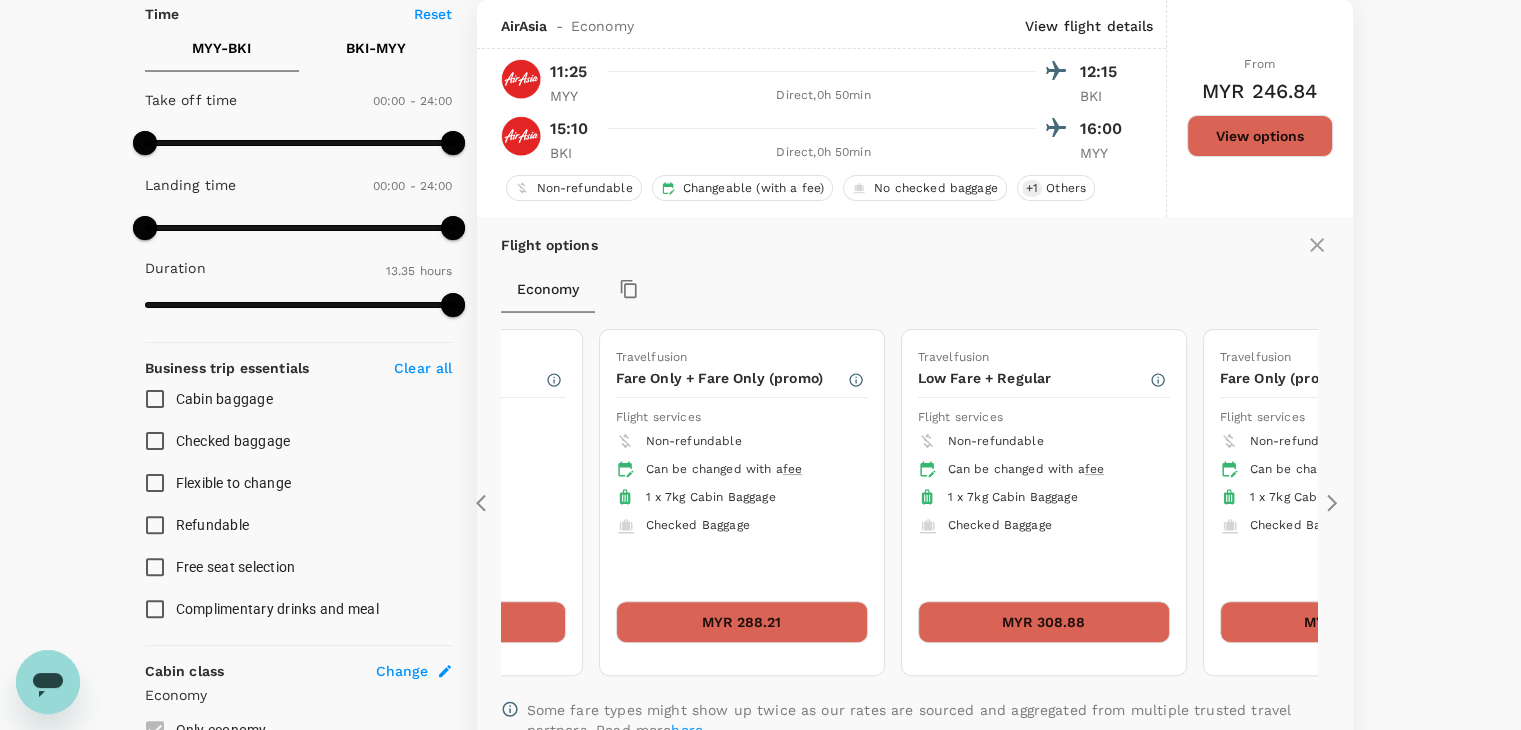 click 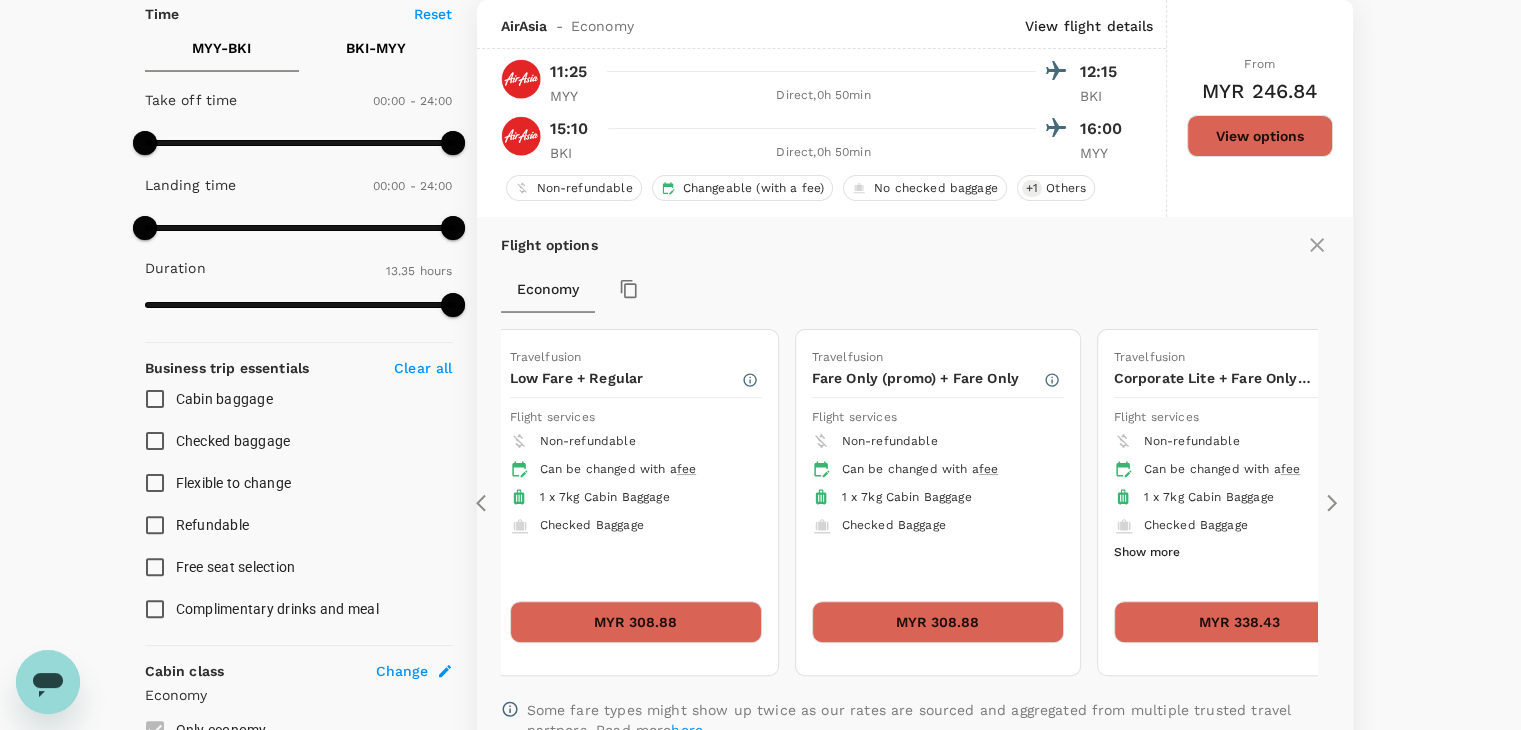 click 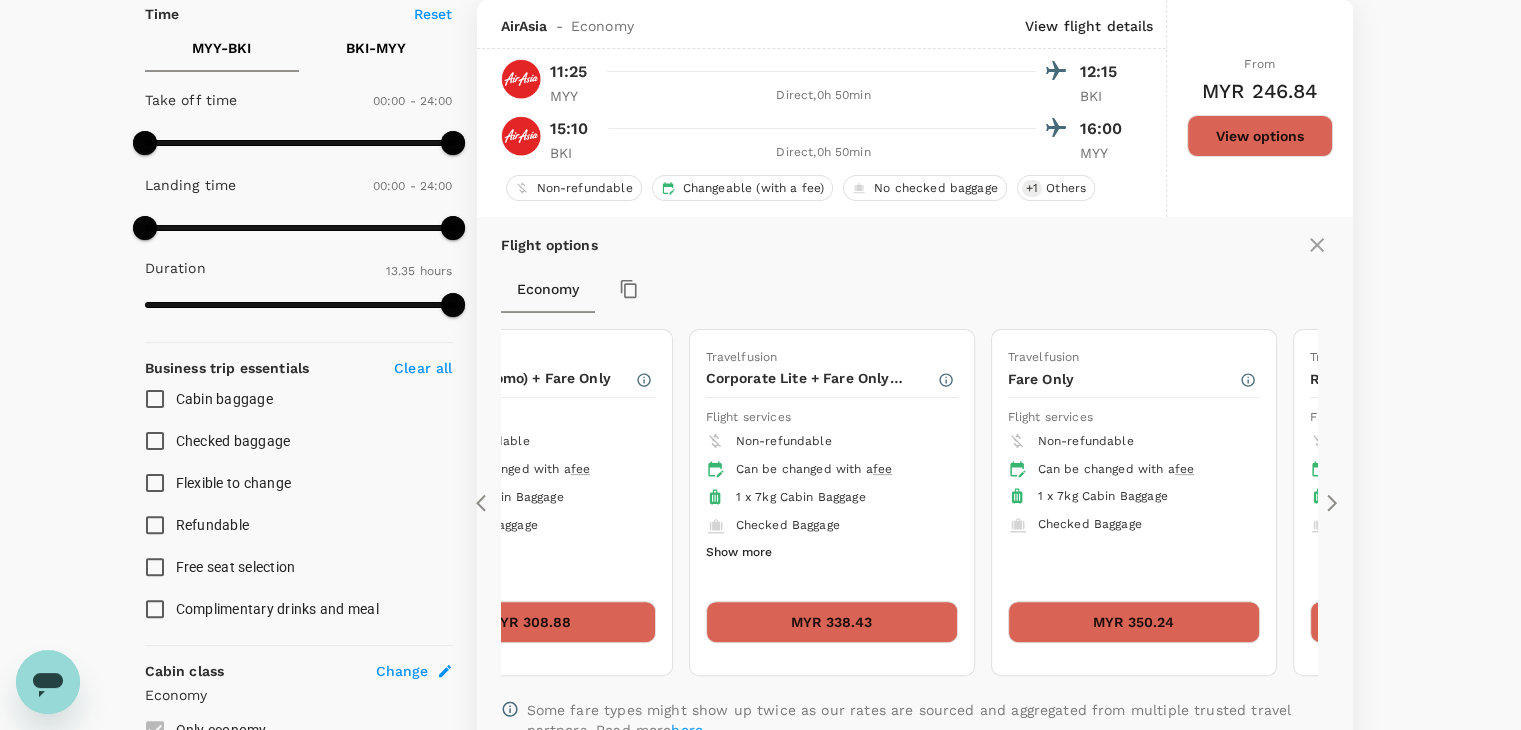 click on "MYR 350.24" at bounding box center (1134, 622) 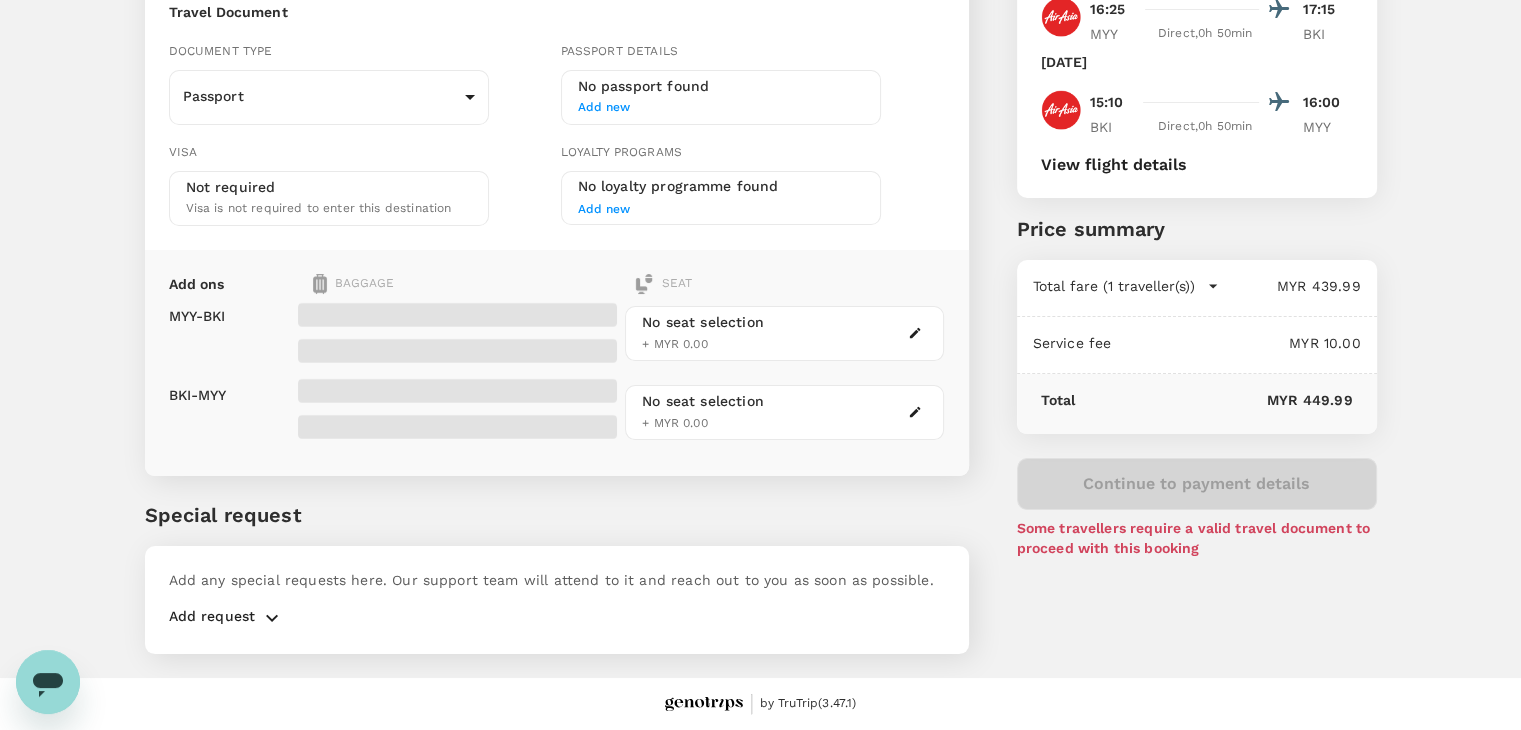 scroll, scrollTop: 0, scrollLeft: 0, axis: both 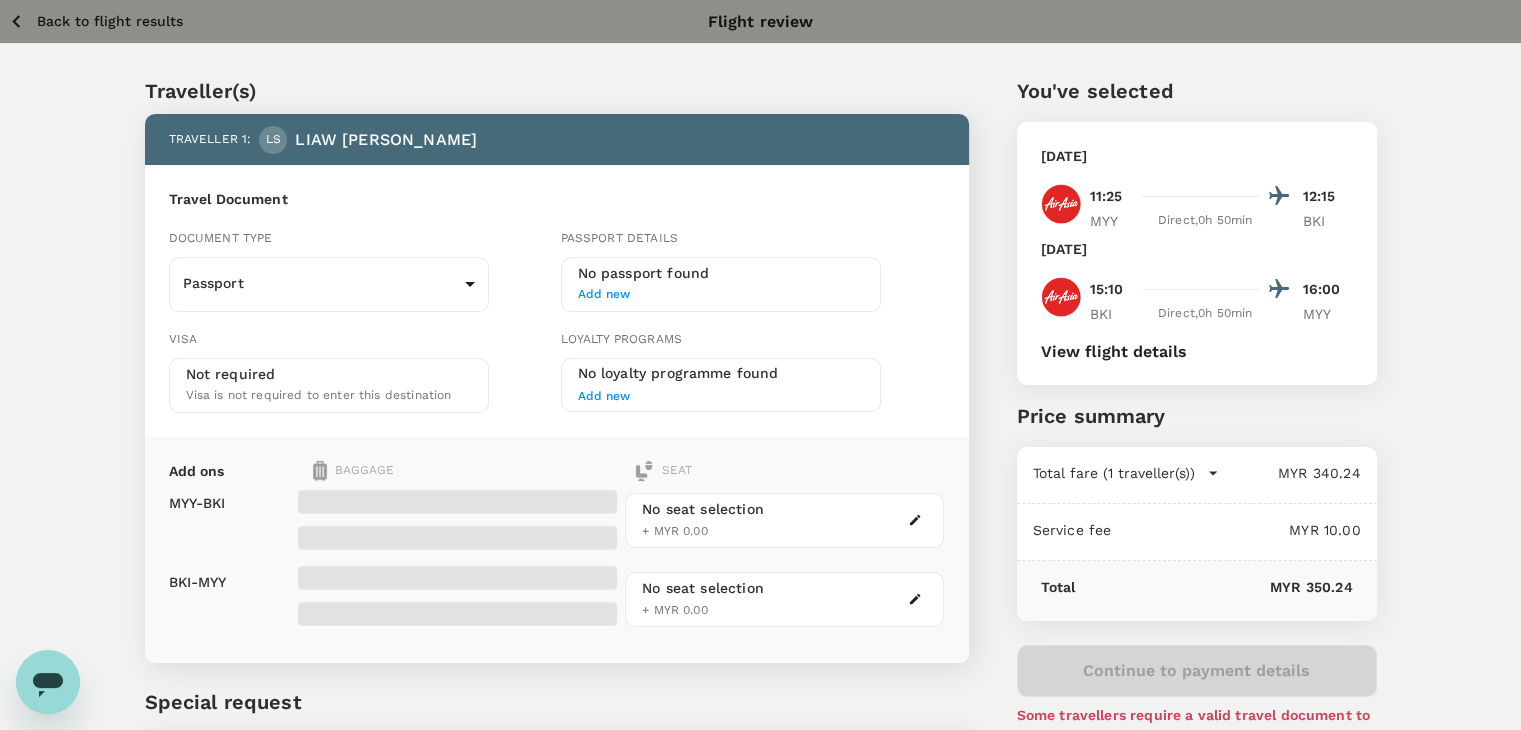 click on "Back to flight results" at bounding box center [110, 21] 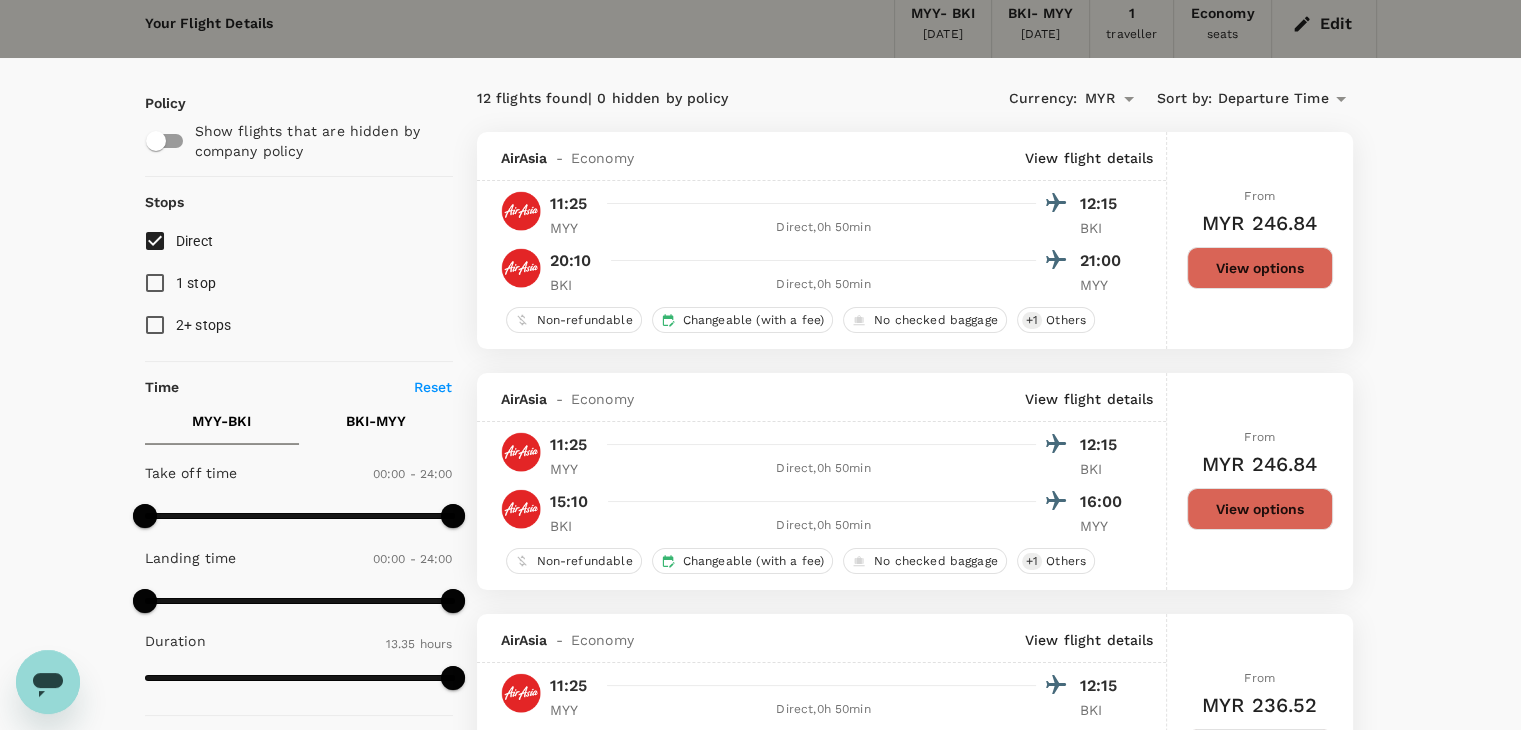 scroll, scrollTop: 113, scrollLeft: 0, axis: vertical 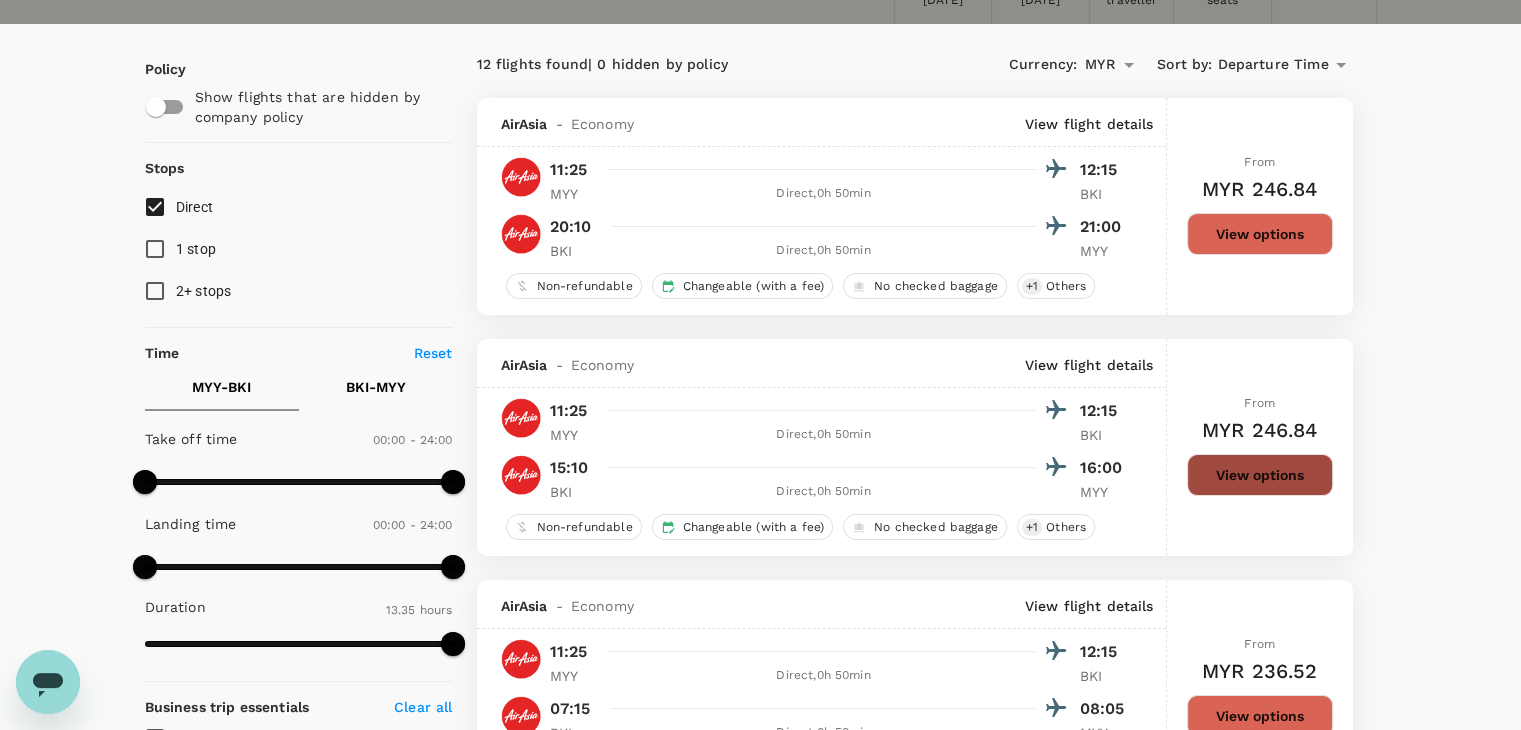 click on "View options" at bounding box center (1260, 475) 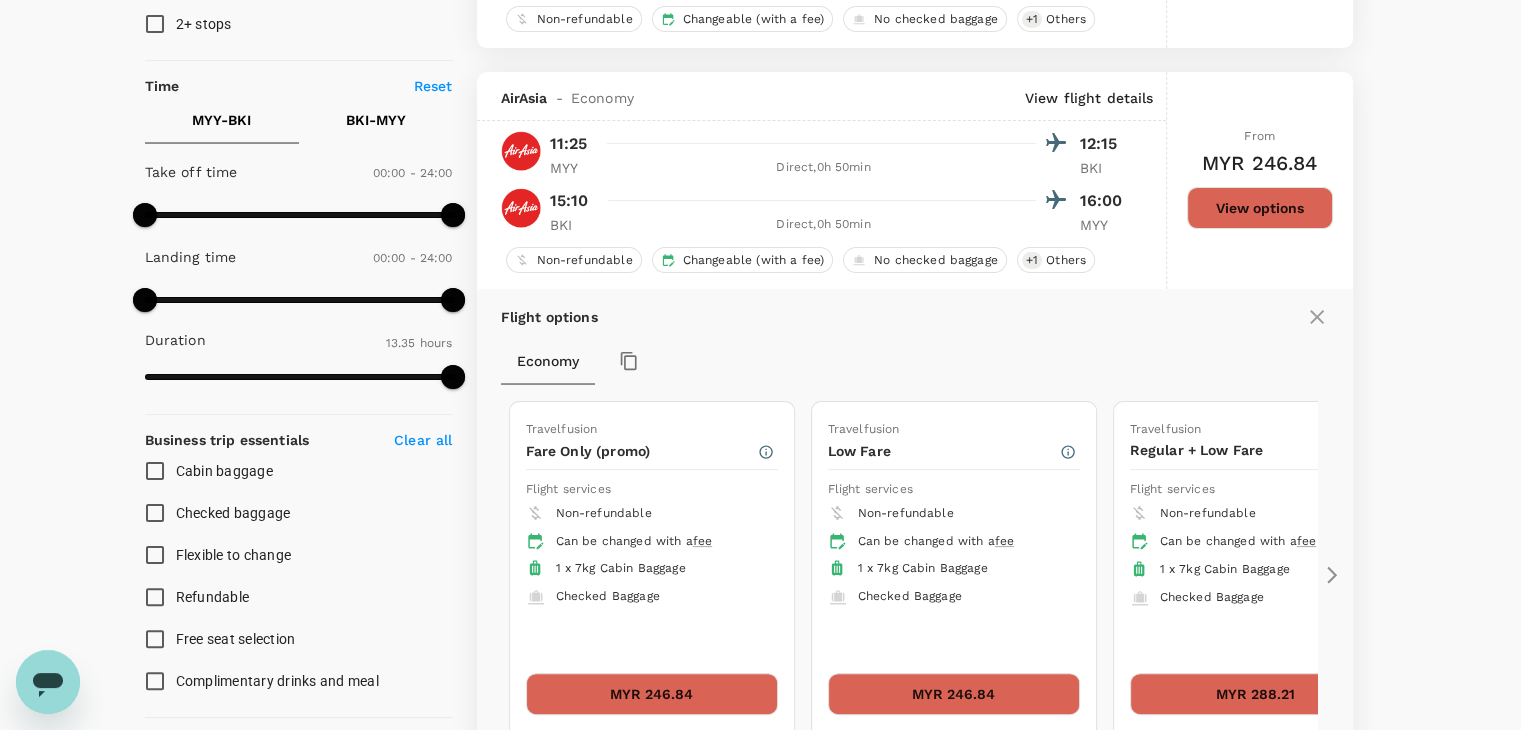 scroll, scrollTop: 452, scrollLeft: 0, axis: vertical 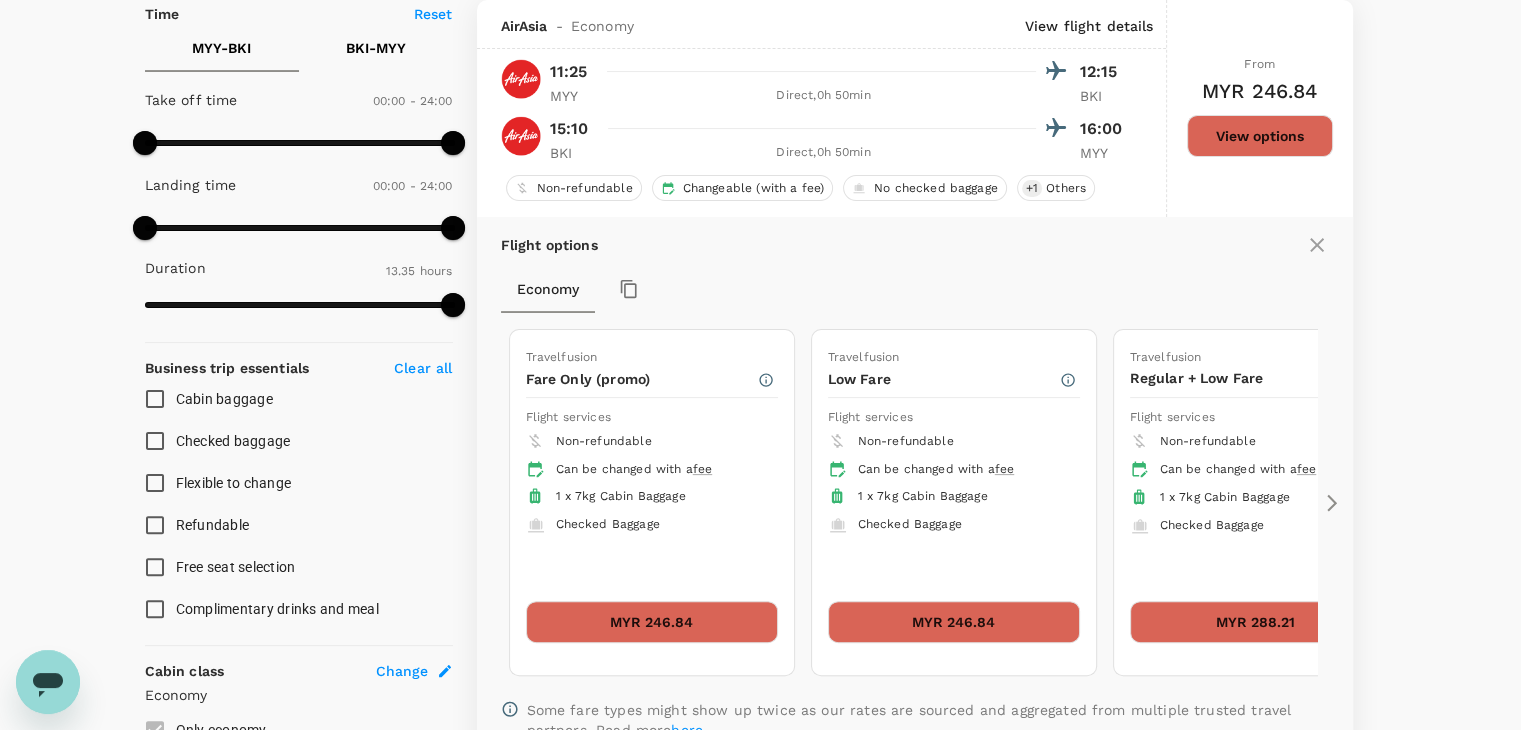 click 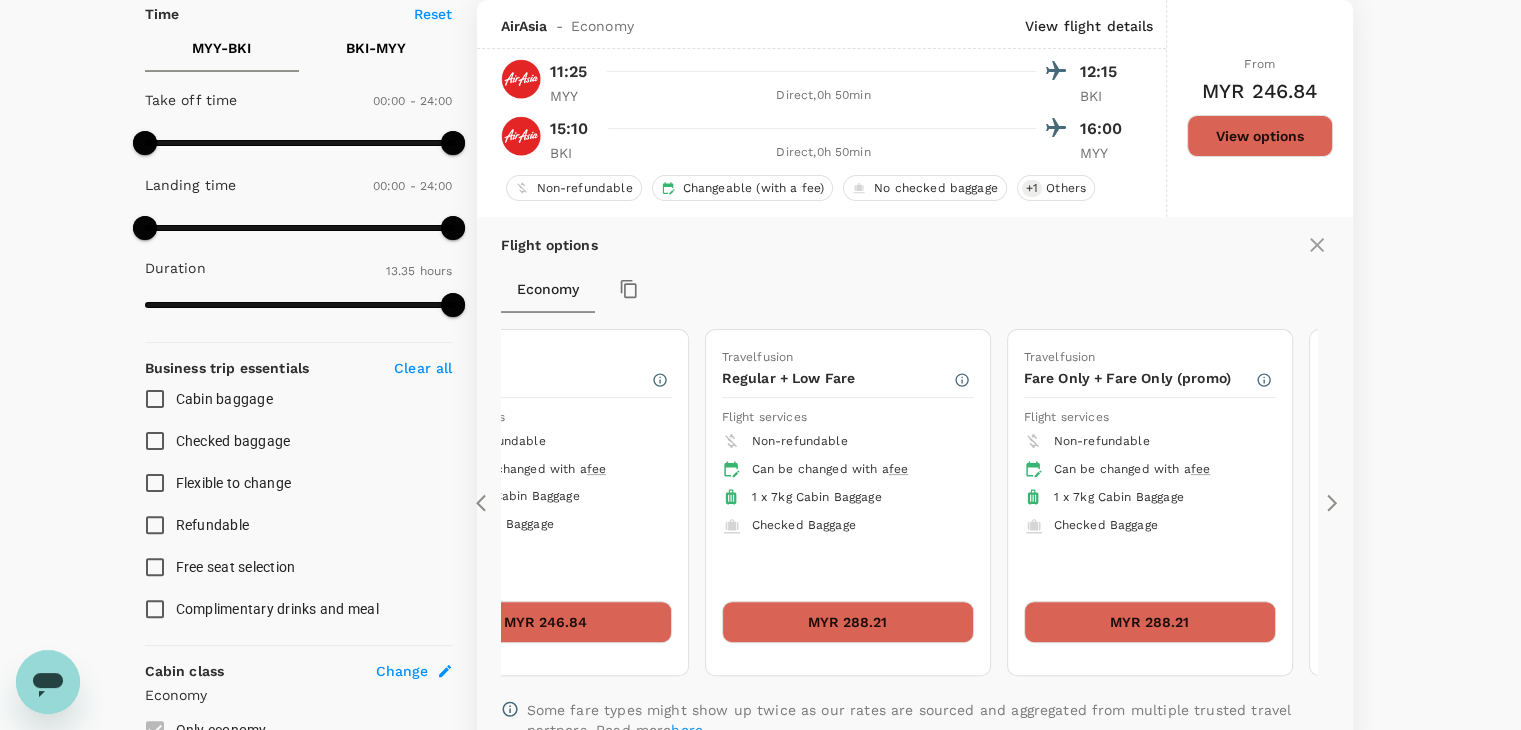 click 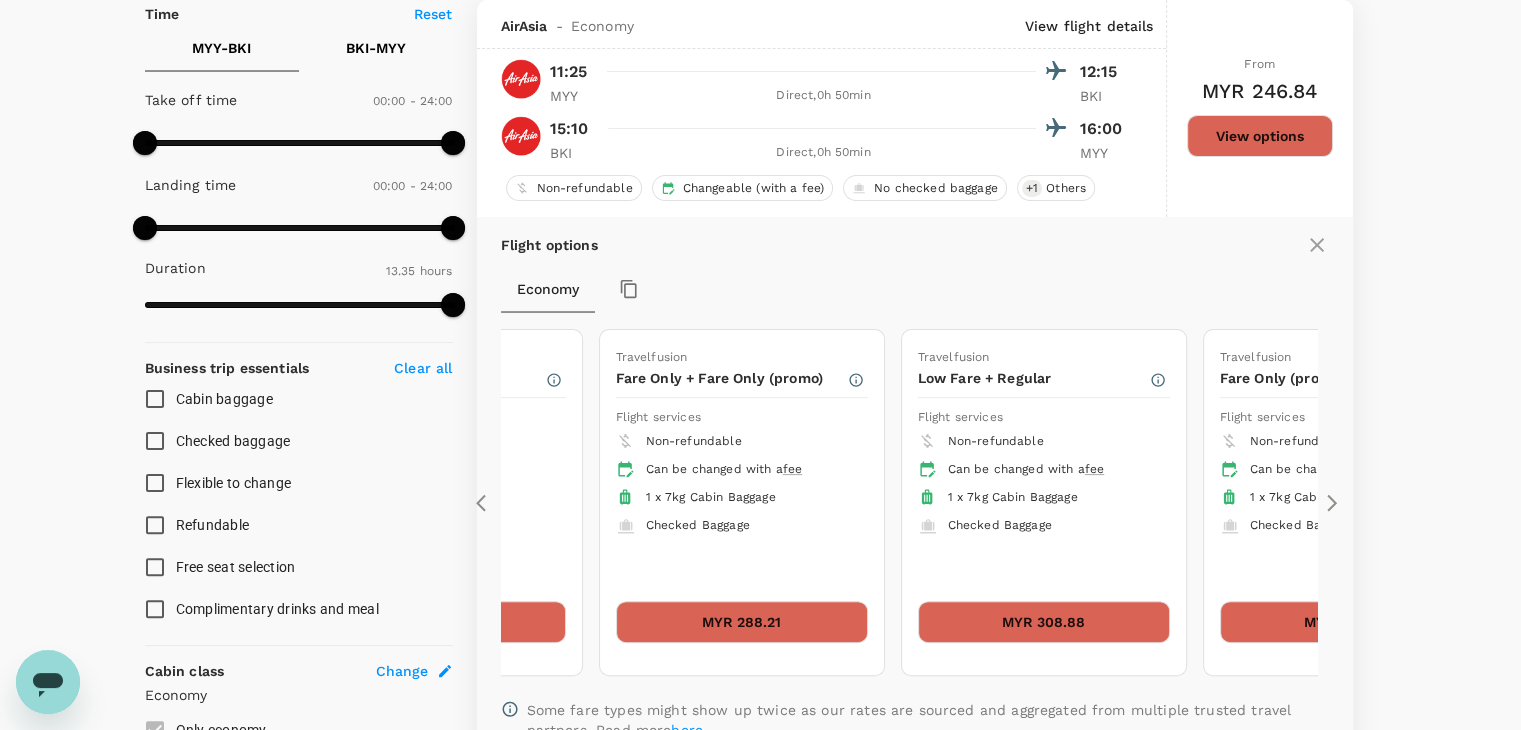 click 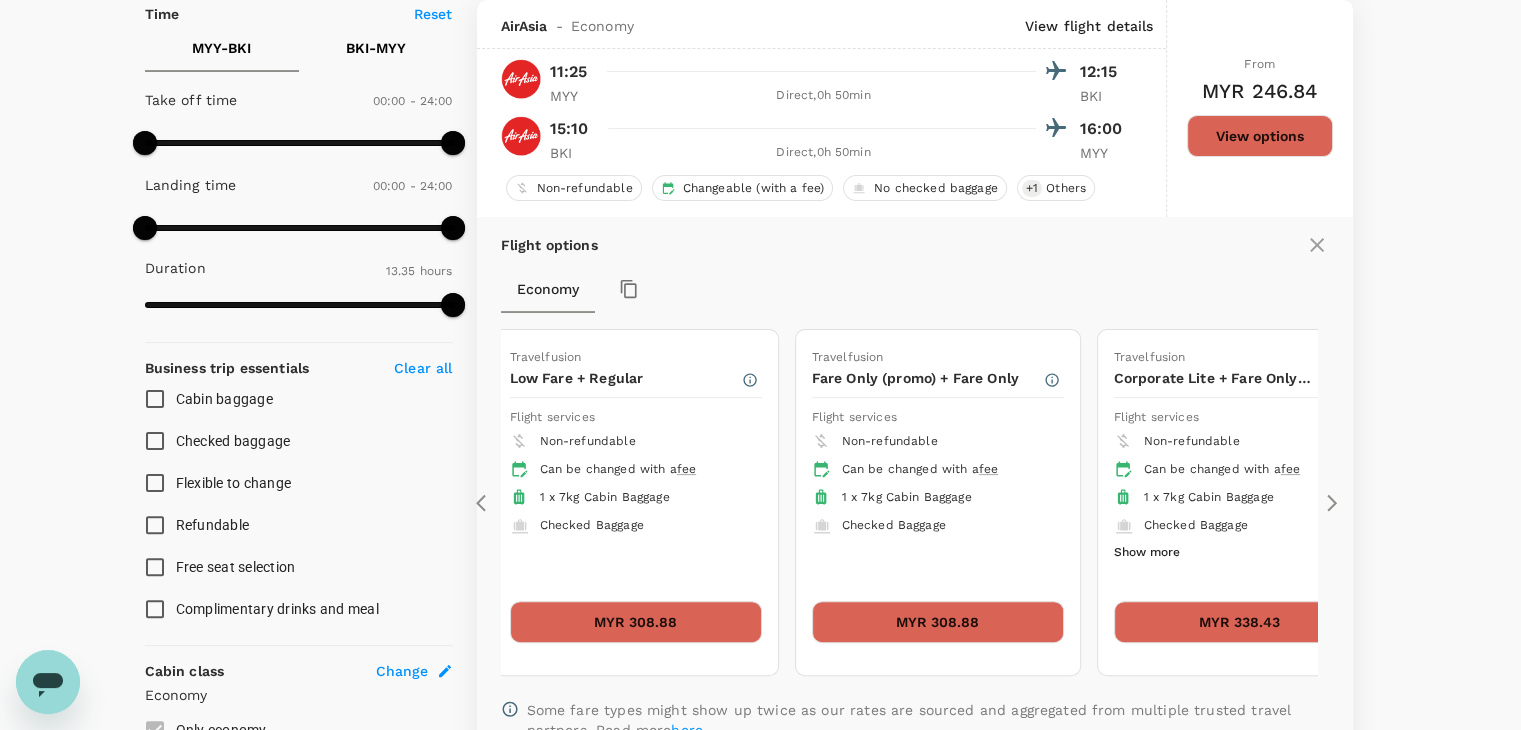 click 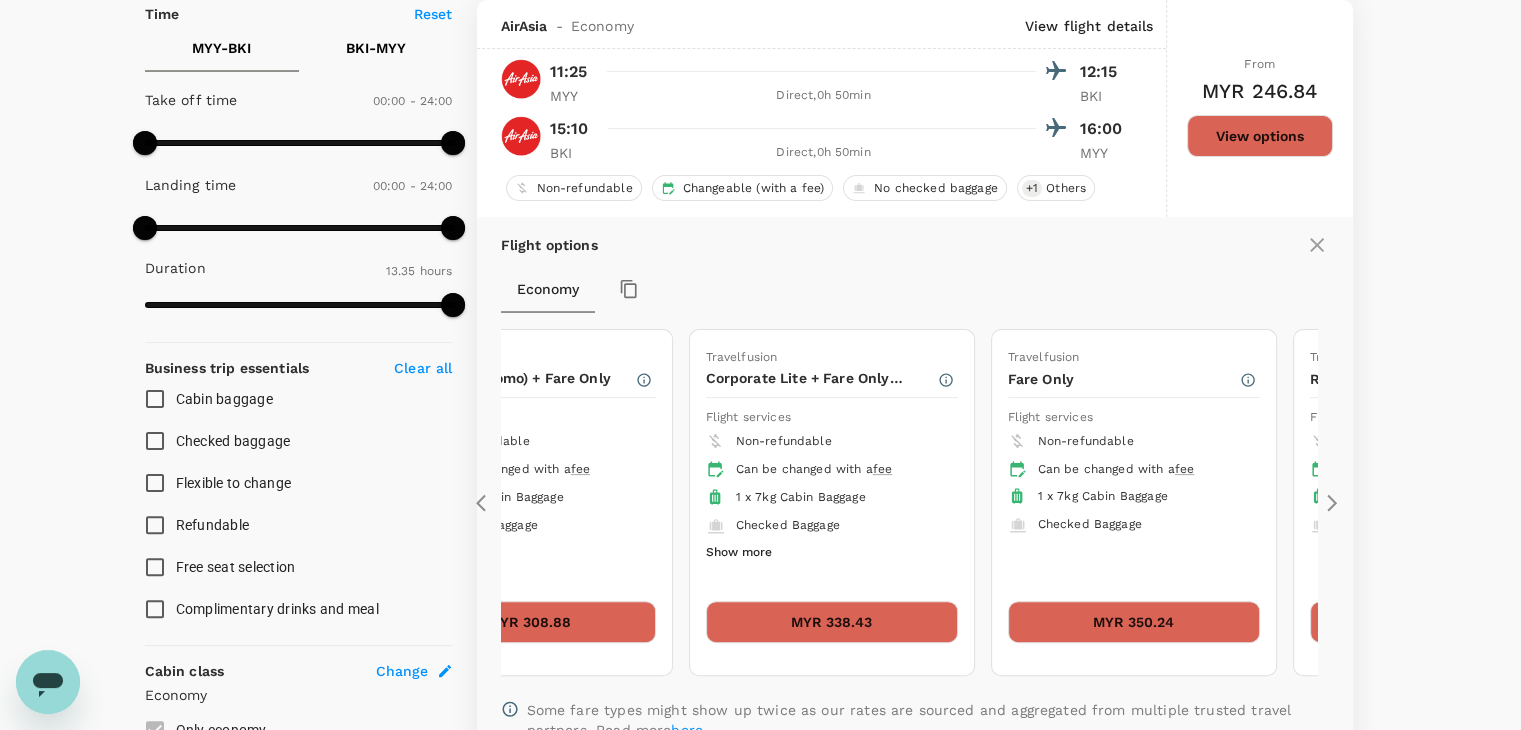 click 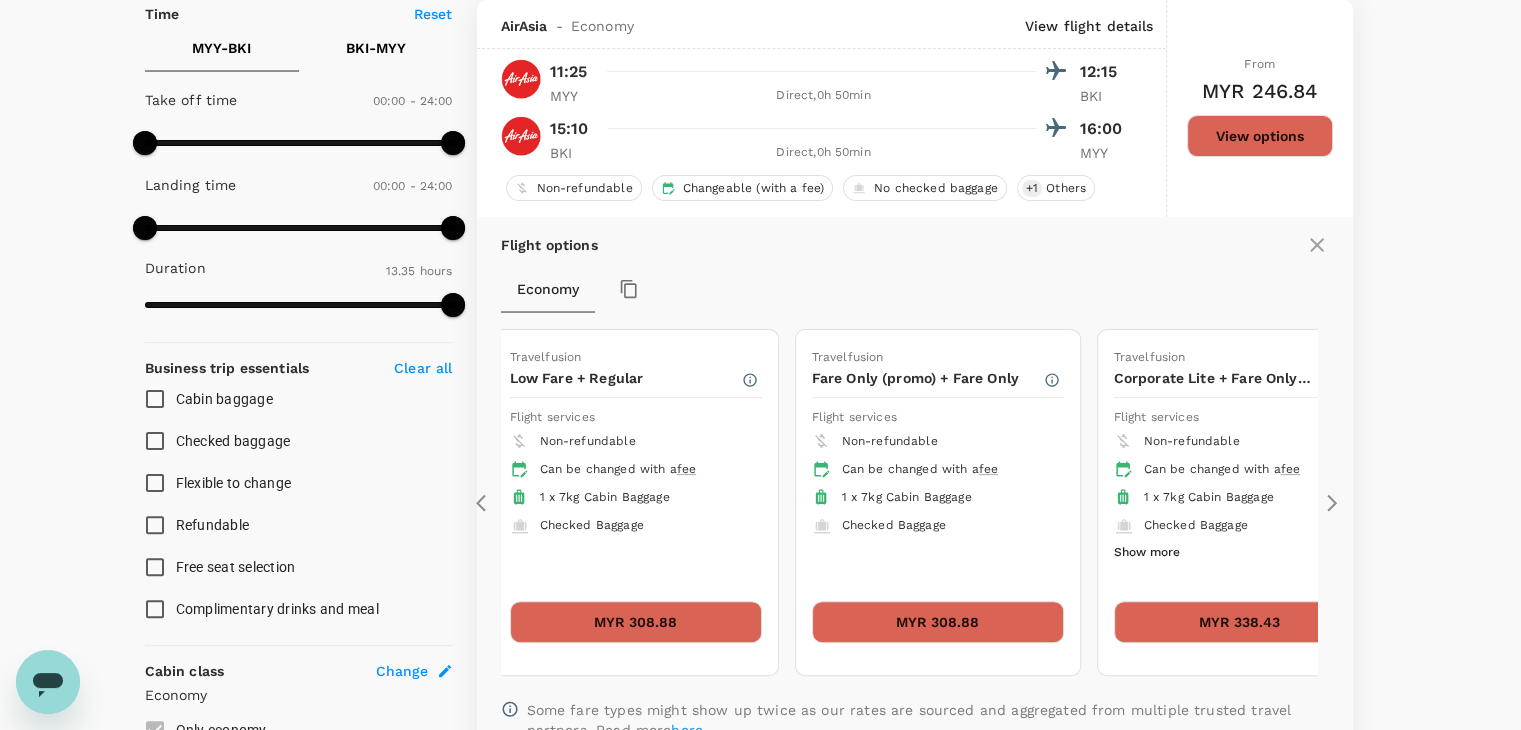 click 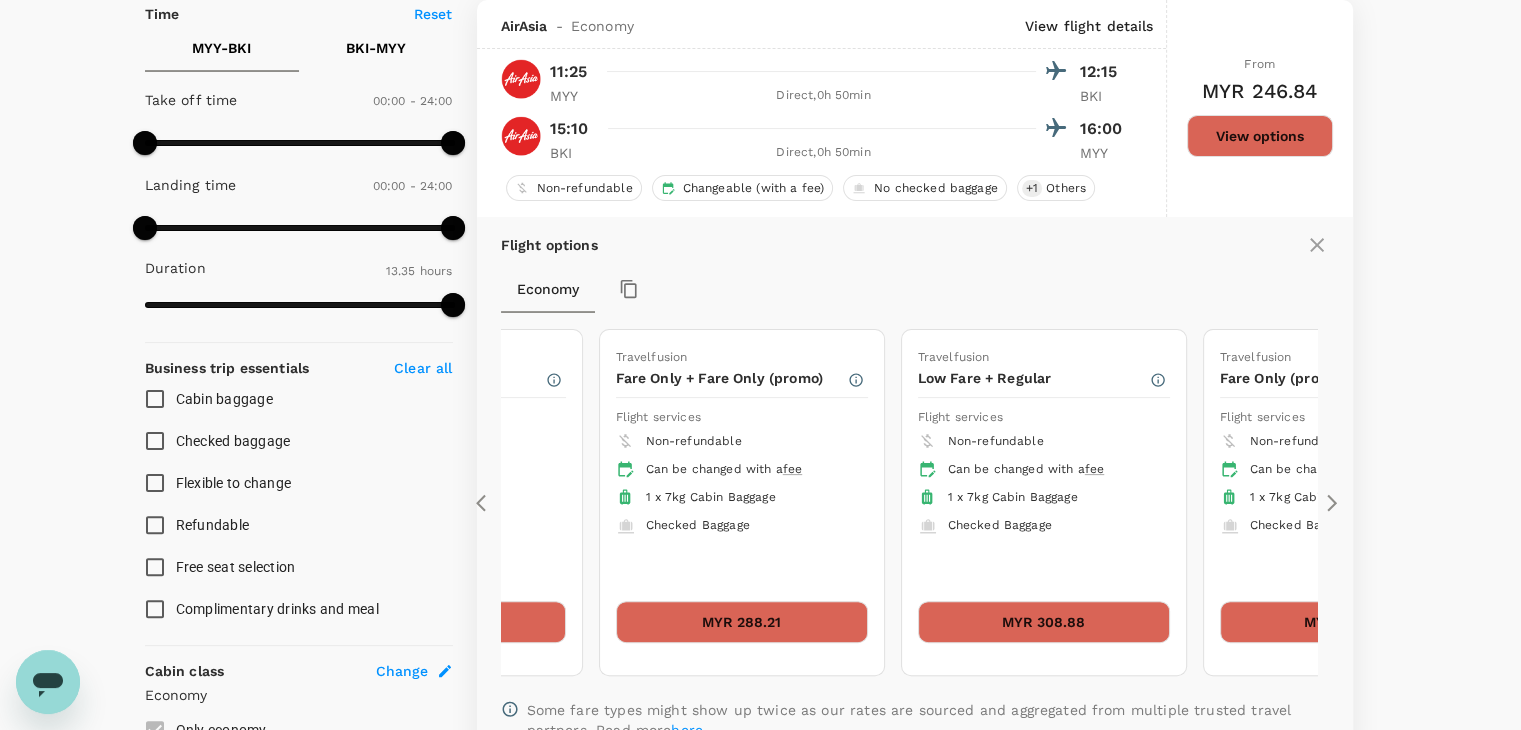 click 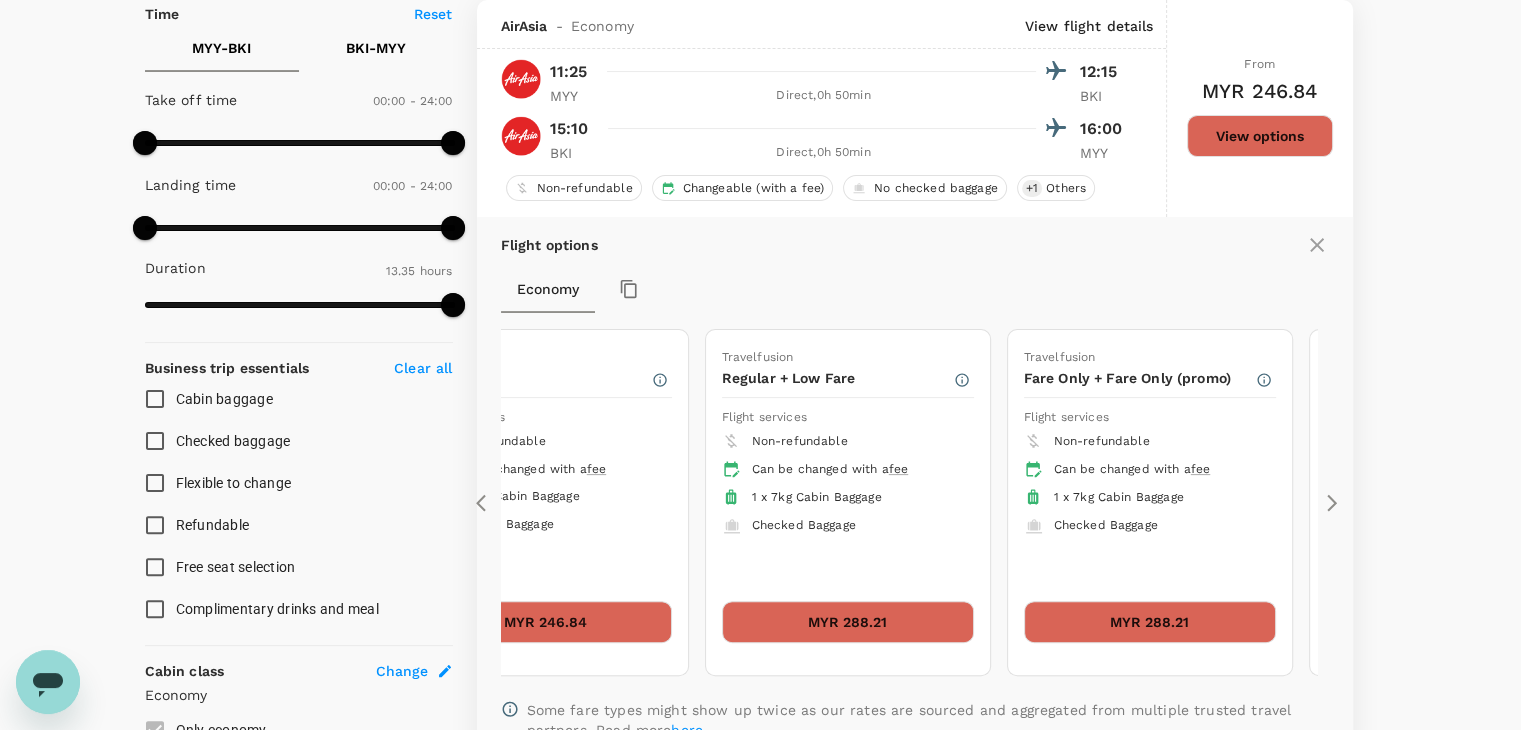 click 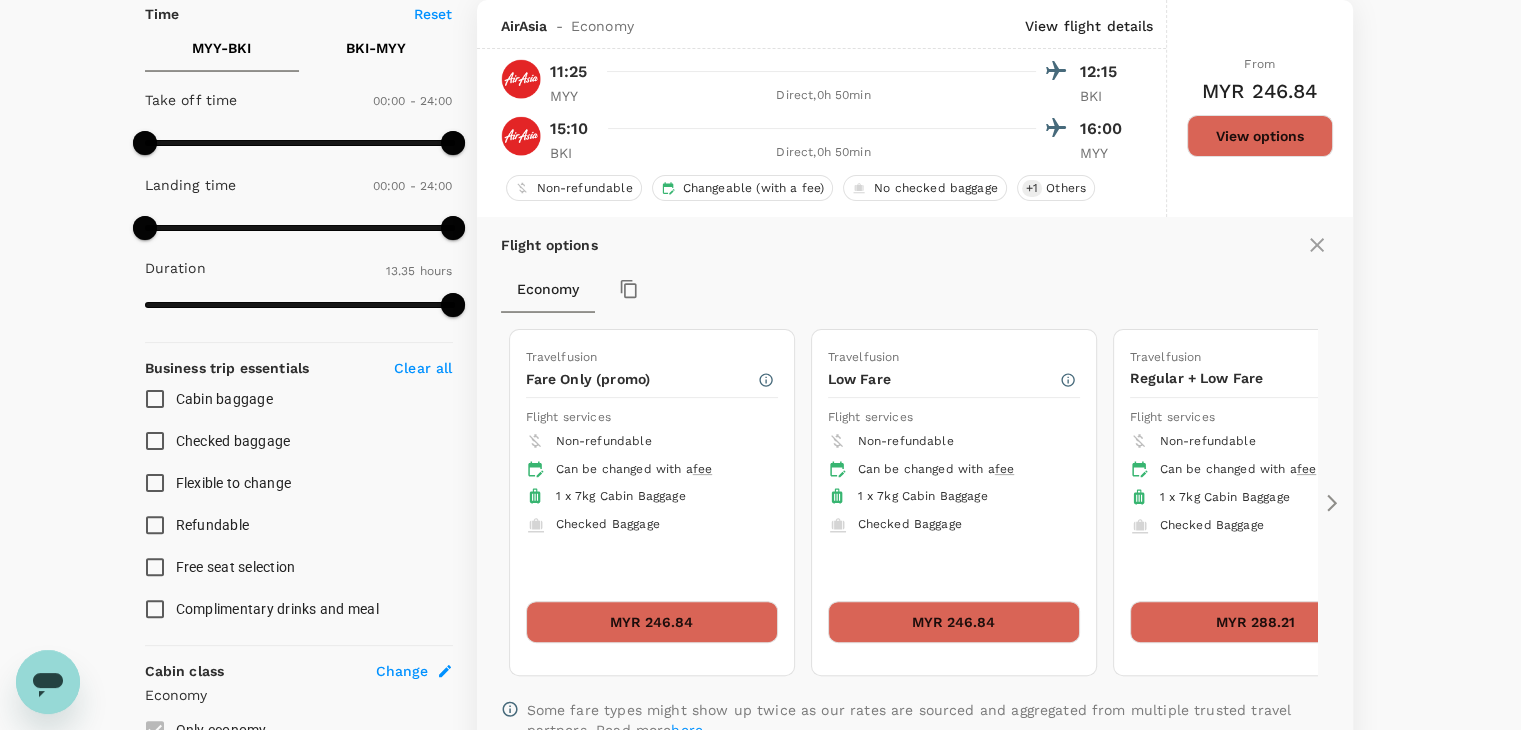 click 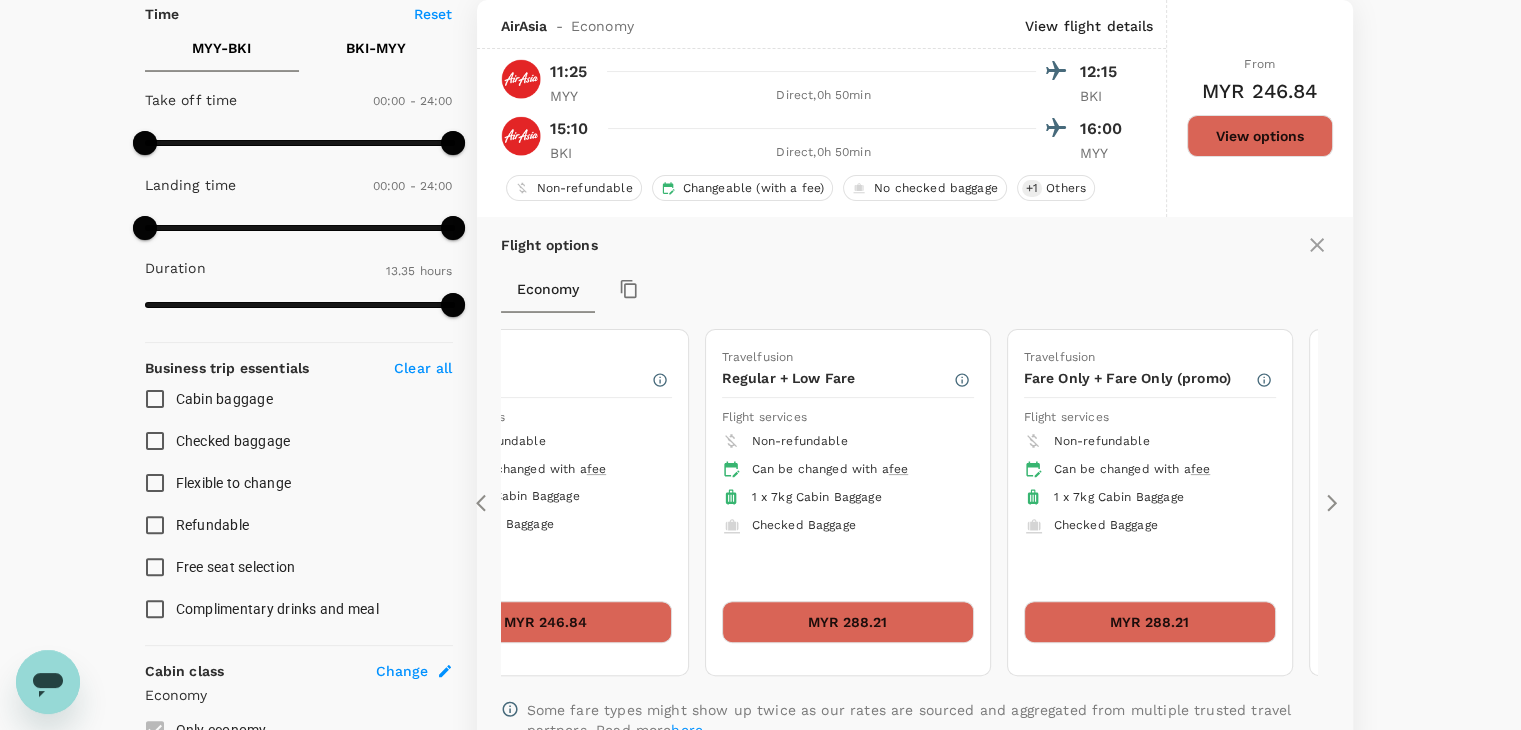 click 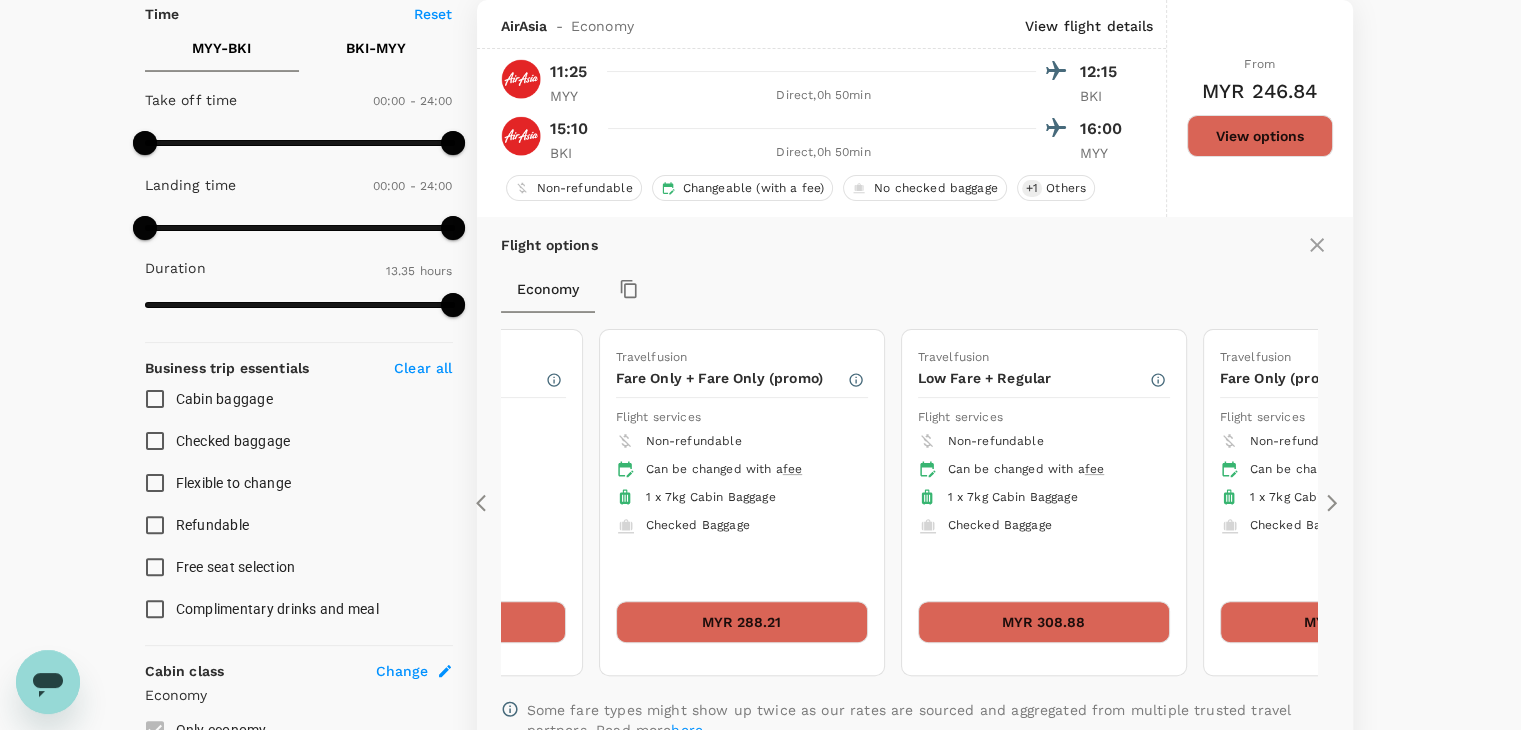 click 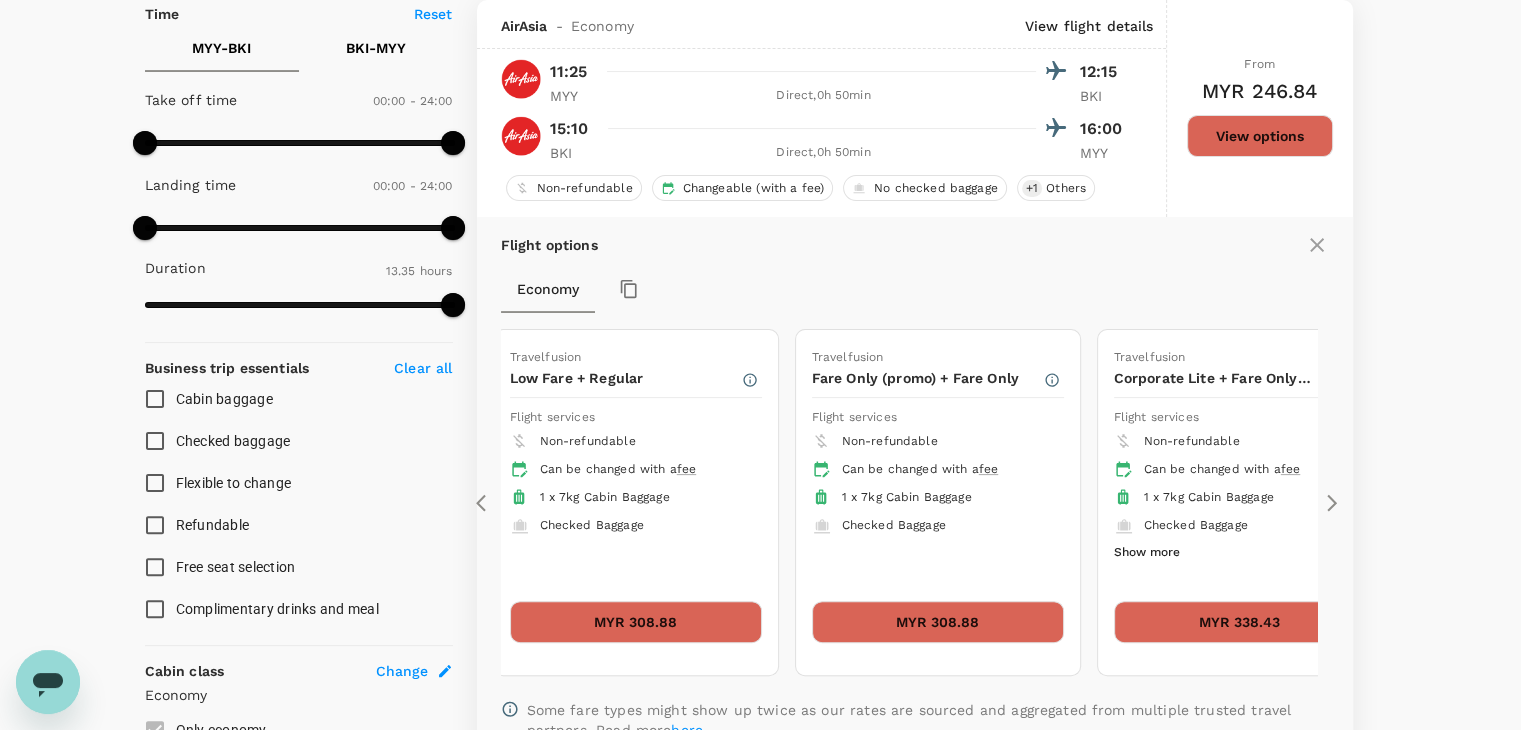 click 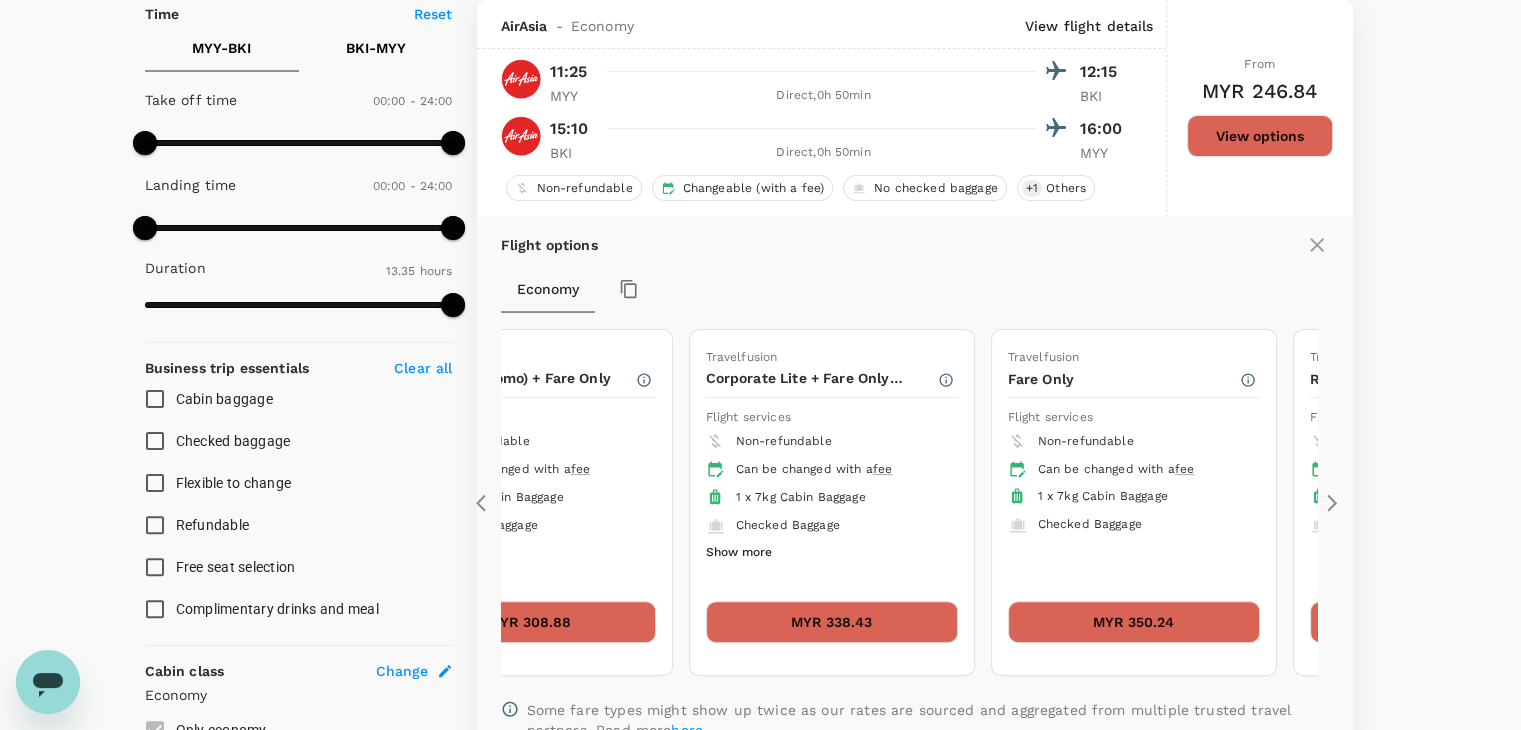 click 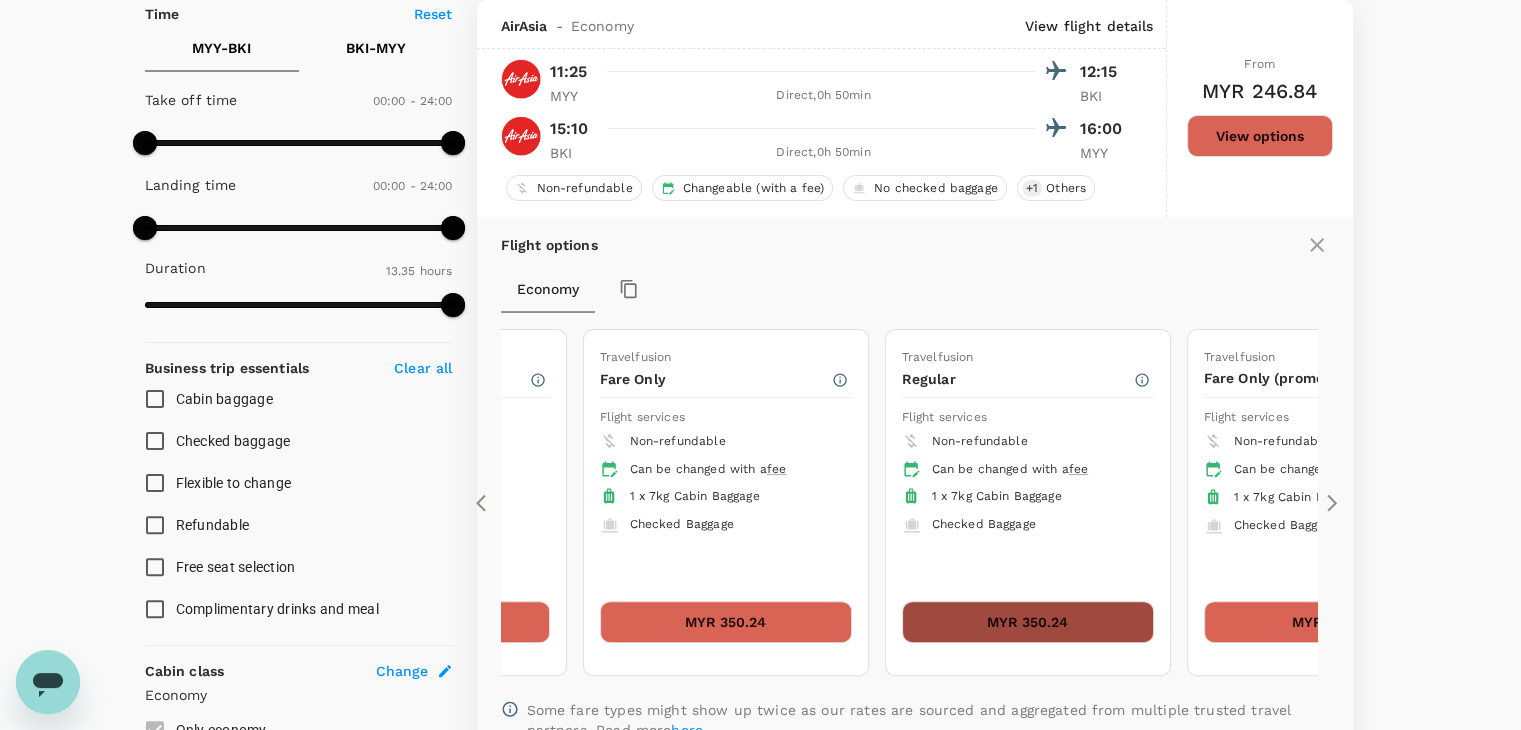 click on "MYR 350.24" at bounding box center (1028, 622) 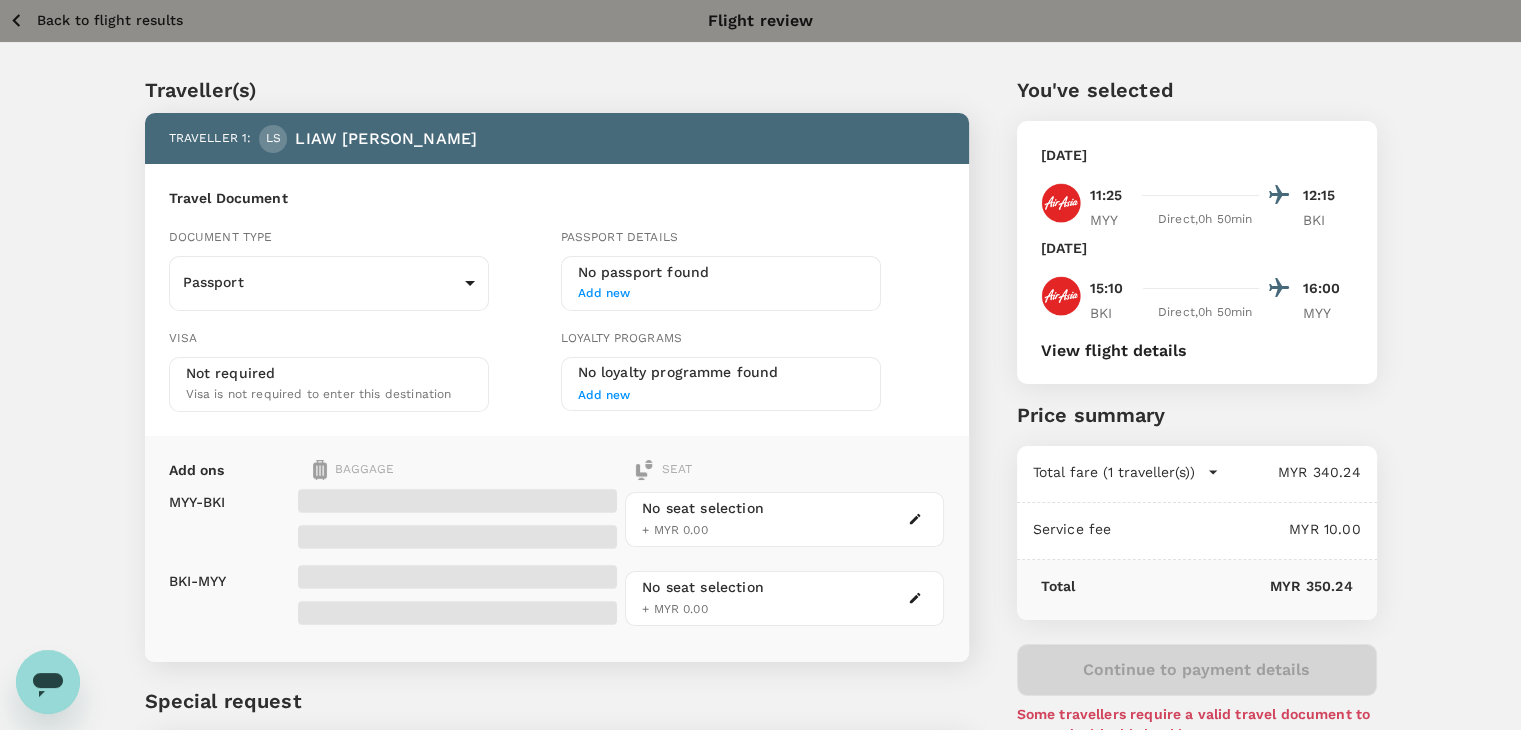scroll, scrollTop: 0, scrollLeft: 0, axis: both 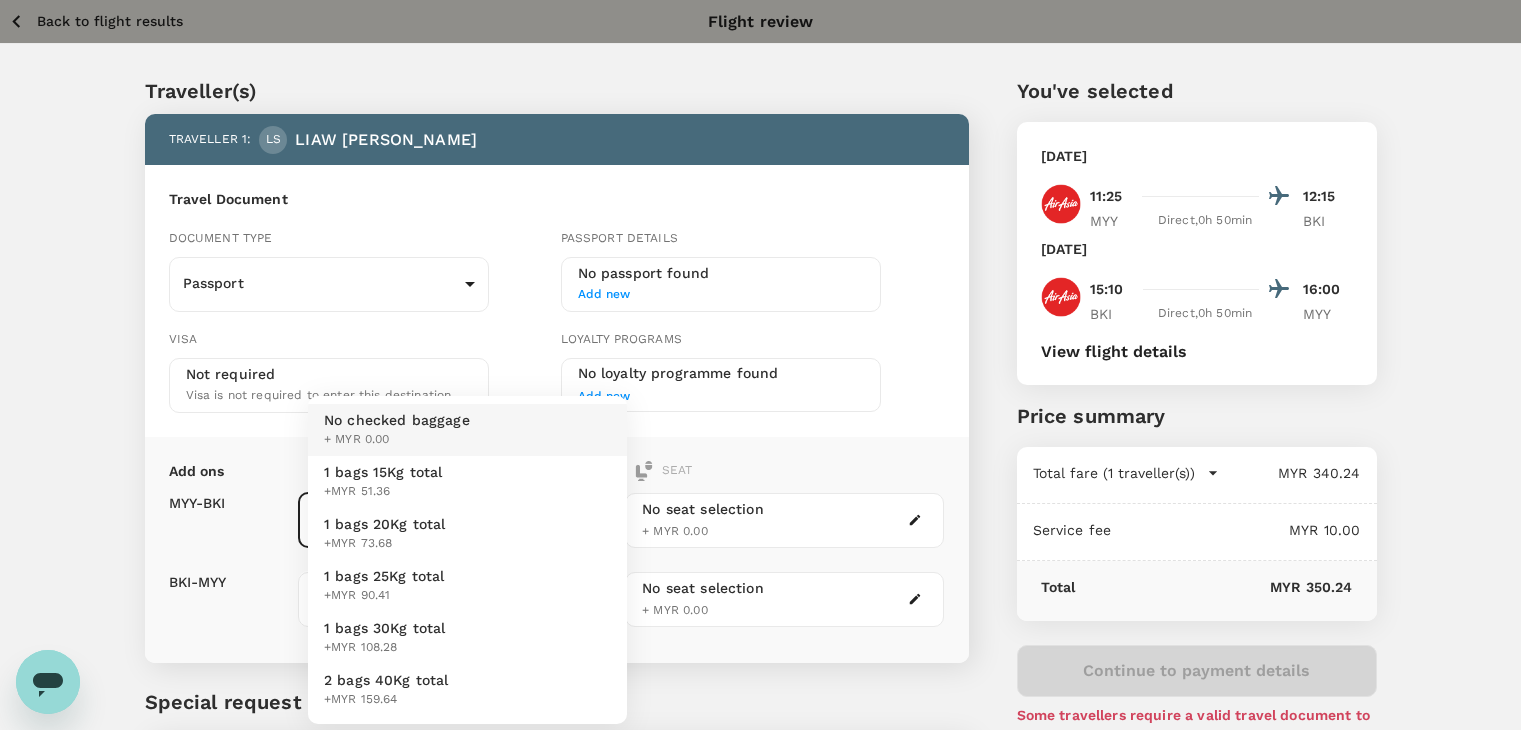 click on "Back to flight results Flight review Traveller(s) Traveller   1 : [PERSON_NAME]   [PERSON_NAME] Travel Document Document type Passport Passport ​ Passport details No passport found Add new Visa Not required Visa is not required to enter this destination Loyalty programs No loyalty programme found Add new Add ons Baggage Seat MYY  -  BKI BKI  -  MYY No checked baggage + MYR 0.00 ​ No checked baggage + MYR 0.00 ​ No seat selection + MYR 0.00 No seat selection + MYR 0.00 Special request Add any special requests here. Our support team will attend to it and reach out to you as soon as possible. Add request You've selected [DATE] 11:25 12:15 MYY Direct ,  0h 50min BKI [DATE] 15:10 16:00 BKI Direct ,  0h 50min MYY View flight details Price summary Total fare (1 traveller(s)) MYR 340.24 Air fare MYR 340.24 Baggage fee MYR 0.00 Seat fee MYR 0.00 Service fee MYR 10.00 Total MYR 350.24 Continue to payment details Some travellers require a valid travel document to proceed with this booking  ( )" at bounding box center [768, 458] 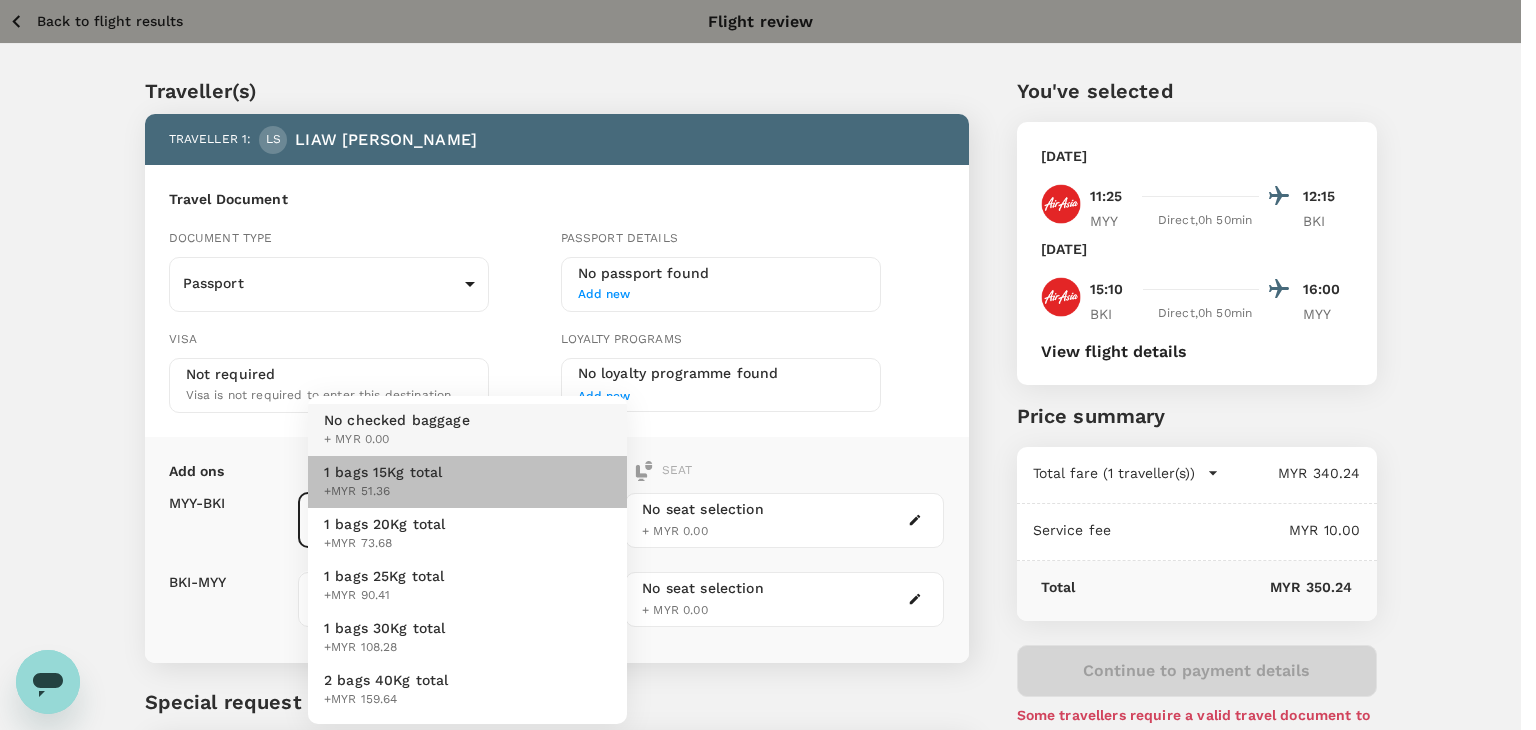 click on "1 bags 15Kg total +MYR 51.36" at bounding box center [467, 482] 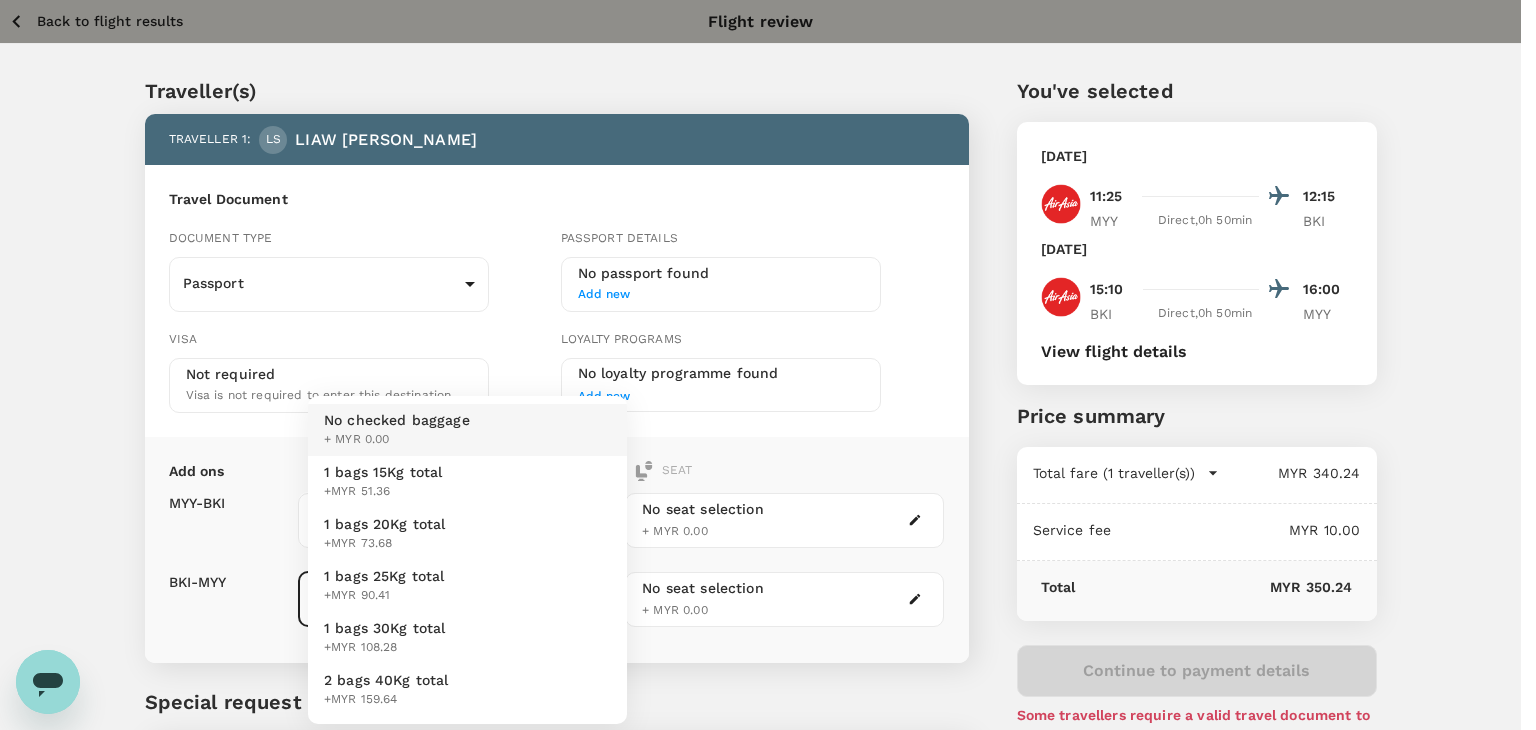 click on "Back to flight results Flight review Traveller(s) Traveller   1 : [PERSON_NAME]   [PERSON_NAME] Travel Document Document type Passport Passport ​ Passport details No passport found Add new Visa Not required Visa is not required to enter this destination Loyalty programs No loyalty programme found Add new Add ons Baggage Seat MYY  -  BKI BKI  -  MYY 1 bags 15Kg total +MYR 51.36 1 - 51.36 ​ No checked baggage + MYR 0.00 ​ No seat selection + MYR 0.00 No seat selection + MYR 0.00 Special request Add any special requests here. Our support team will attend to it and reach out to you as soon as possible. Add request You've selected [DATE] 11:25 12:15 MYY Direct ,  0h 50min BKI [DATE] 15:10 16:00 BKI Direct ,  0h 50min MYY View flight details Price summary Total fare (1 traveller(s)) MYR 340.24 Air fare MYR 340.24 Baggage fee MYR 0.00 Seat fee MYR 0.00 Service fee MYR 10.00 Total MYR 350.24 Continue to payment details Some travellers require a valid travel document to proceed with this booking" at bounding box center [768, 458] 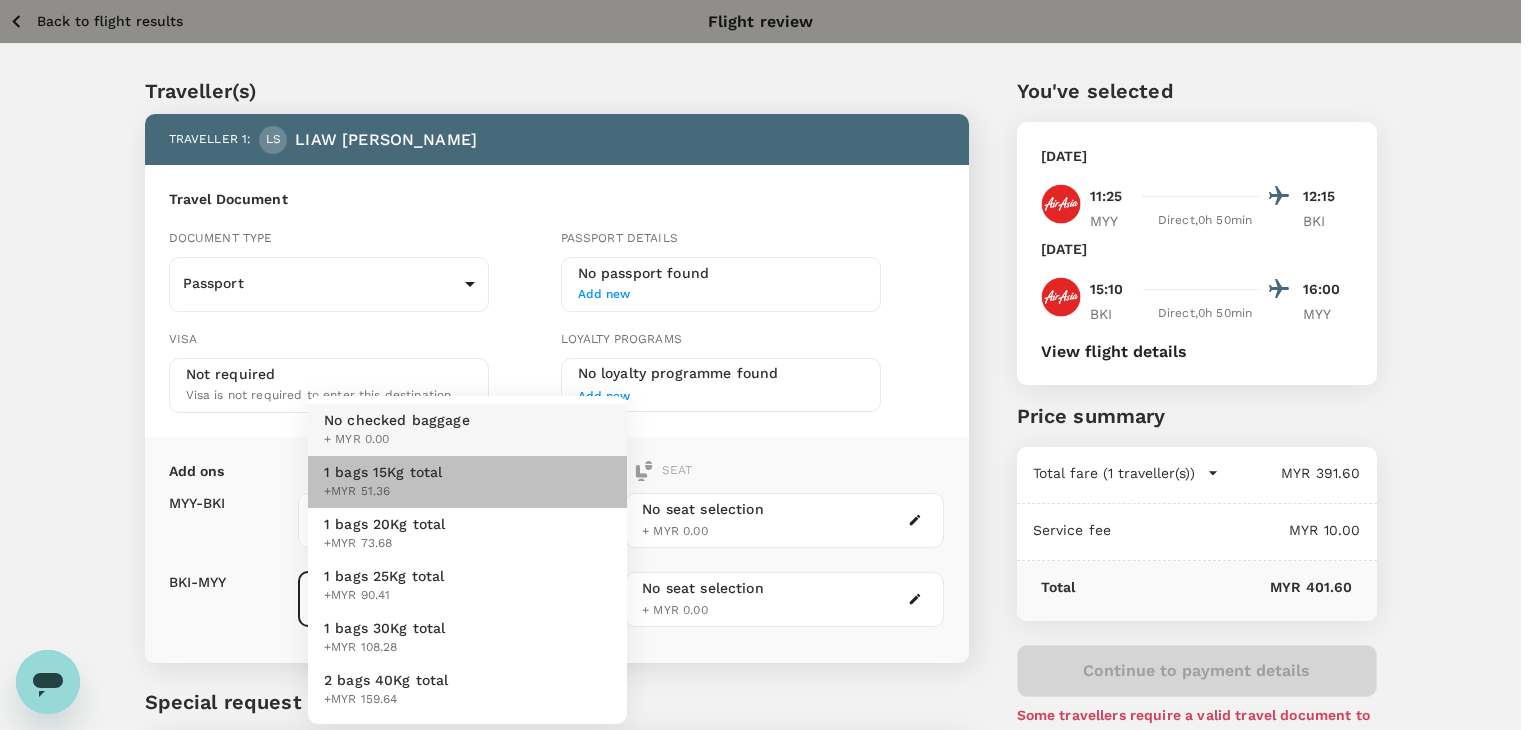 click on "1 bags 15Kg total" at bounding box center (383, 472) 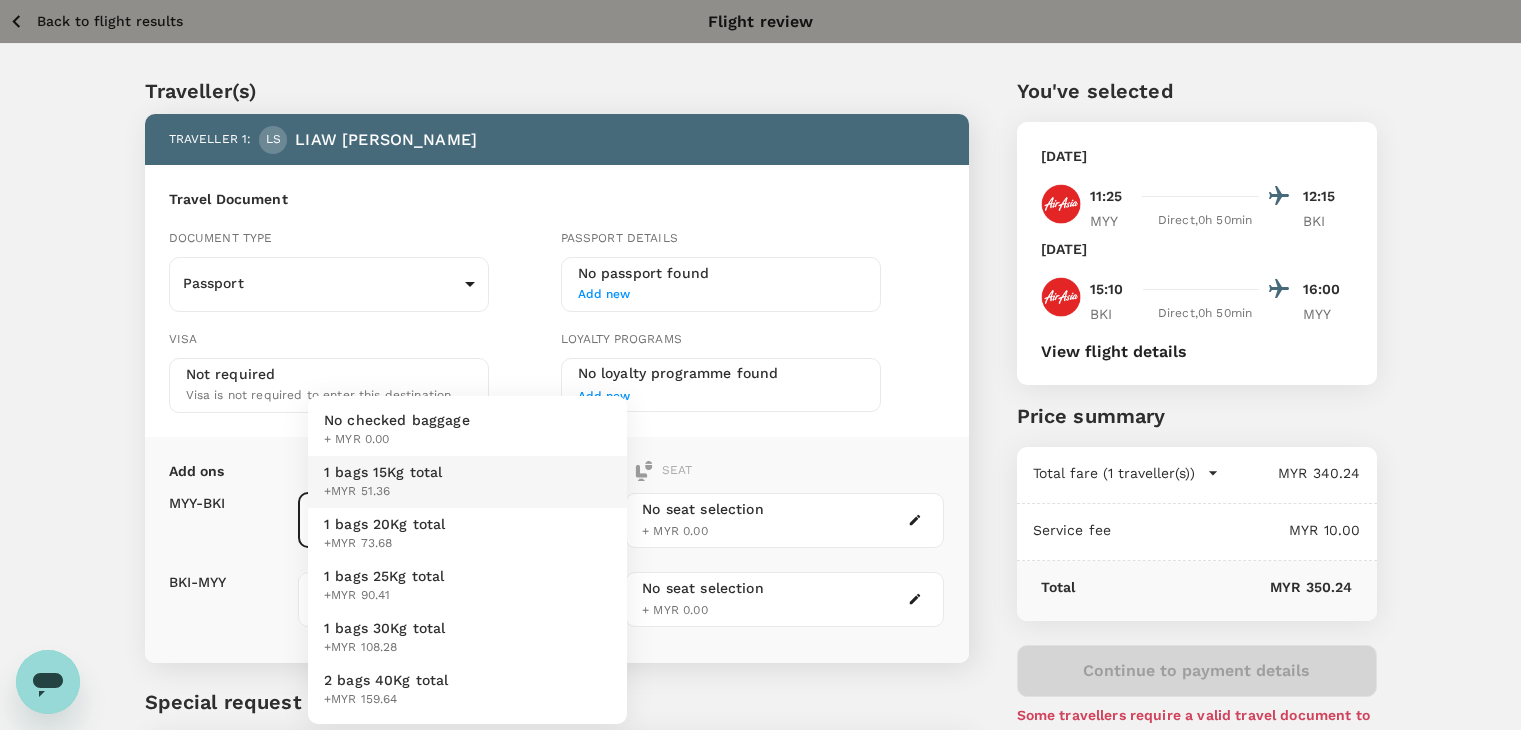 click on "Back to flight results Flight review Traveller(s) Traveller   1 : [PERSON_NAME]   [PERSON_NAME] Travel Document Document type Passport Passport ​ Passport details No passport found Add new Visa Not required Visa is not required to enter this destination Loyalty programs No loyalty programme found Add new Add ons Baggage Seat MYY  -  BKI BKI  -  MYY 1 bags 15Kg total +MYR 51.36 1 - 51.36 ​ 1 bags 15Kg total +MYR 51.36 1 - 51.36 ​ No seat selection + MYR 0.00 No seat selection + MYR 0.00 Special request Add any special requests here. Our support team will attend to it and reach out to you as soon as possible. Add request You've selected [DATE] 11:25 12:15 MYY Direct ,  0h 50min BKI [DATE] 15:10 16:00 BKI Direct ,  0h 50min MYY View flight details Price summary Total fare (1 traveller(s)) MYR 340.24 Air fare MYR 340.24 Baggage fee MYR 0.00 Seat fee MYR 0.00 Service fee MYR 10.00 Total MYR 350.24 Continue to payment details by TruTrip  ( 3.47.1   ) View details Edit Add new + MYR 0.00" at bounding box center [768, 458] 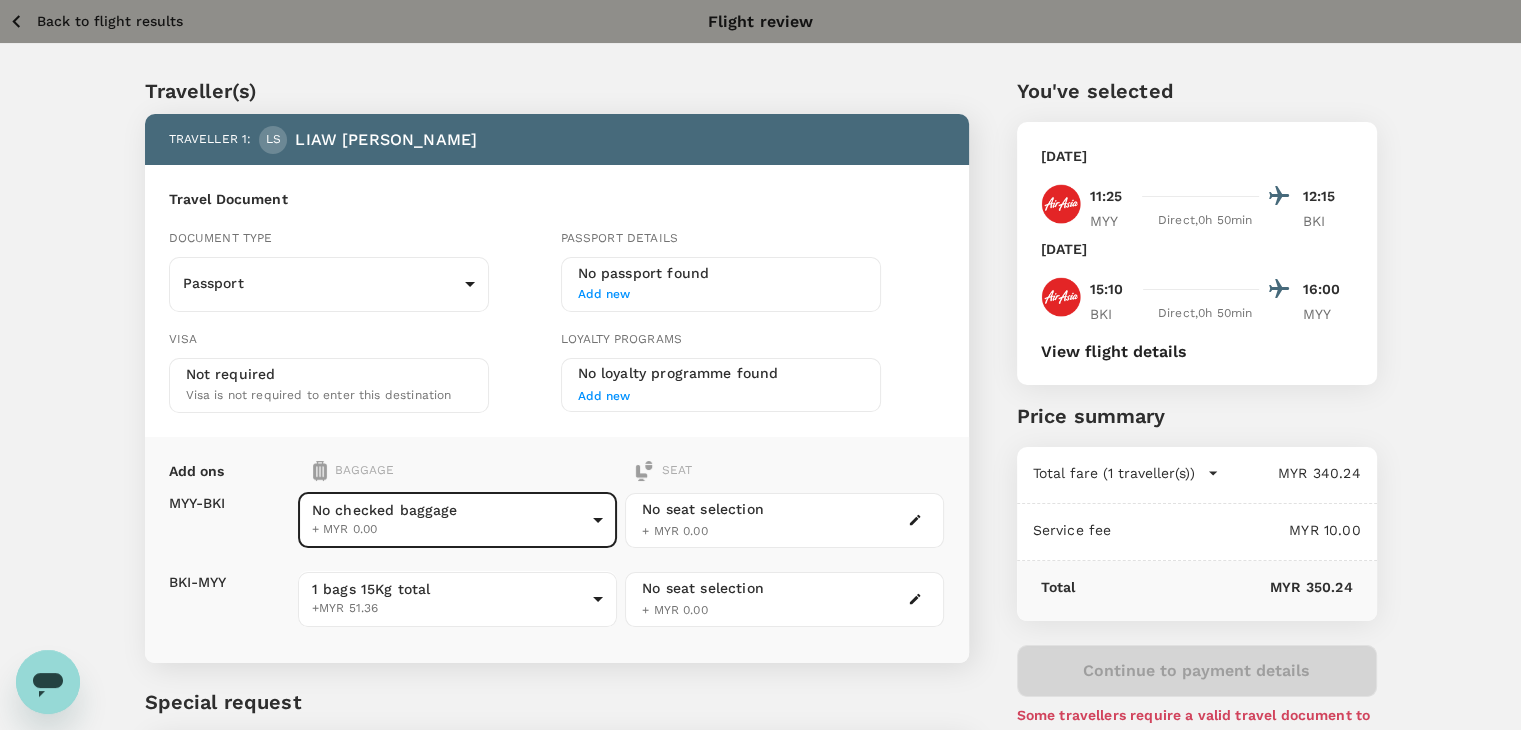 click on "Back to flight results Flight review Traveller(s) Traveller   1 : [PERSON_NAME]   [PERSON_NAME] Travel Document Document type Passport Passport ​ Passport details No passport found Add new Visa Not required Visa is not required to enter this destination Loyalty programs No loyalty programme found Add new Add ons Baggage Seat MYY  -  BKI BKI  -  MYY No checked baggage + MYR 0.00 ​ 1 bags 15Kg total +MYR 51.36 1 - 51.36 ​ No seat selection + MYR 0.00 No seat selection + MYR 0.00 Special request Add any special requests here. Our support team will attend to it and reach out to you as soon as possible. Add request You've selected [DATE] 11:25 12:15 MYY Direct ,  0h 50min BKI [DATE] 15:10 16:00 BKI Direct ,  0h 50min MYY View flight details Price summary Total fare (1 traveller(s)) MYR 340.24 Air fare MYR 340.24 Baggage fee MYR 0.00 Seat fee MYR 0.00 Service fee MYR 10.00 Total MYR 350.24 Continue to payment details Some travellers require a valid travel document to proceed with this booking" at bounding box center [760, 458] 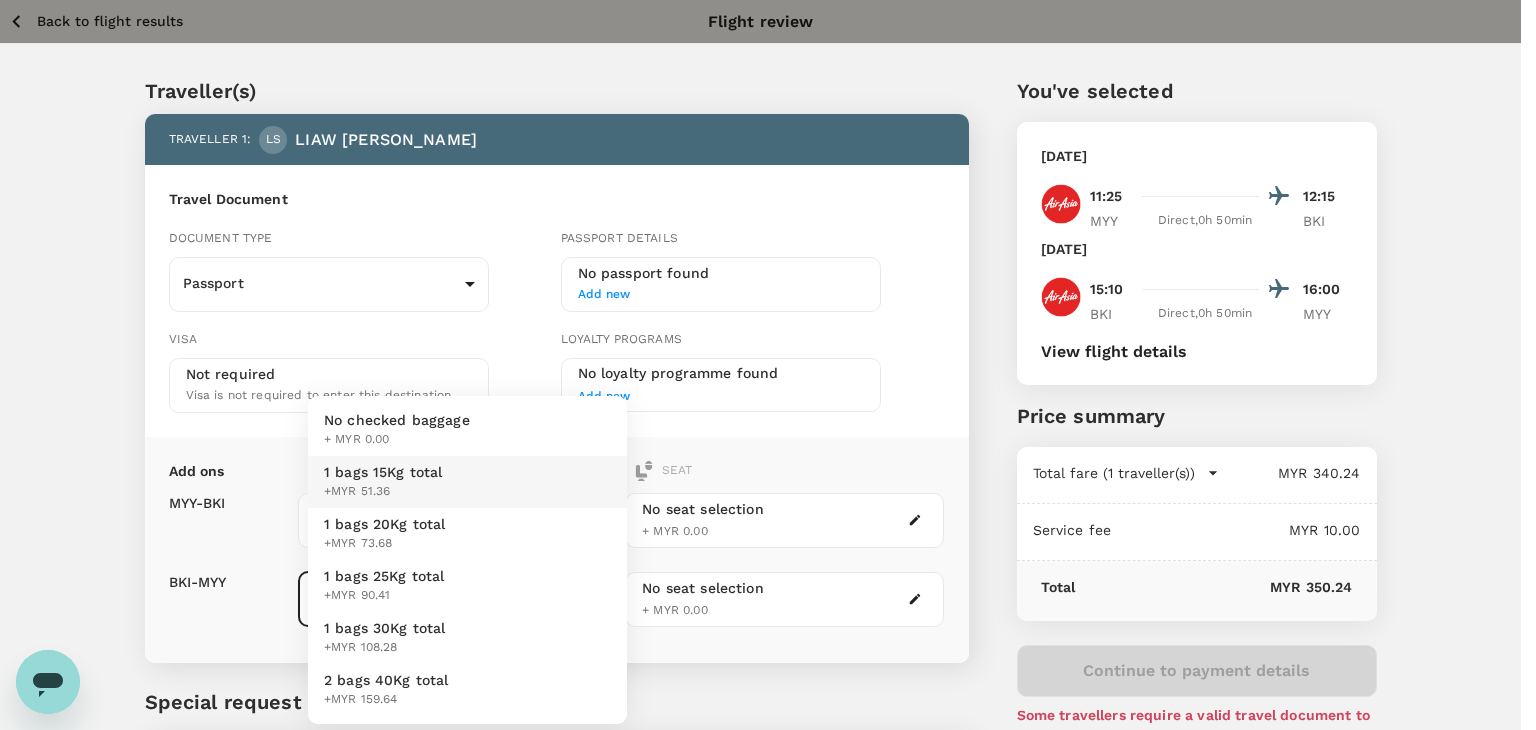 click on "No checked baggage" at bounding box center [397, 420] 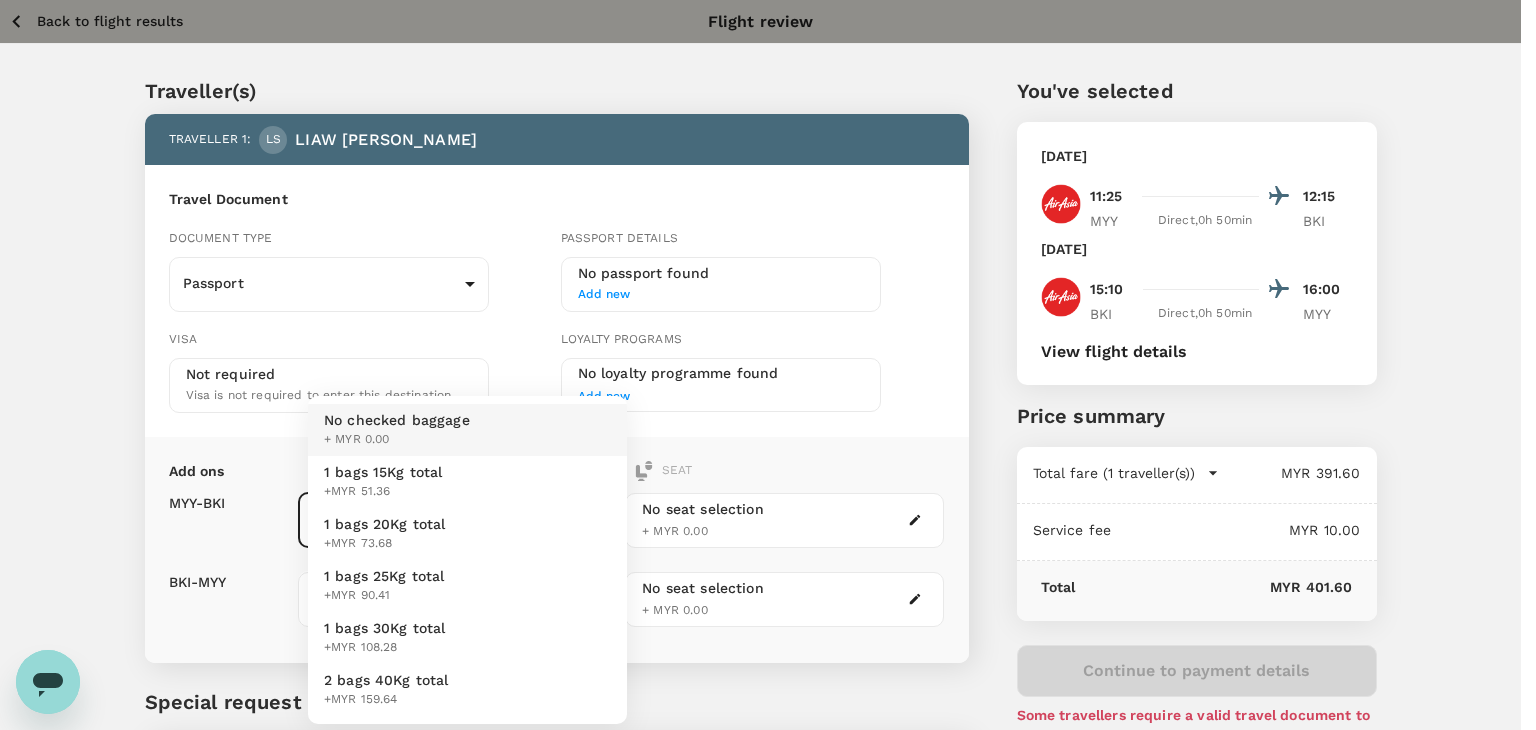click on "Back to flight results Flight review Traveller(s) Traveller   1 : [PERSON_NAME]   [PERSON_NAME] Travel Document Document type Passport Passport ​ Passport details No passport found Add new Visa Not required Visa is not required to enter this destination Loyalty programs No loyalty programme found Add new Add ons Baggage Seat MYY  -  BKI BKI  -  MYY No checked baggage + MYR 0.00 ​ No checked baggage + MYR 0.00 ​ No seat selection + MYR 0.00 No seat selection + MYR 0.00 Special request Add any special requests here. Our support team will attend to it and reach out to you as soon as possible. Add request You've selected [DATE] 11:25 12:15 MYY Direct ,  0h 50min BKI [DATE] 15:10 16:00 BKI Direct ,  0h 50min MYY View flight details Price summary Total fare (1 traveller(s)) MYR 391.60 Air fare MYR 340.24 Baggage fee MYR 51.36 Seat fee MYR 0.00 Service fee MYR 10.00 Total MYR 401.60 Continue to payment details Some travellers require a valid travel document to proceed with this booking  ( )" at bounding box center [768, 458] 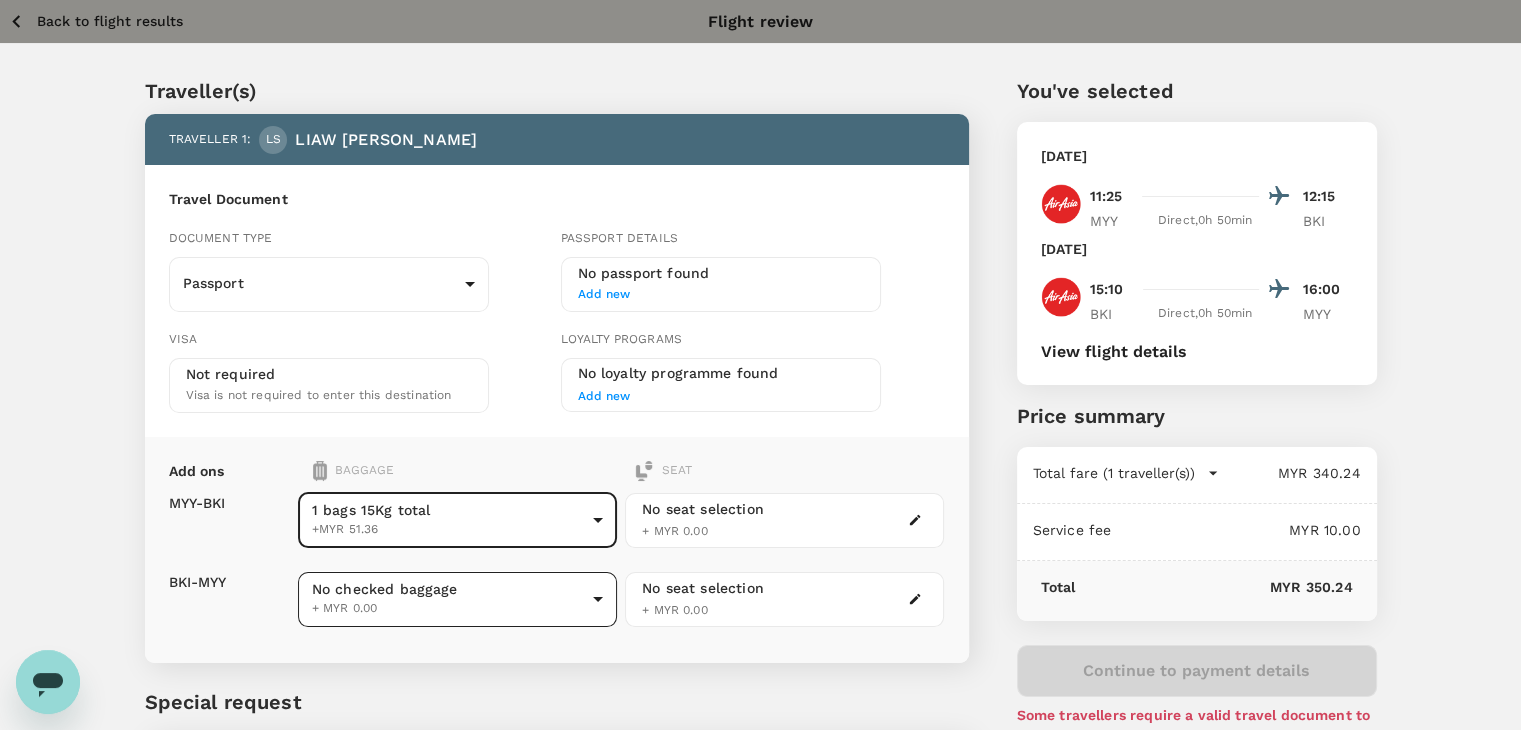 click on "Back to flight results Flight review Traveller(s) Traveller   1 : [PERSON_NAME]   [PERSON_NAME] Travel Document Document type Passport Passport ​ Passport details No passport found Add new Visa Not required Visa is not required to enter this destination Loyalty programs No loyalty programme found Add new Add ons Baggage Seat MYY  -  BKI BKI  -  MYY 1 bags 15Kg total +MYR 51.36 1 - 51.36 ​ No checked baggage + MYR 0.00 ​ No seat selection + MYR 0.00 No seat selection + MYR 0.00 Special request Add any special requests here. Our support team will attend to it and reach out to you as soon as possible. Add request You've selected [DATE] 11:25 12:15 MYY Direct ,  0h 50min BKI [DATE] 15:10 16:00 BKI Direct ,  0h 50min MYY View flight details Price summary Total fare (1 traveller(s)) MYR 340.24 Air fare MYR 340.24 Baggage fee MYR 0.00 Seat fee MYR 0.00 Service fee MYR 10.00 Total MYR 350.24 Continue to payment details Some travellers require a valid travel document to proceed with this booking" at bounding box center [760, 458] 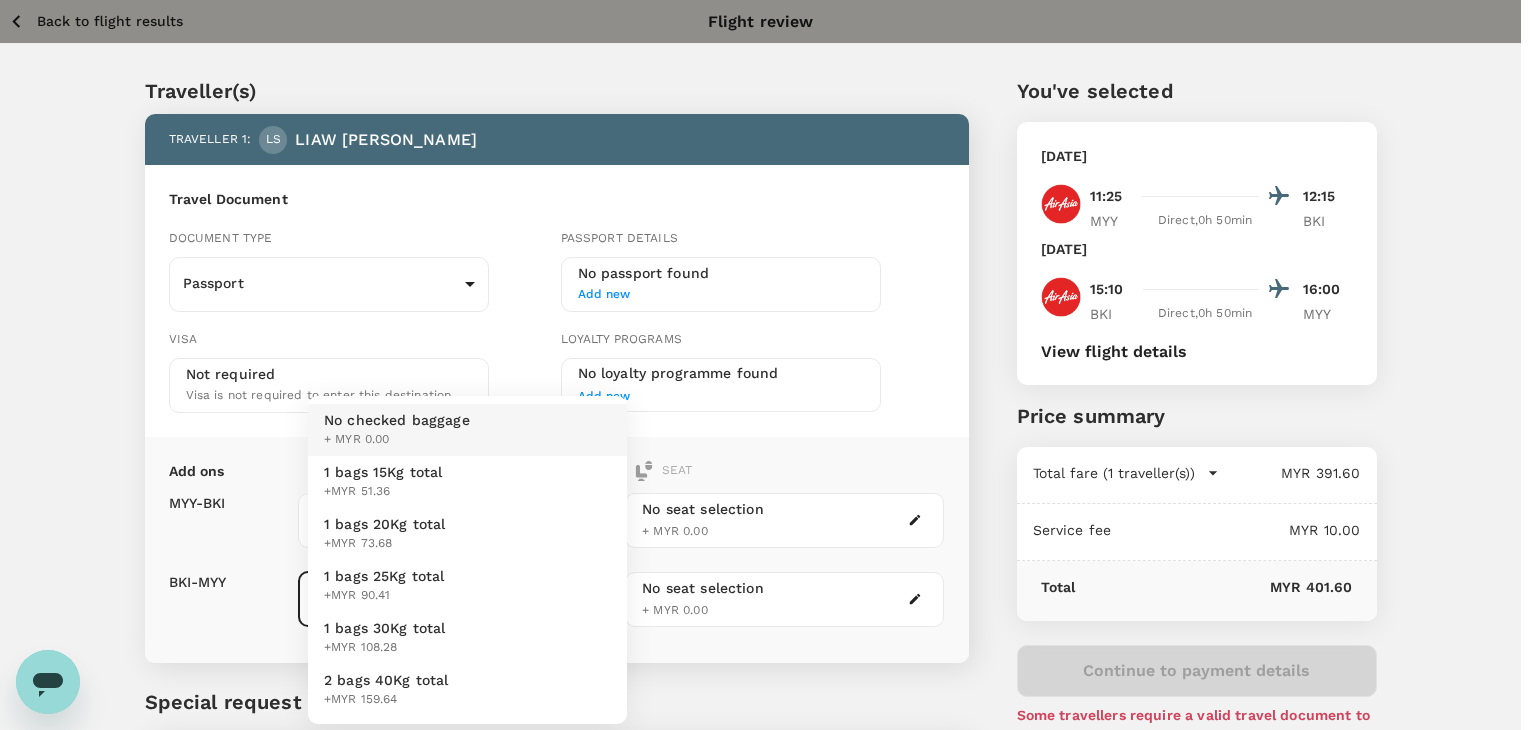 click on "+MYR 51.36" at bounding box center [383, 492] 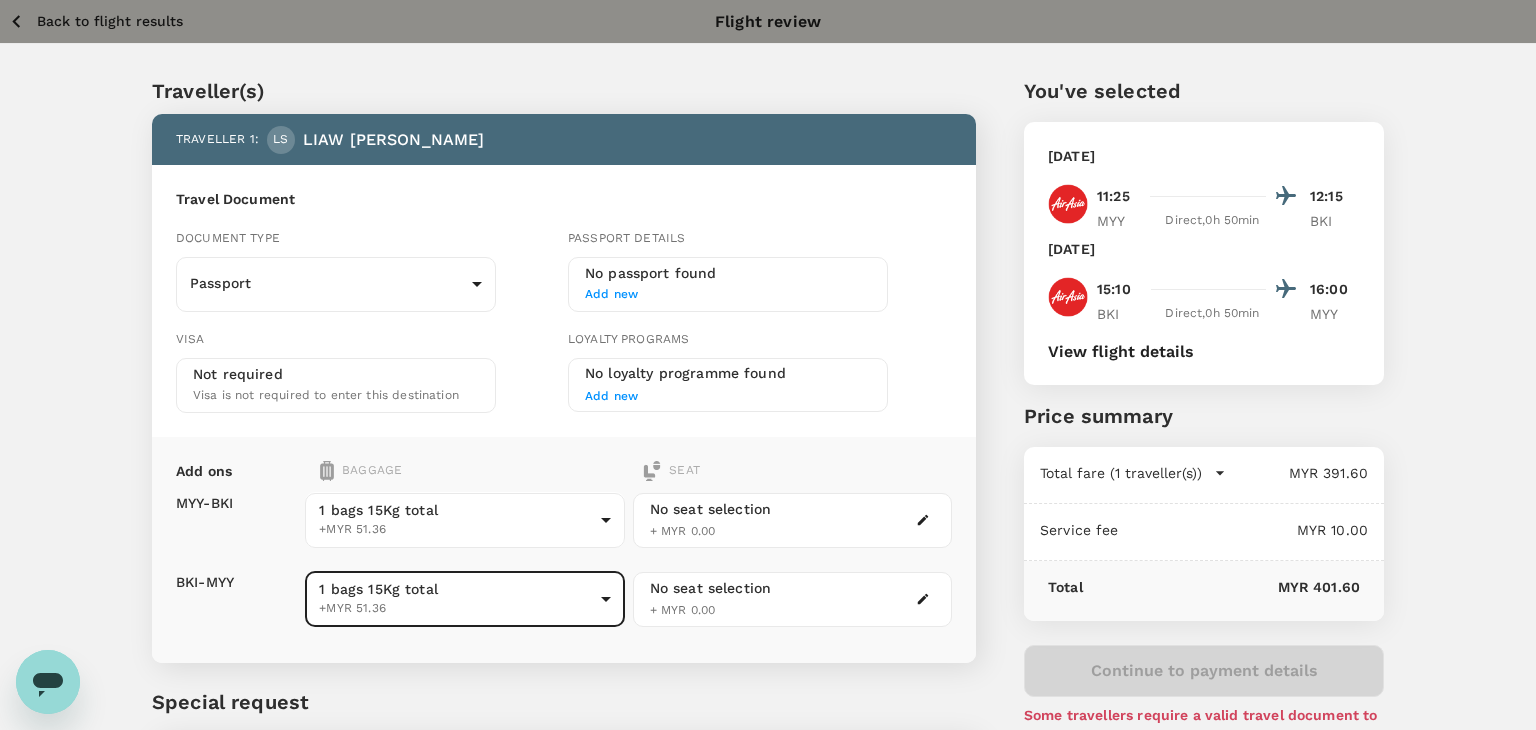 type on "1 - 51.36" 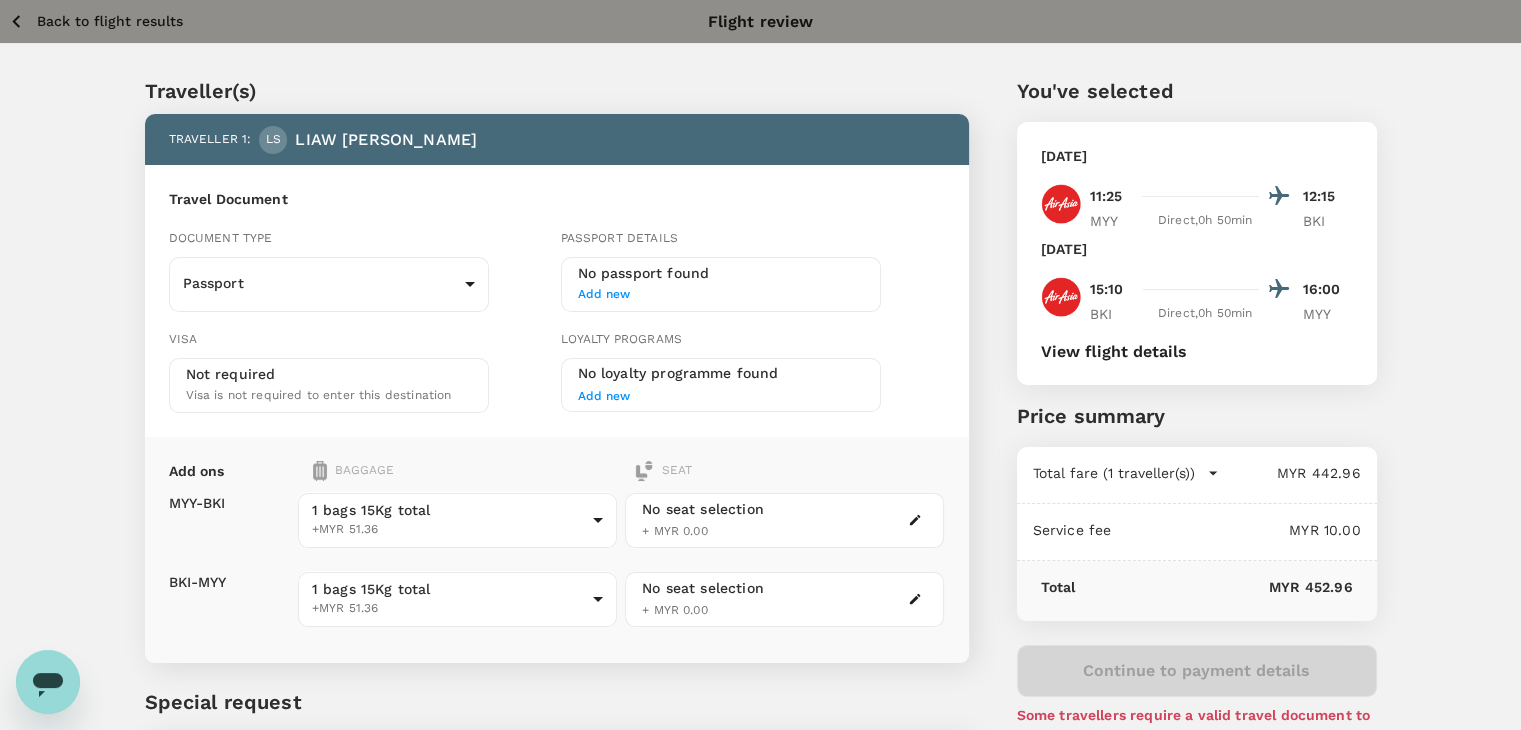 click on "Back to flight results" at bounding box center [110, 21] 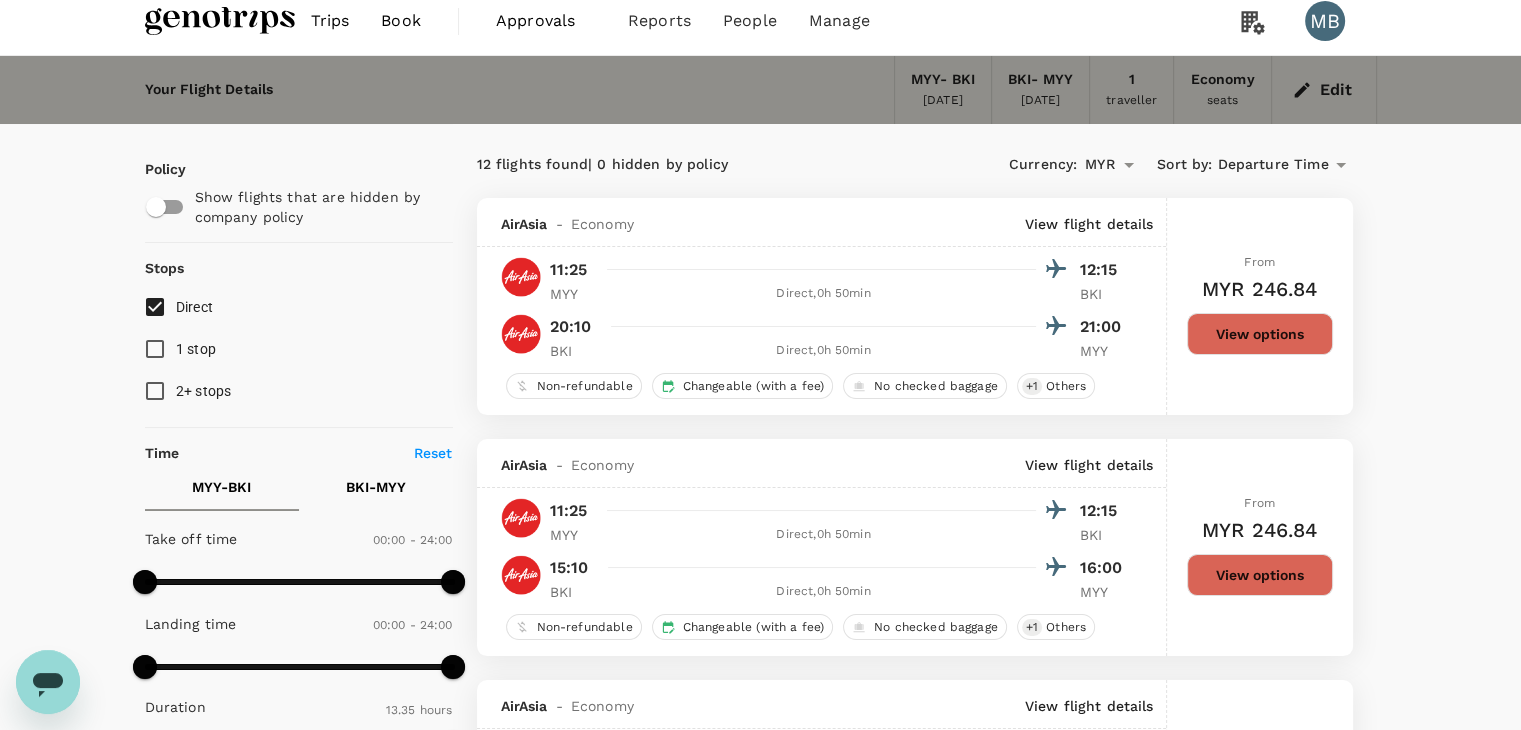 click on "View options" at bounding box center (1260, 575) 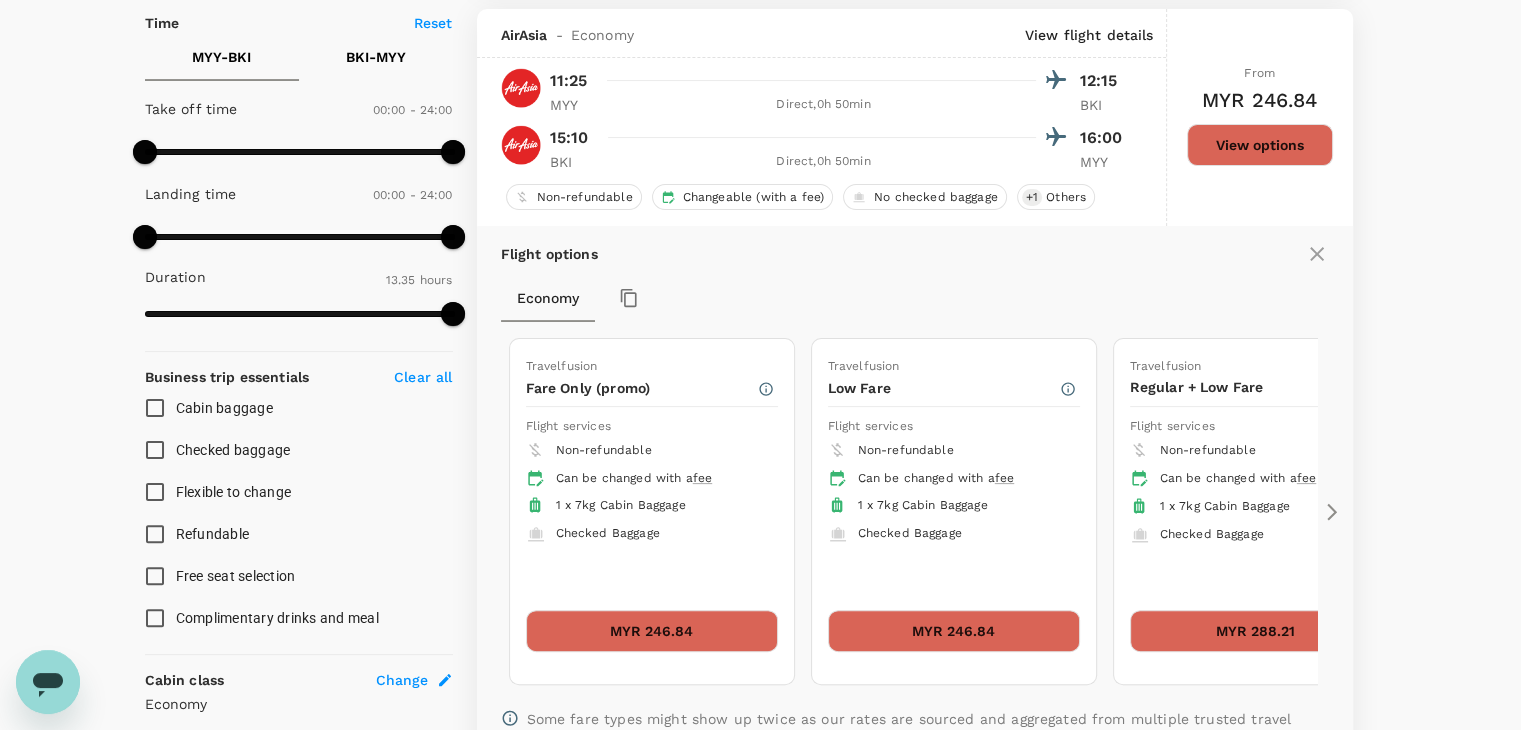 scroll, scrollTop: 452, scrollLeft: 0, axis: vertical 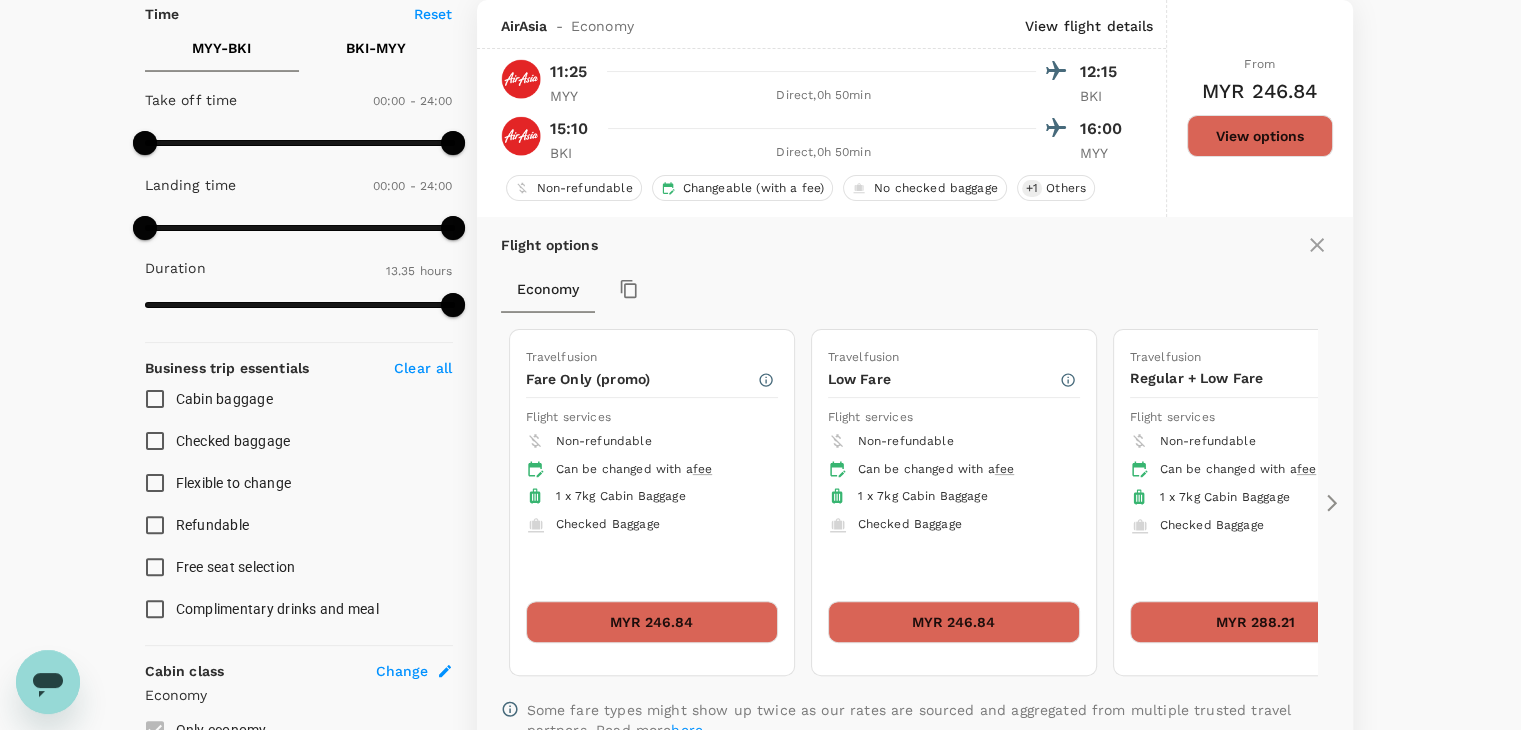 click 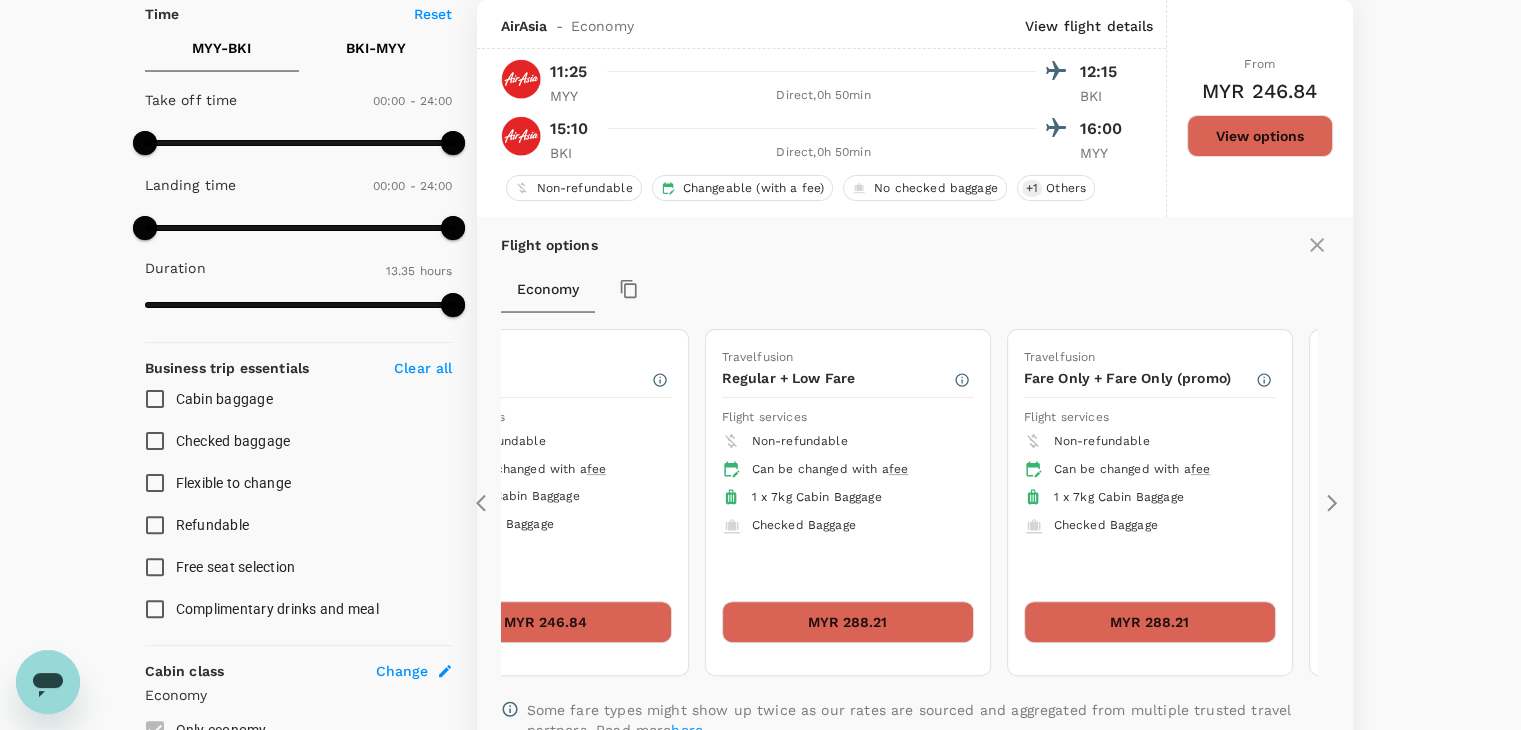 click 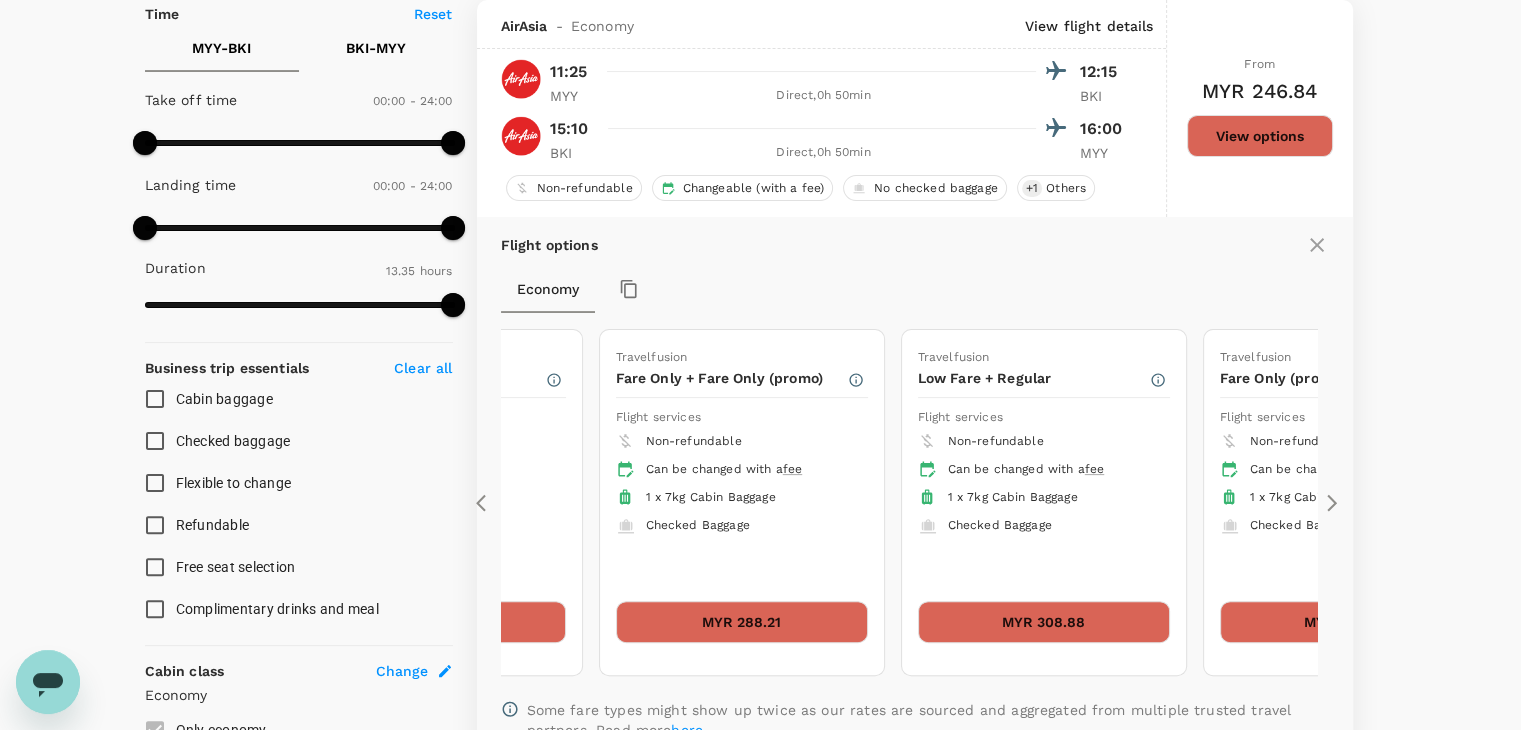 click 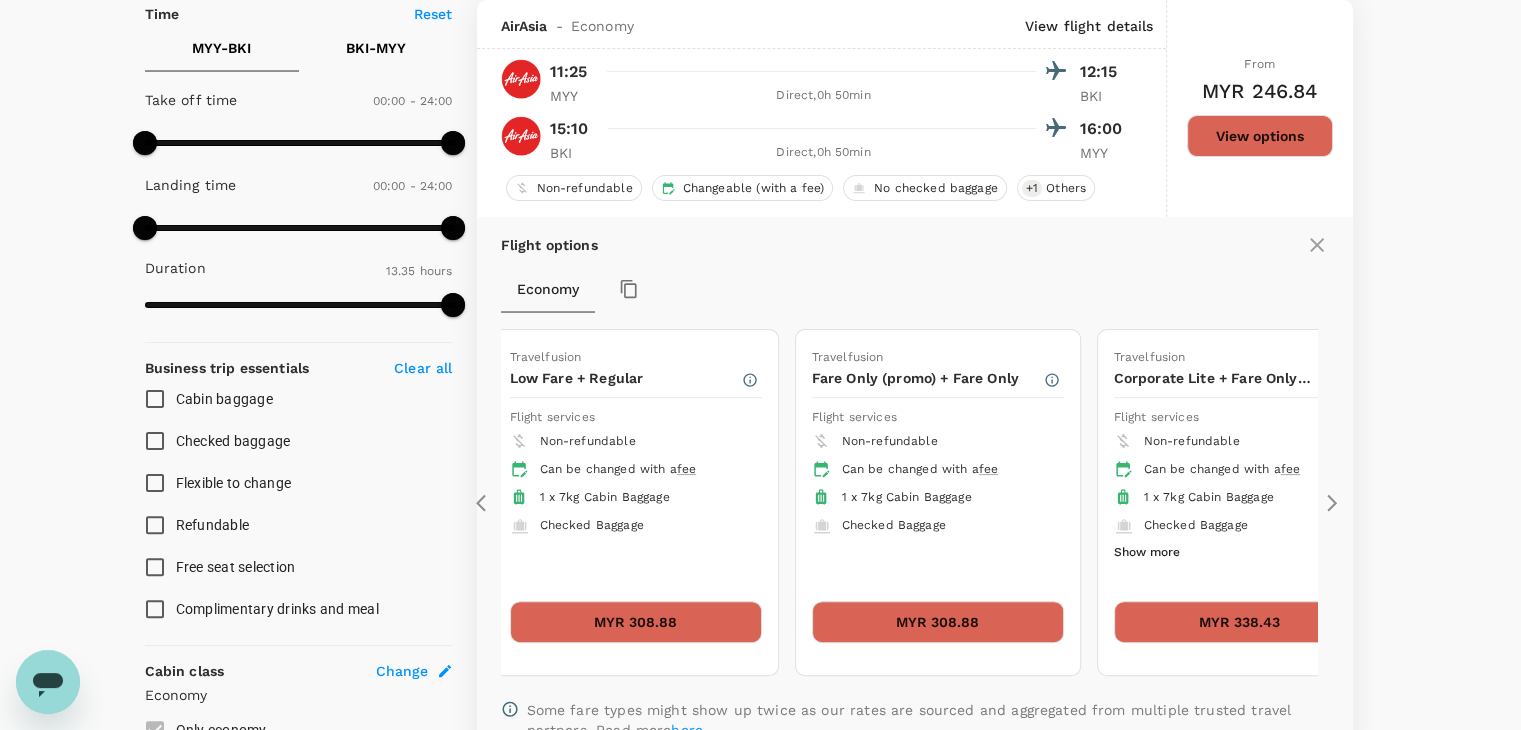 click 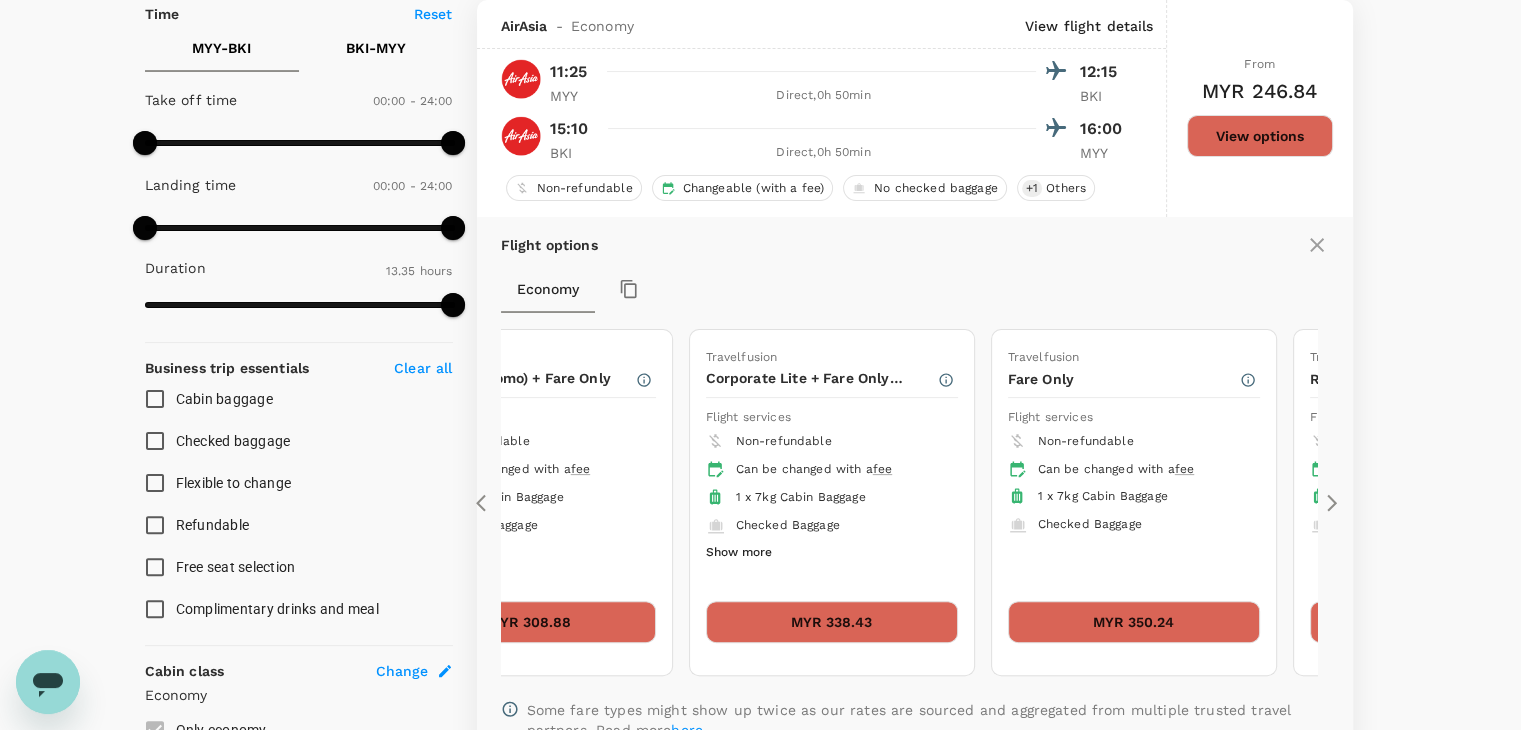 click 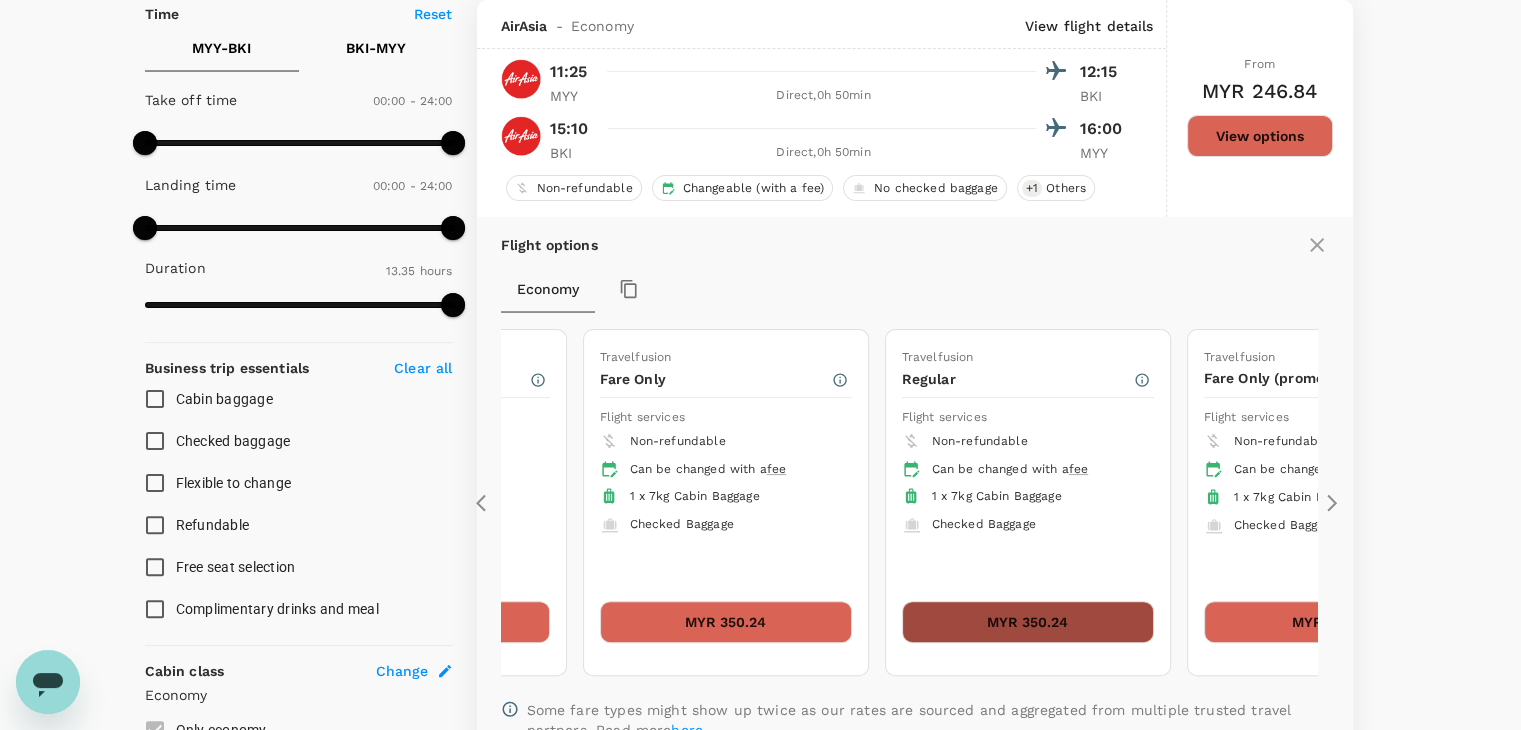 click on "MYR 350.24" at bounding box center [1028, 622] 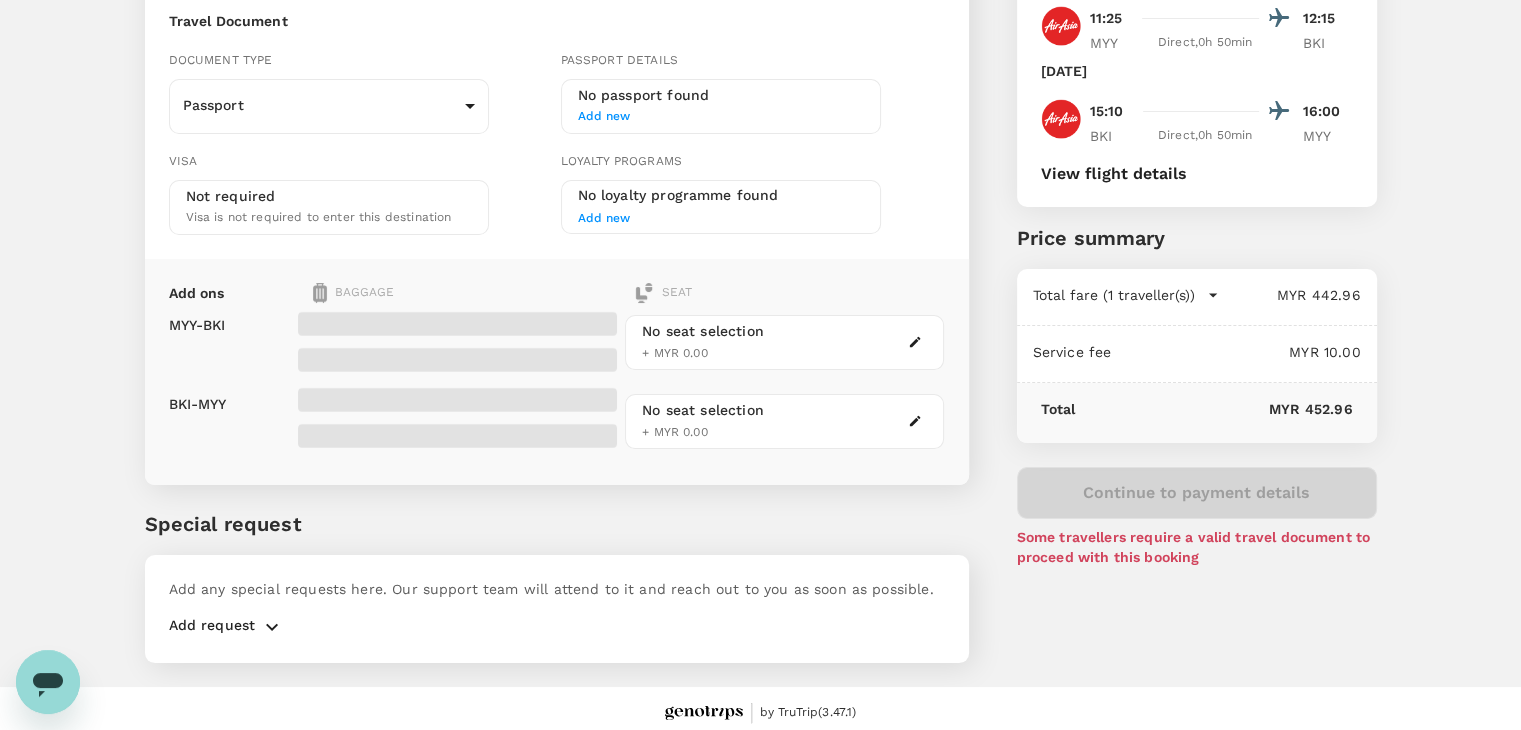 scroll, scrollTop: 0, scrollLeft: 0, axis: both 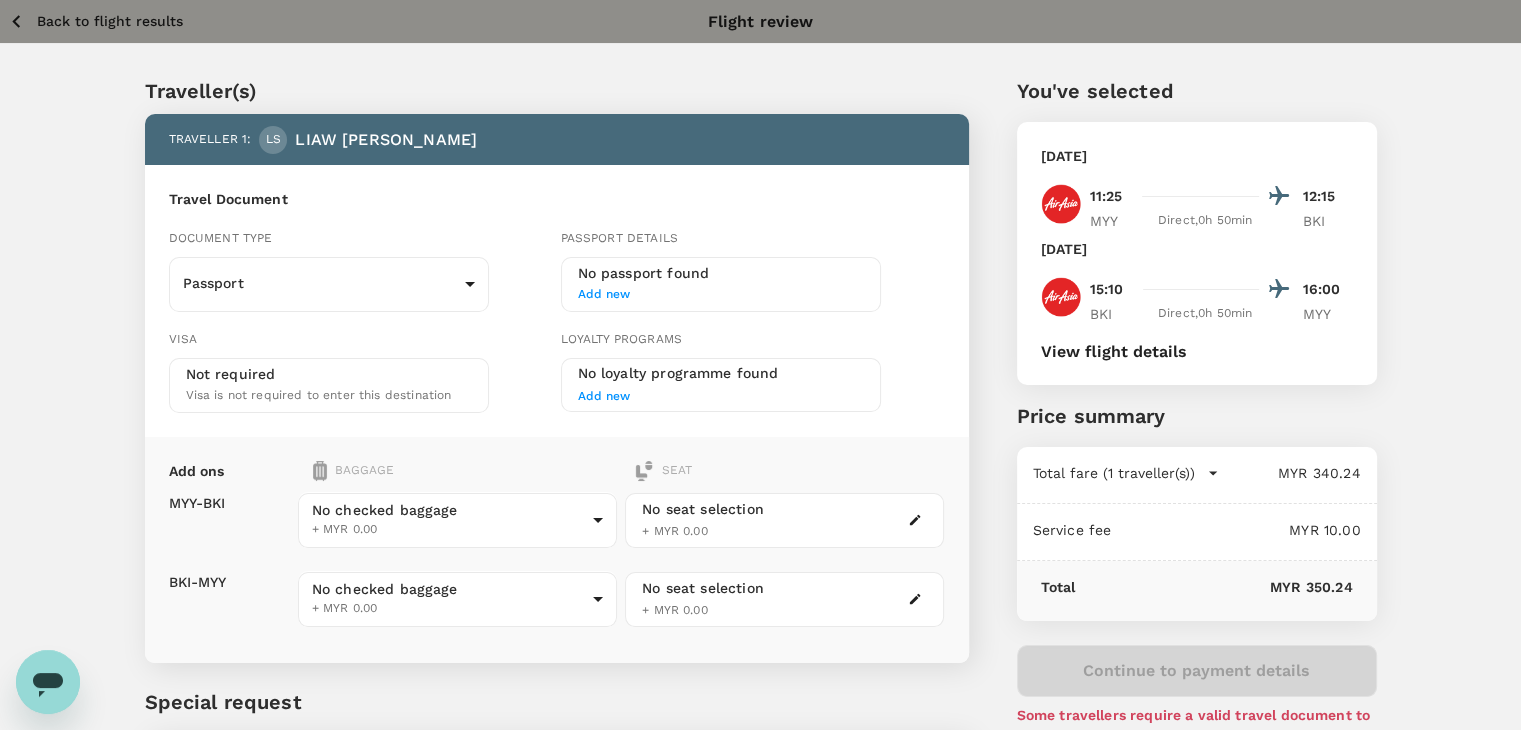 click on "Back to flight results" at bounding box center [110, 21] 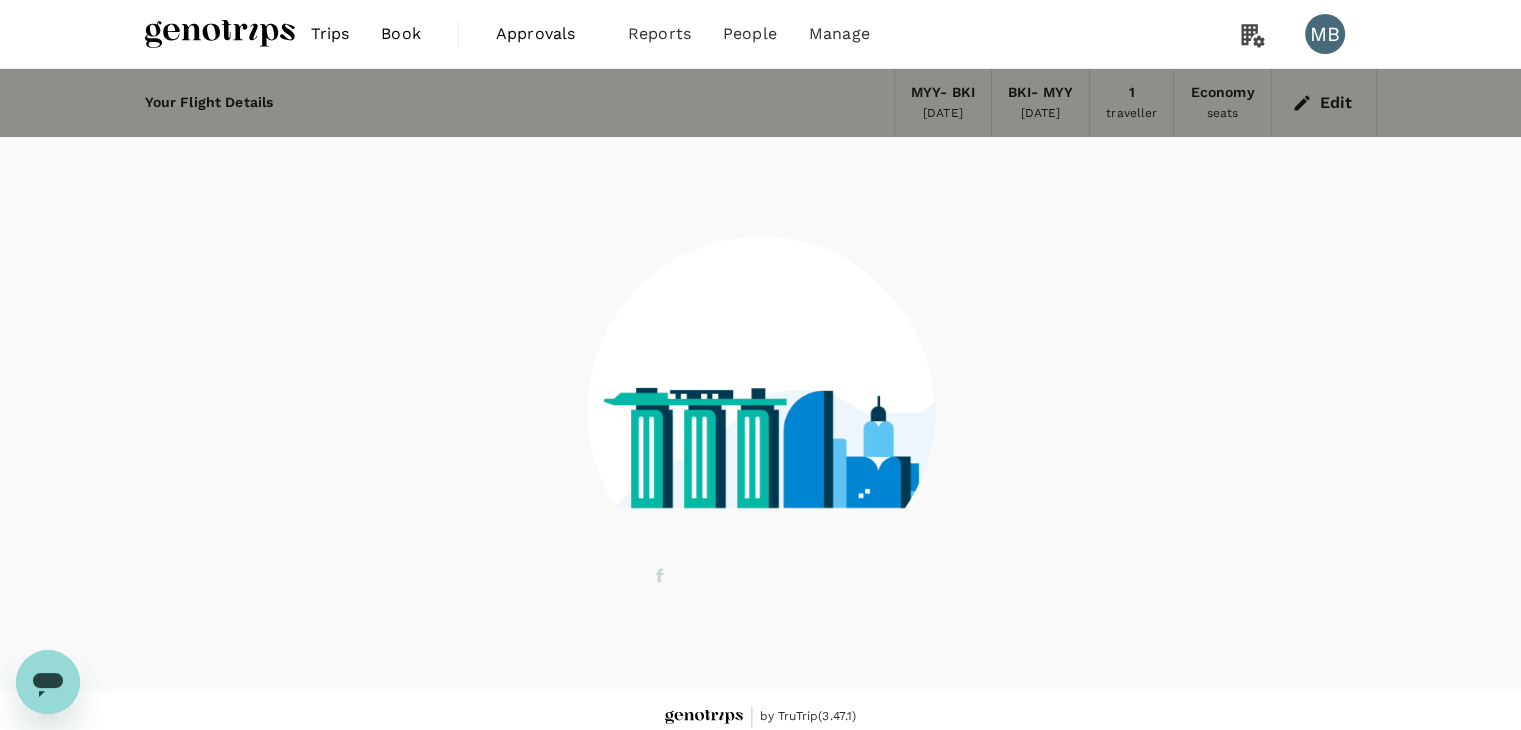 scroll, scrollTop: 13, scrollLeft: 0, axis: vertical 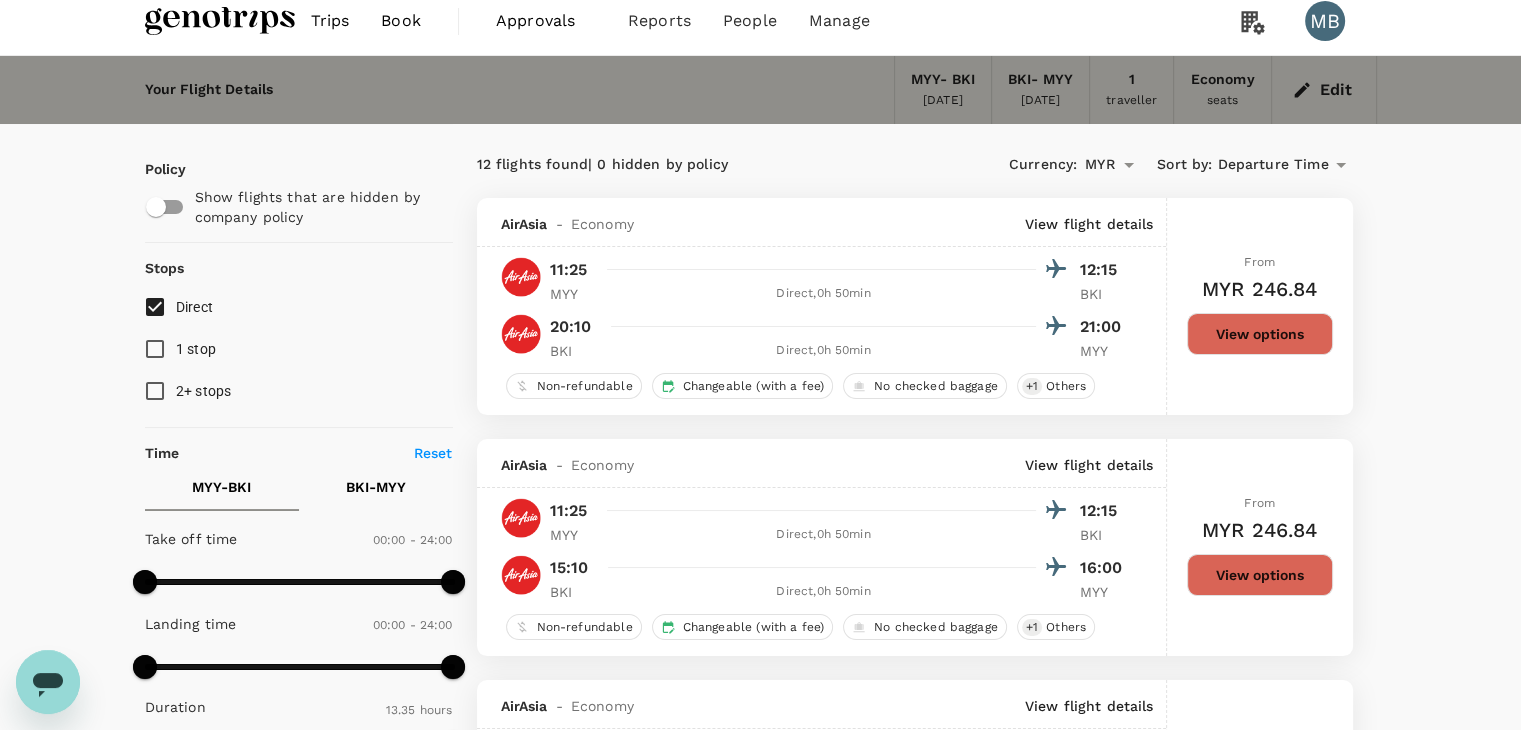 click on "View options" at bounding box center [1260, 575] 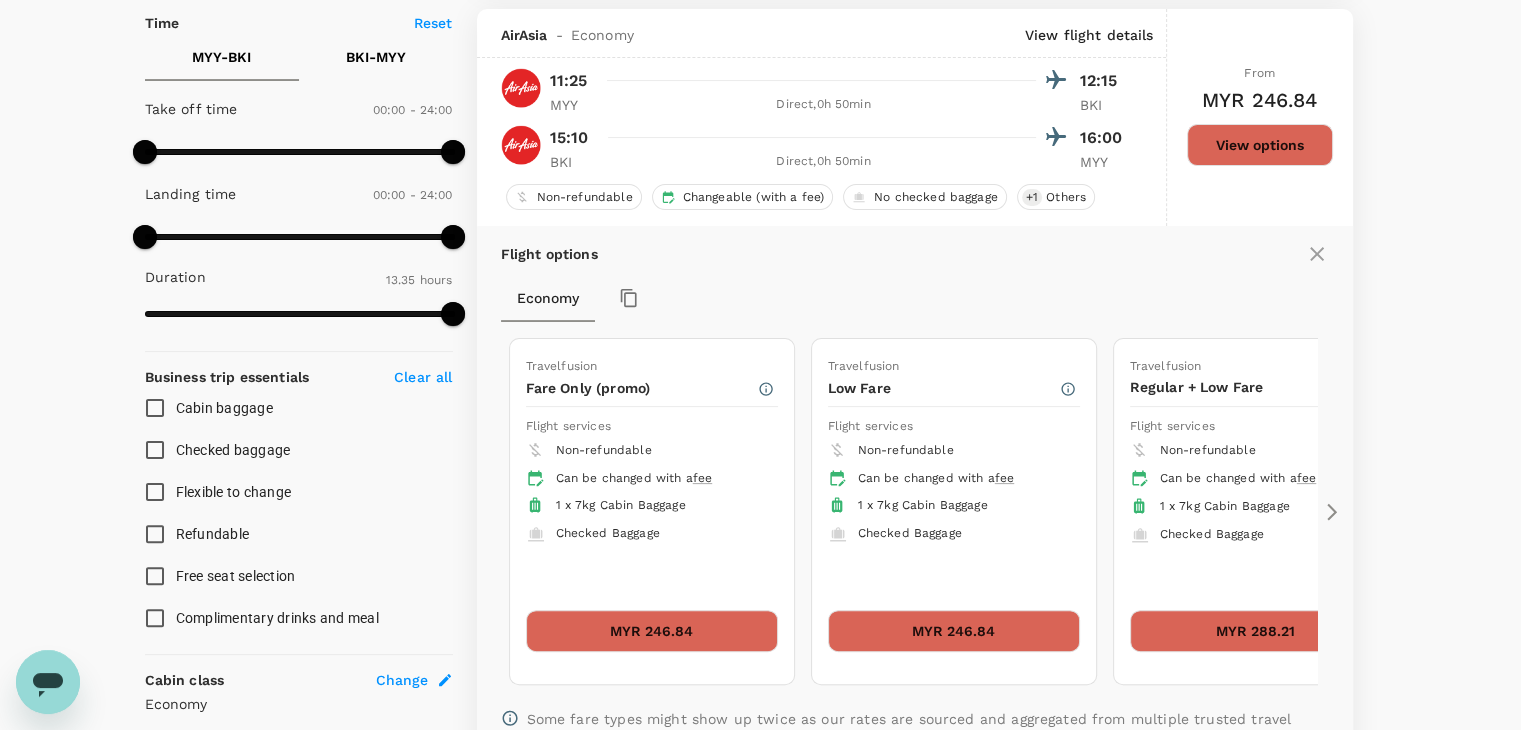 scroll, scrollTop: 452, scrollLeft: 0, axis: vertical 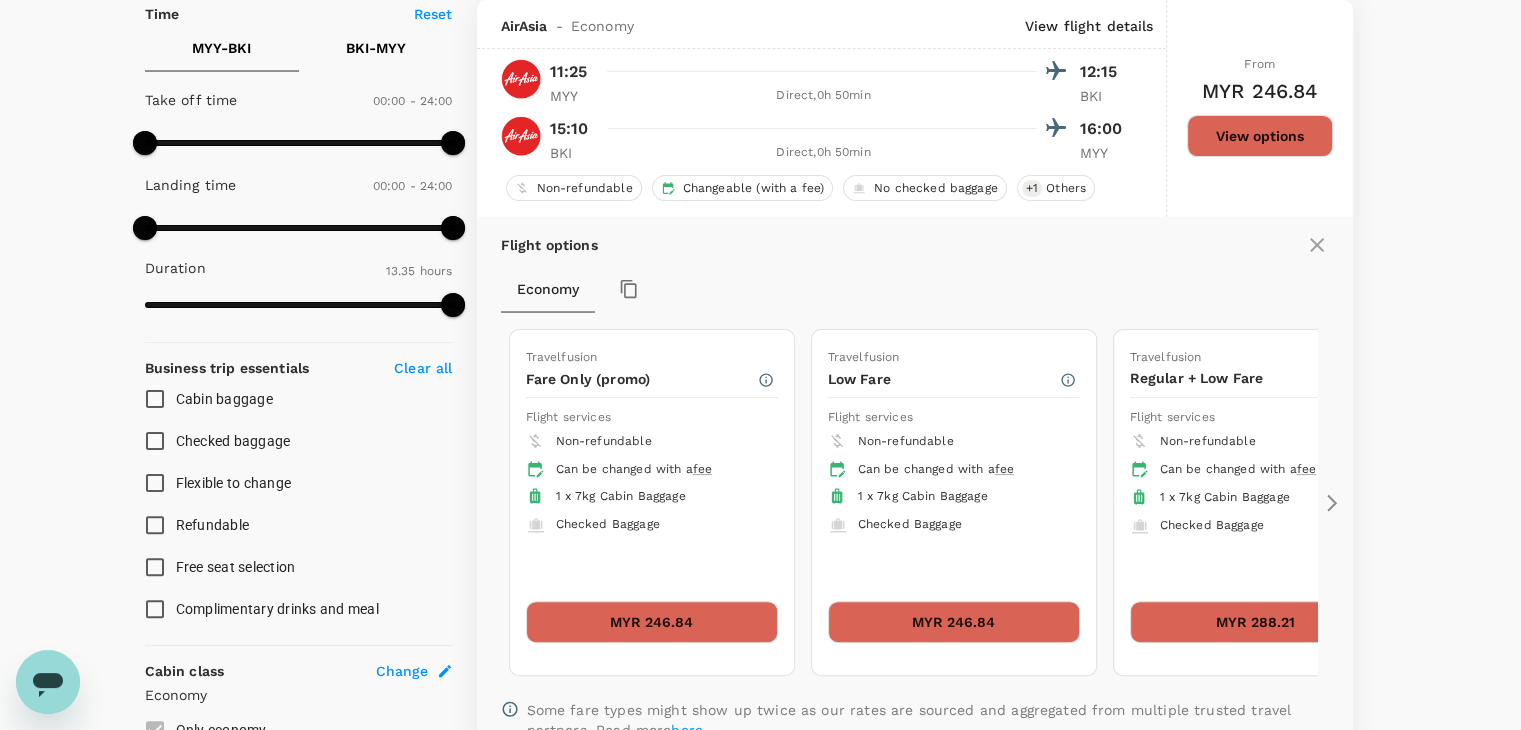 click on "Flight options Economy Travelfusion Fare Only (promo) Flight services Non-refundable Can be changed with a  fee 1 x 7kg Cabin Baggage Checked Baggage MYR 246.84 Travelfusion Low Fare Flight services Non-refundable Can be changed with a  fee 1 x 7kg Cabin Baggage Checked Baggage MYR 246.84 Travelfusion Regular + Low Fare Flight services Non-refundable Can be changed with a  fee 1 x 7kg Cabin Baggage Checked Baggage MYR 288.21 Travelfusion Fare Only + Fare Only (promo) Flight services Non-refundable Can be changed with a  fee 1 x 7kg Cabin Baggage Checked Baggage MYR 288.21 Travelfusion Low Fare + Regular Flight services Non-refundable Can be changed with a  fee 1 x 7kg Cabin Baggage Checked Baggage MYR 308.88 Travelfusion Fare Only (promo) + Fare Only Flight services Non-refundable Can be changed with a  fee 1 x 7kg Cabin Baggage Checked Baggage MYR 308.88 Travelfusion Corporate Lite + Fare Only (promo) Flight services Non-refundable Can be changed with a  fee 1 x 7kg Cabin Baggage Checked Baggage Show more ." at bounding box center [915, 486] 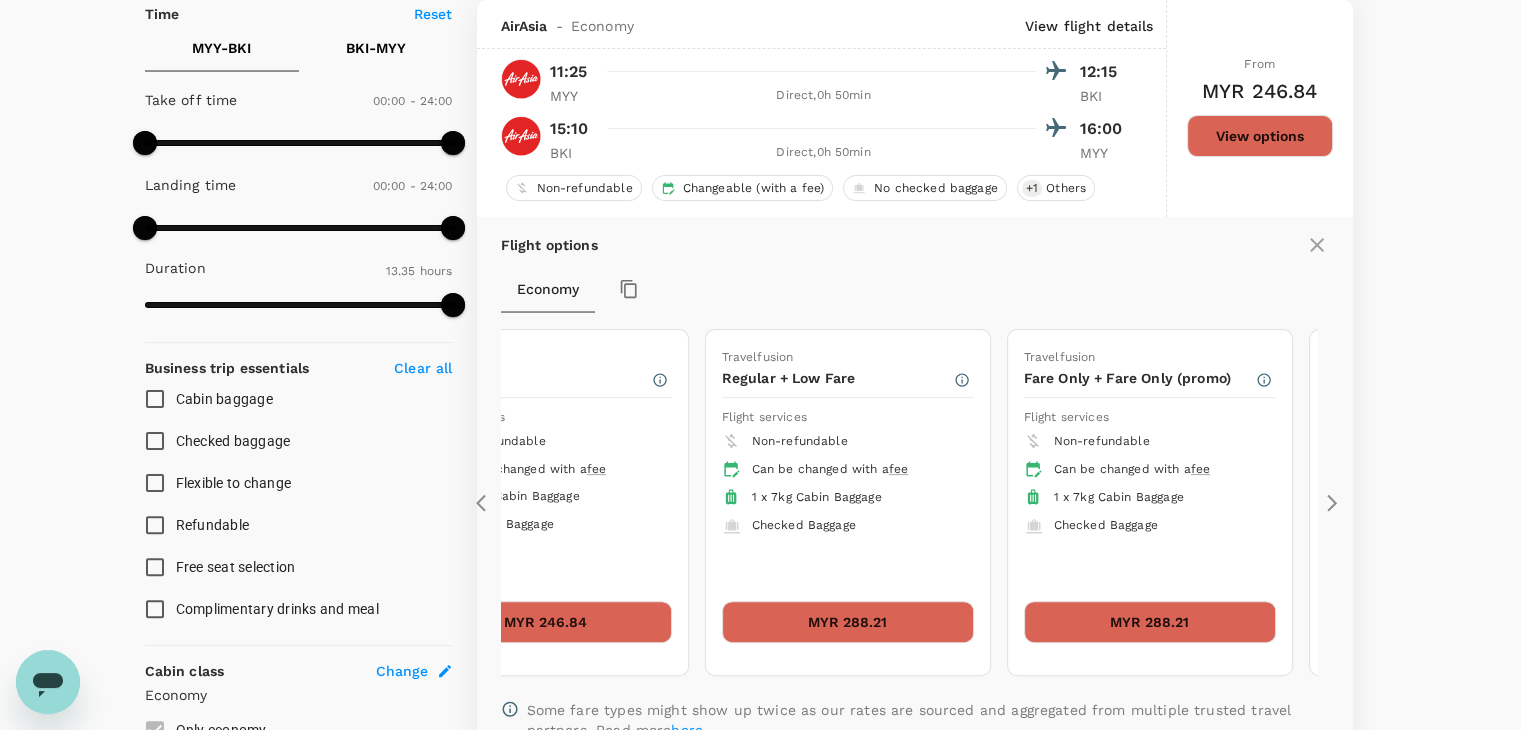click 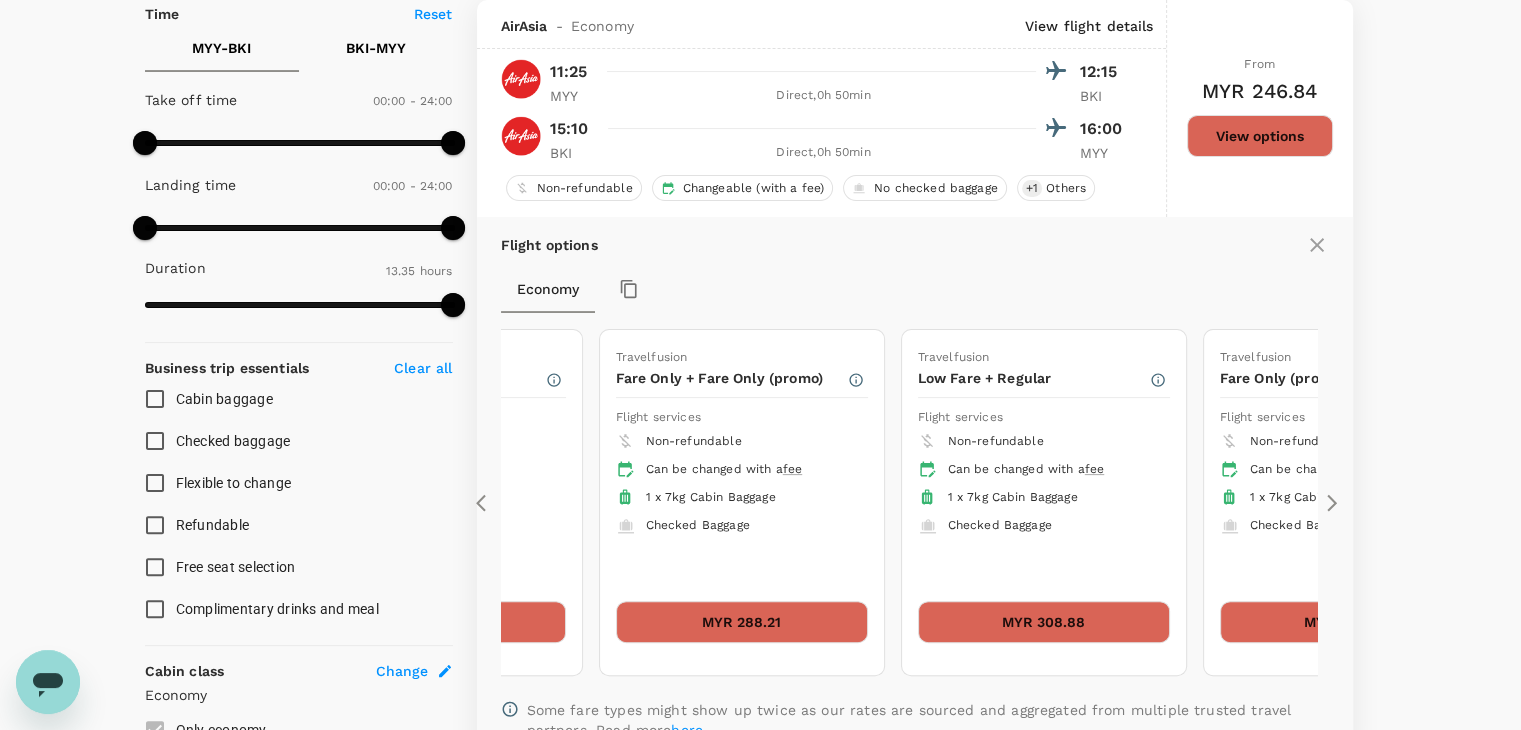 click 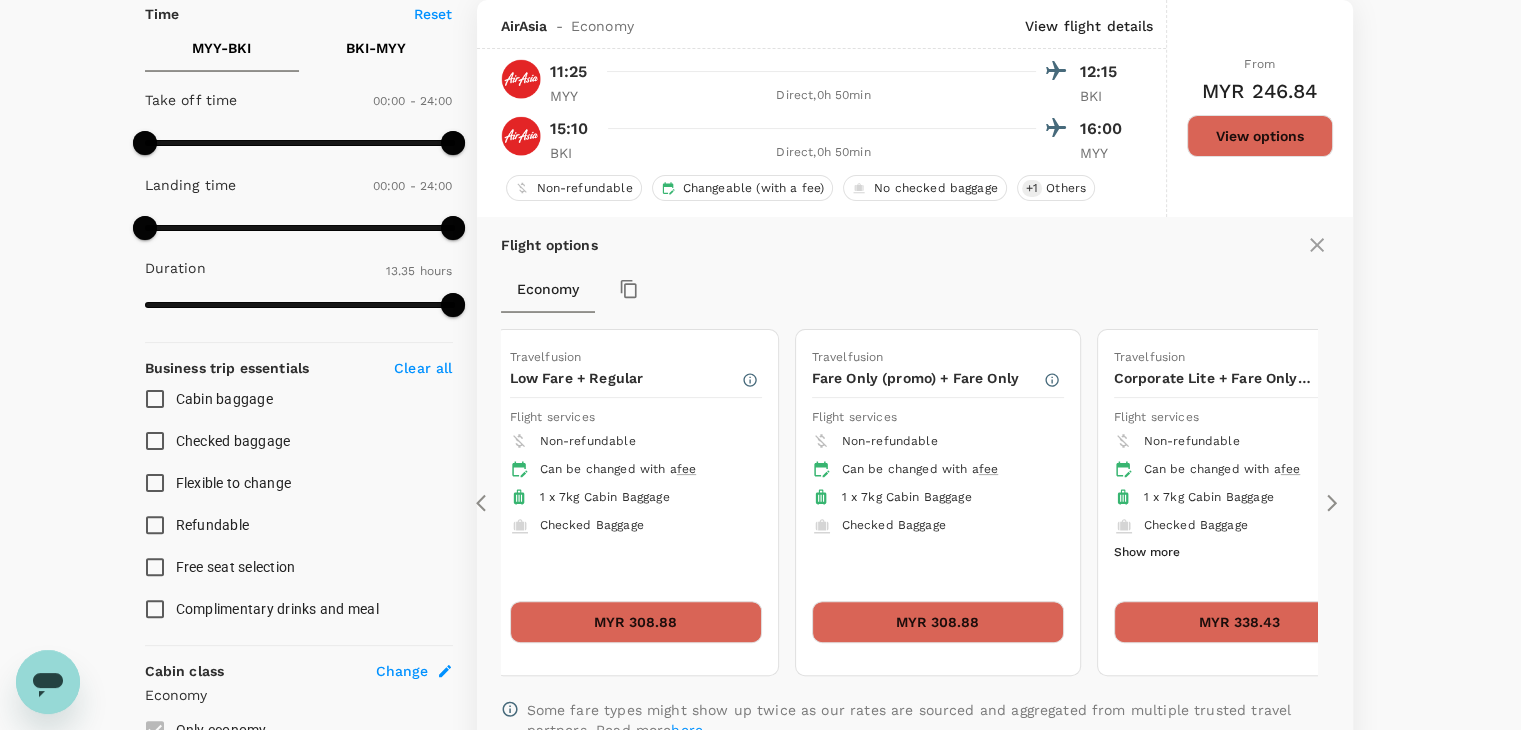 click 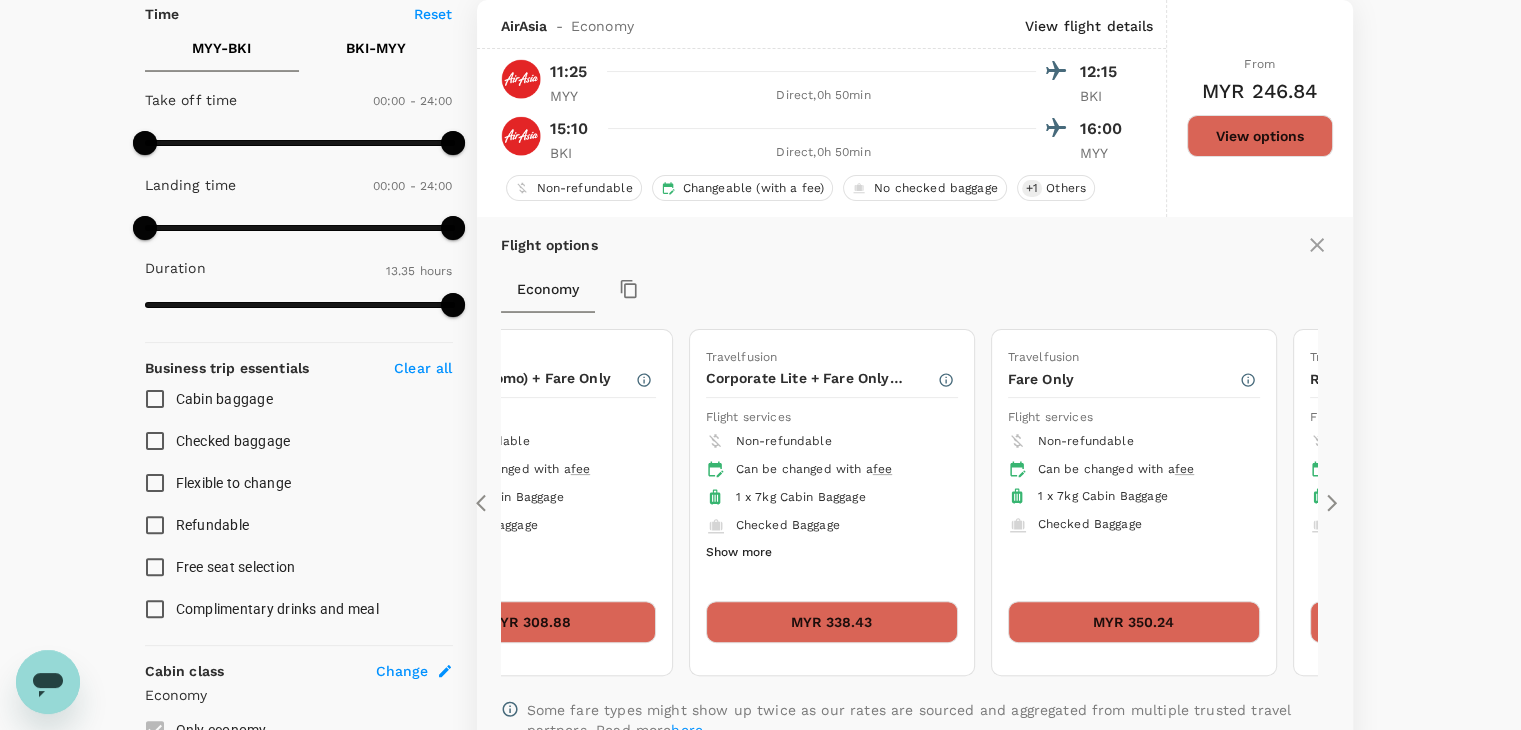 click 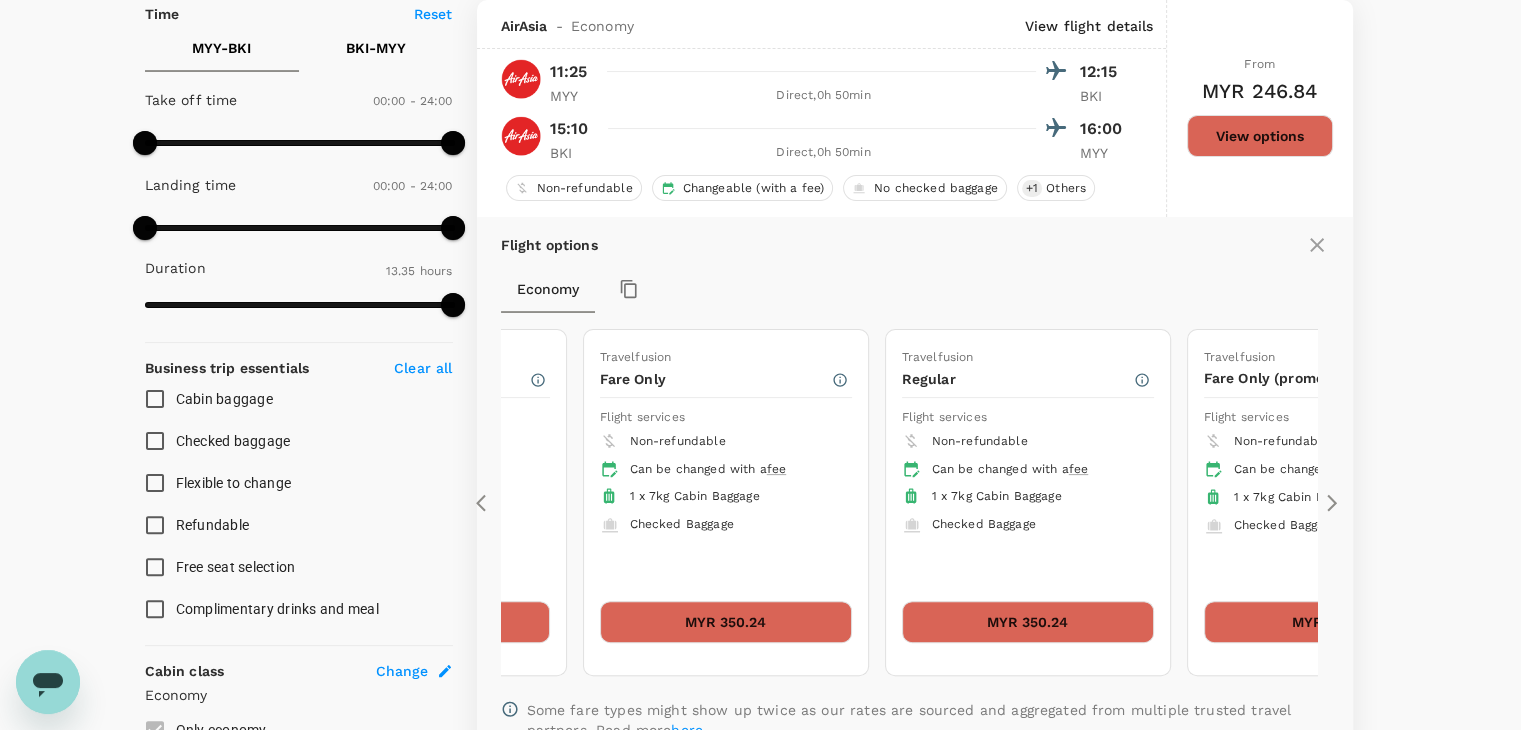 click 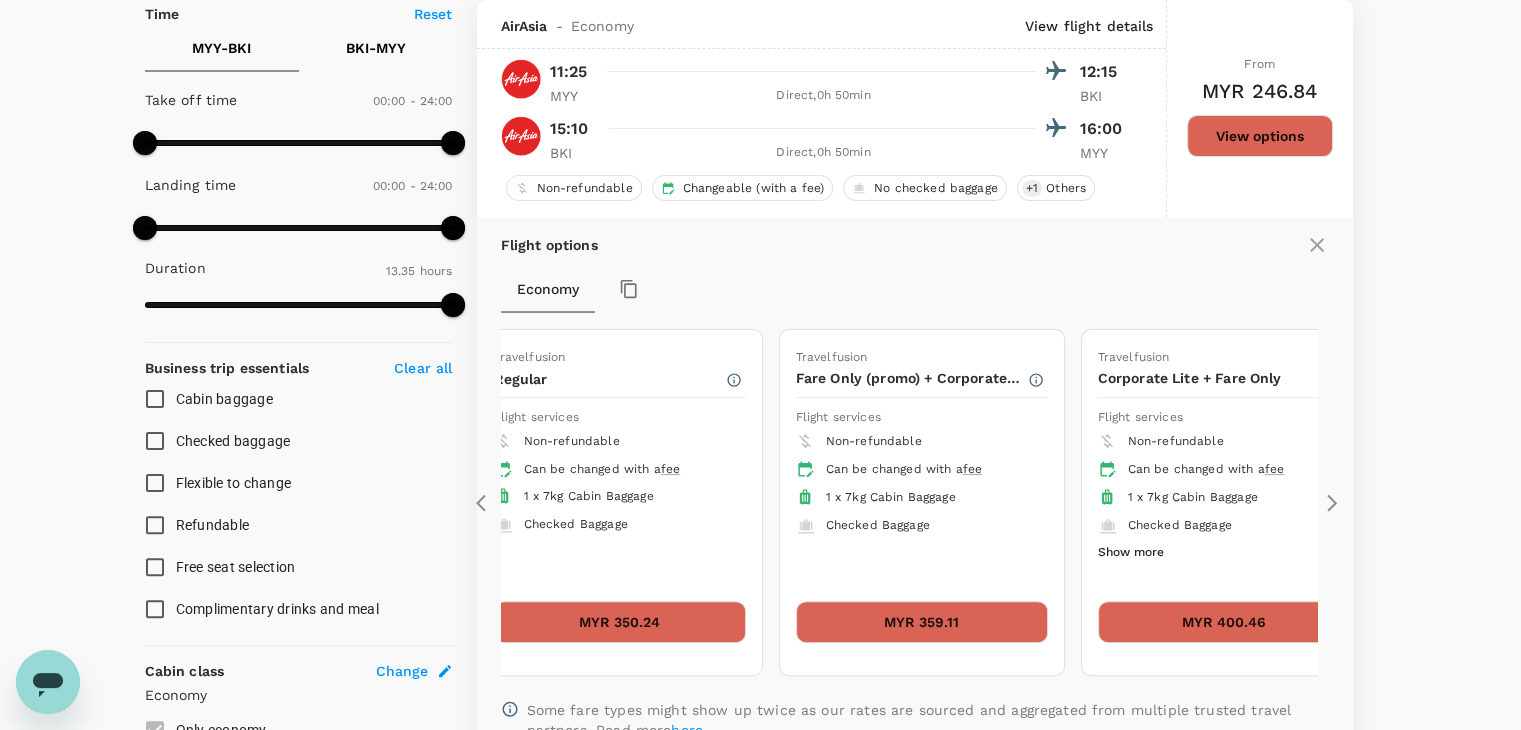 click 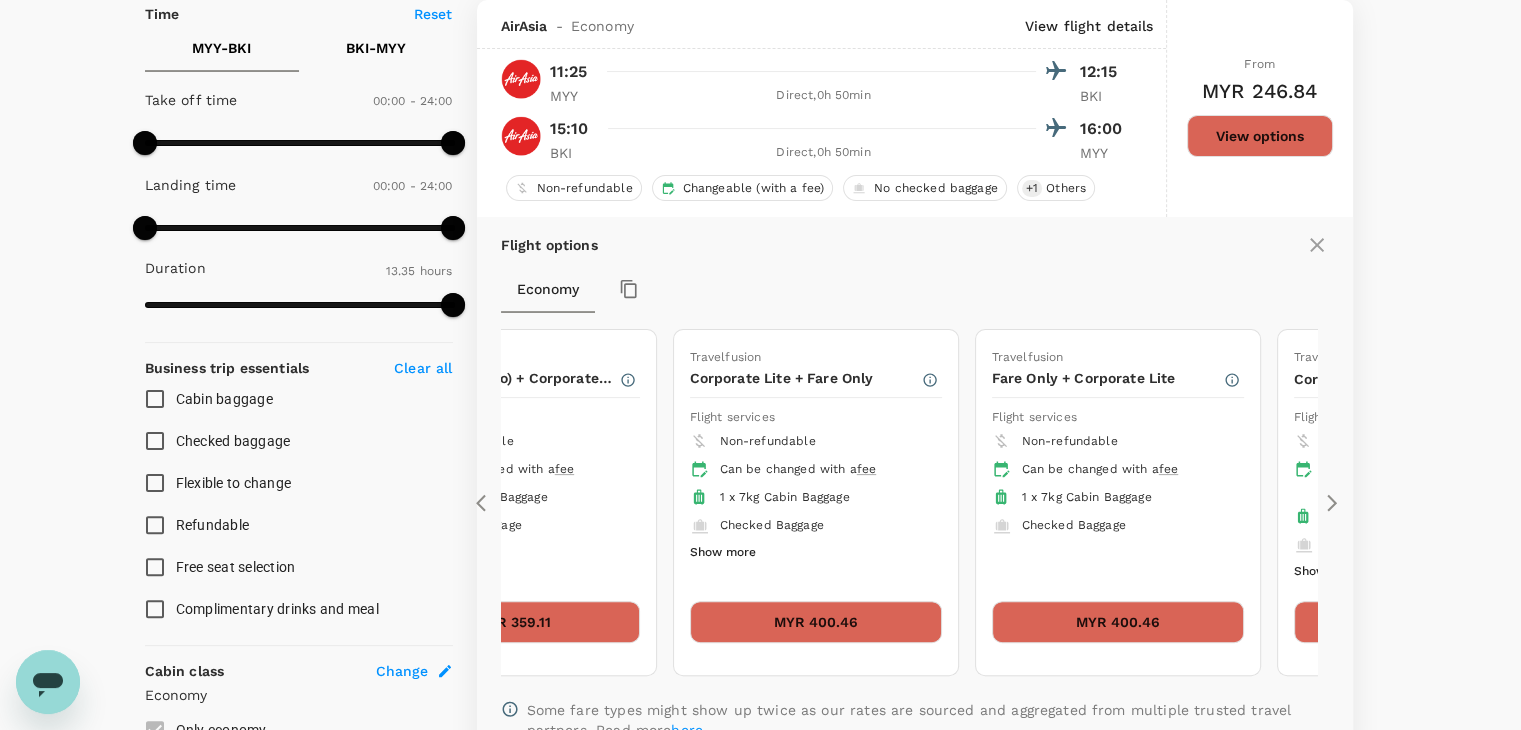 click 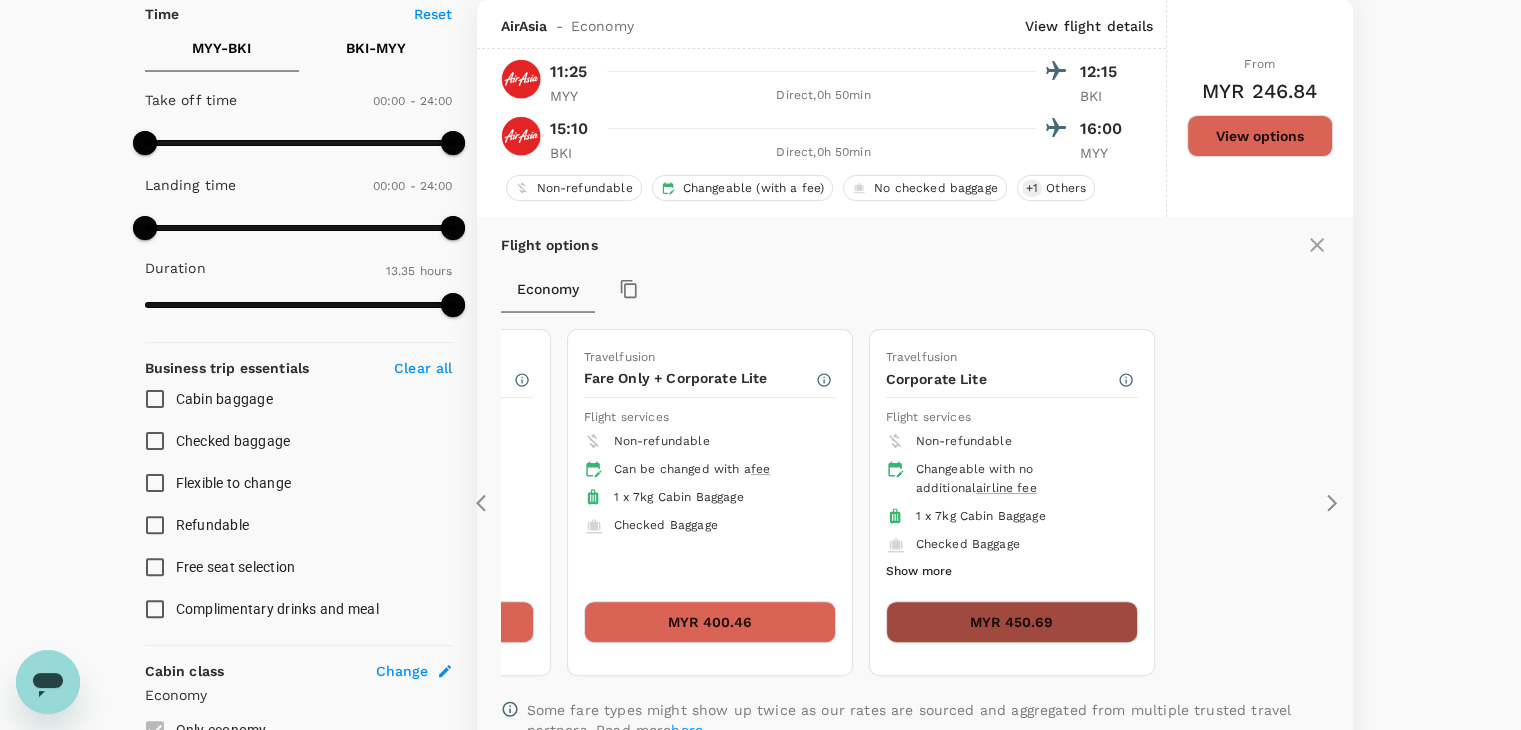 click on "MYR 450.69" at bounding box center [1012, 622] 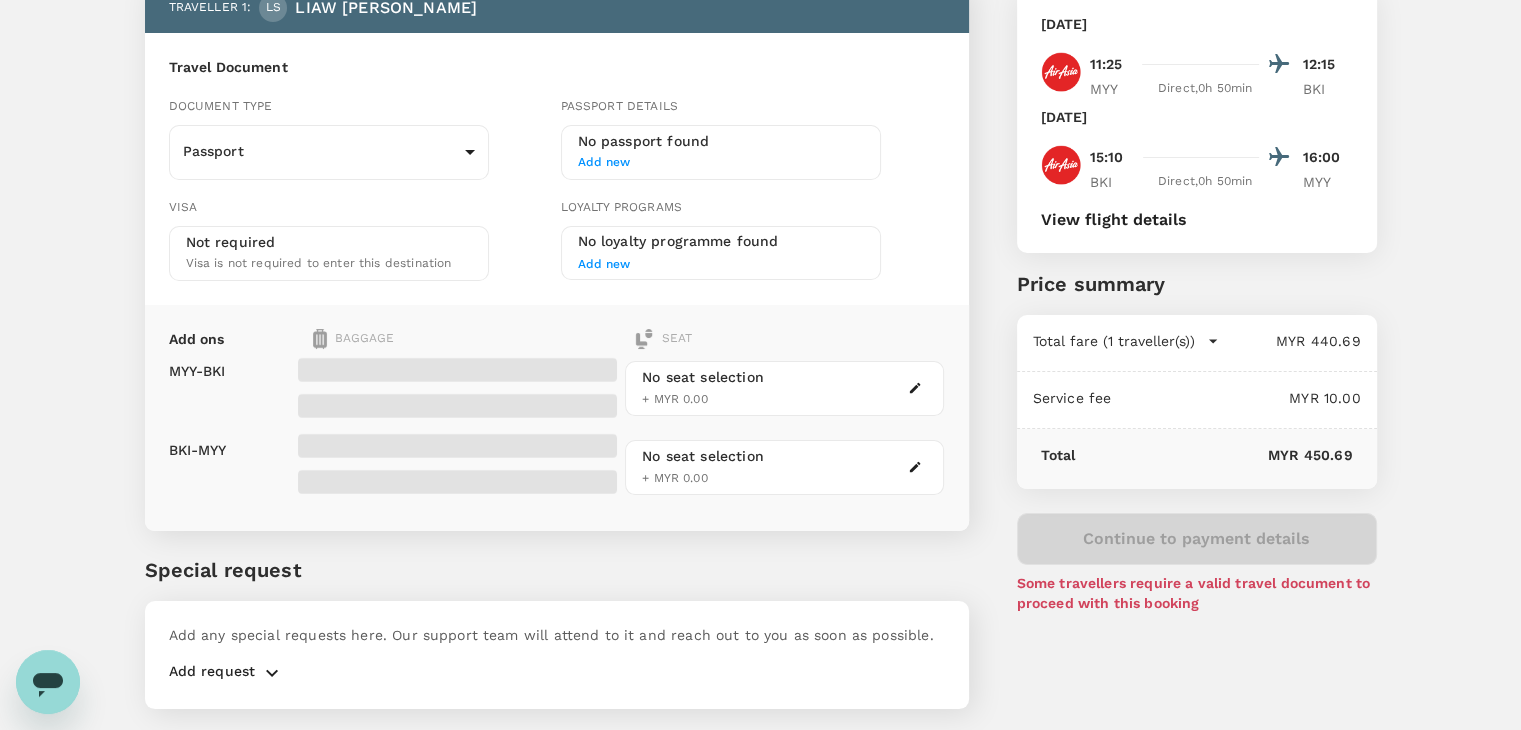 scroll, scrollTop: 0, scrollLeft: 0, axis: both 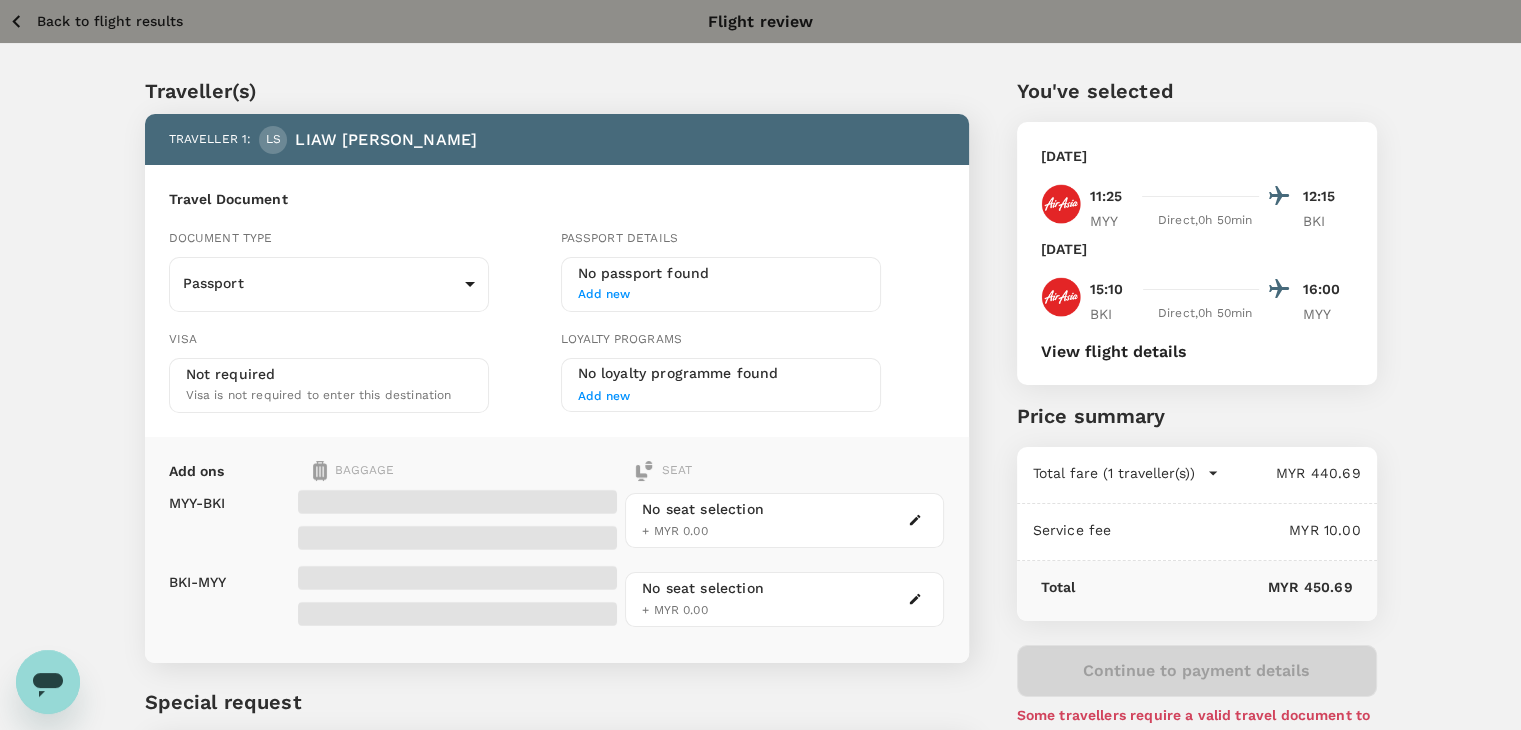 click on "Back to flight results" at bounding box center (110, 21) 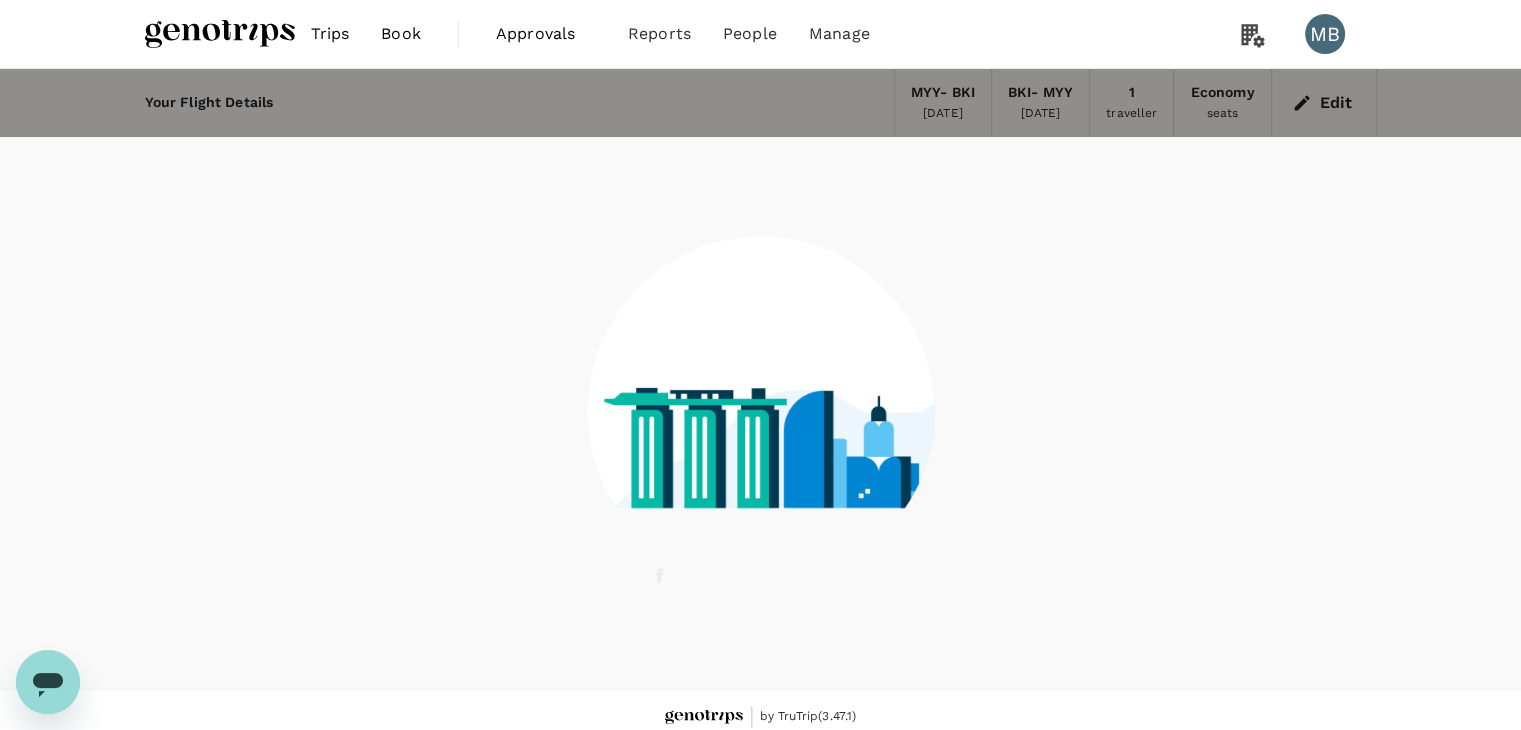 scroll, scrollTop: 13, scrollLeft: 0, axis: vertical 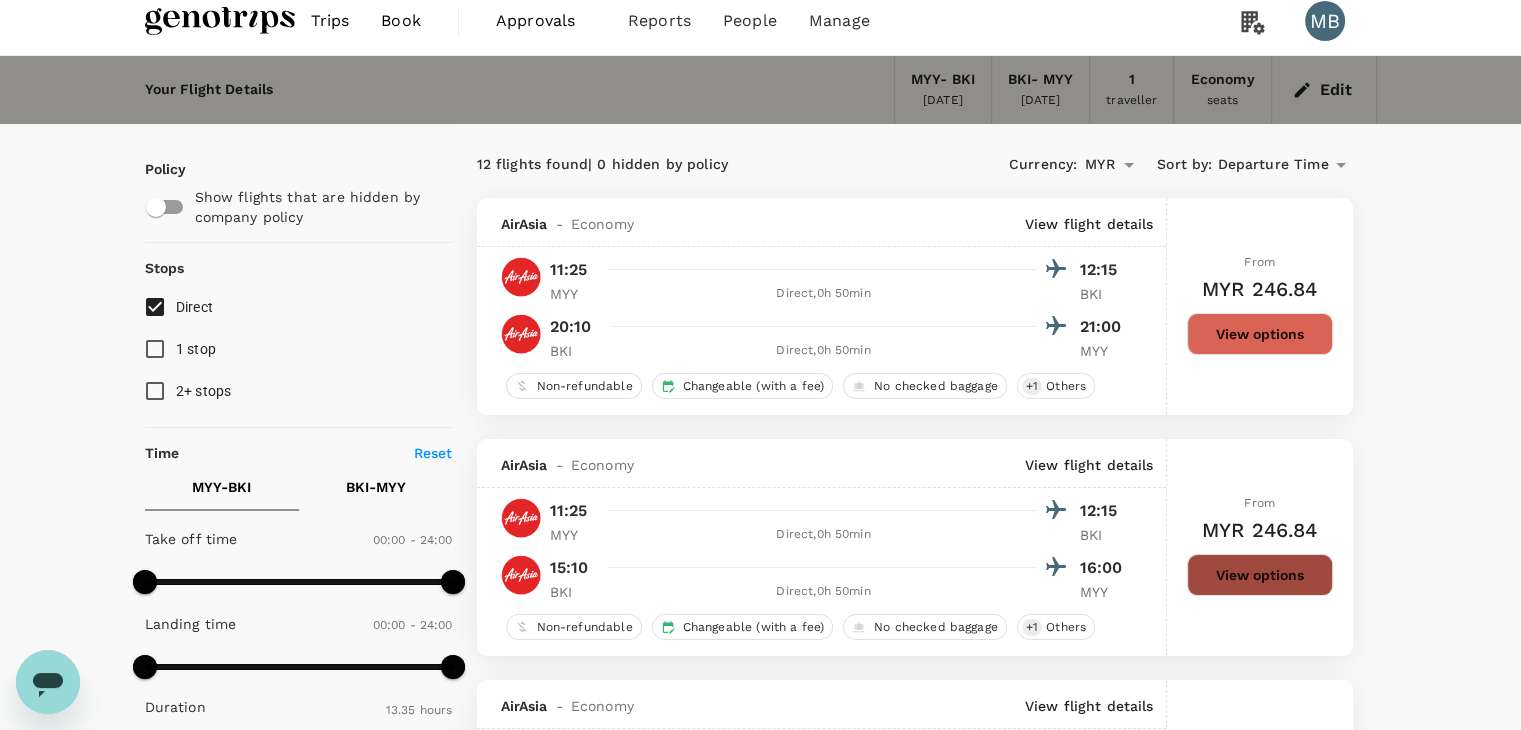 click on "View options" at bounding box center [1260, 575] 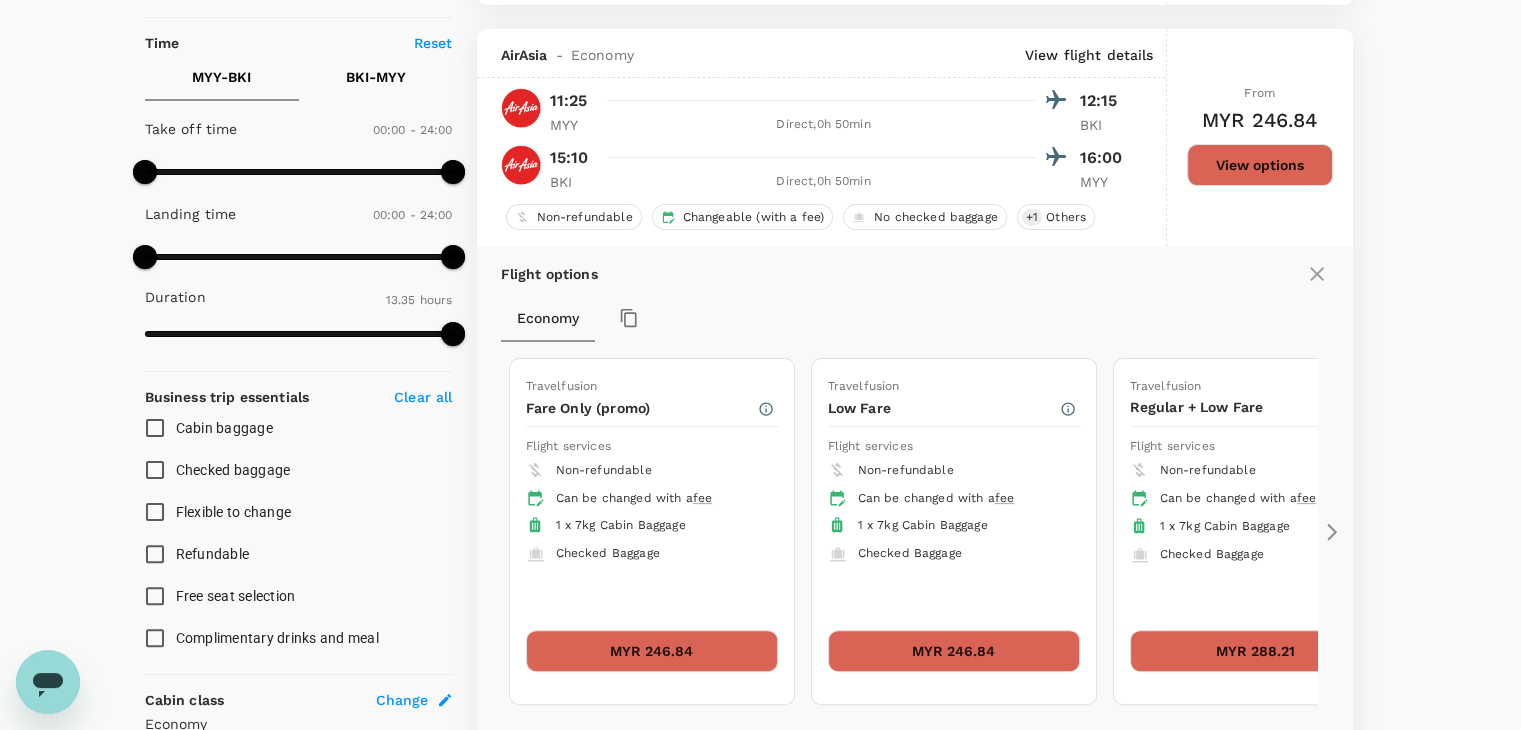 scroll, scrollTop: 452, scrollLeft: 0, axis: vertical 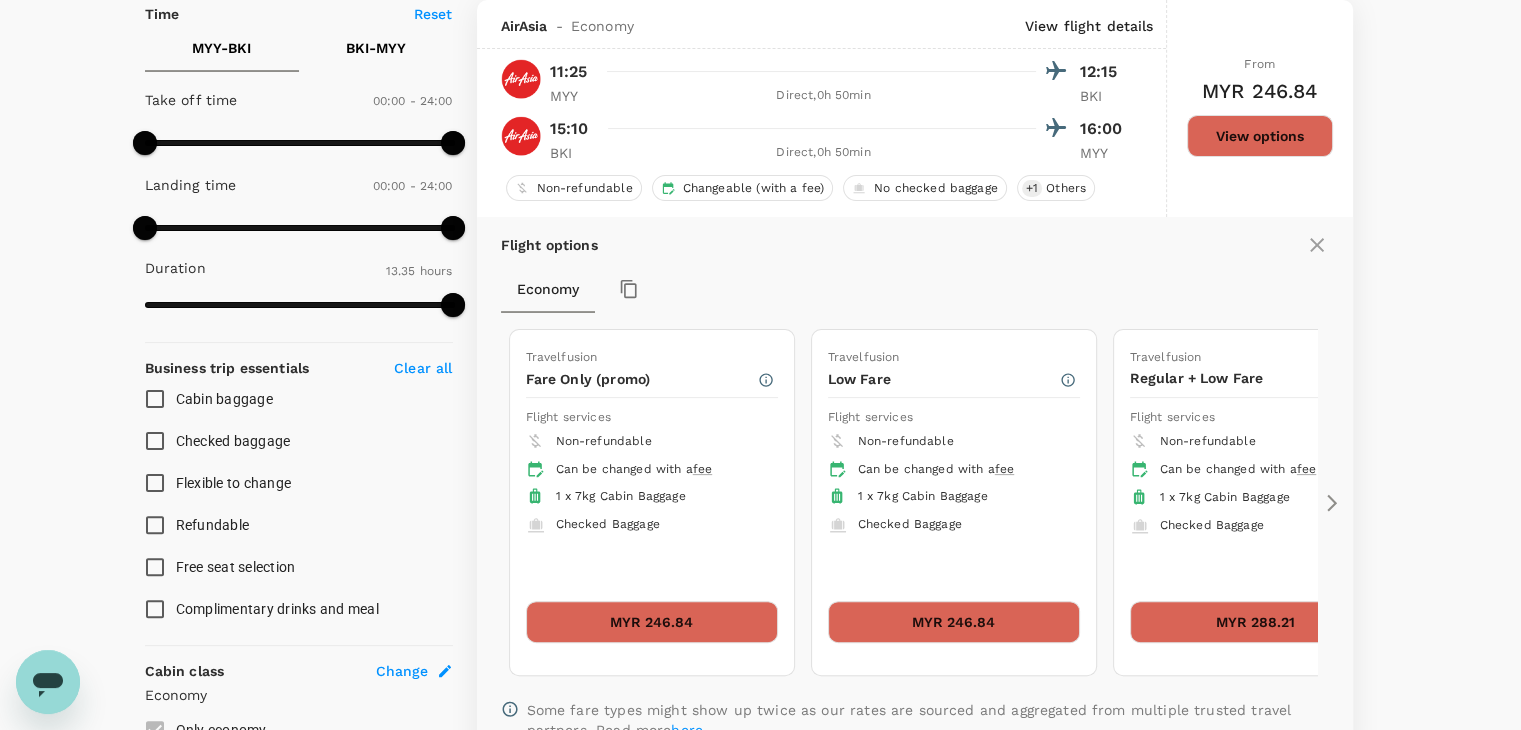 click on "Travelfusion Fare Only (promo) Flight services Non-refundable Can be changed with a  fee 1 x 7kg Cabin Baggage Checked Baggage MYR 246.84 Travelfusion Low Fare Flight services Non-refundable Can be changed with a  fee 1 x 7kg Cabin Baggage Checked Baggage MYR 246.84 Travelfusion Regular + Low Fare Flight services Non-refundable Can be changed with a  fee 1 x 7kg Cabin Baggage Checked Baggage MYR 288.21 Travelfusion Fare Only + Fare Only (promo) Flight services Non-refundable Can be changed with a  fee 1 x 7kg Cabin Baggage Checked Baggage MYR 288.21 Travelfusion Low Fare + Regular Flight services Non-refundable Can be changed with a  fee 1 x 7kg Cabin Baggage Checked Baggage MYR 308.88 Travelfusion Fare Only (promo) + Fare Only Flight services Non-refundable Can be changed with a  fee 1 x 7kg Cabin Baggage Checked Baggage MYR 308.88 Travelfusion Corporate Lite + Fare Only (promo) Flight services Non-refundable Can be changed with a  fee 1 x 7kg Cabin Baggage Checked Baggage Show more MYR 338.43 Travelfusion" at bounding box center (915, 502) 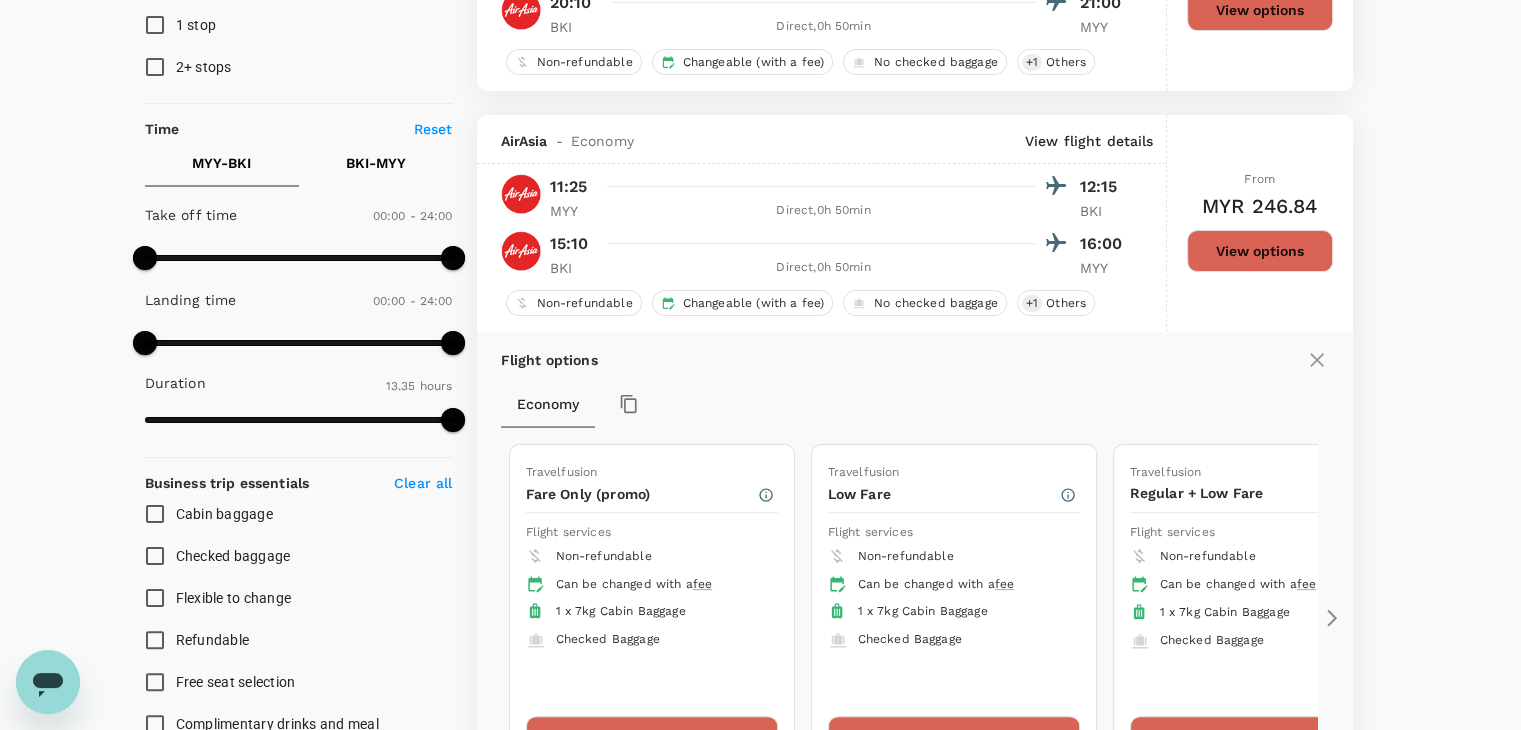 scroll, scrollTop: 352, scrollLeft: 0, axis: vertical 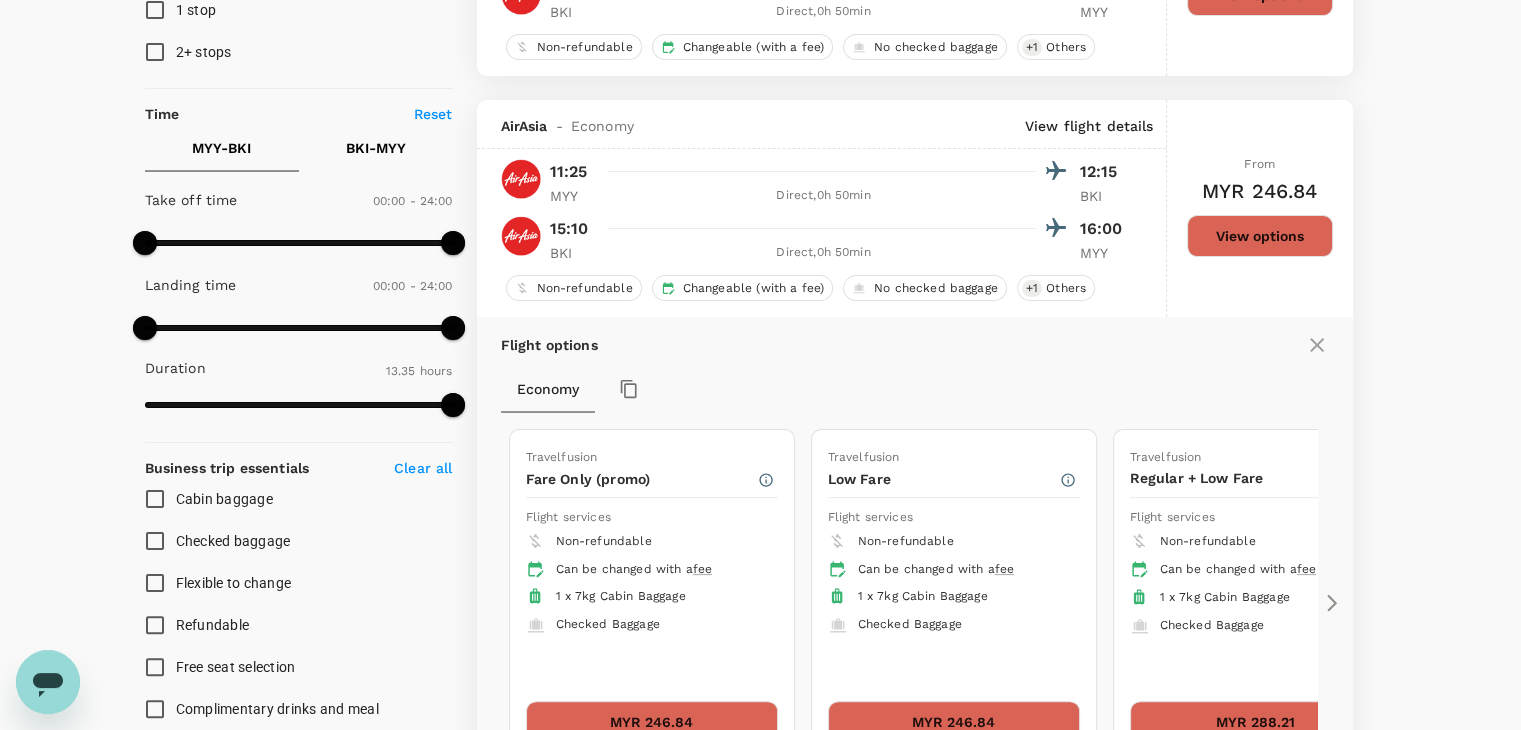 click 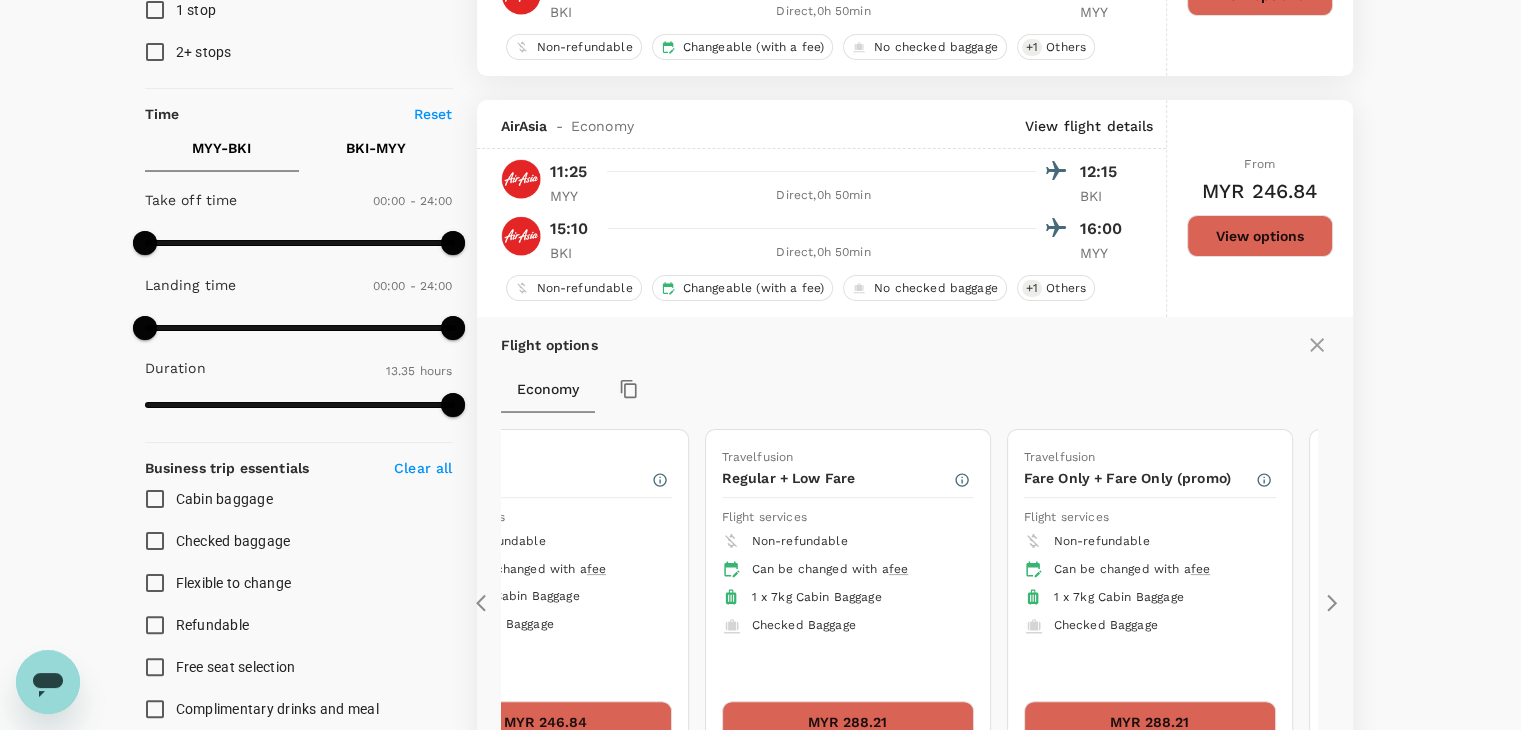 click 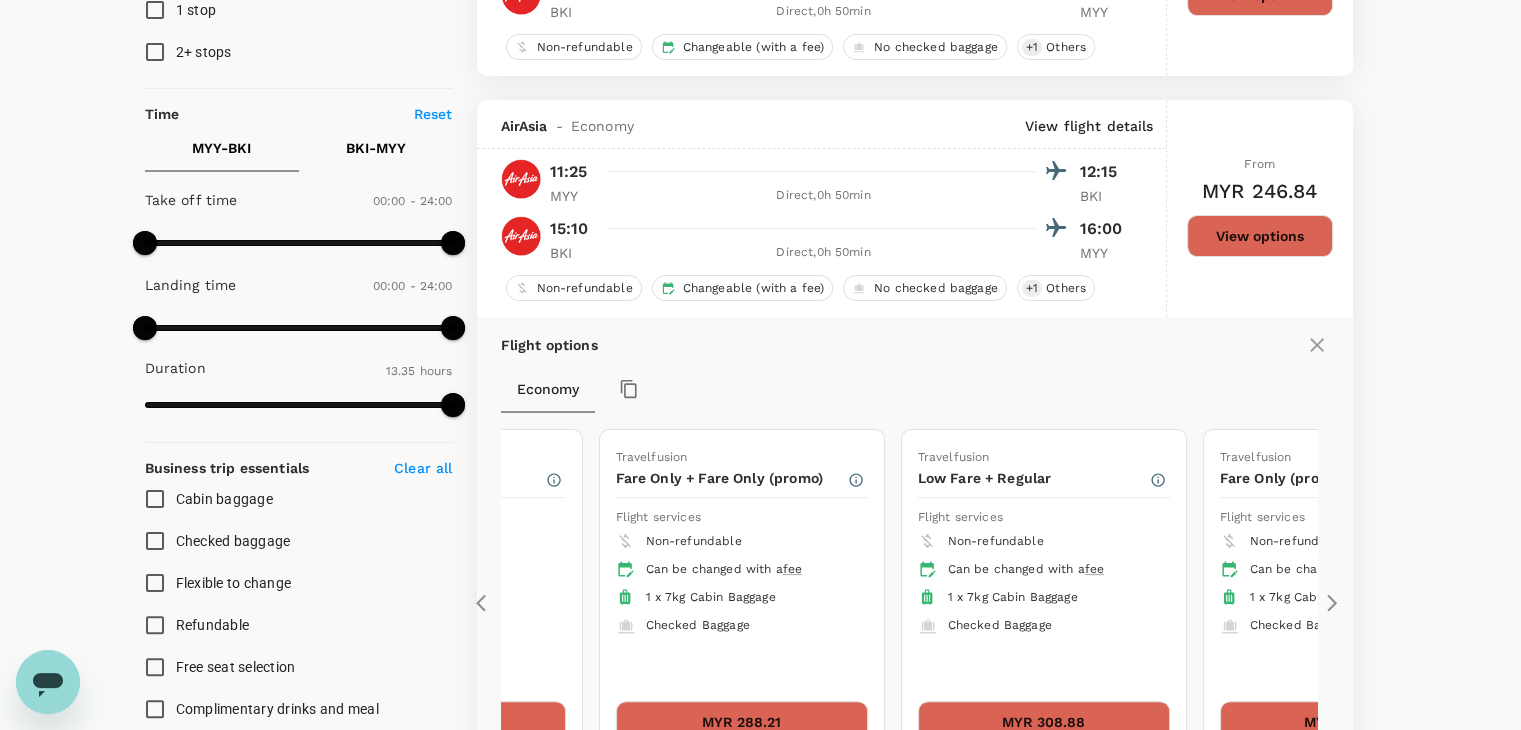 click 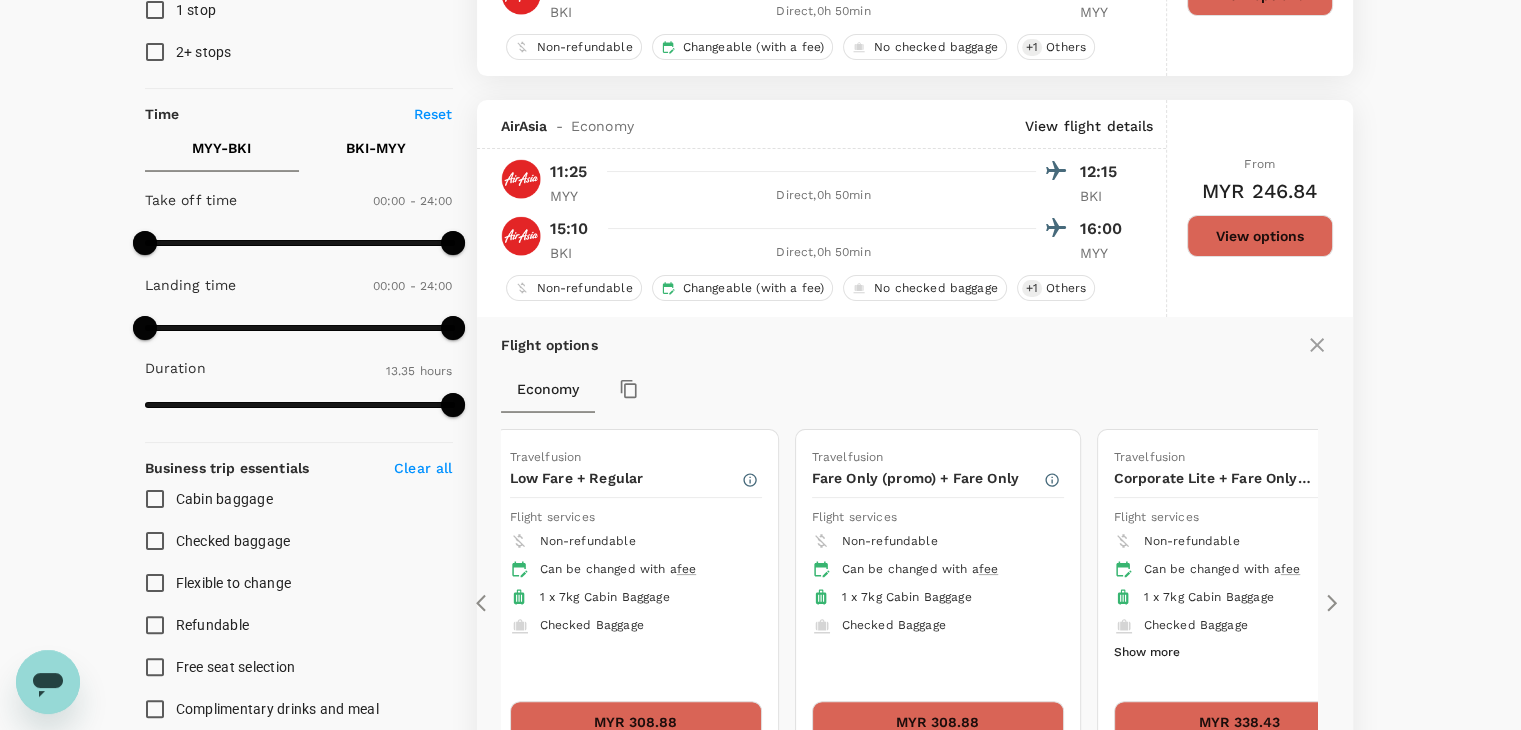click 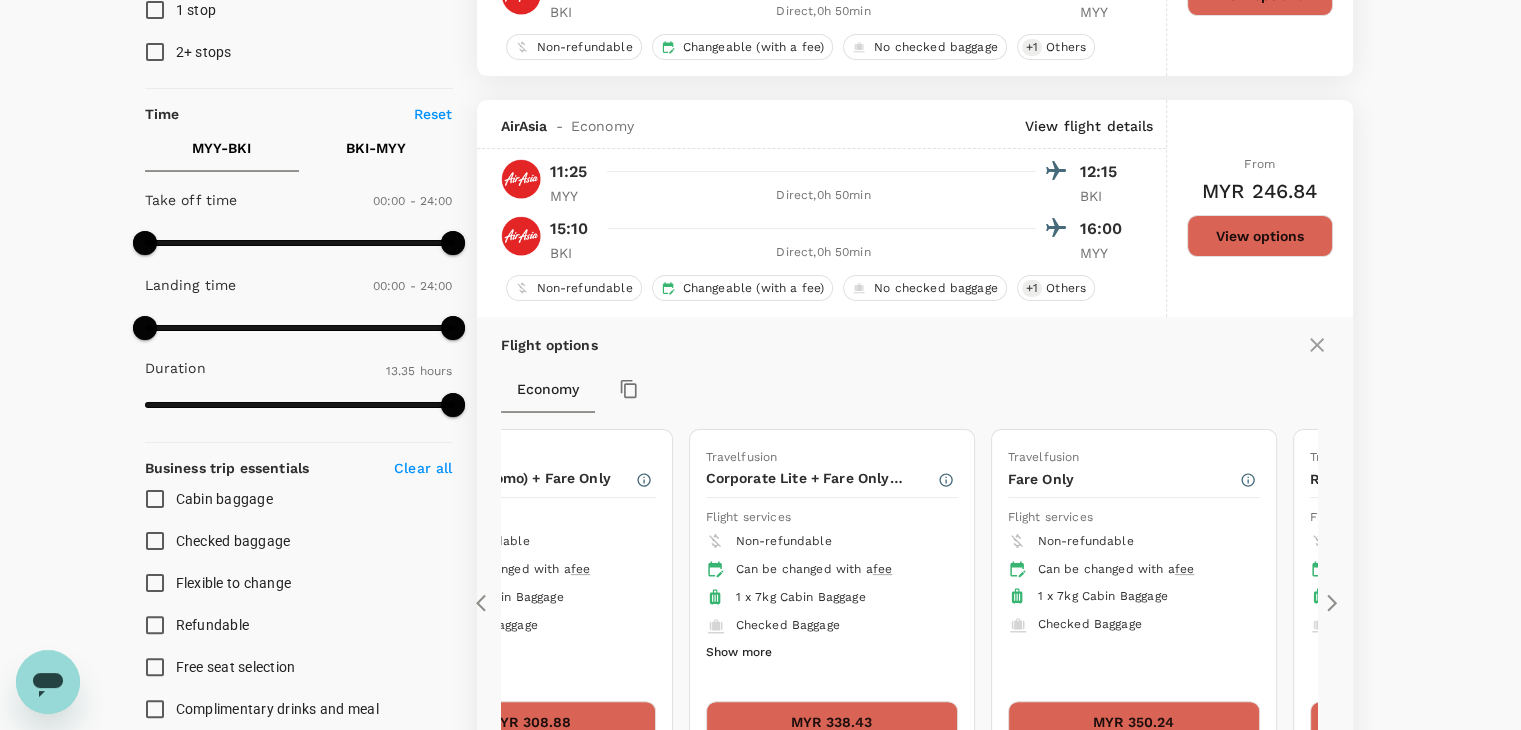 click 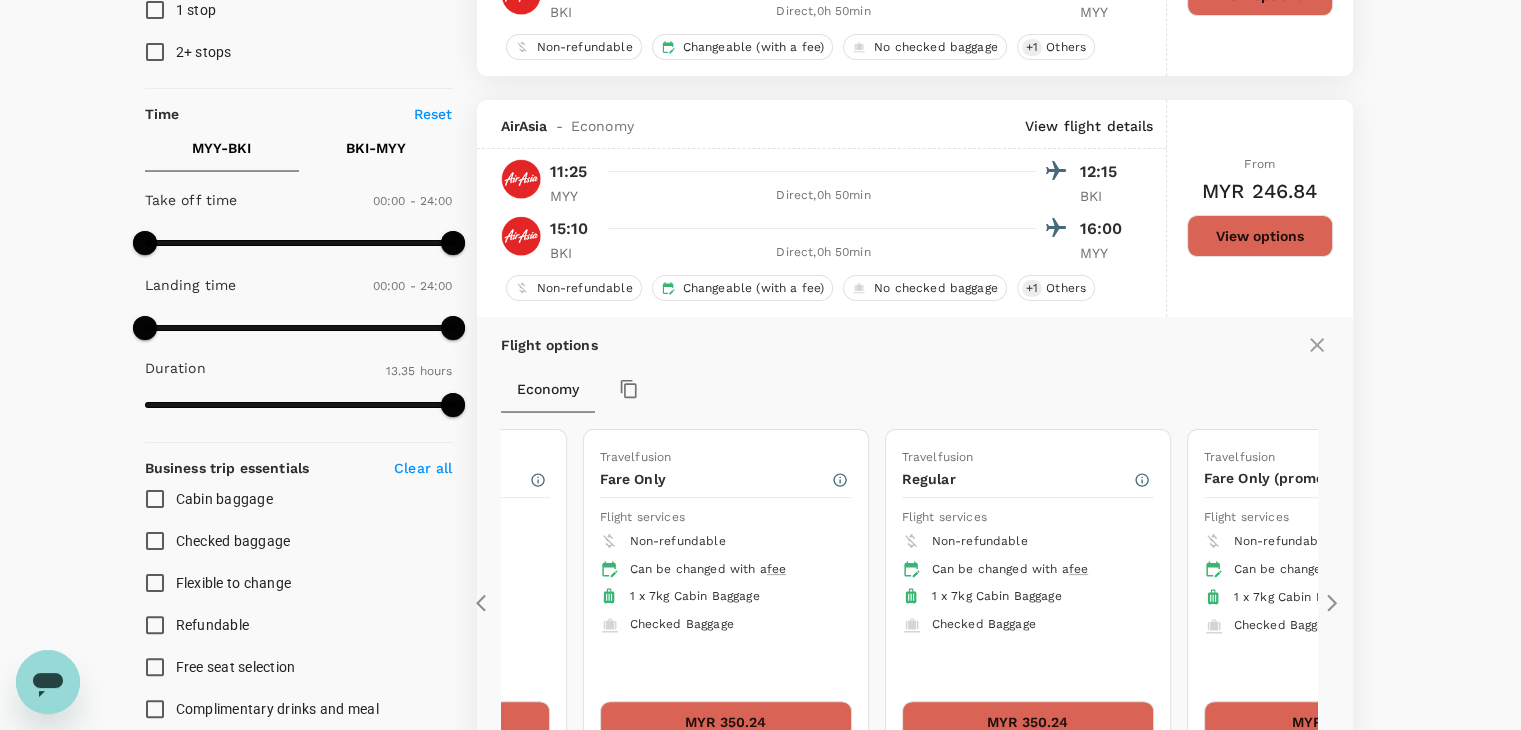 click 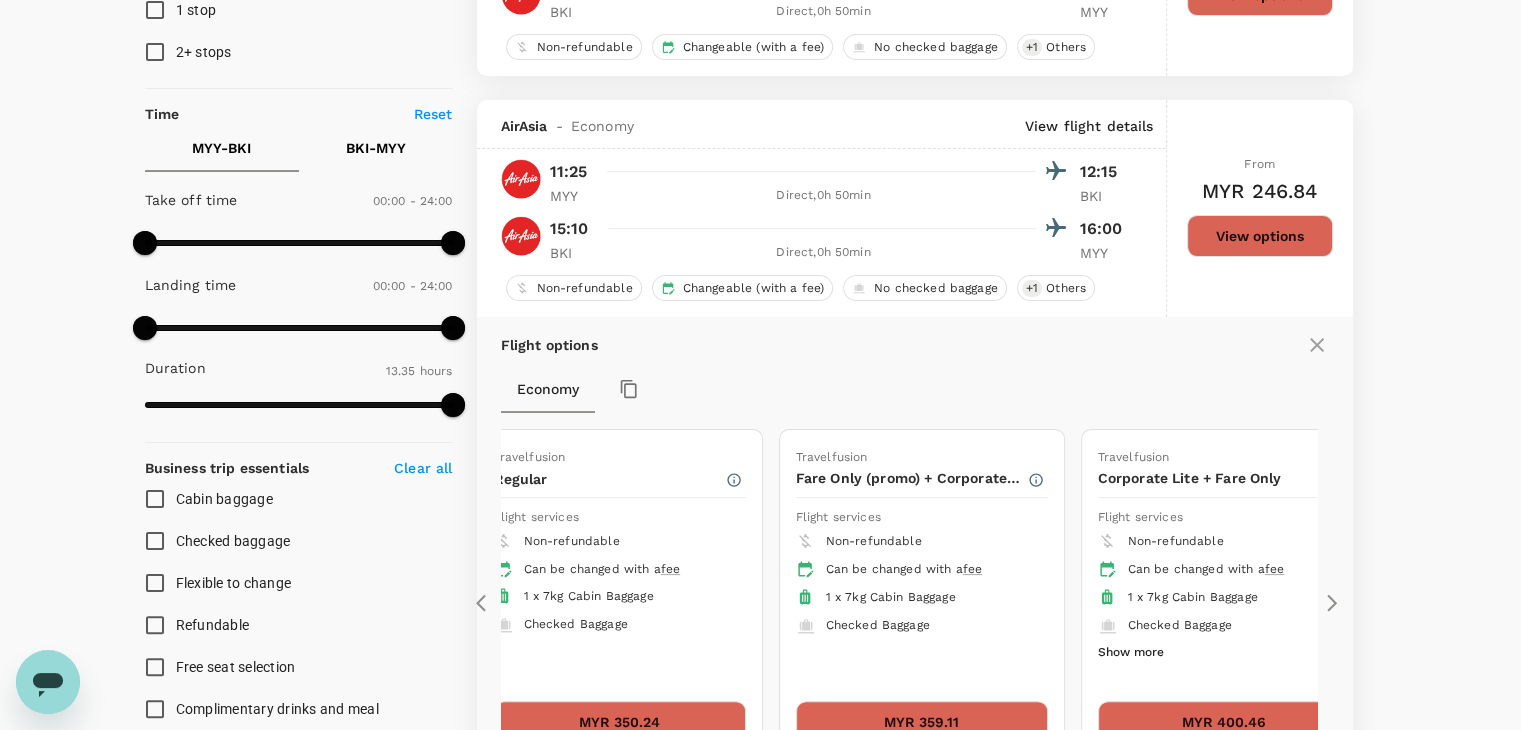 click 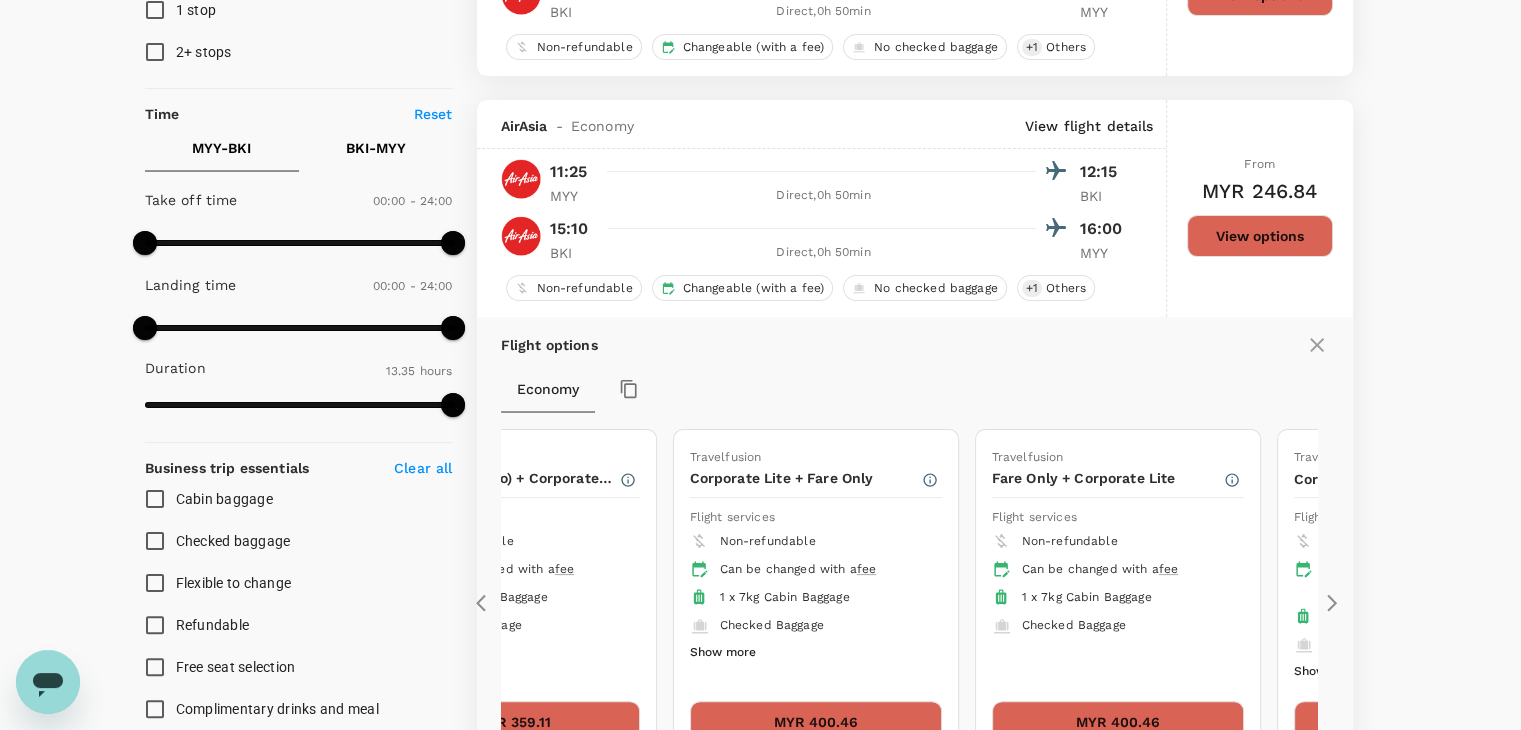 click 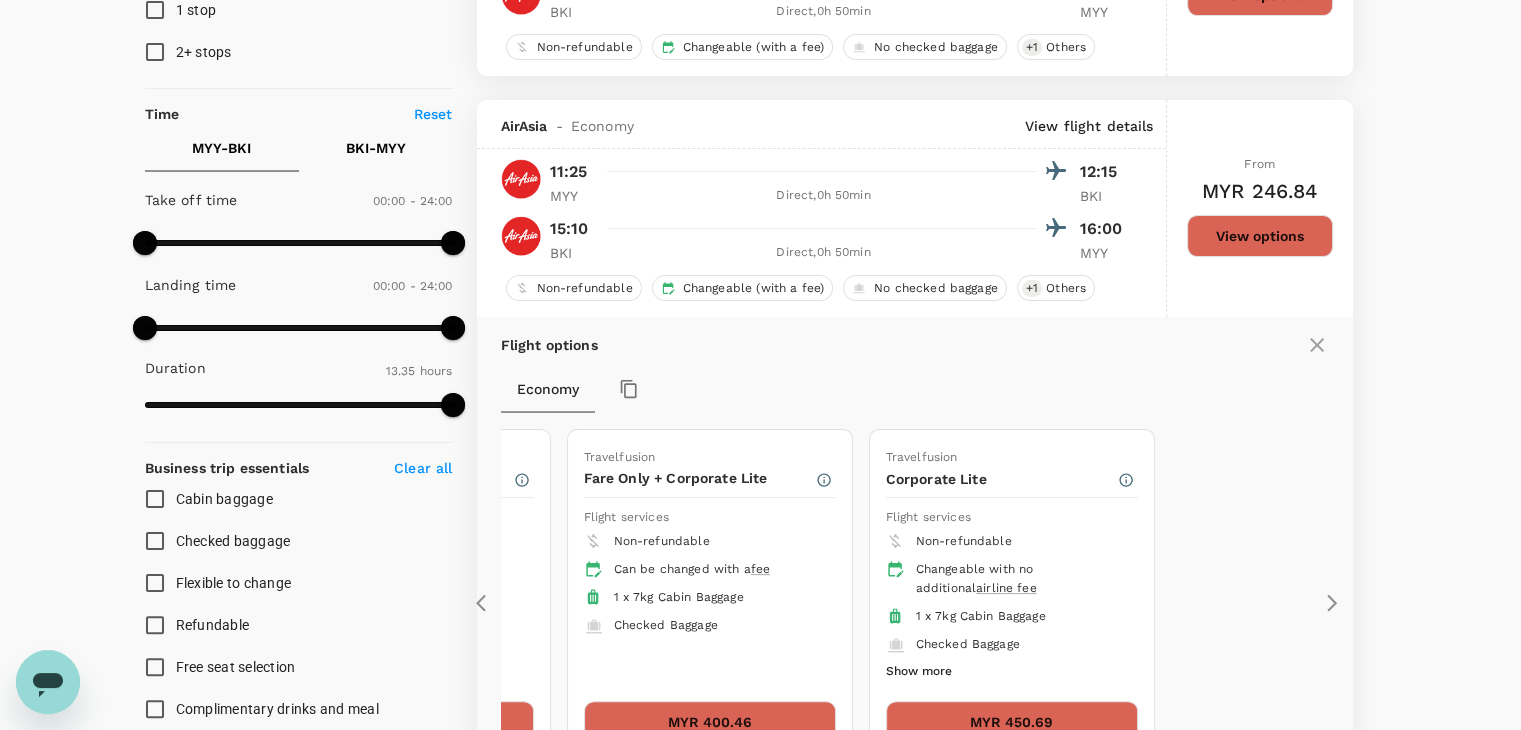 click on "MYR 450.69" at bounding box center [1012, 722] 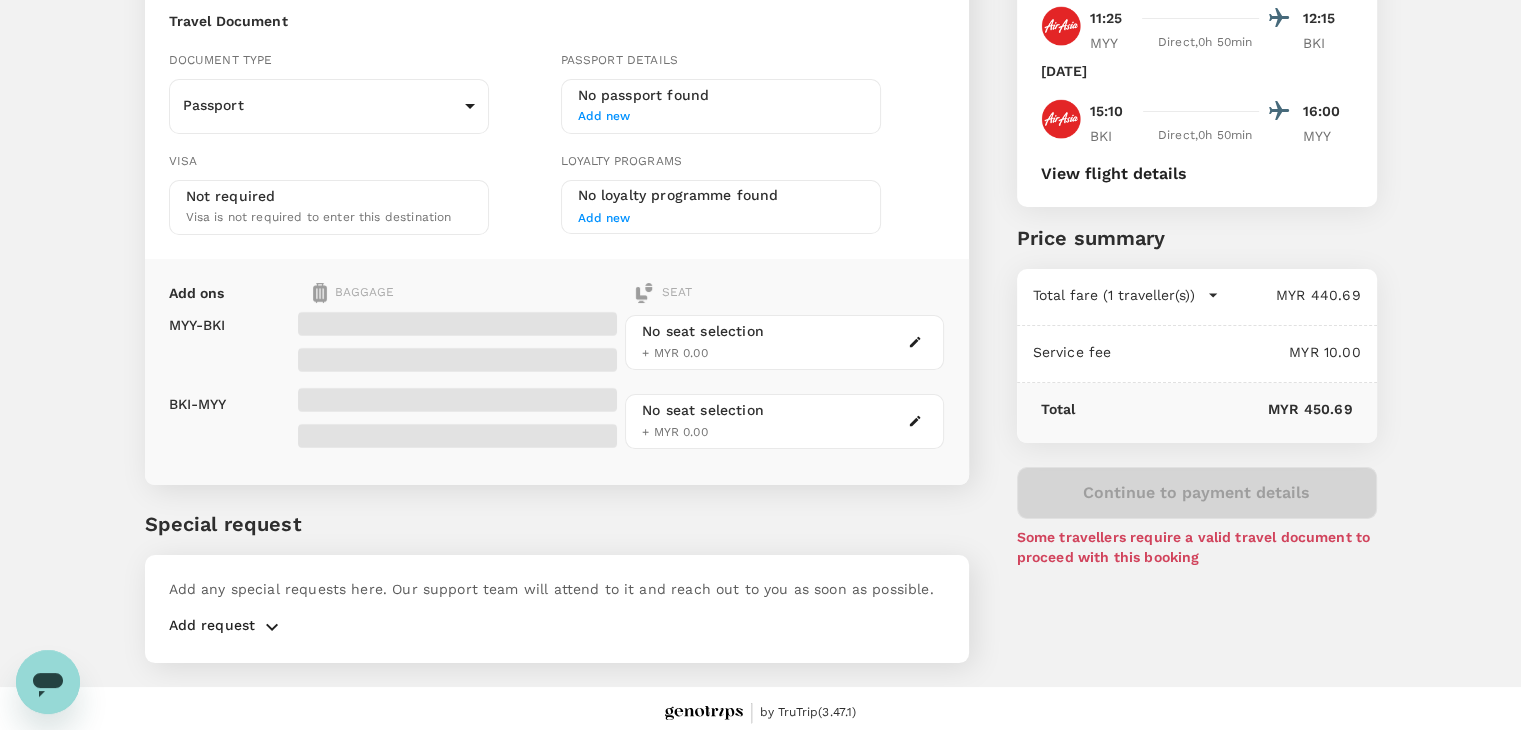 scroll, scrollTop: 0, scrollLeft: 0, axis: both 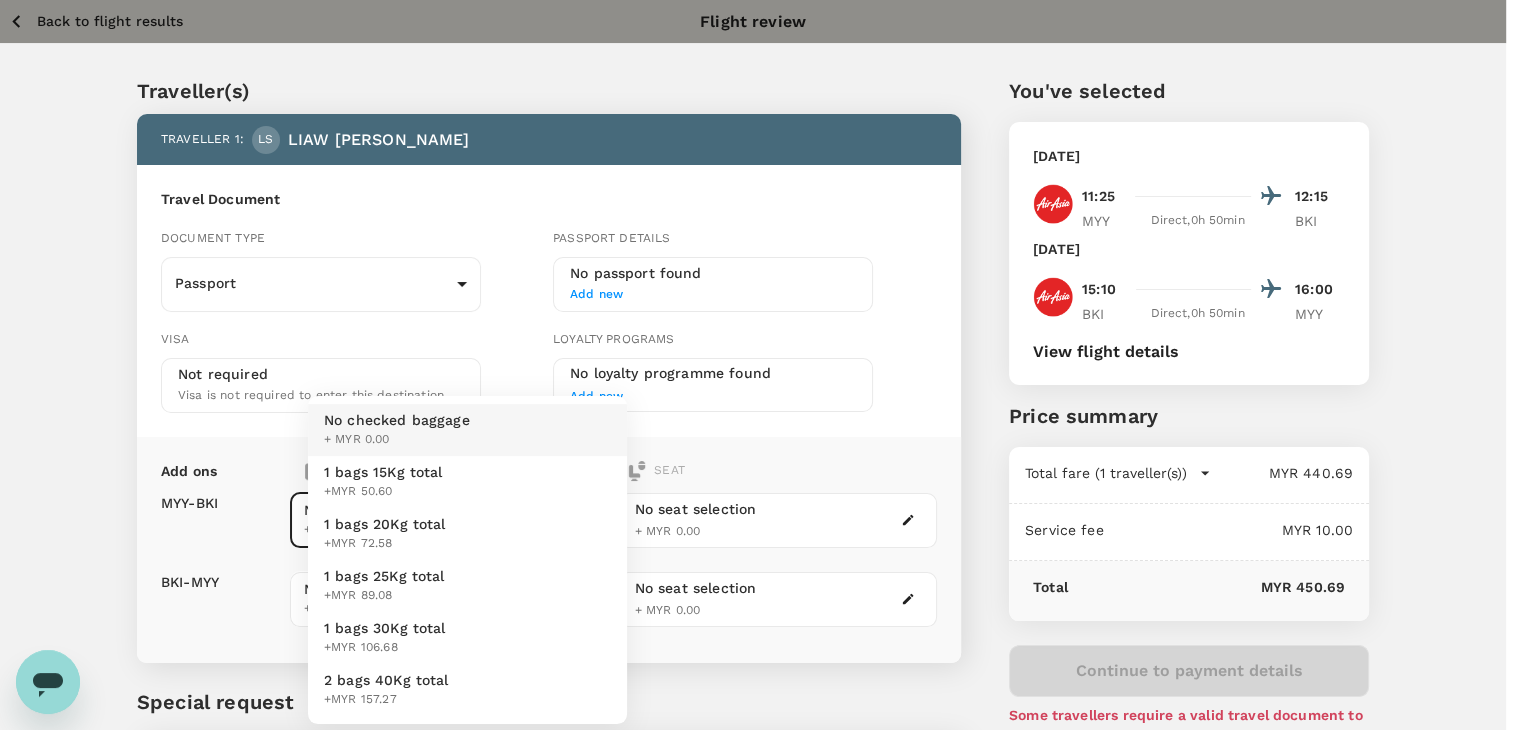 click on "Back to flight results Flight review Traveller(s) Traveller   1 : [PERSON_NAME]   [PERSON_NAME] Travel Document Document type Passport Passport ​ Passport details No passport found Add new Visa Not required Visa is not required to enter this destination Loyalty programs No loyalty programme found Add new Add ons Baggage Seat MYY  -  BKI BKI  -  MYY No checked baggage + MYR 0.00 ​ No checked baggage + MYR 0.00 ​ No seat selection + MYR 0.00 No seat selection + MYR 0.00 Special request Add any special requests here. Our support team will attend to it and reach out to you as soon as possible. Add request You've selected [DATE] 11:25 12:15 MYY Direct ,  0h 50min BKI [DATE] 15:10 16:00 BKI Direct ,  0h 50min MYY View flight details Price summary Total fare (1 traveller(s)) MYR 440.69 Air fare MYR 440.69 Baggage fee MYR 0.00 Seat fee MYR 0.00 Service fee MYR 10.00 Total MYR 450.69 Continue to payment details Some travellers require a valid travel document to proceed with this booking  ( )" at bounding box center [760, 458] 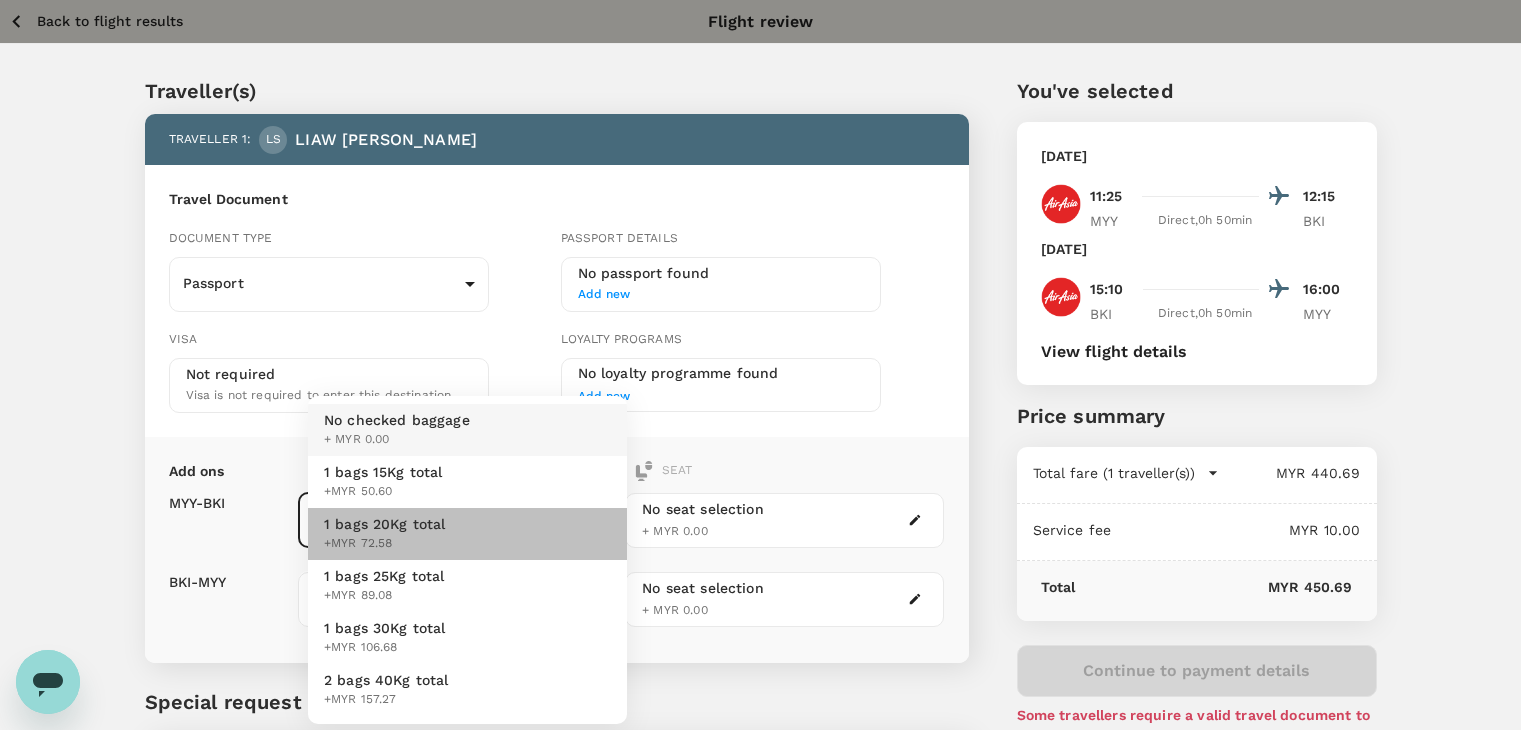 click on "1 bags 20Kg total +MYR 72.58" at bounding box center [467, 534] 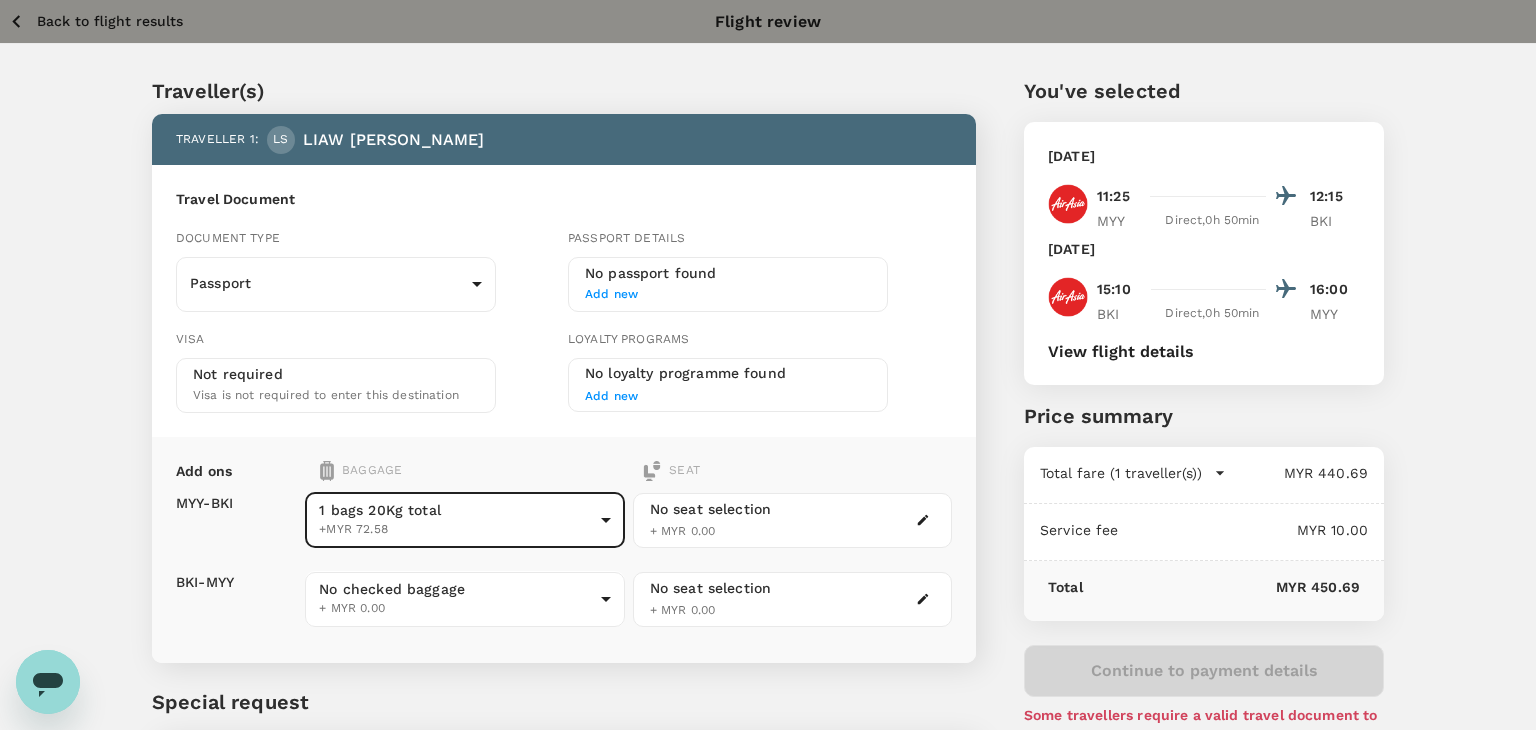 click on "Back to flight results Flight review Traveller(s) Traveller   1 : [PERSON_NAME]   [PERSON_NAME] Travel Document Document type Passport Passport ​ Passport details No passport found Add new Visa Not required Visa is not required to enter this destination Loyalty programs No loyalty programme found Add new Add ons Baggage Seat MYY  -  BKI BKI  -  MYY 1 bags 20Kg total +MYR 72.58 2 - 72.58 ​ No checked baggage + MYR 0.00 ​ No seat selection + MYR 0.00 No seat selection + MYR 0.00 Special request Add any special requests here. Our support team will attend to it and reach out to you as soon as possible. Add request You've selected [DATE] 11:25 12:15 MYY Direct ,  0h 50min BKI [DATE] 15:10 16:00 BKI Direct ,  0h 50min MYY View flight details Price summary Total fare (1 traveller(s)) MYR 440.69 Air fare MYR 440.69 Baggage fee MYR 0.00 Seat fee MYR 0.00 Service fee MYR 10.00 Total MYR 450.69 Continue to payment details Some travellers require a valid travel document to proceed with this booking" at bounding box center (768, 458) 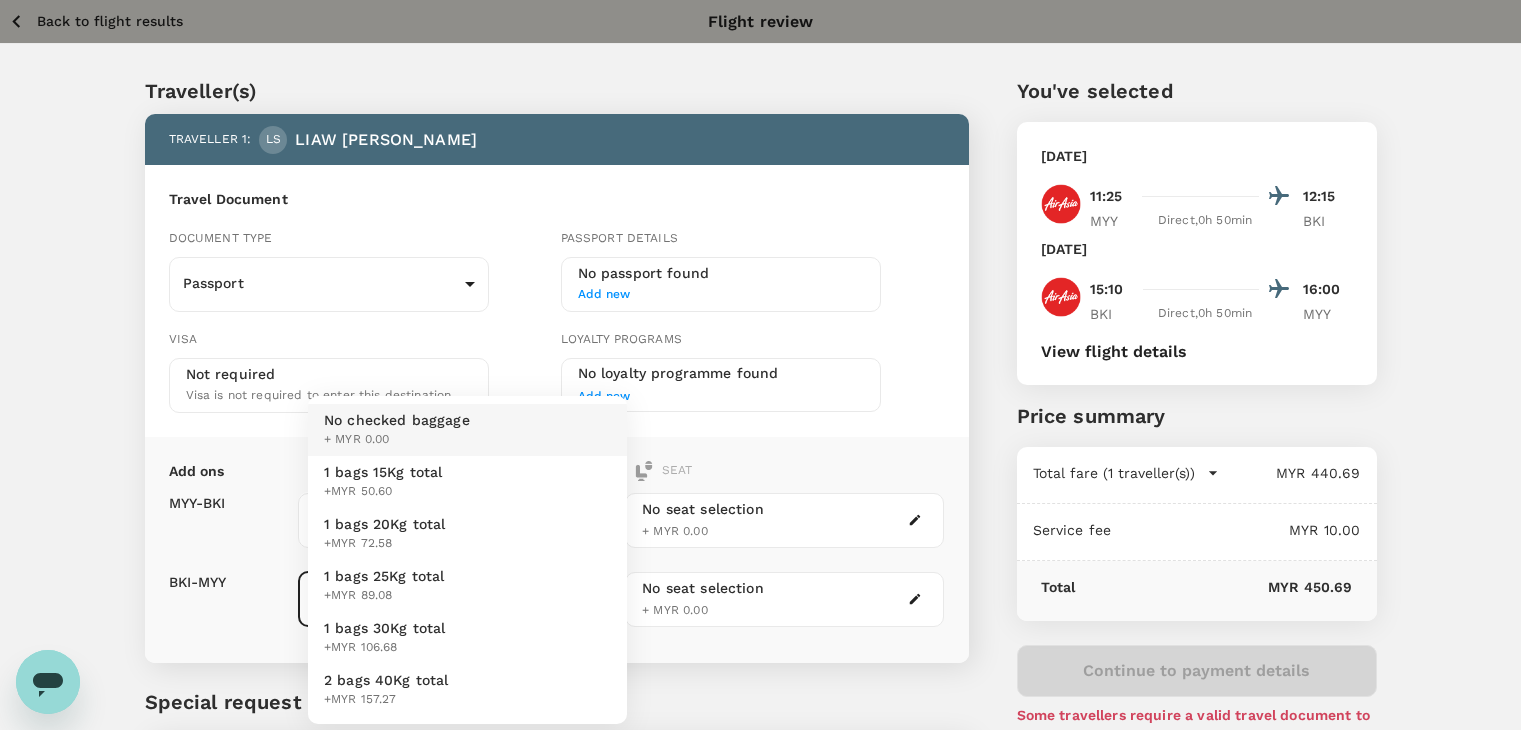 click on "1 bags 20Kg total +MYR 72.58" at bounding box center [467, 534] 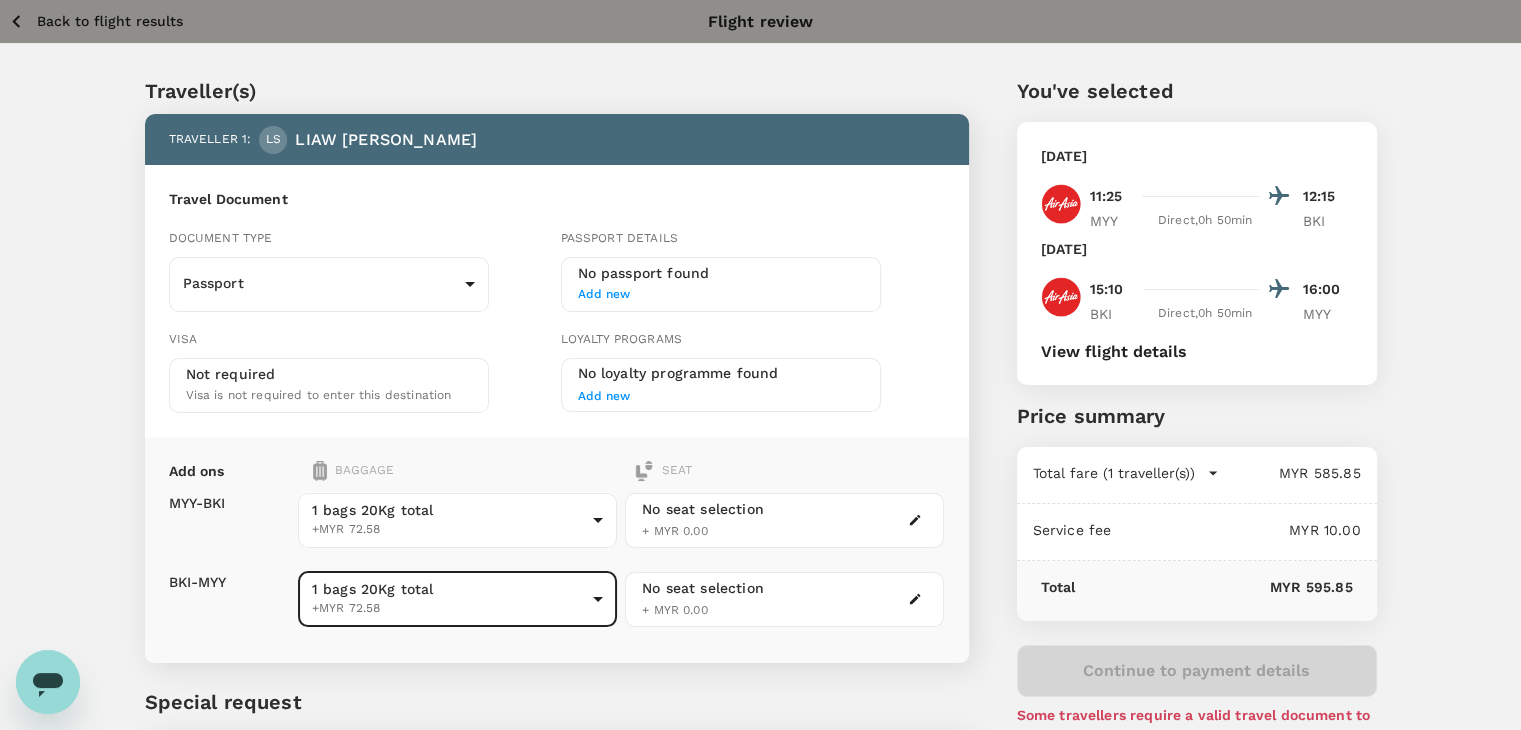 click 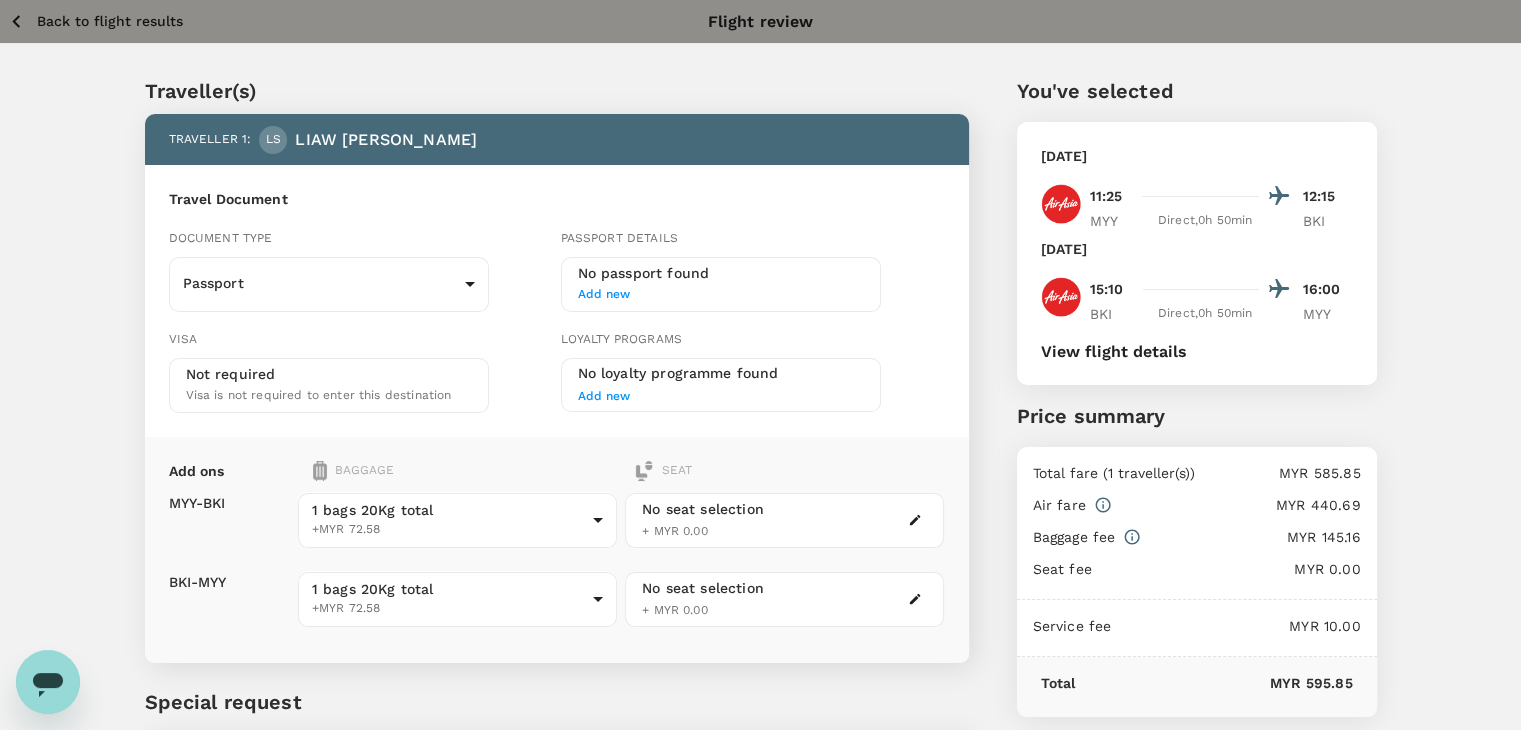 click on "Back to flight results" at bounding box center [110, 21] 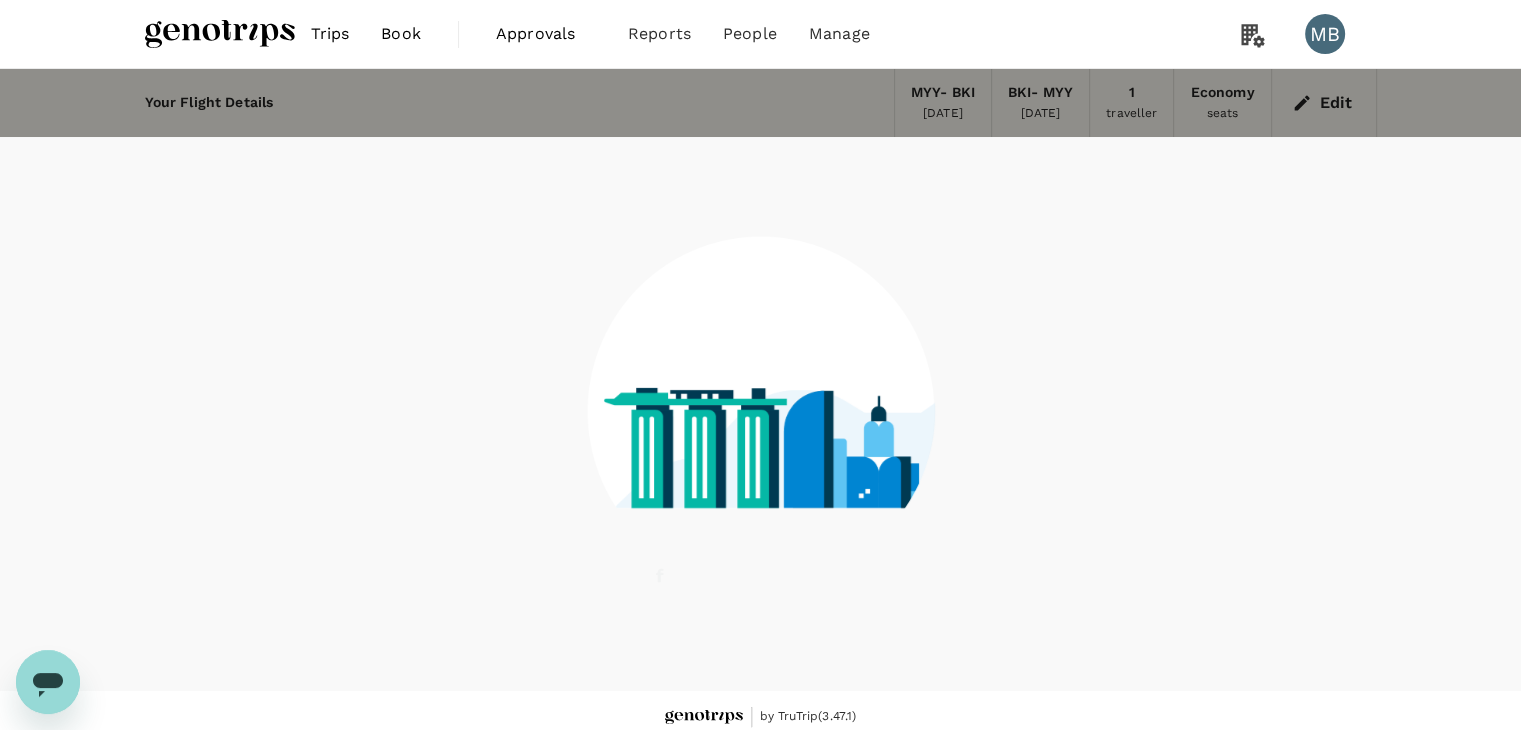 scroll, scrollTop: 13, scrollLeft: 0, axis: vertical 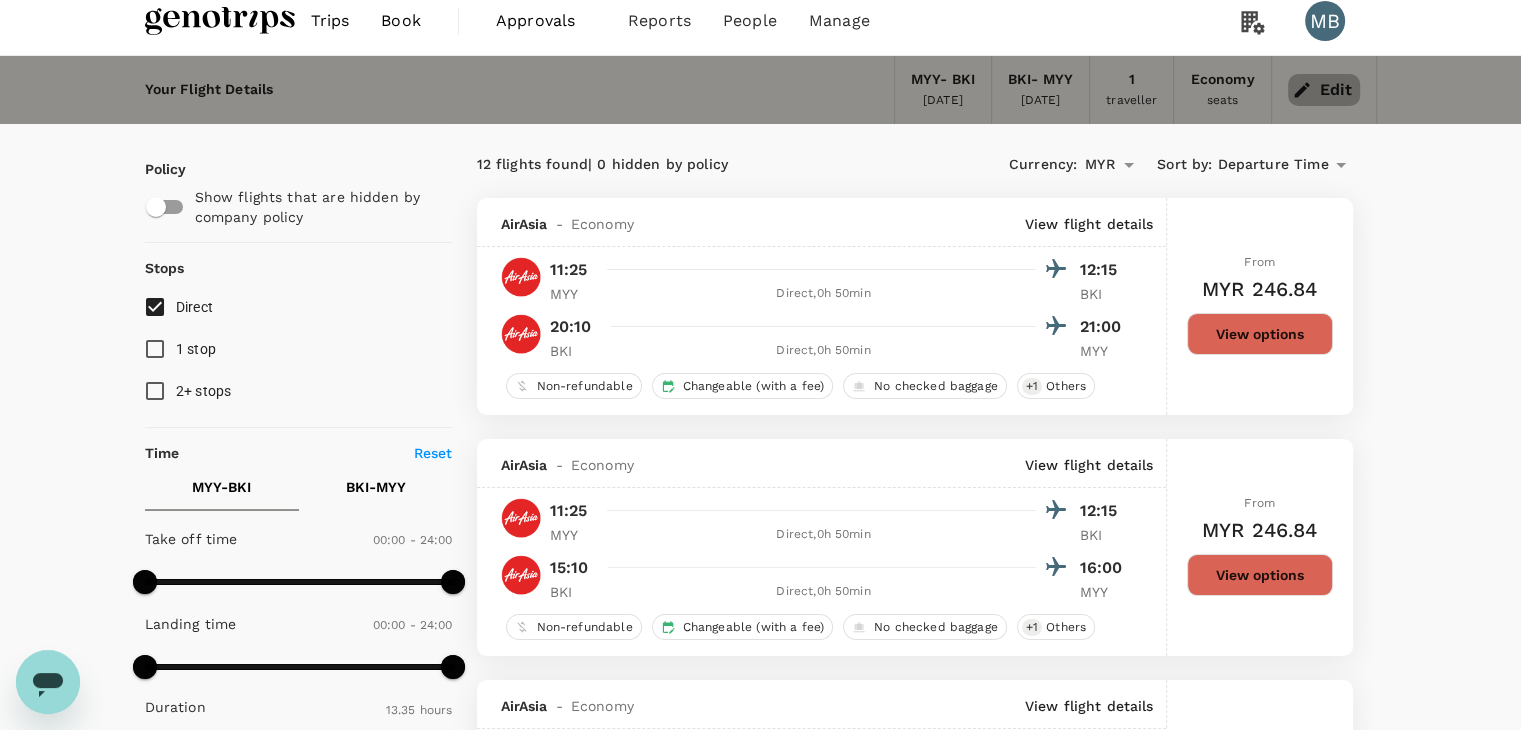 click on "Edit" at bounding box center (1324, 90) 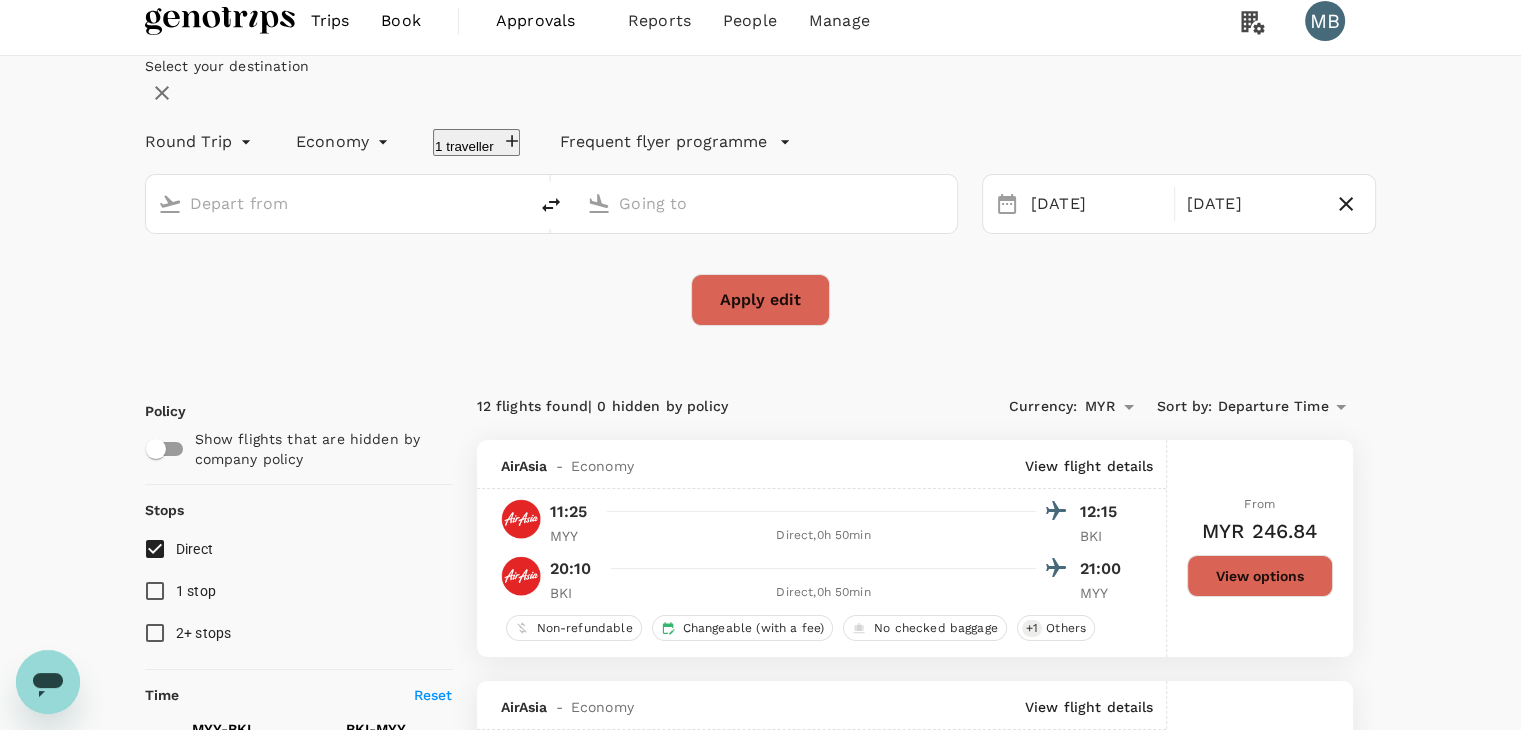 type on "Miri Intl (MYY)" 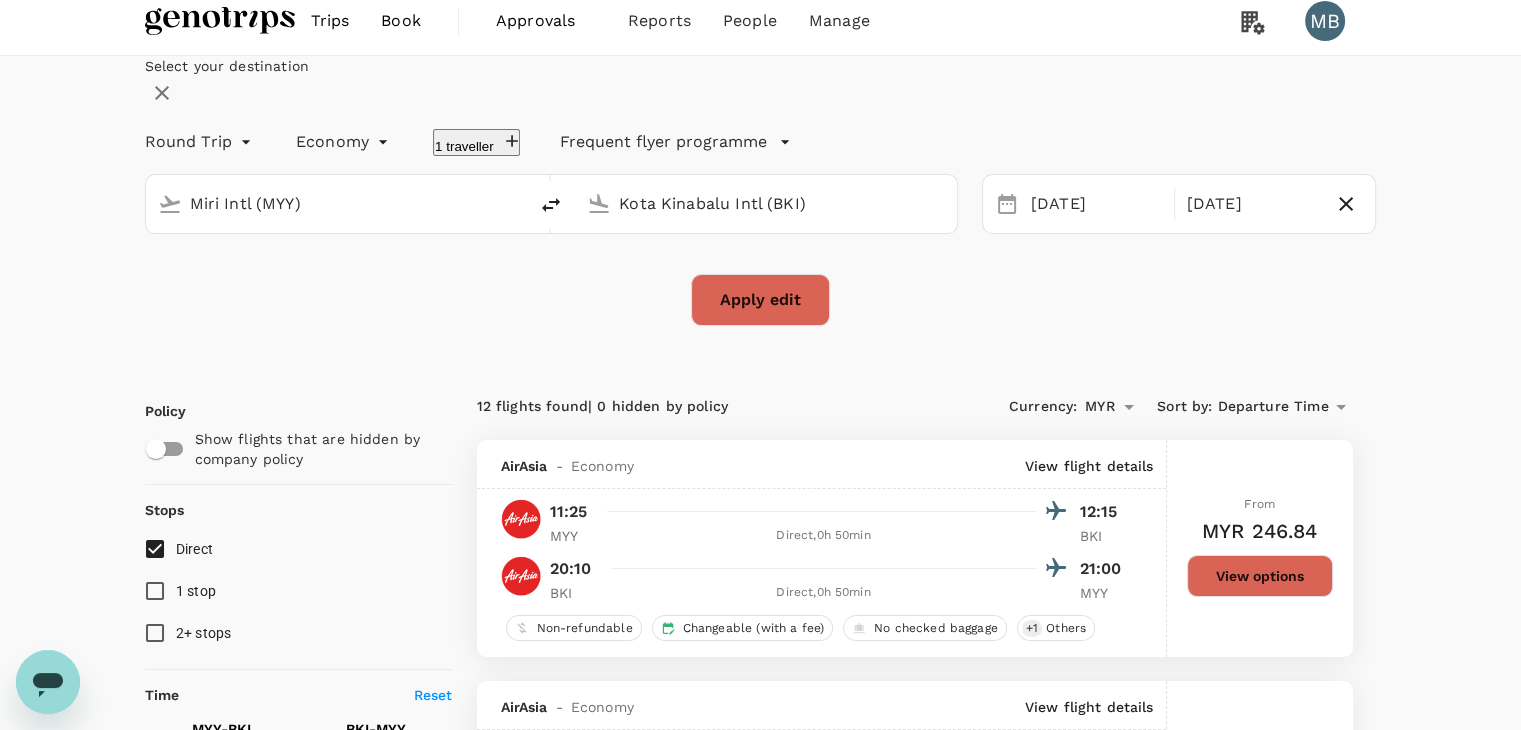 click on "Miri Intl (MYY)" at bounding box center [338, 203] 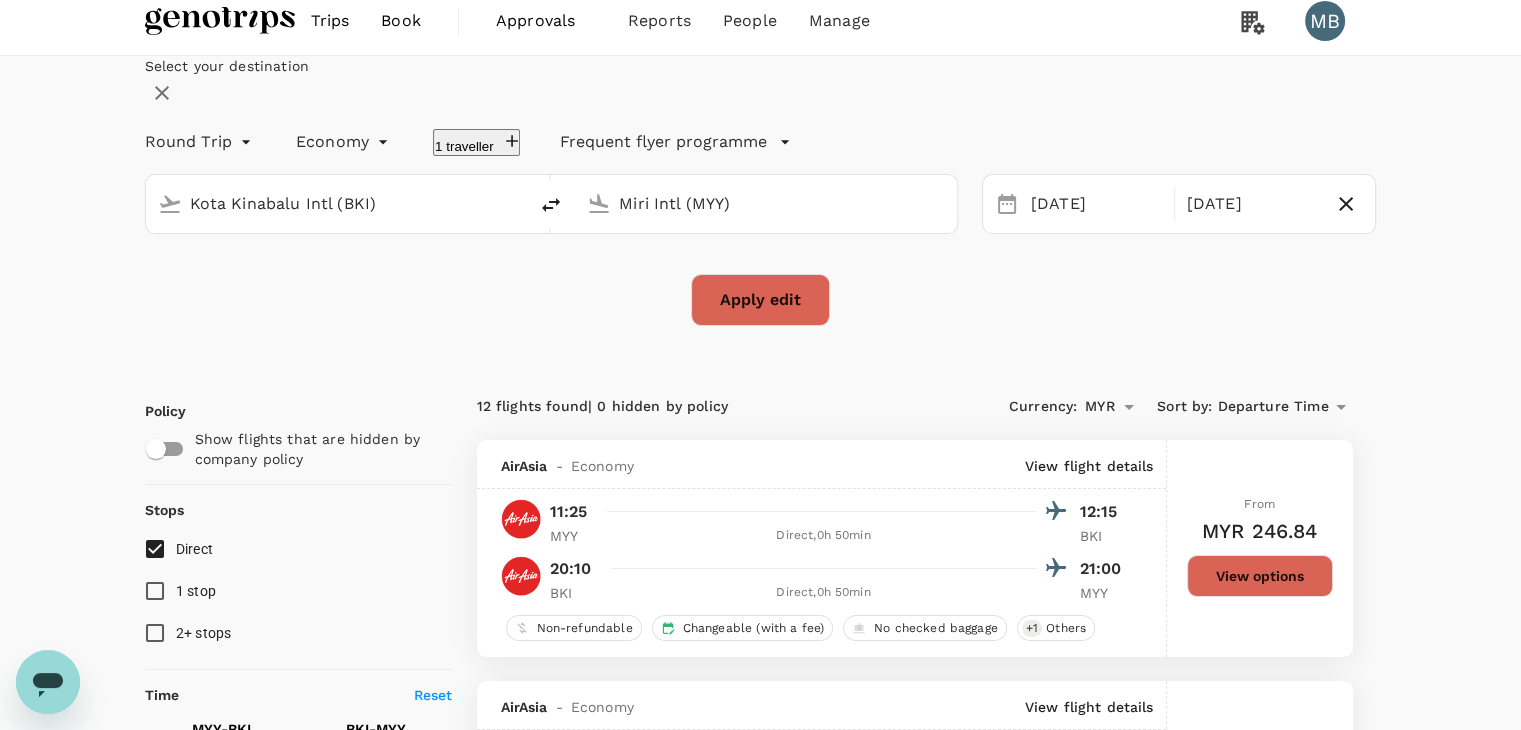 click on "Kota Kinabalu Intl (BKI)" at bounding box center (353, 204) 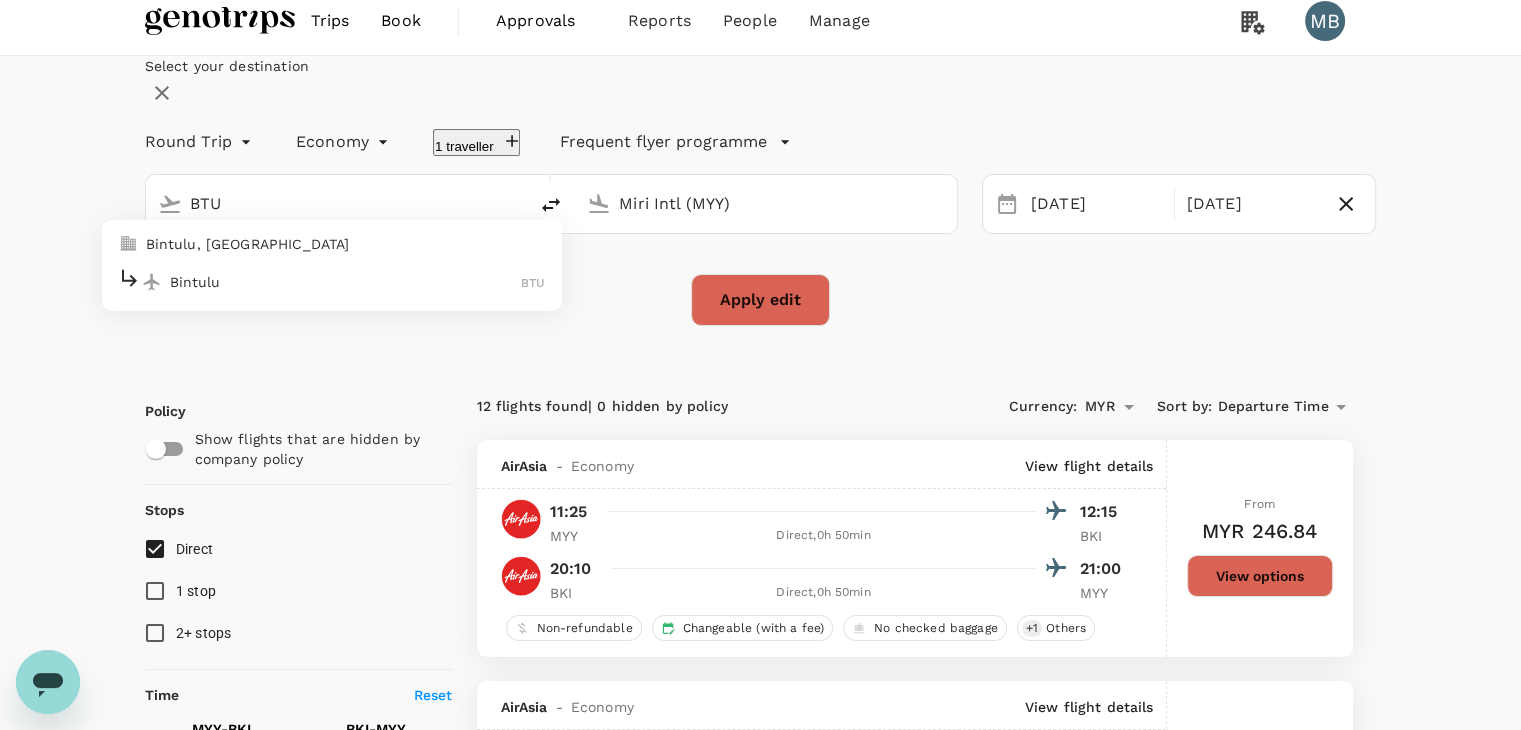 click on "Bintulu" at bounding box center (346, 281) 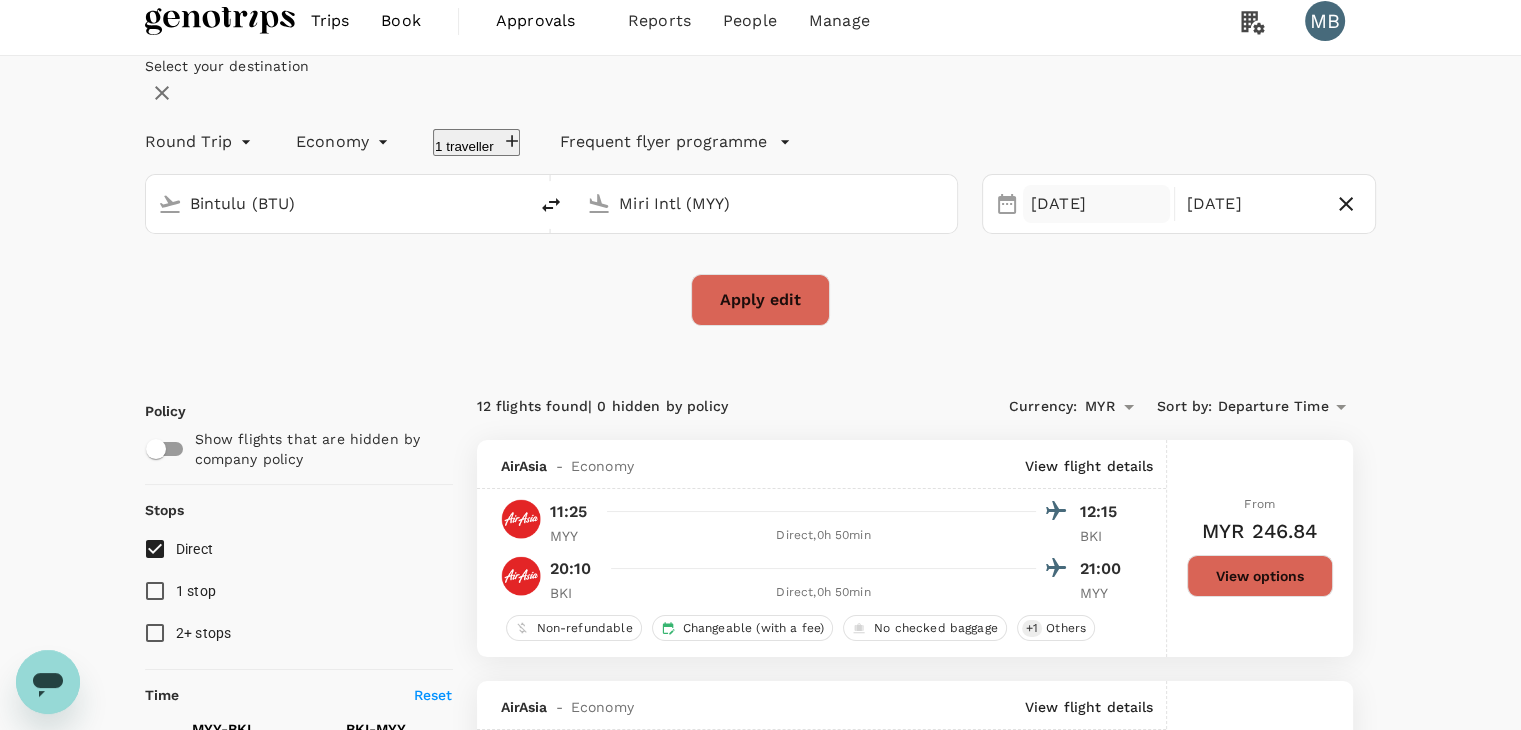 click on "[DATE]" at bounding box center (1096, 204) 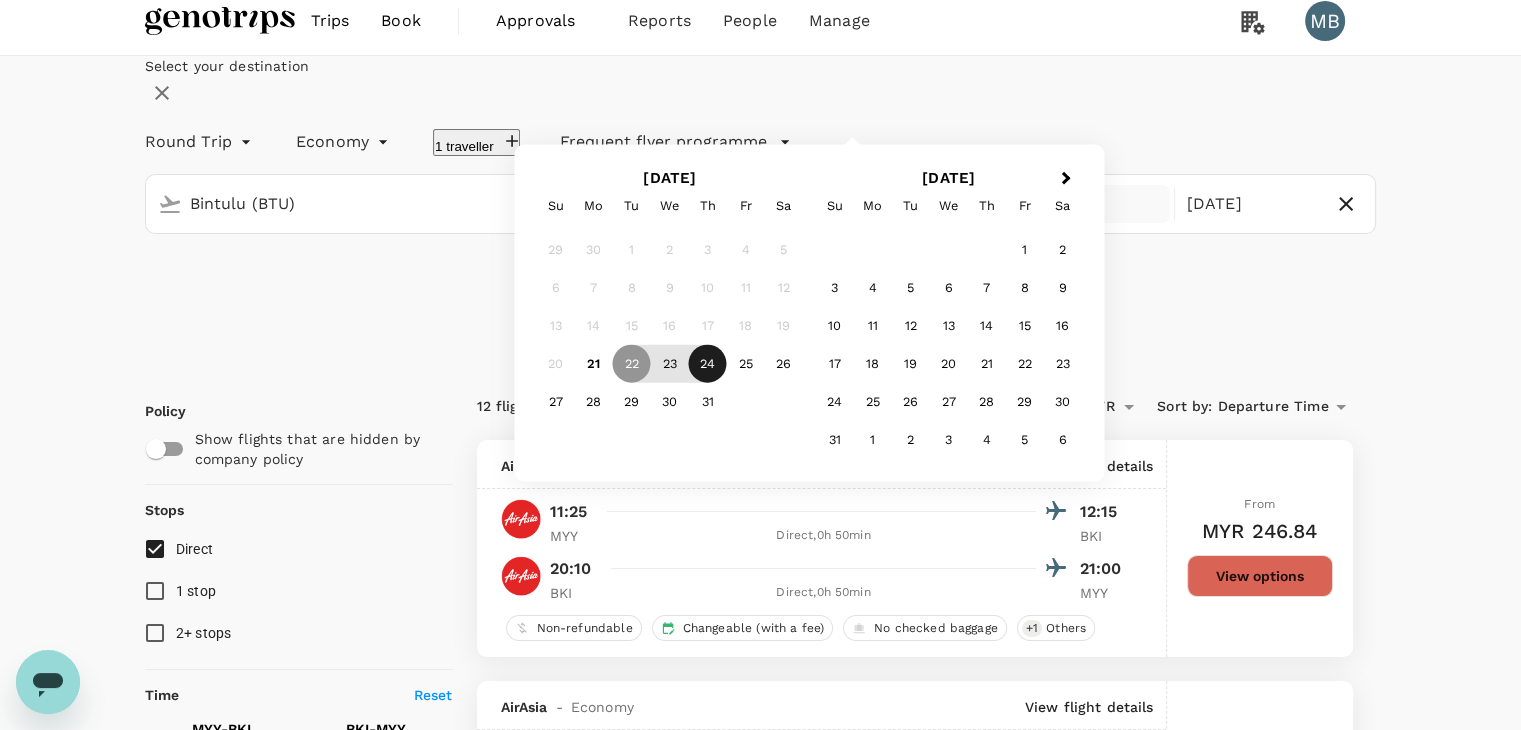 click on "24" at bounding box center (708, 364) 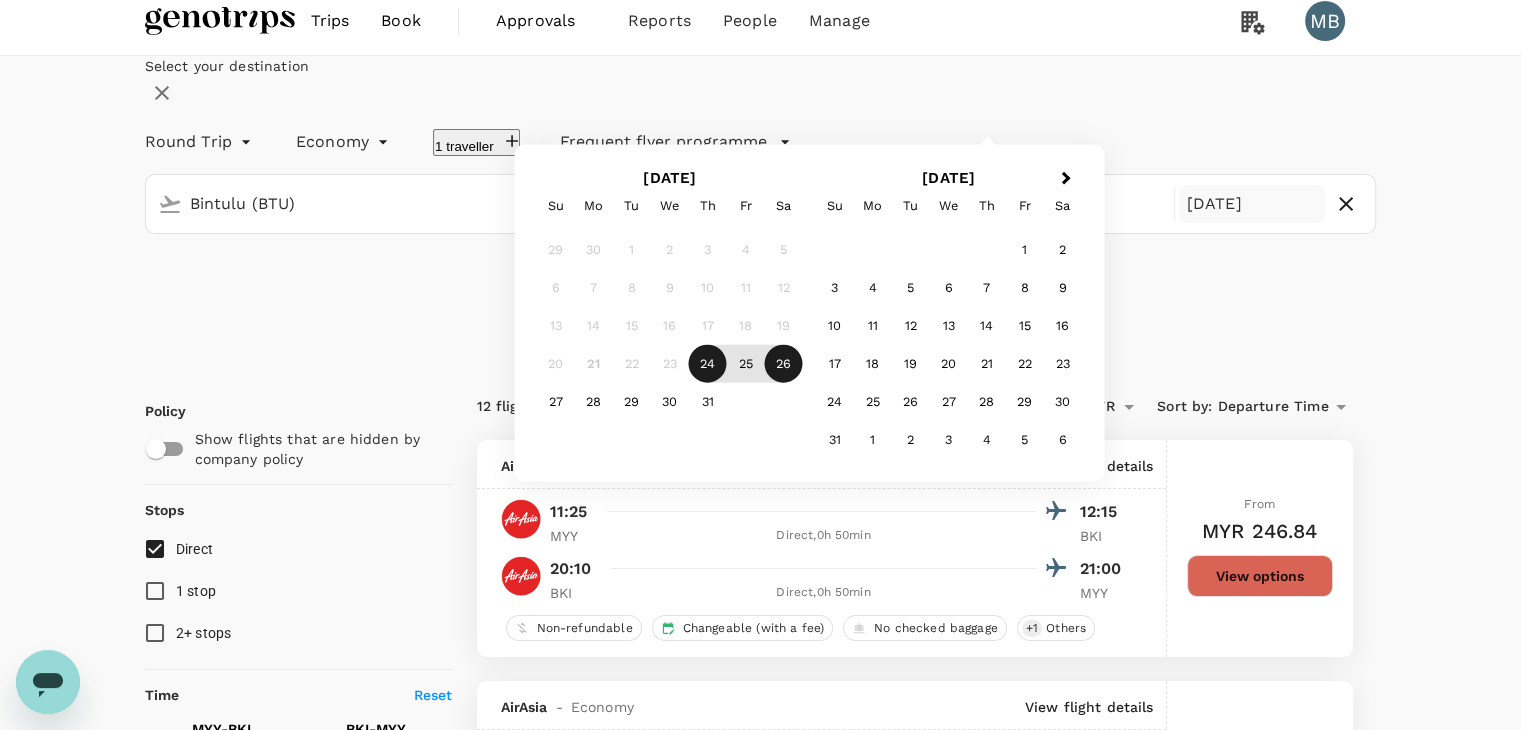 click on "26" at bounding box center (784, 364) 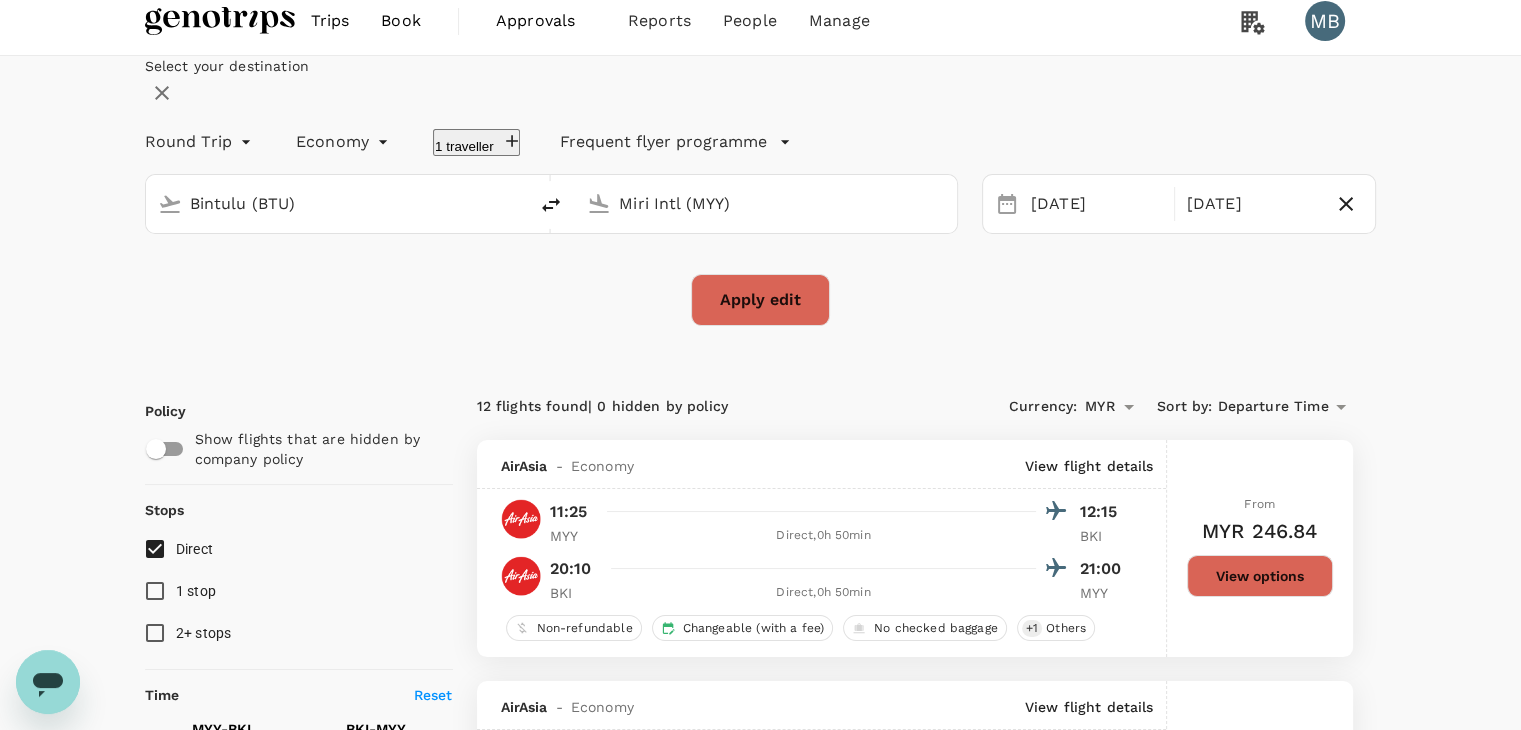 click on "Apply edit" at bounding box center [760, 300] 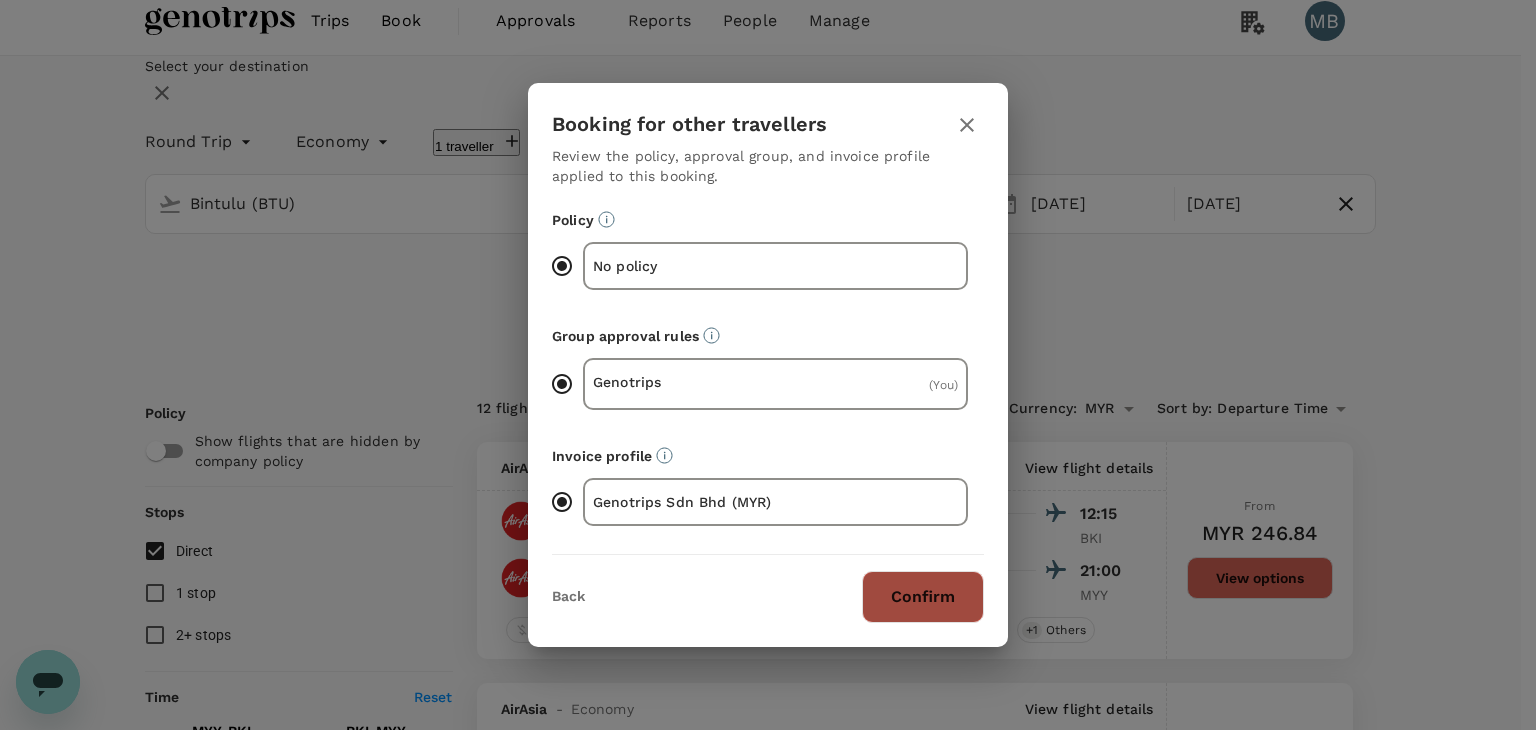 click on "Confirm" at bounding box center [923, 597] 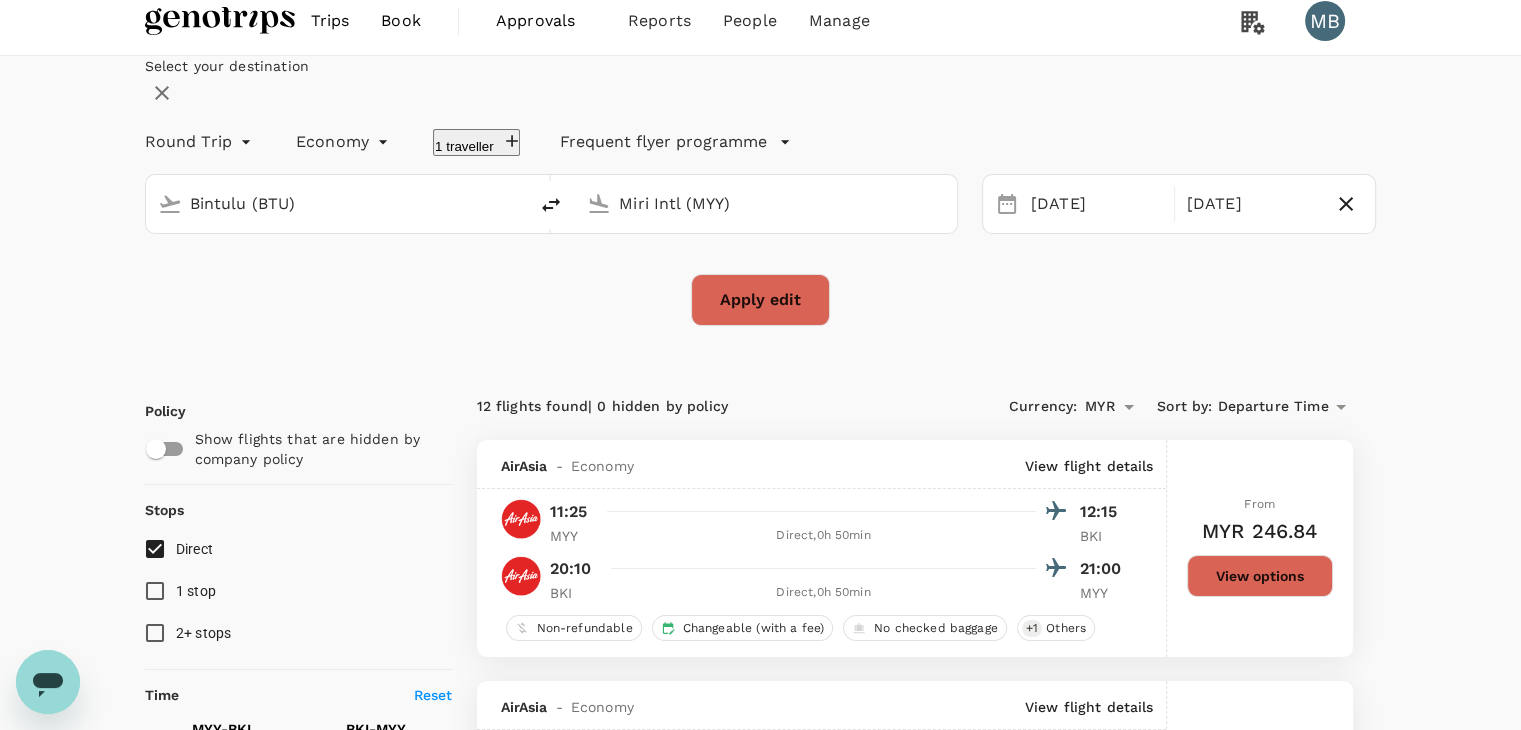 checkbox on "false" 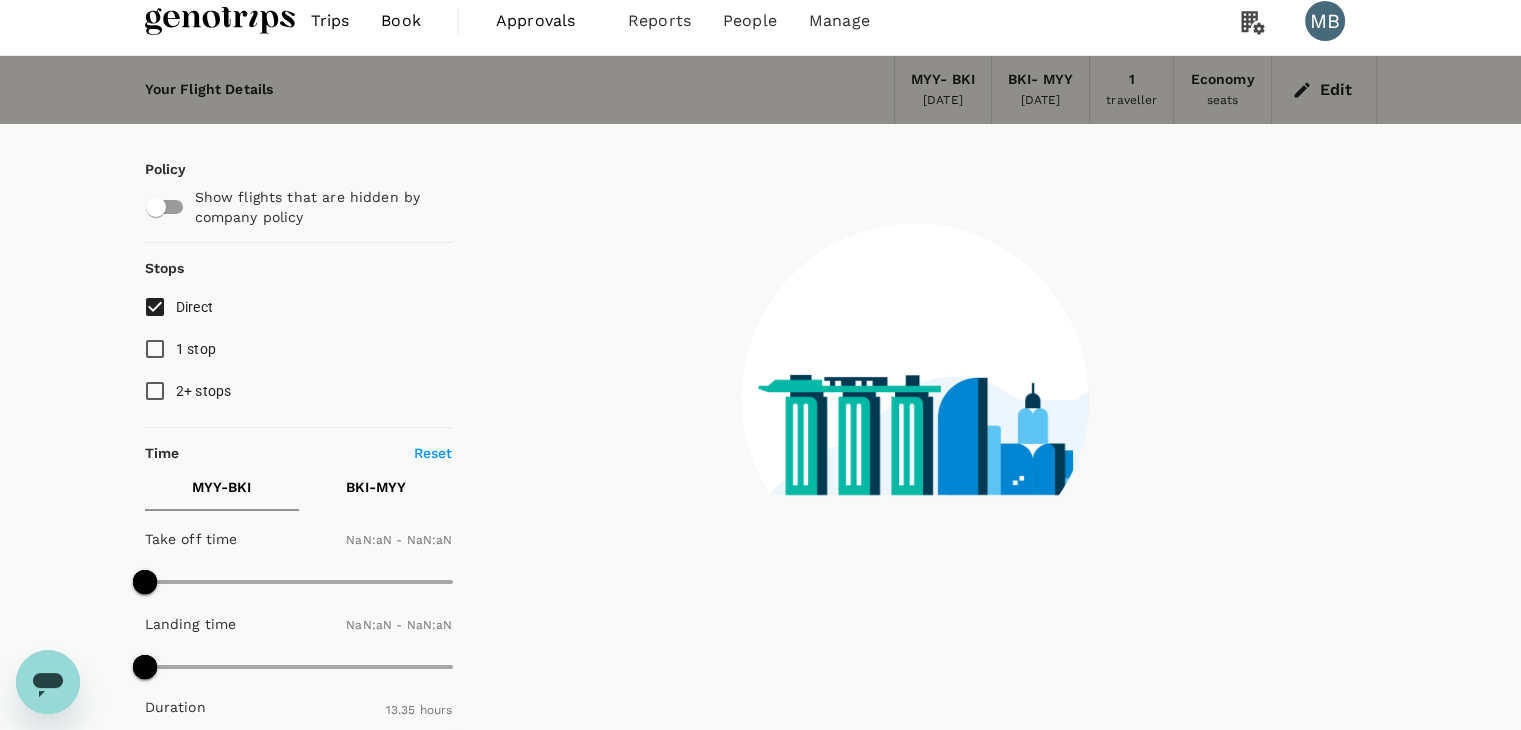 checkbox on "false" 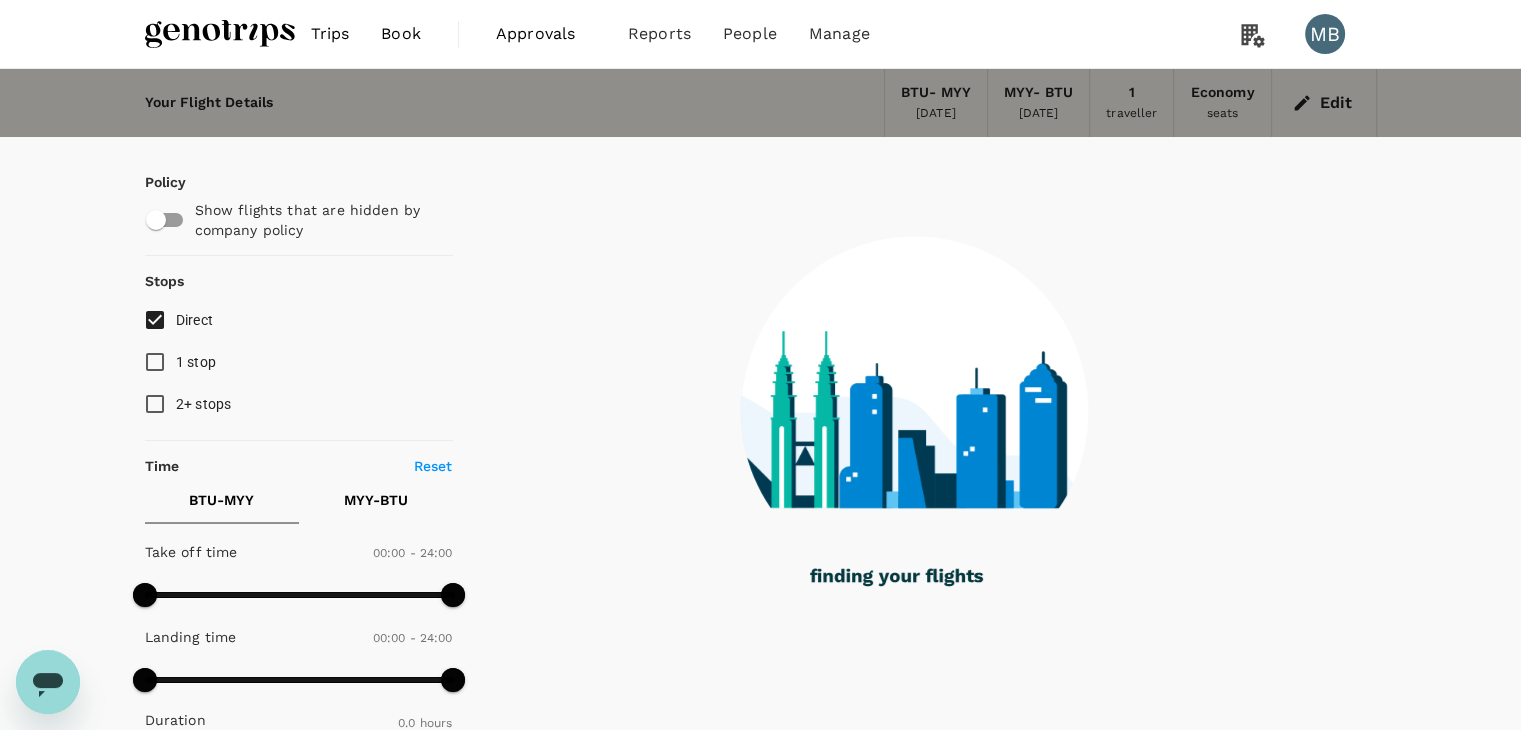 type on "185" 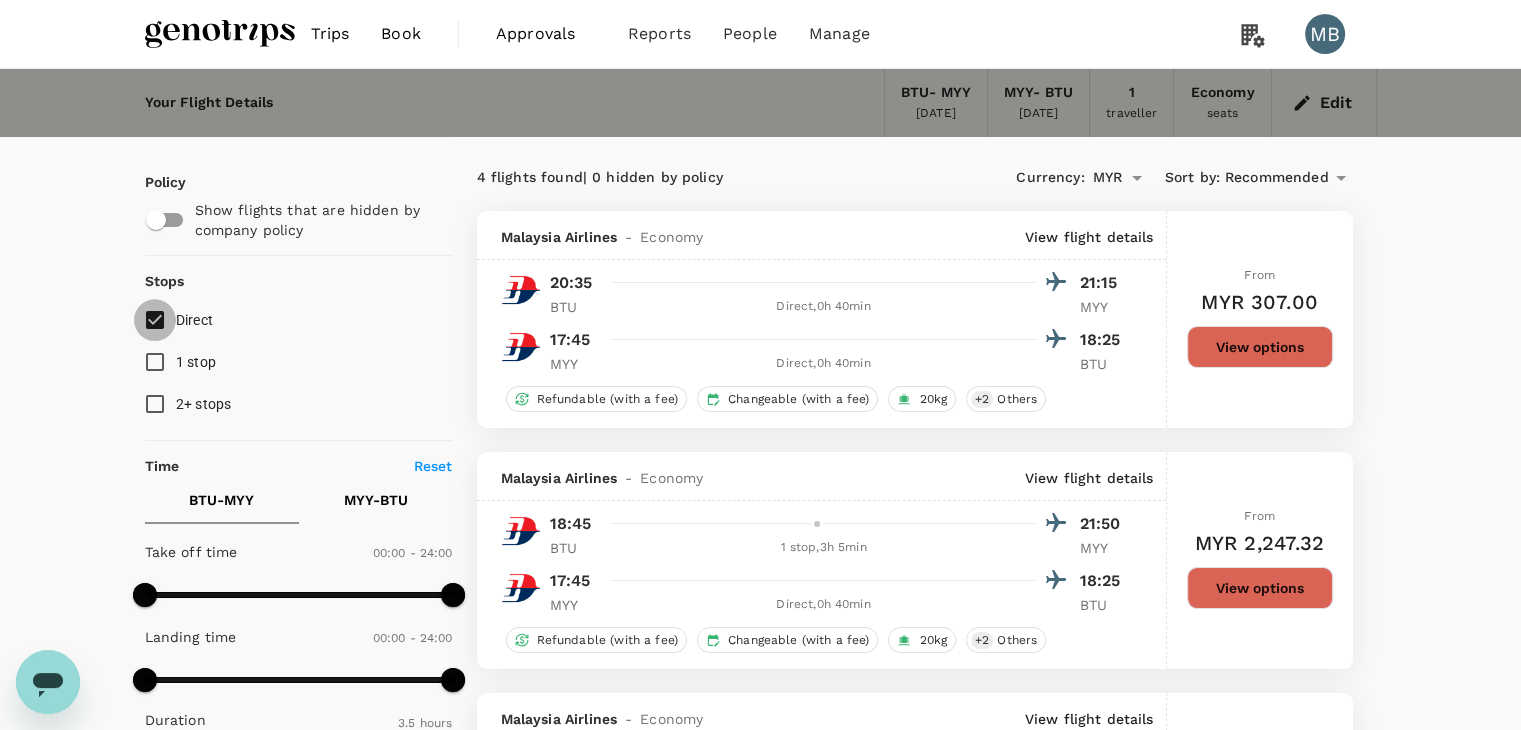 click on "Direct" at bounding box center [155, 320] 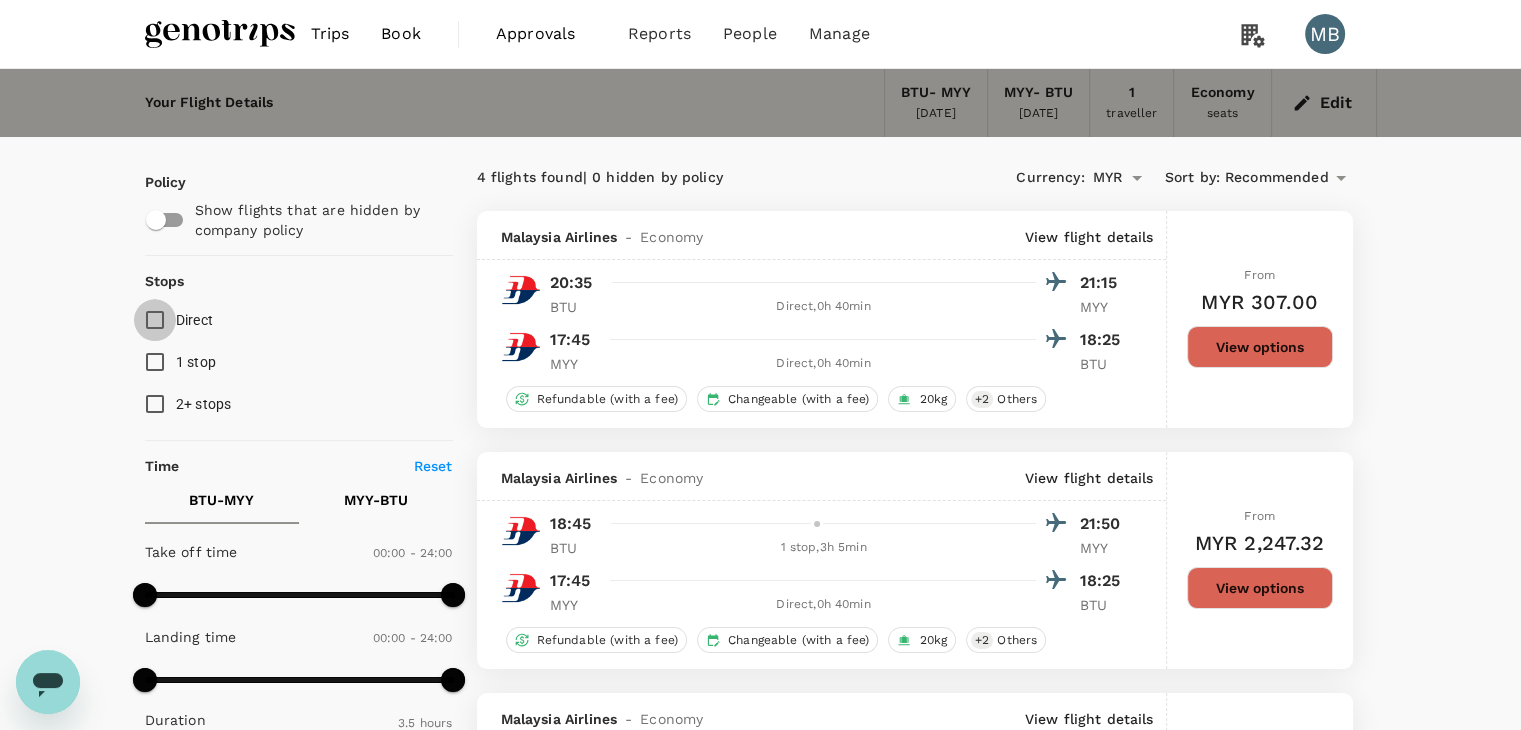 click on "Direct" at bounding box center (155, 320) 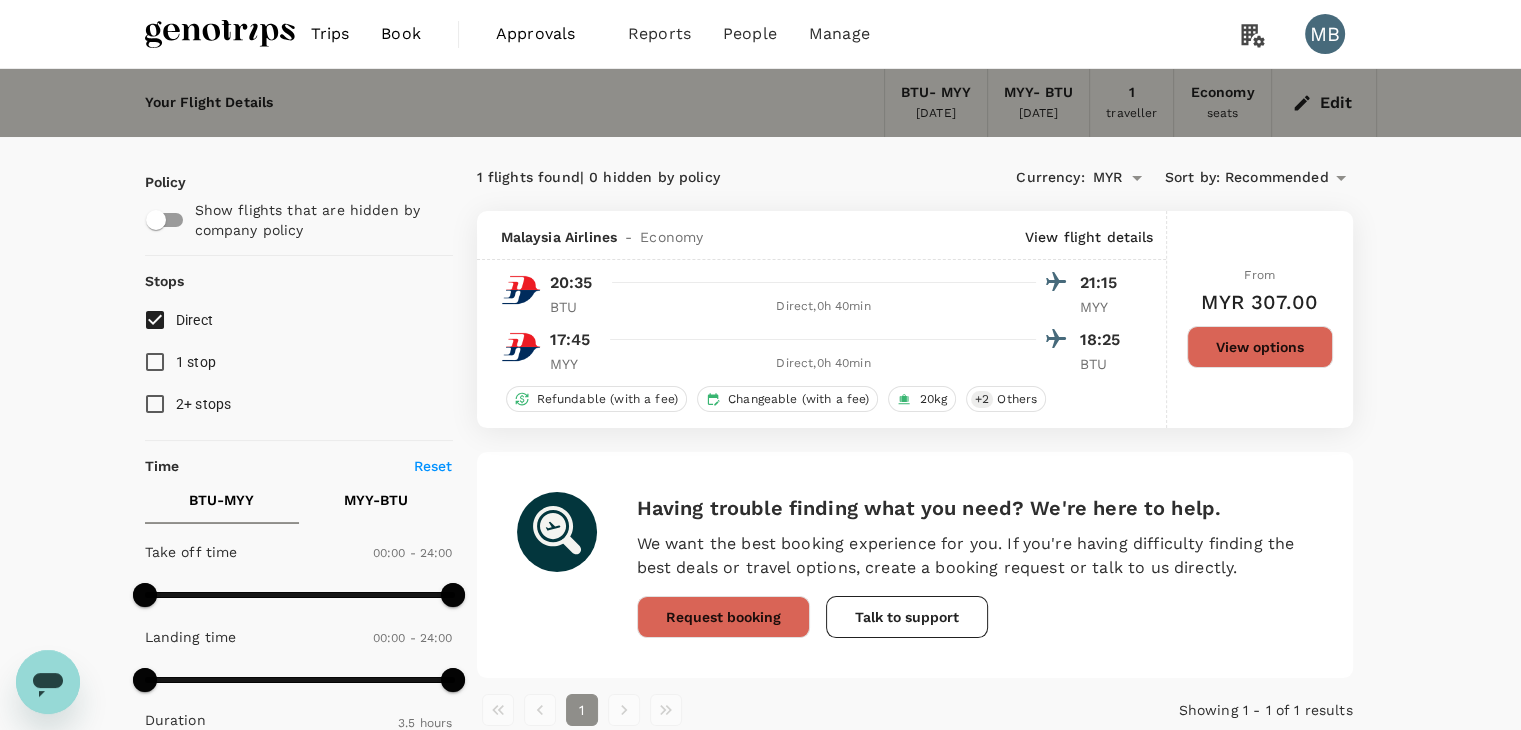 click on "View options" at bounding box center (1260, 347) 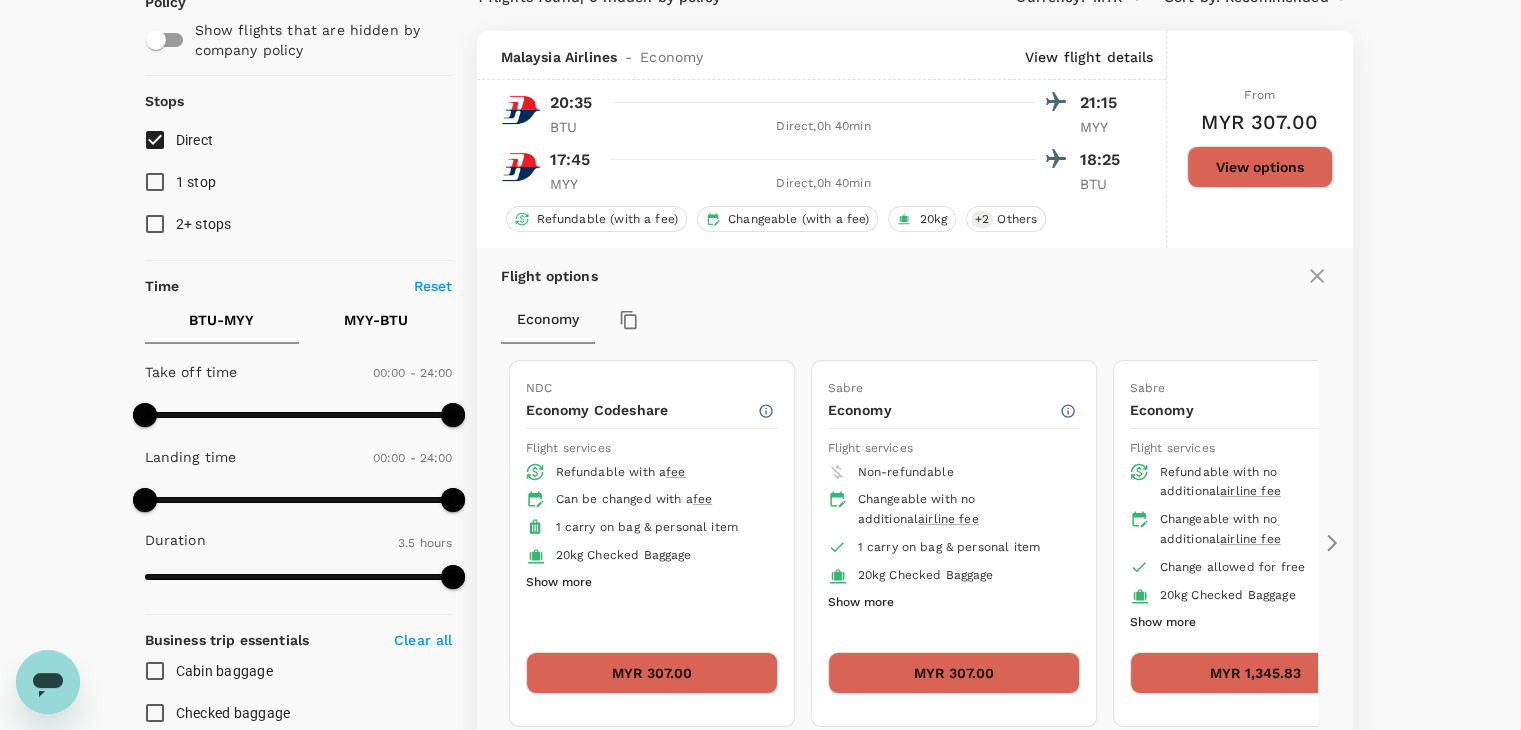 scroll, scrollTop: 211, scrollLeft: 0, axis: vertical 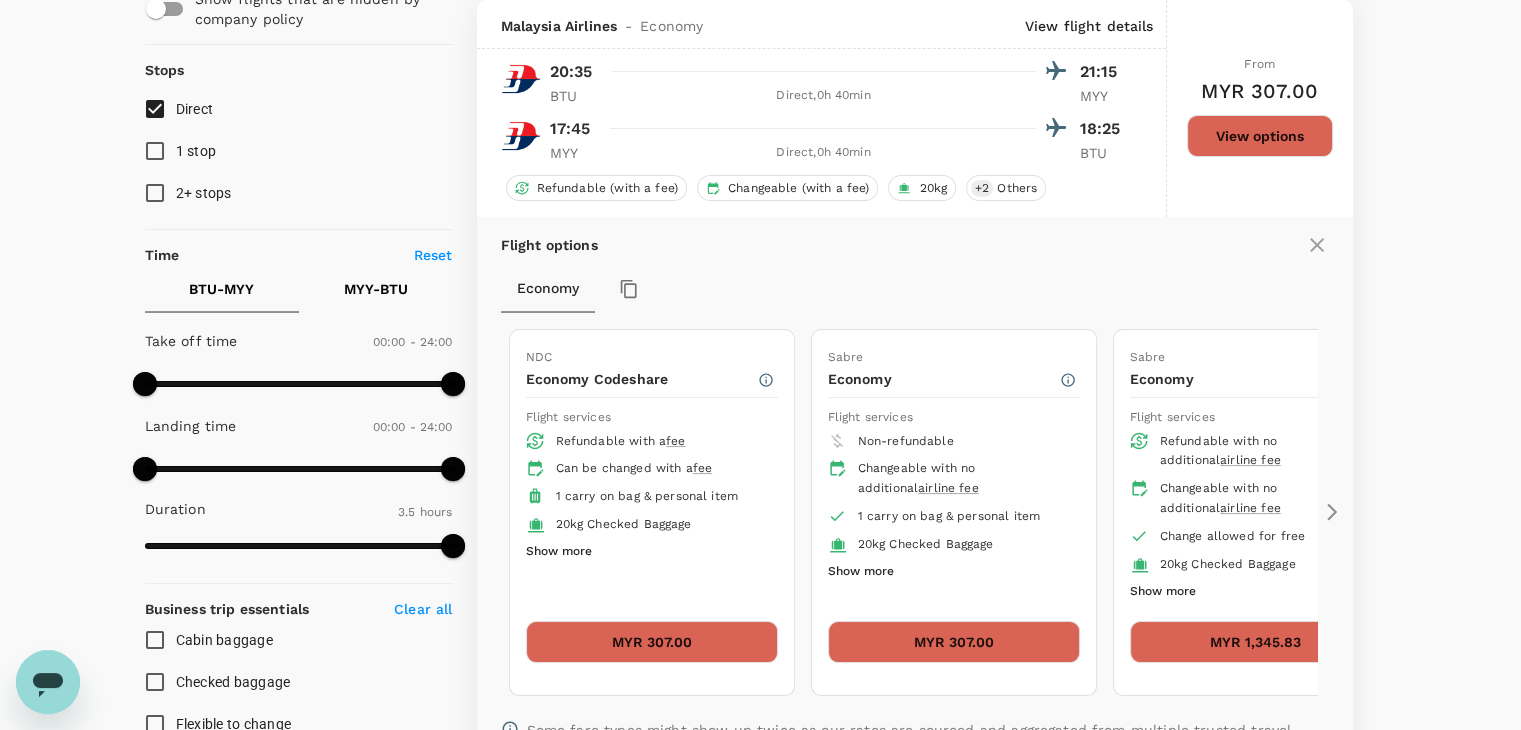 click on "MYR 307.00" at bounding box center [954, 642] 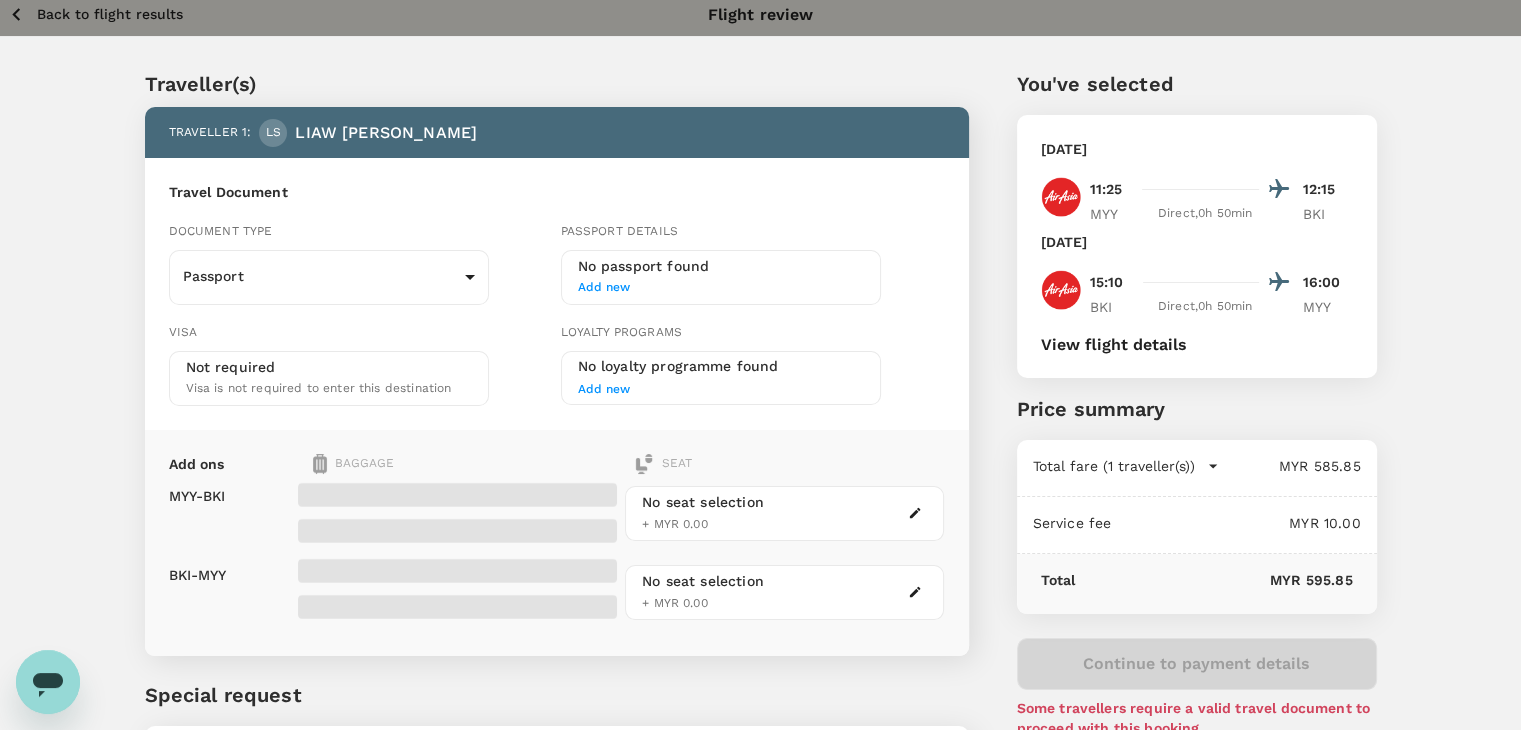 scroll, scrollTop: 0, scrollLeft: 0, axis: both 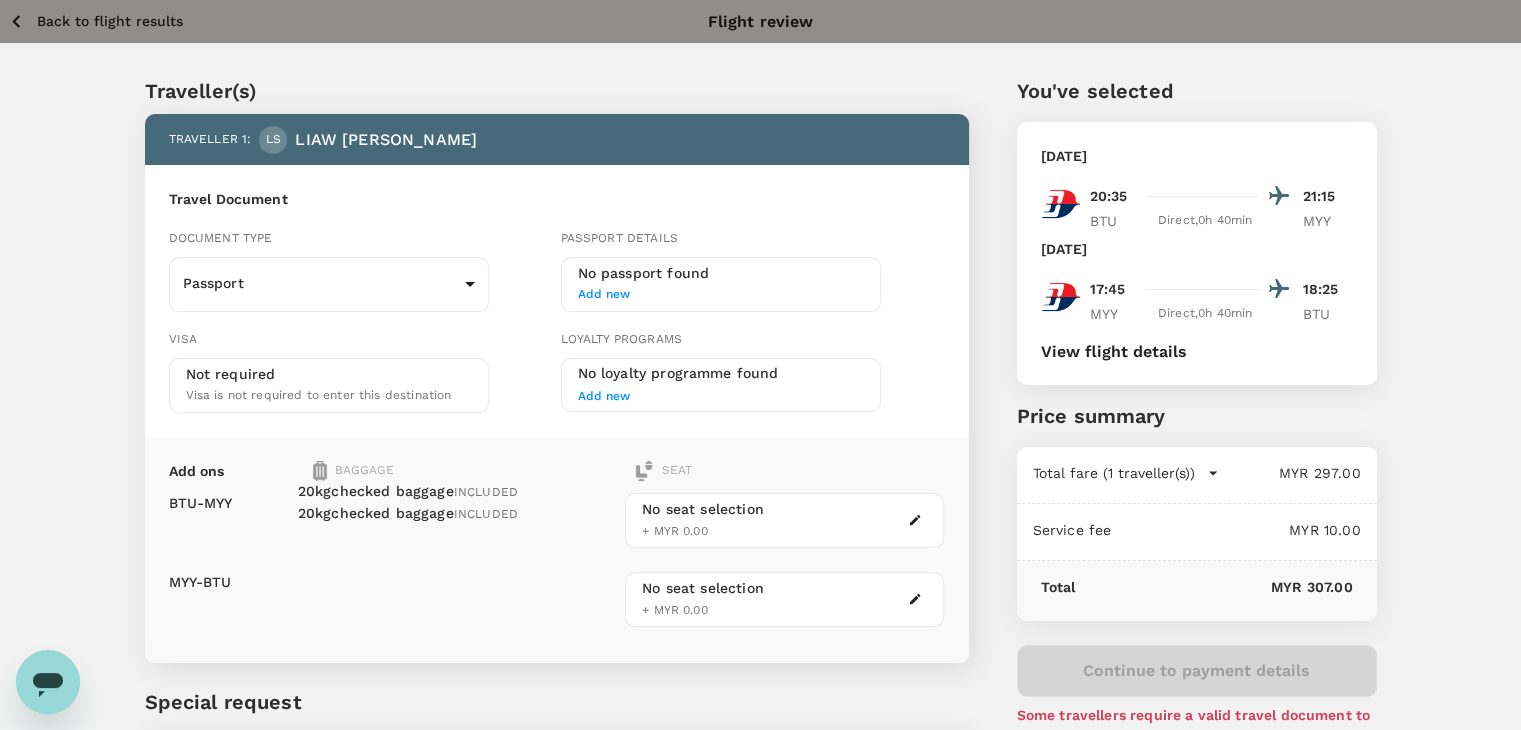 click on "Back to flight results" at bounding box center [110, 21] 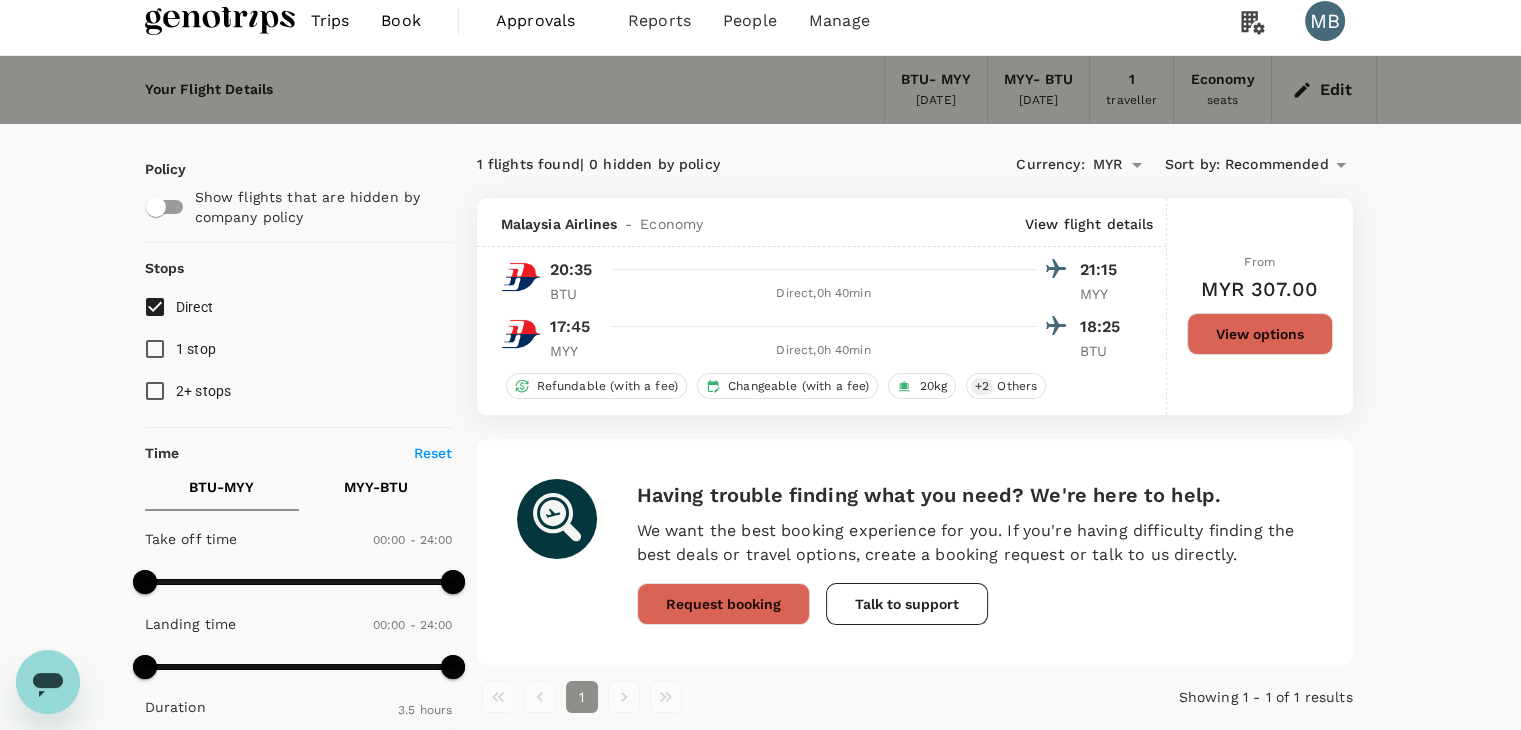 click on "View options" at bounding box center (1260, 334) 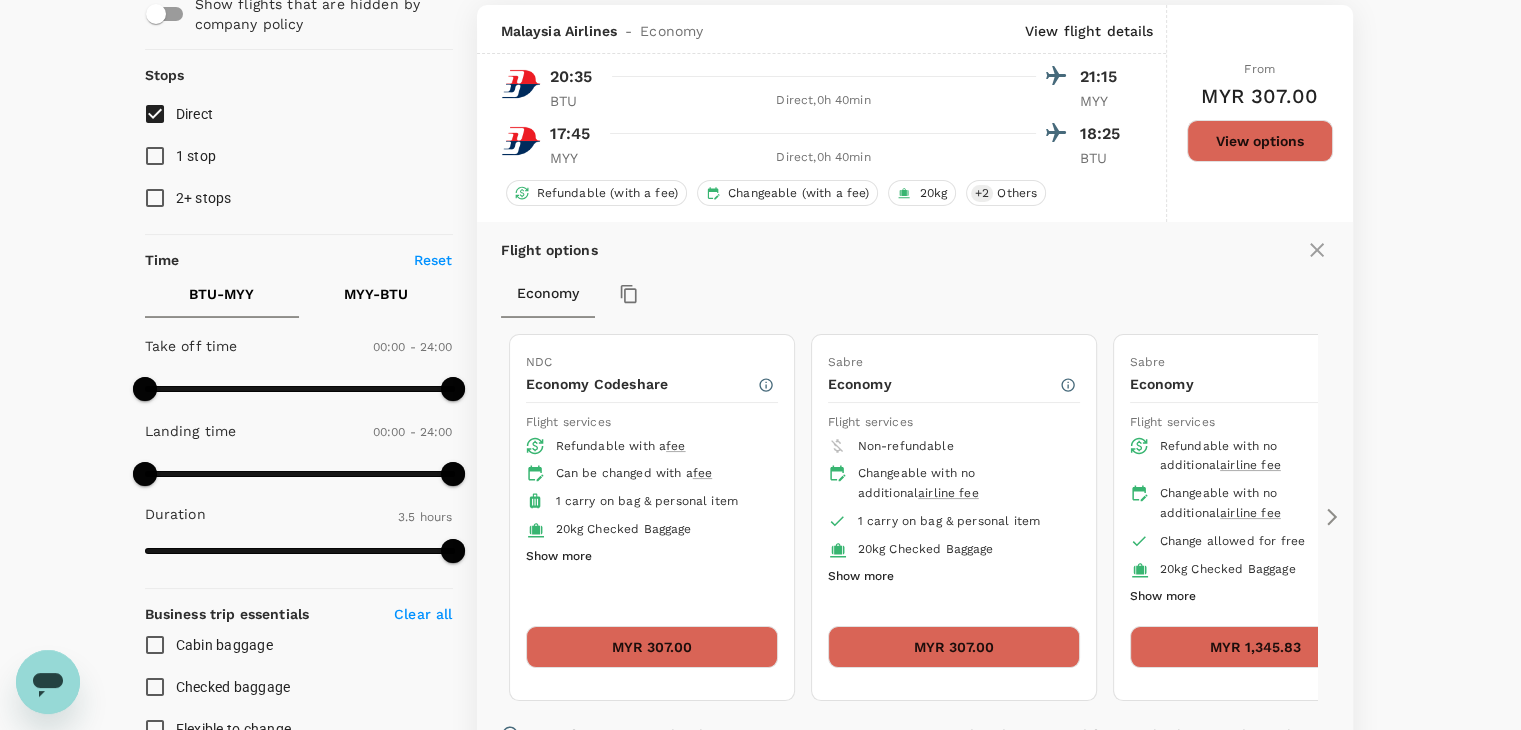 scroll, scrollTop: 211, scrollLeft: 0, axis: vertical 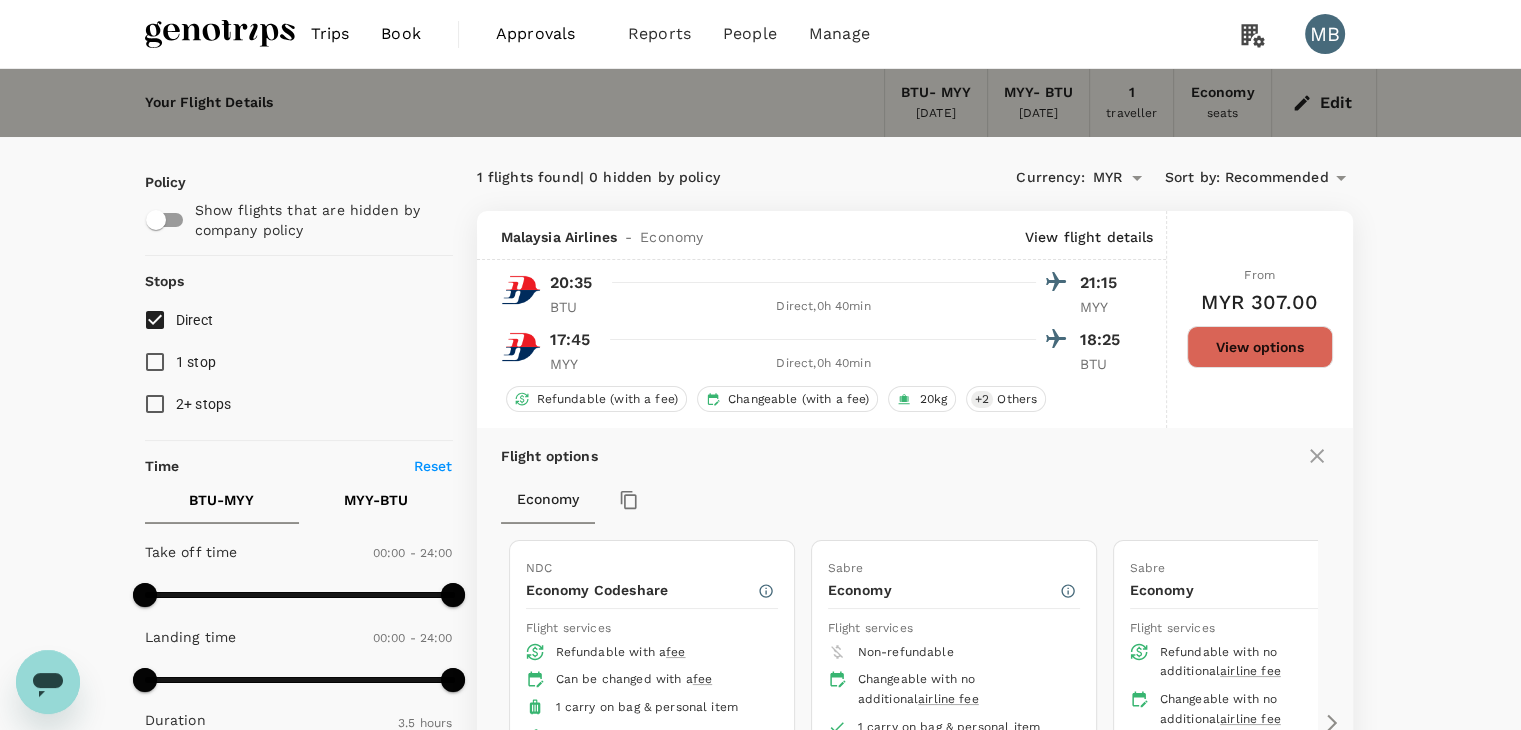 click on "Edit" at bounding box center (1324, 103) 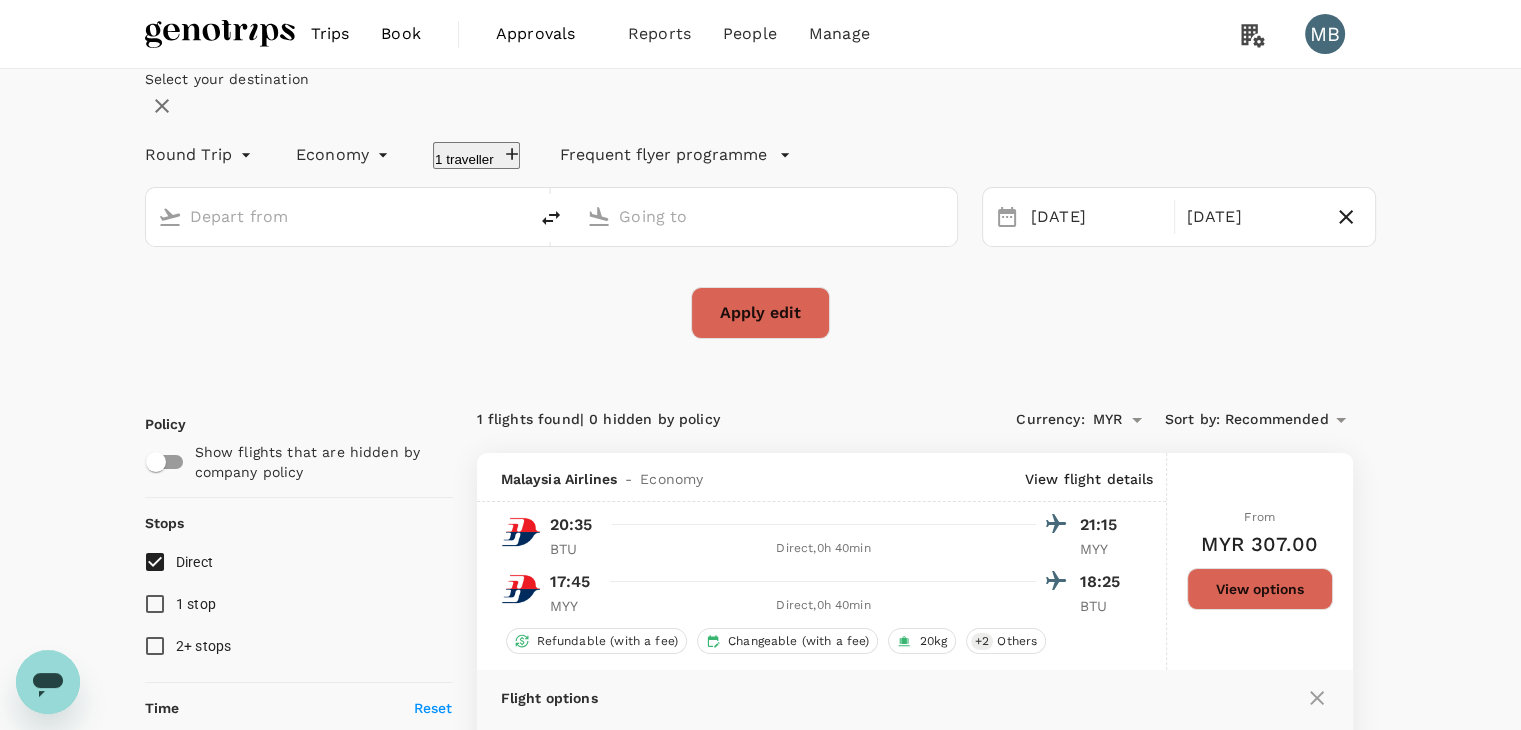 type on "Bintulu (BTU)" 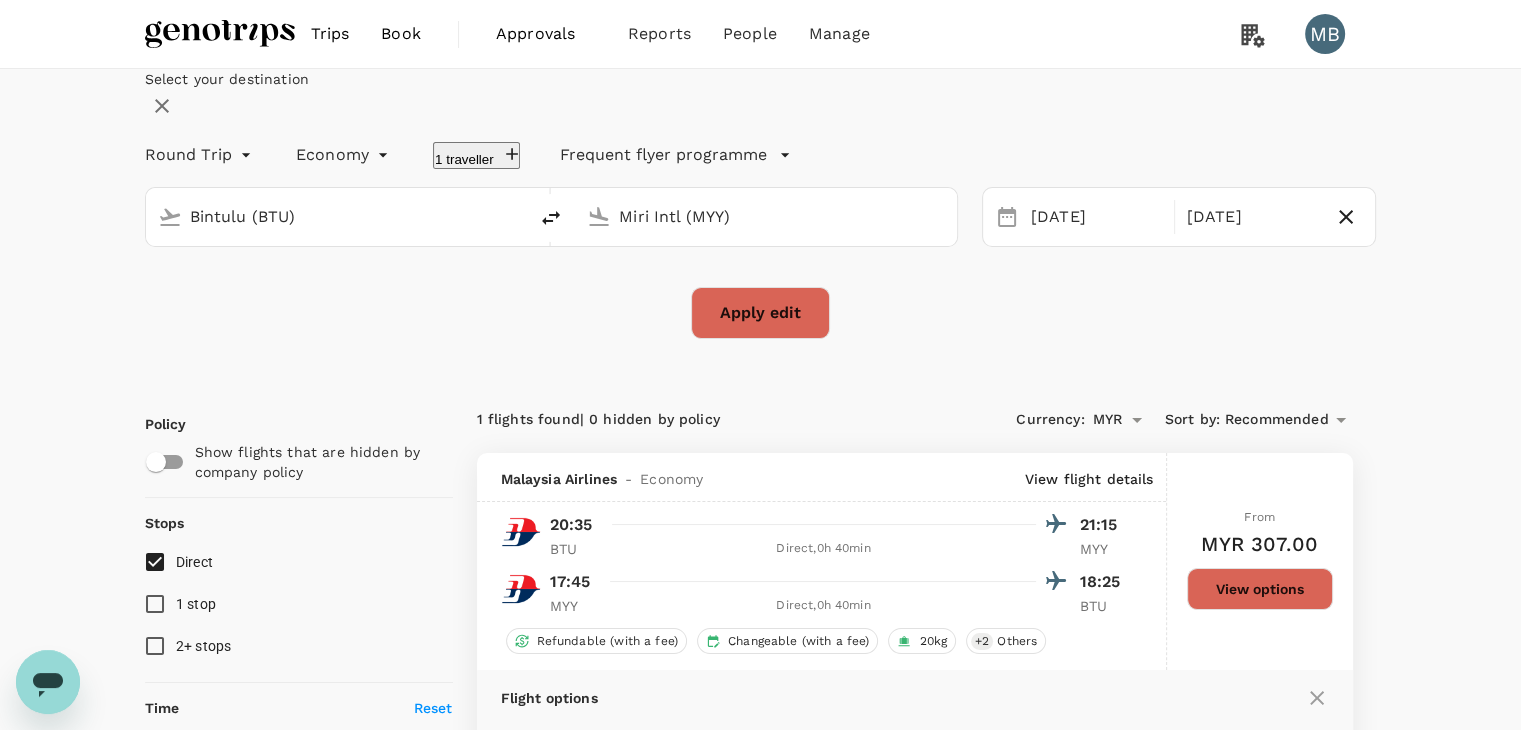 click on "Bintulu (BTU)" at bounding box center (353, 217) 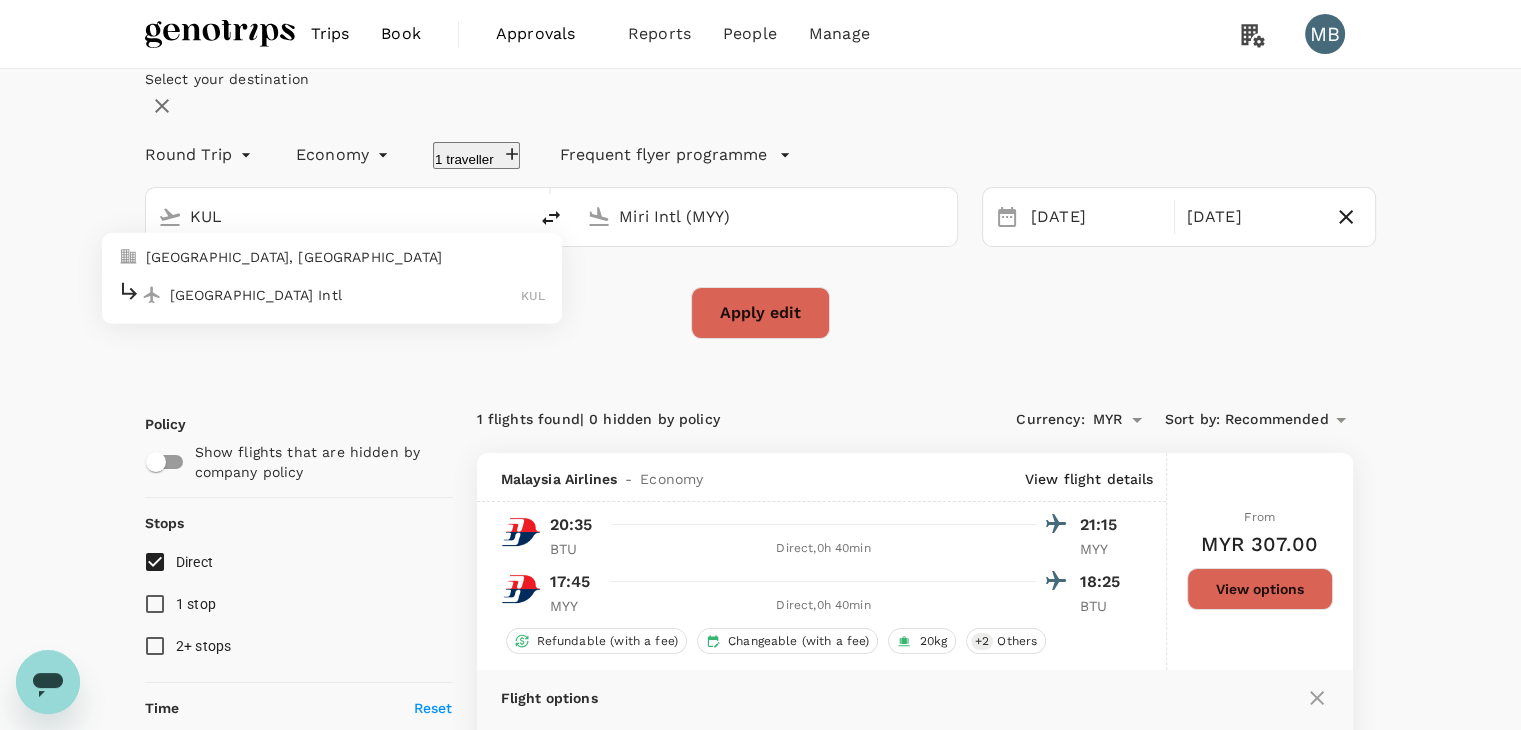 click on "[GEOGRAPHIC_DATA] Intl KUL" at bounding box center (332, 294) 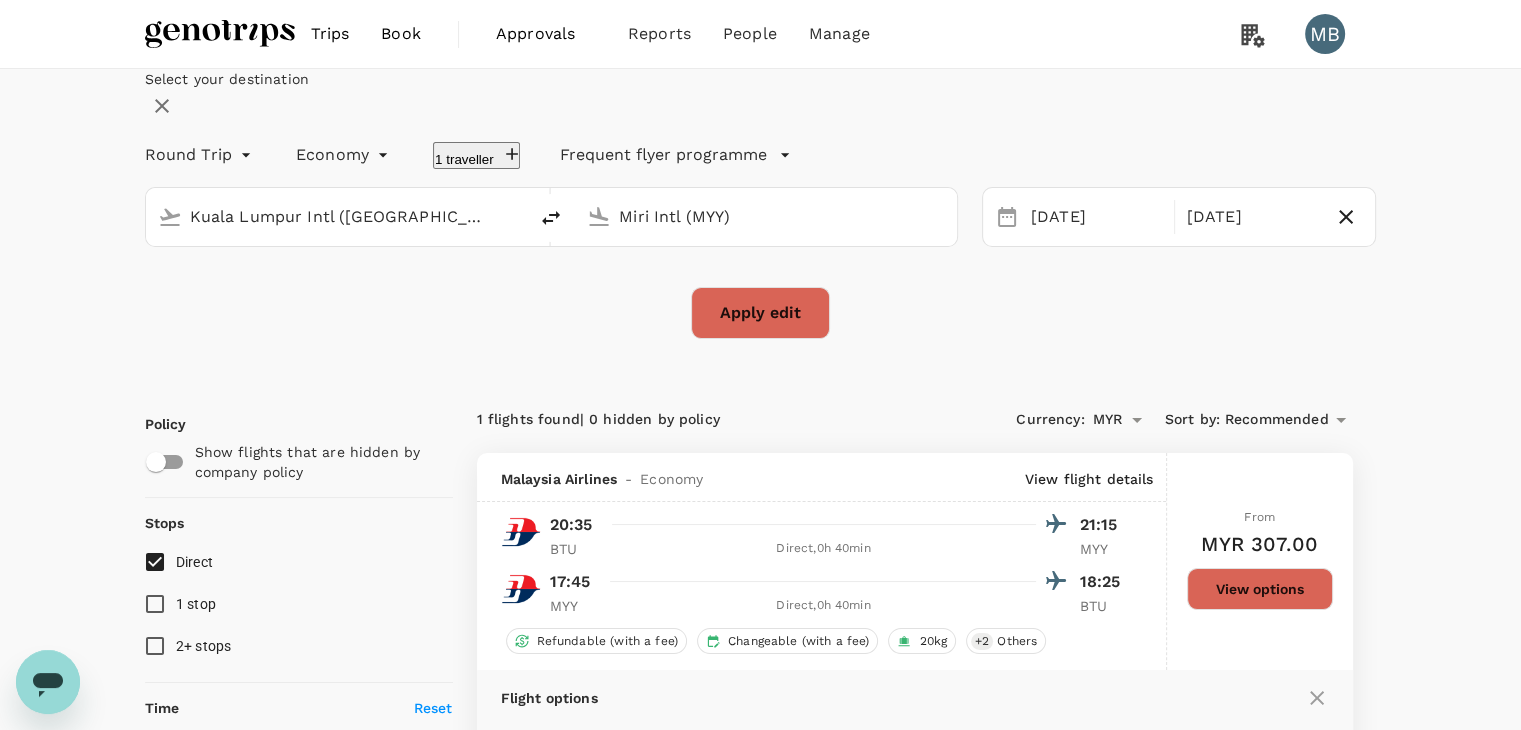click on "Miri Intl (MYY)" at bounding box center [767, 216] 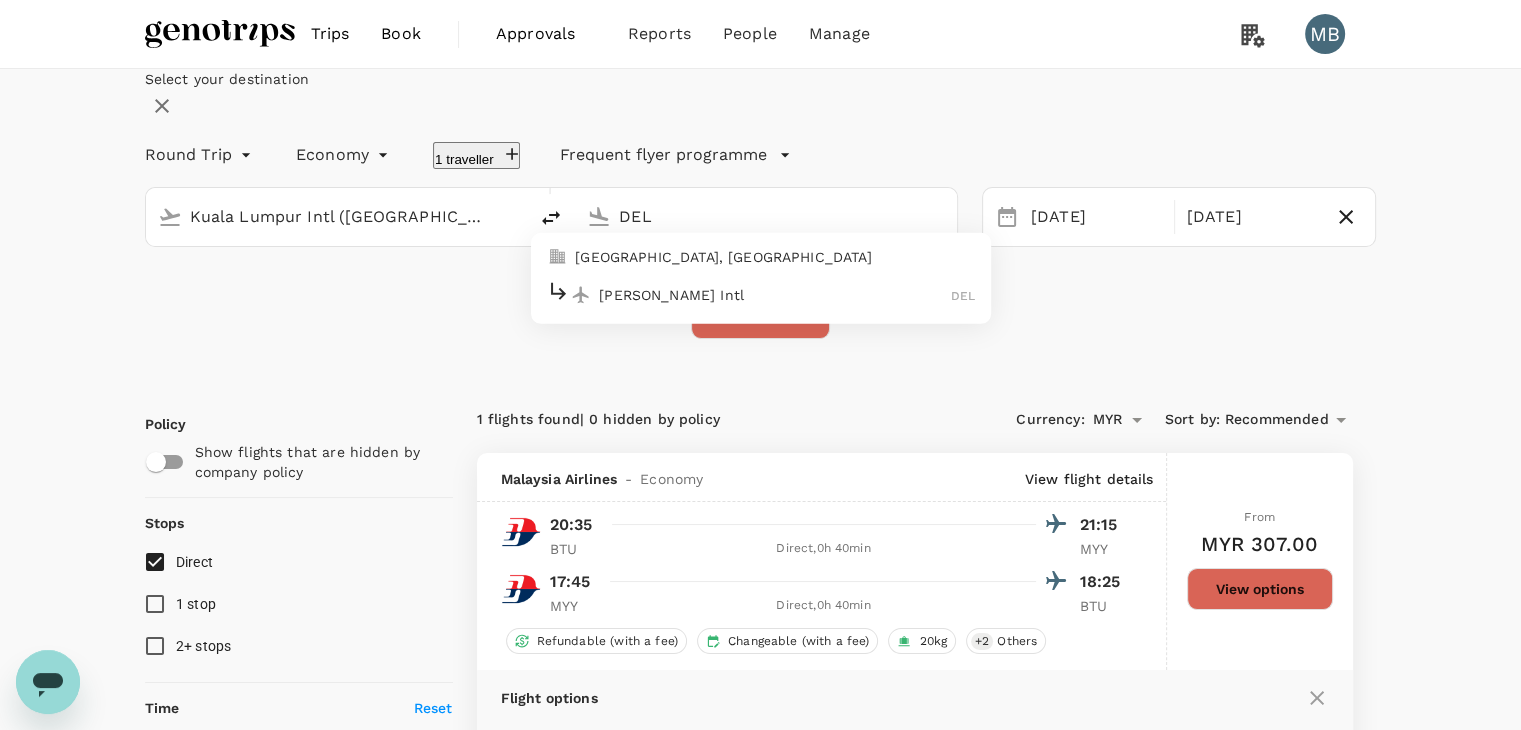 click on "[PERSON_NAME] Intl" at bounding box center [775, 294] 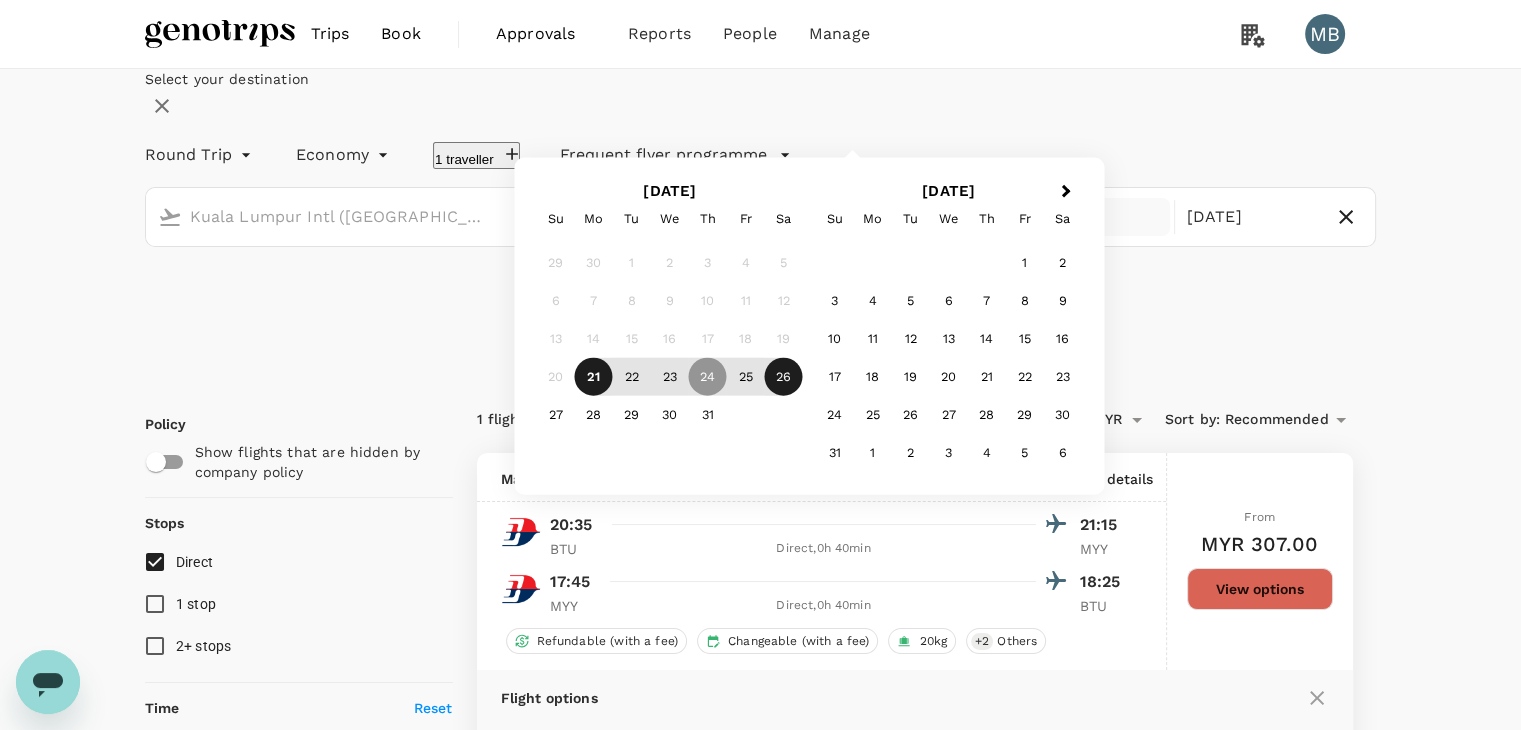 type on "[PERSON_NAME] Intl (DEL)" 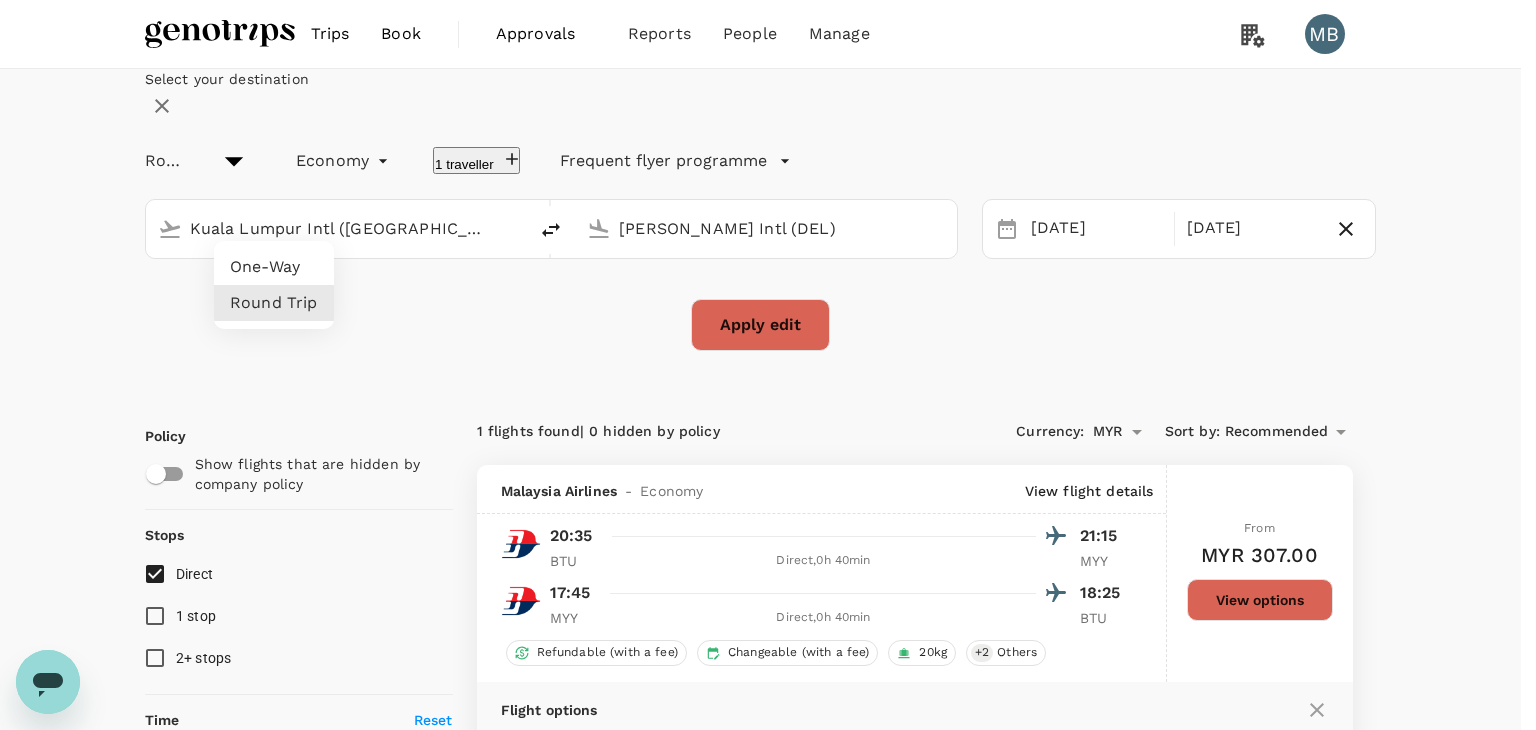 click on "Trips Book Approvals 0 Reports People Manage MB Select your destination Round Trip roundtrip Economy economy 1   traveller Frequent flyer programme [GEOGRAPHIC_DATA] Intl (KUL) [PERSON_NAME] Intl (DEL) [DATE] [DATE] Apply edit Policy Show flights that are hidden by company policy Stops Direct 1 stop 2+ stops Time Reset BTU - MYY MYY - BTU Take off time 00:00 - 24:00 Landing time 00:00 - 24:00 Duration 3.5 hours Take off time 00:00 - 24:00 Landing time 00:00 - 24:00 Duration 7.35 hours Business trip essentials Clear all Cabin baggage Checked baggage Flexible to change Refundable Free seat selection Complimentary drinks and meal Cabin class Change Economy Only economy Airlines Clear all Malaysia Airlines Other Exclude code share flights 1   flights found  |   0   hidden by policy Currency :  MYR Sort by :  Recommended Malaysia Airlines     - Economy   View flight details 20:35 21:15 BTU Direct ,  0h 40min MYY 17:45 18:25 MYY Direct ,  0h 40min BTU Refundable (with a fee) Changeable (with a fee) 20kg + 2 Others From" at bounding box center (768, 867) 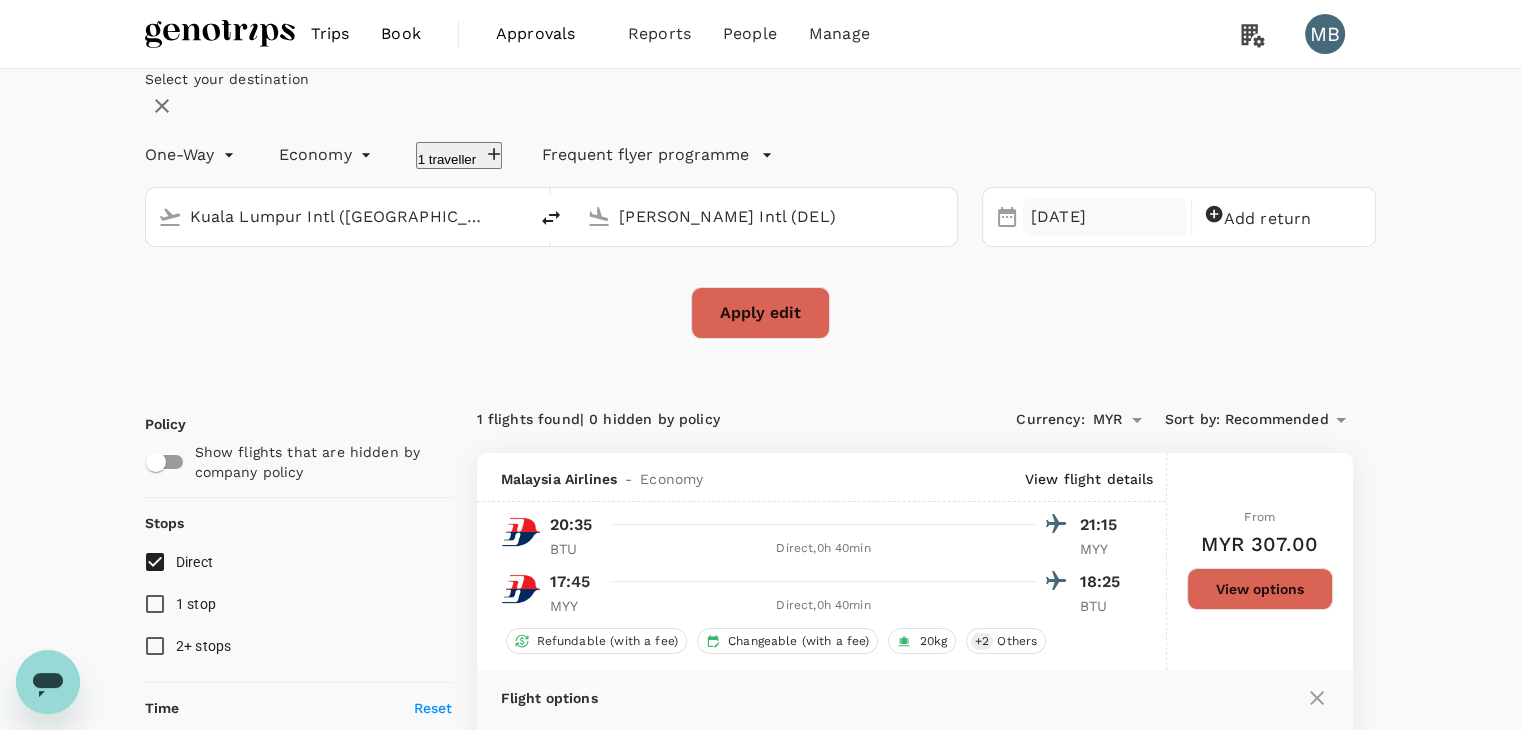 click on "[DATE]" at bounding box center [1105, 217] 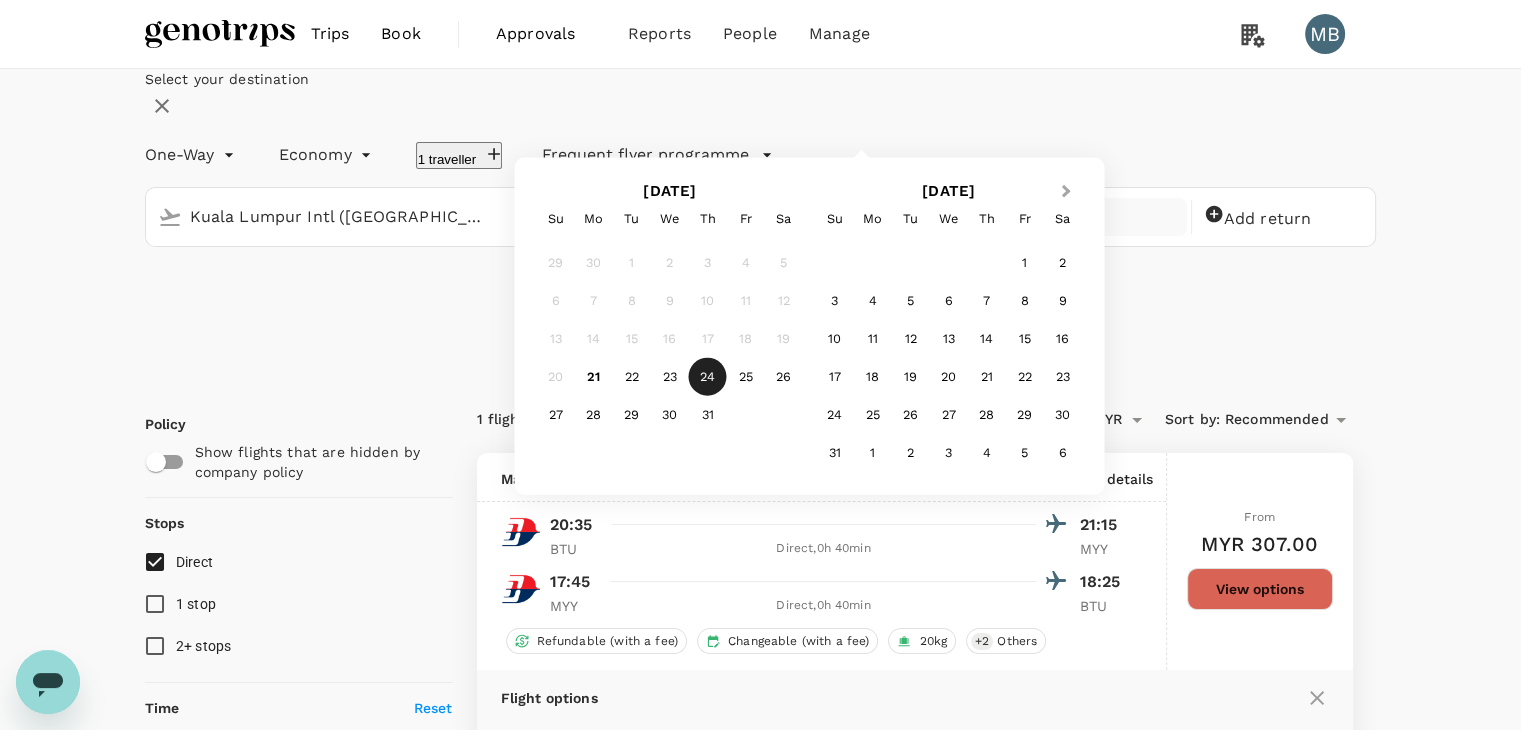 click on "Next Month" at bounding box center (1068, 193) 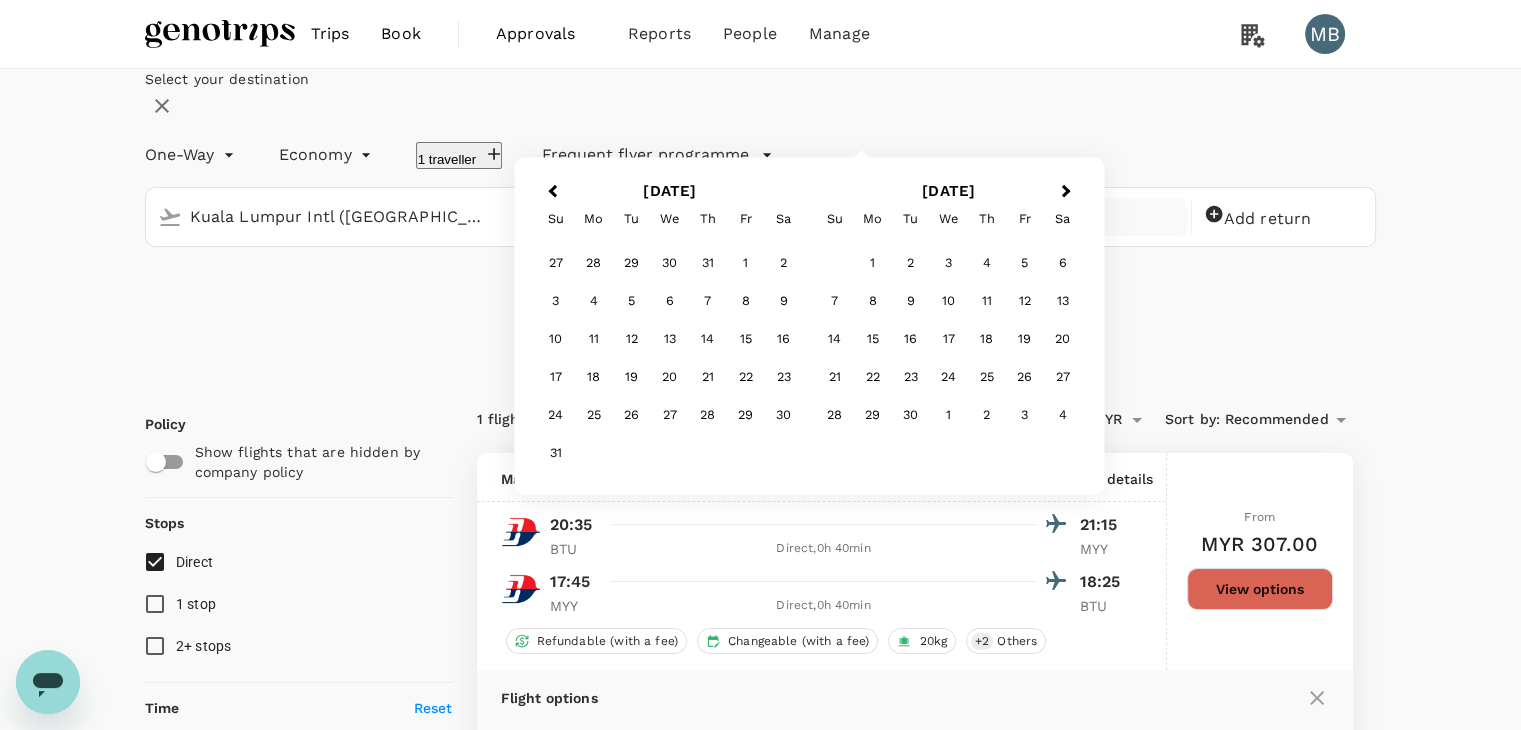 click on "[DATE] Previous Month Next Month [DATE] Su Mo Tu We Th Fr Sa 27 28 29 30 31 1 2 3 4 5 6 7 8 9 10 11 12 13 14 15 16 17 18 19 20 21 22 23 24 25 26 27 28 29 30 31 [DATE] Su Mo Tu We Th Fr Sa 1 2 3 4 5 6 7 8 9 10 11 12 13 14 15 16 17 18 19 20 21 22 23 24 25 26 27 28 29 30 1 2 3 4" at bounding box center [809, 326] 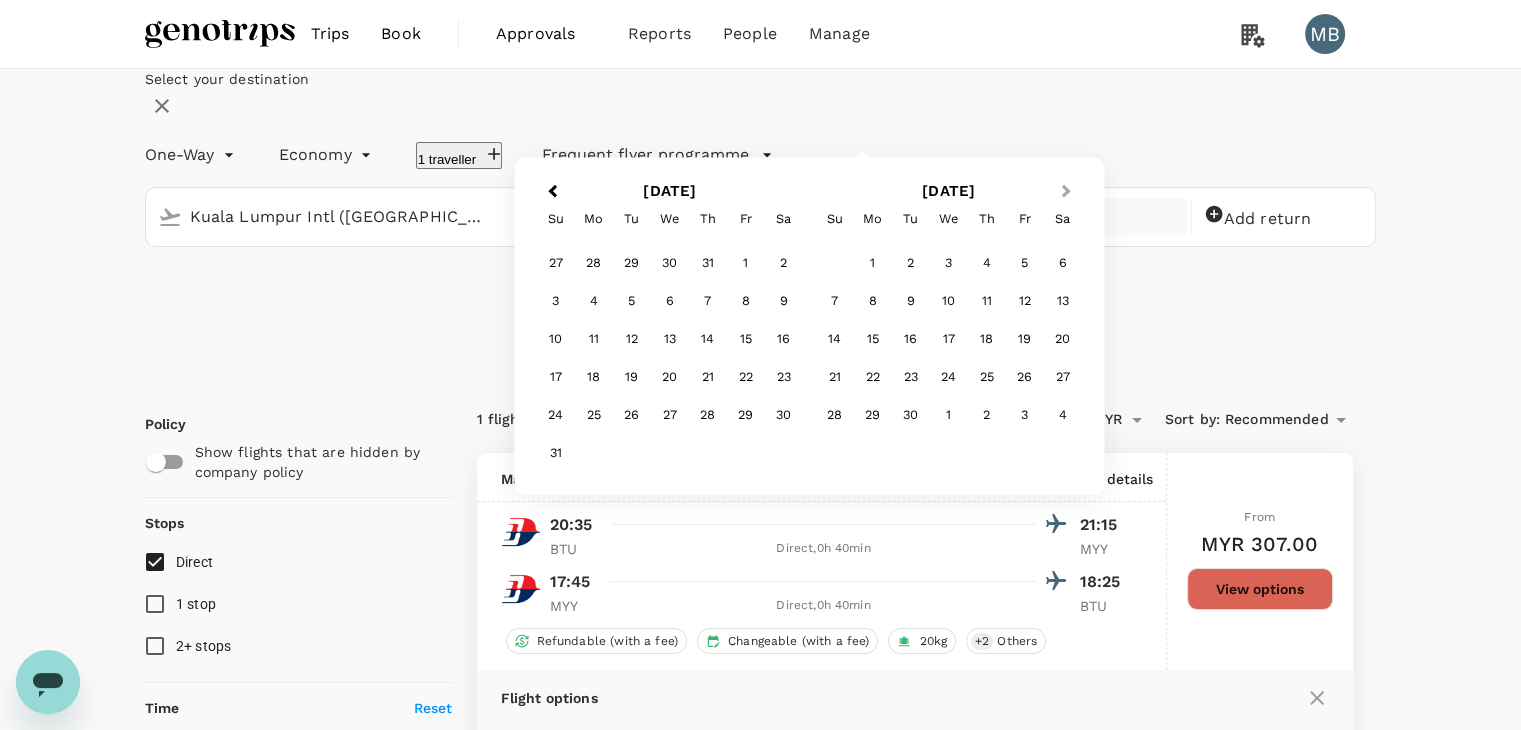 click on "Next Month" at bounding box center [1068, 193] 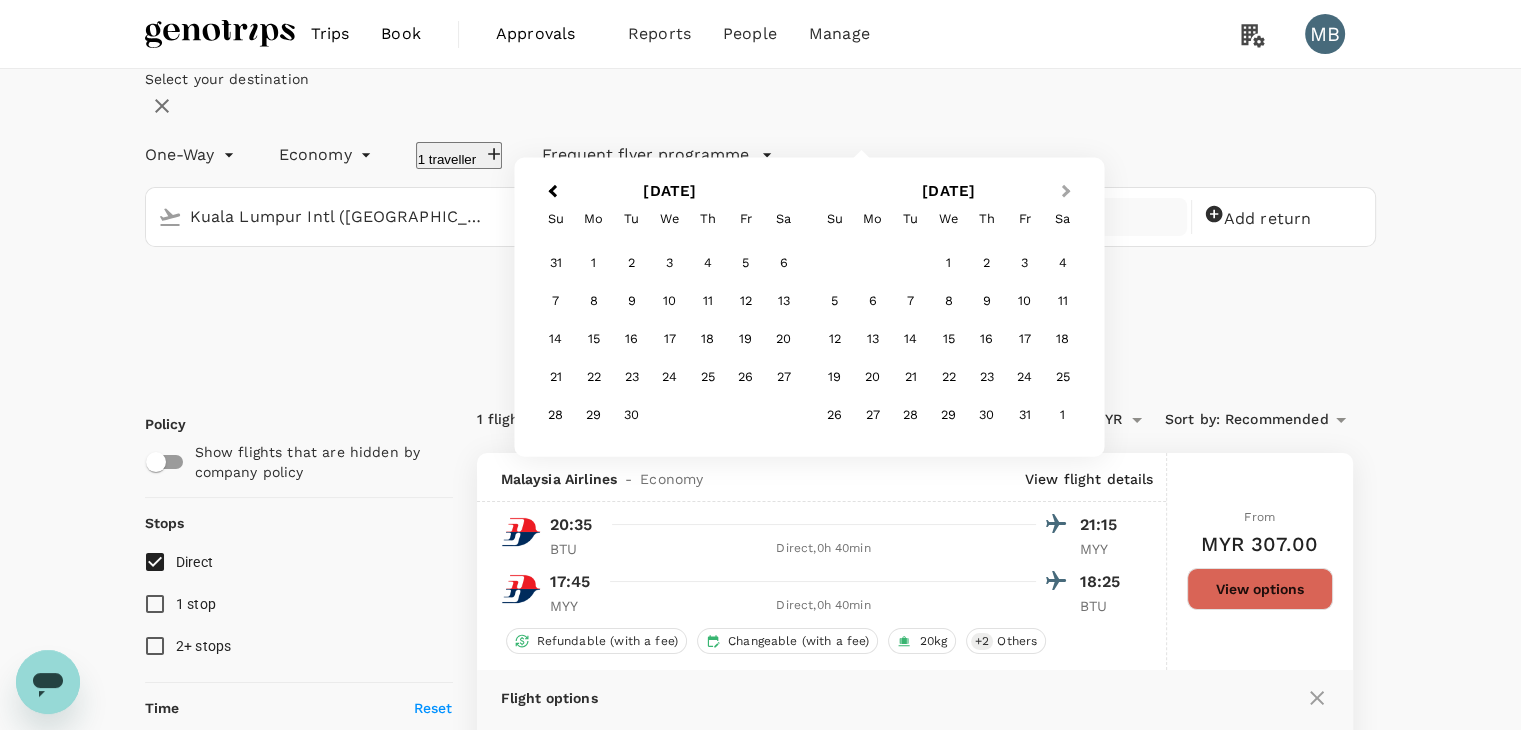 click on "Next Month" at bounding box center (1068, 193) 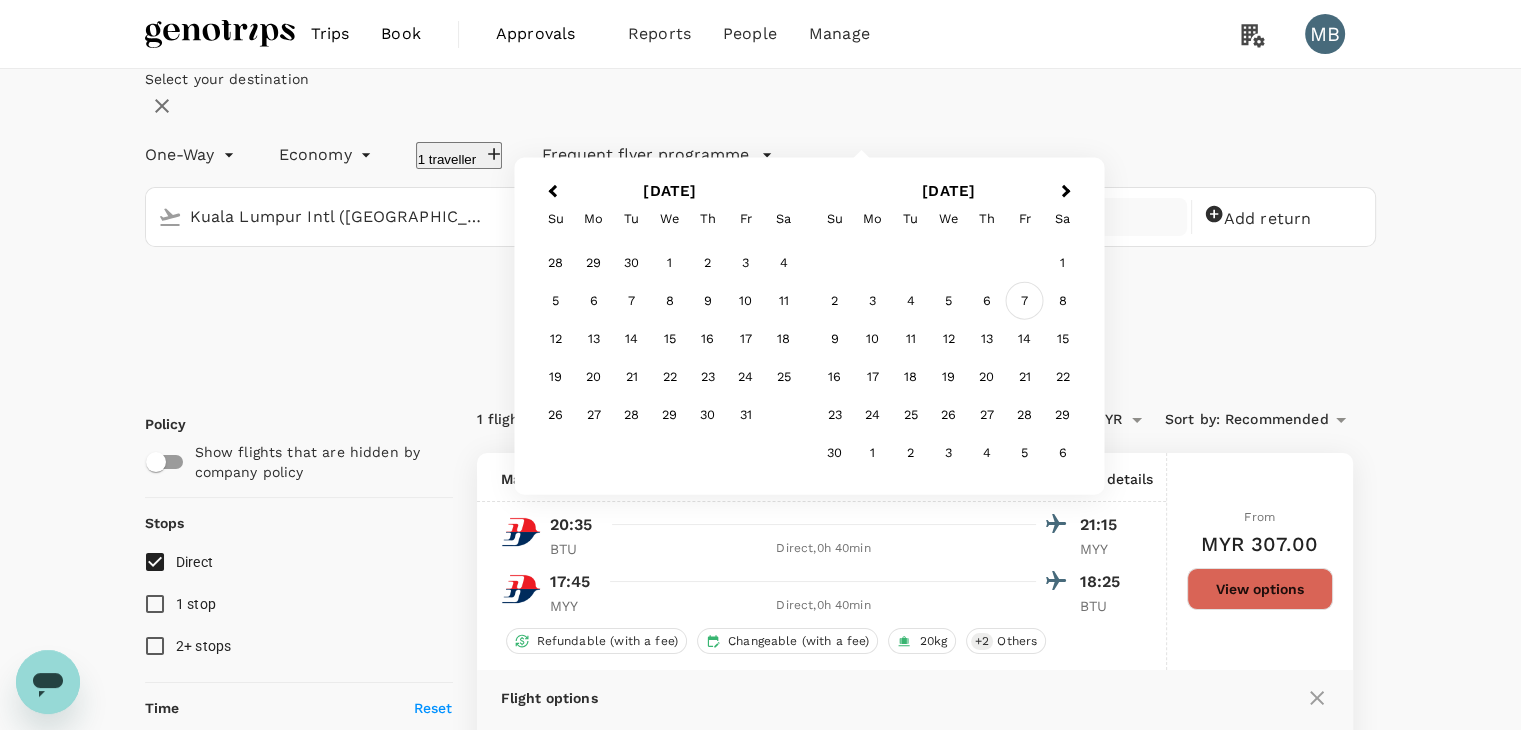 click on "7" at bounding box center (1025, 301) 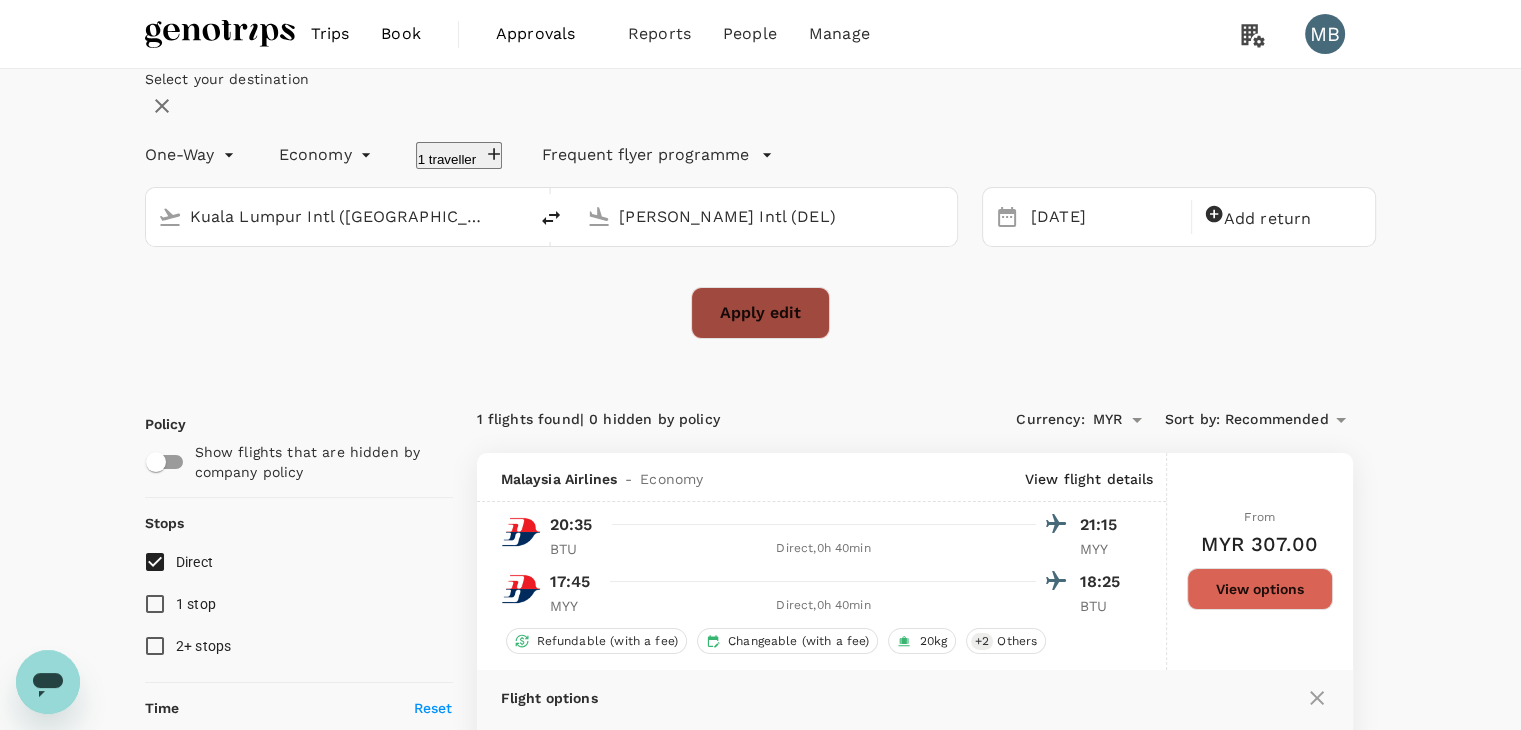 click on "Apply edit" at bounding box center [760, 313] 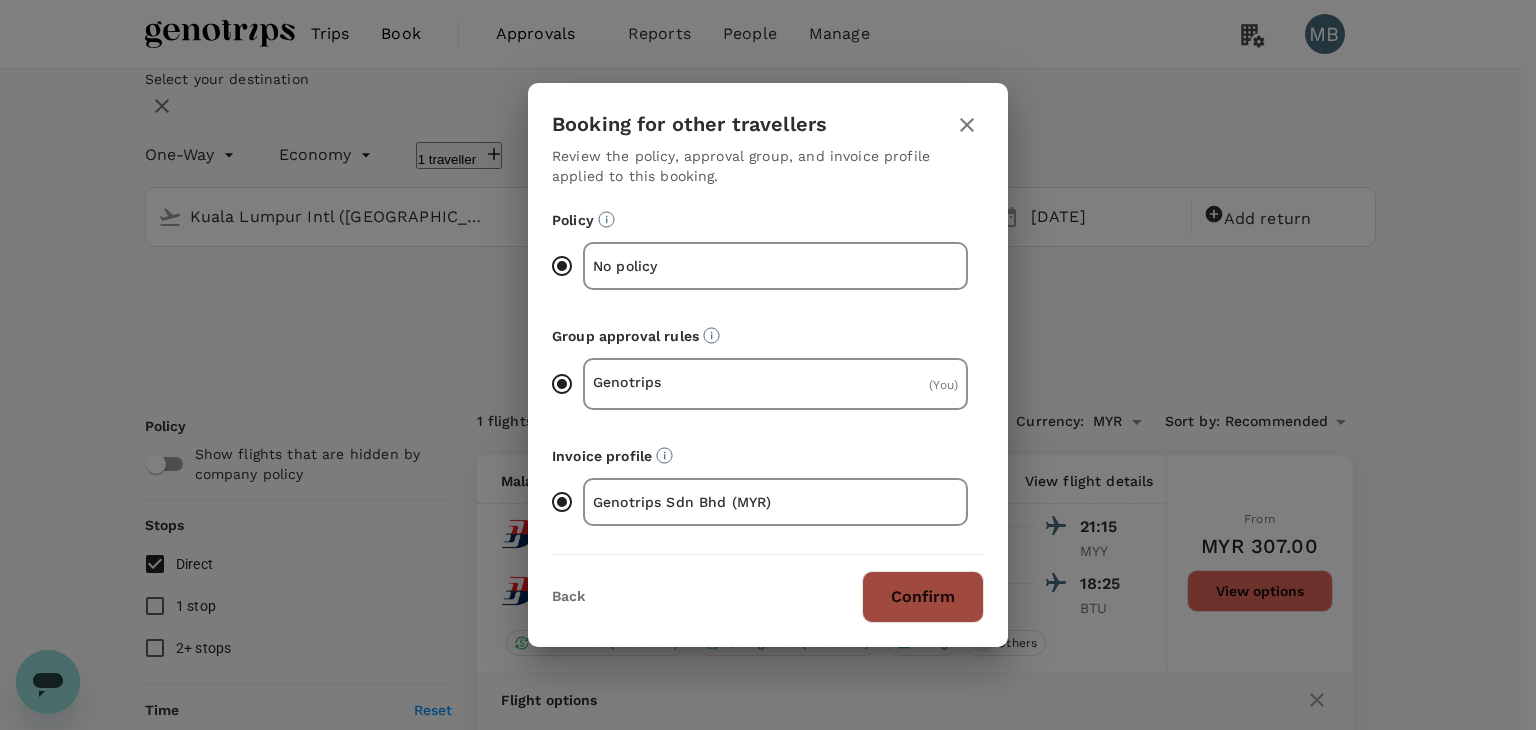 click on "Confirm" at bounding box center (923, 597) 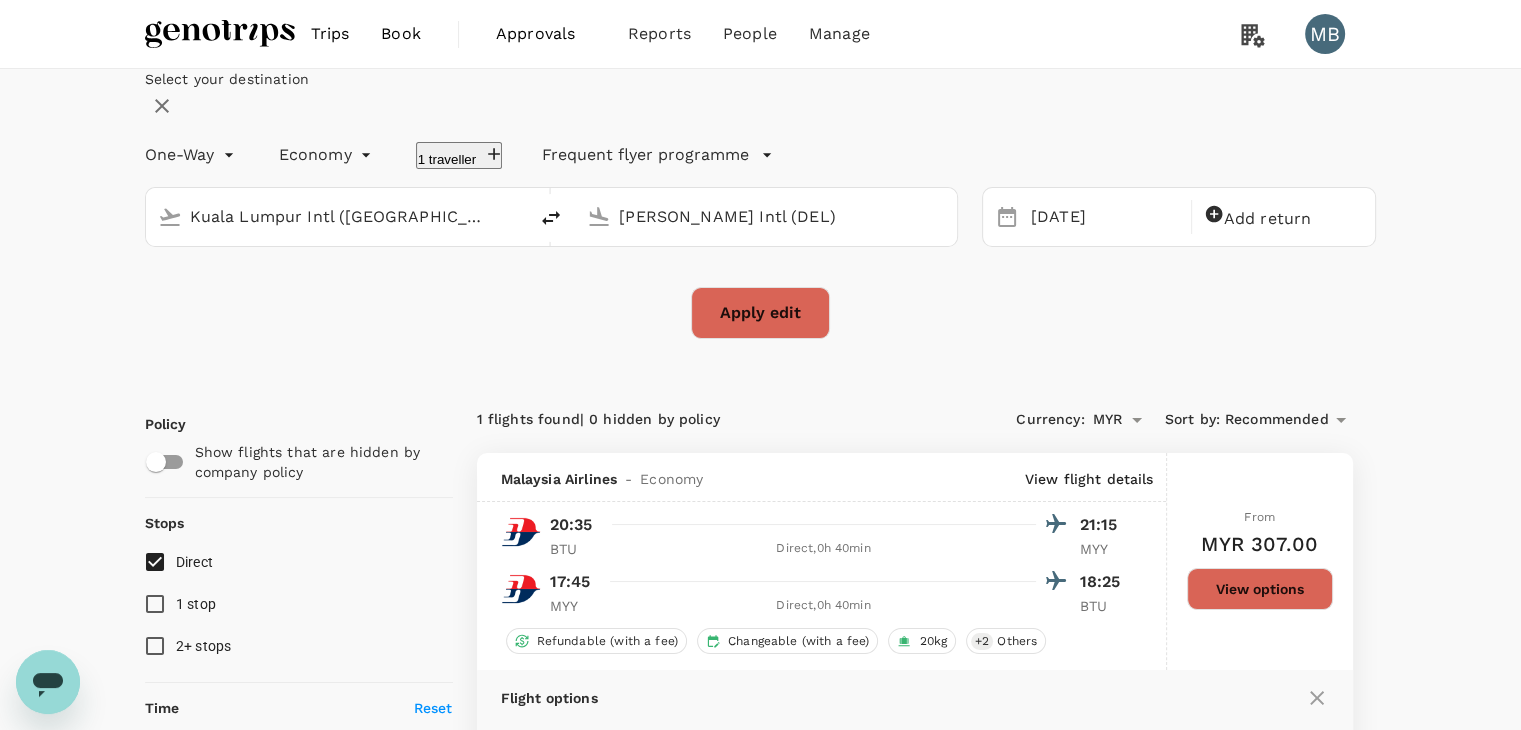 checkbox on "false" 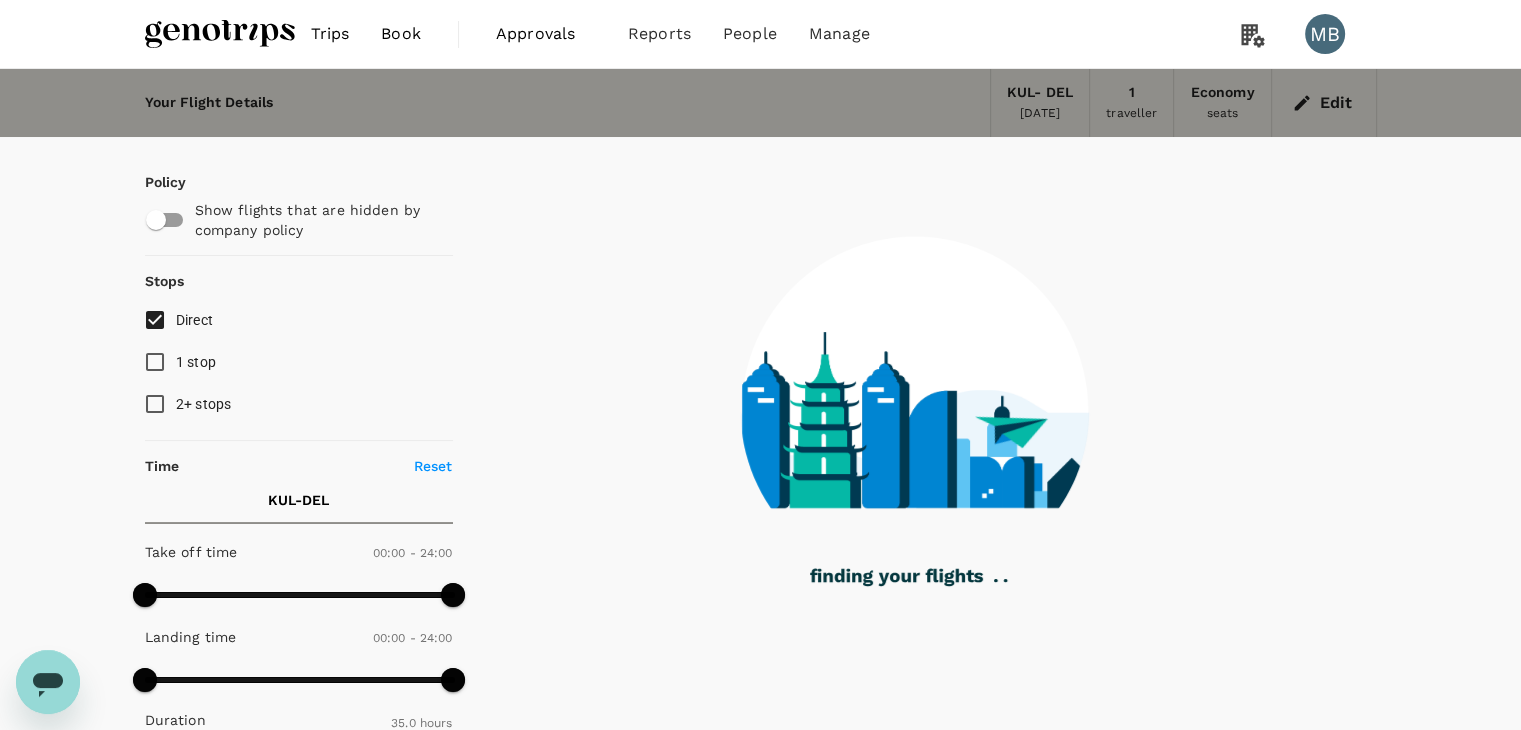 type on "2100" 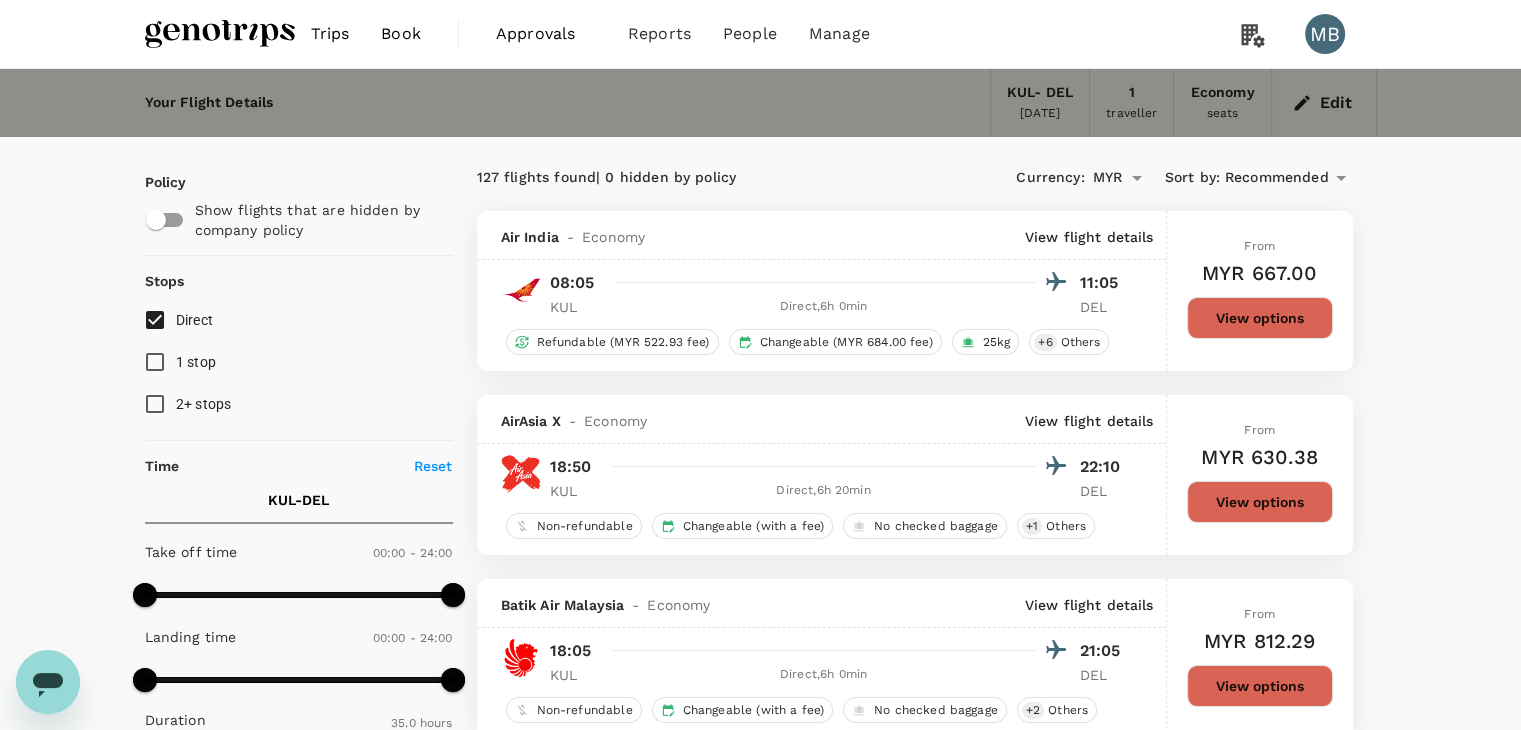 click on "Edit" at bounding box center (1324, 103) 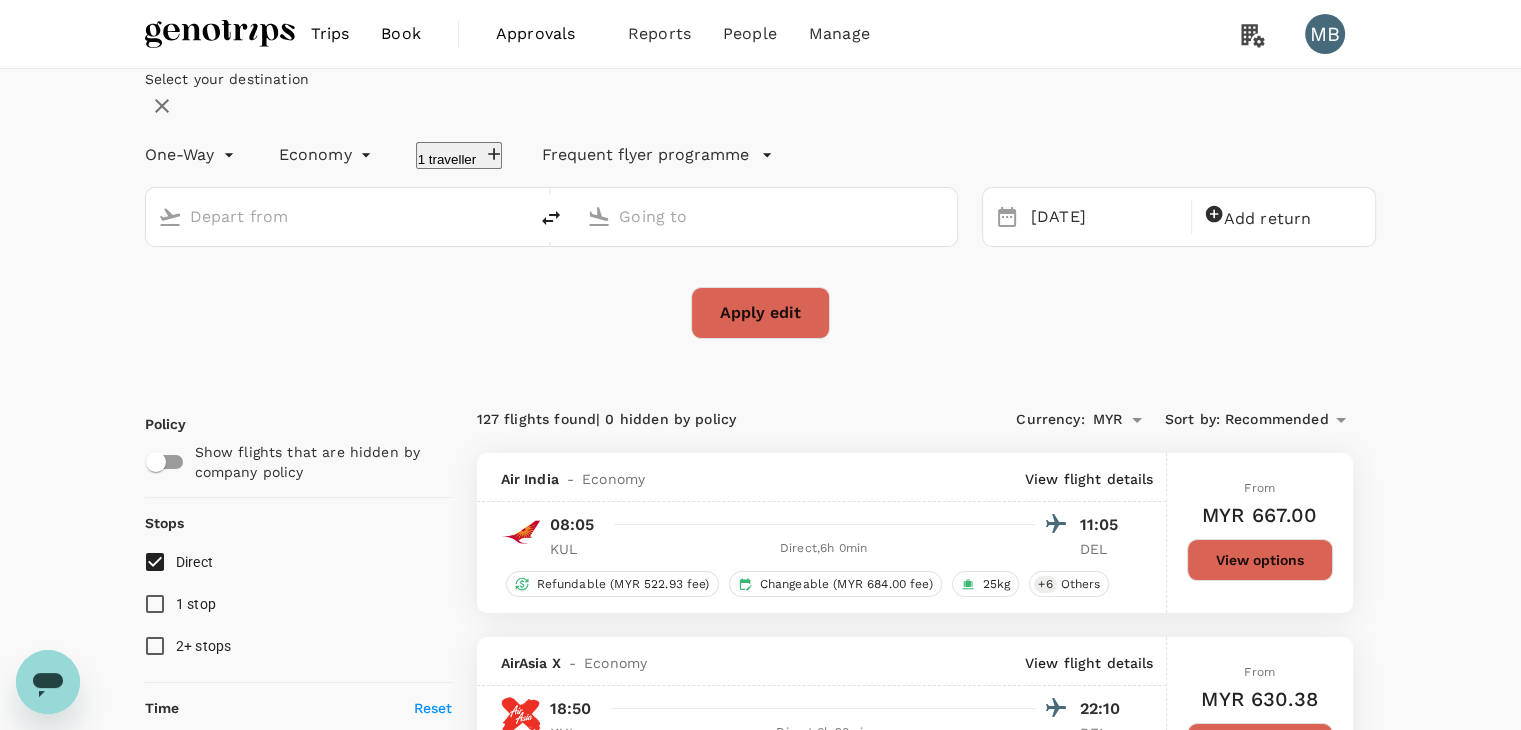 type on "Kuala Lumpur Intl ([GEOGRAPHIC_DATA])" 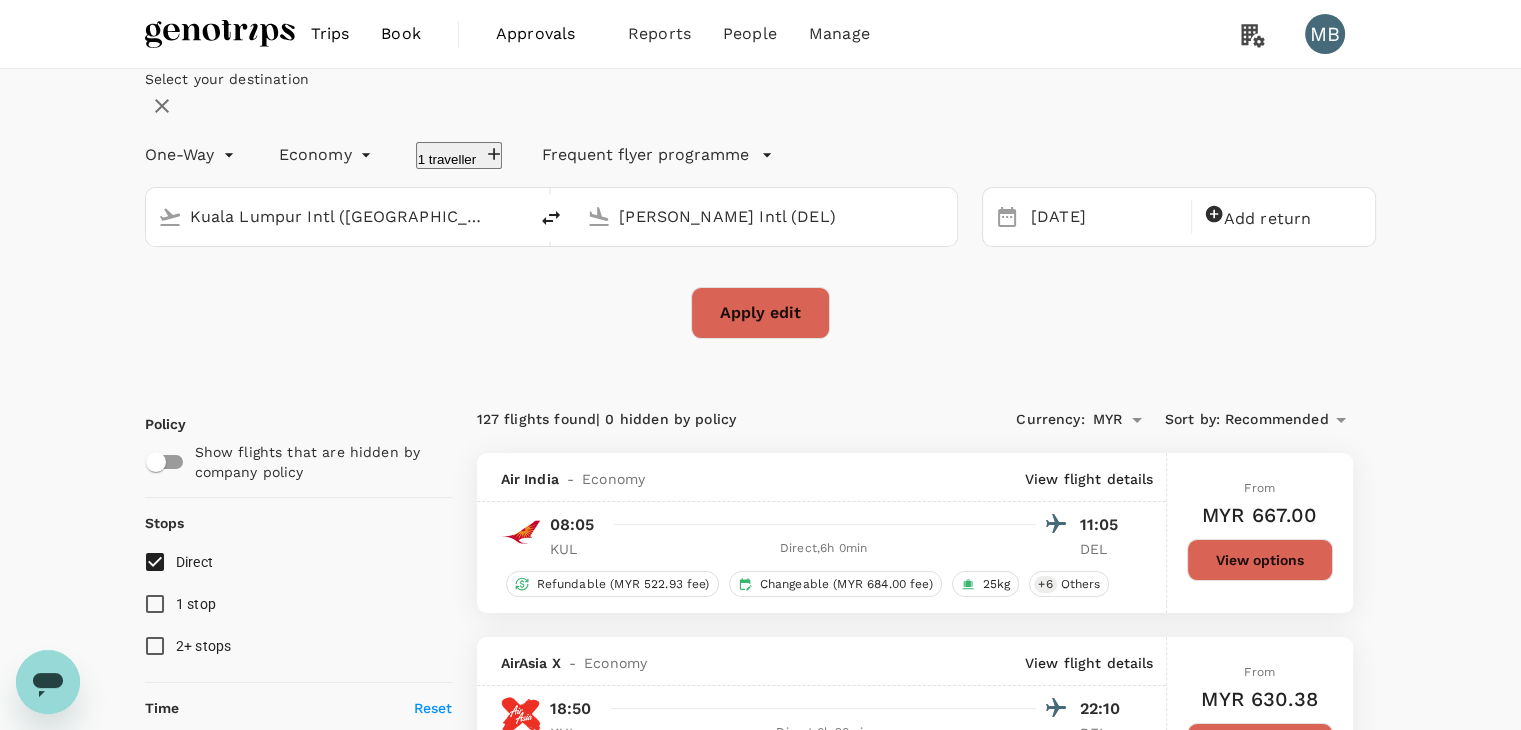 click on "[PERSON_NAME] Intl (DEL)" at bounding box center (767, 216) 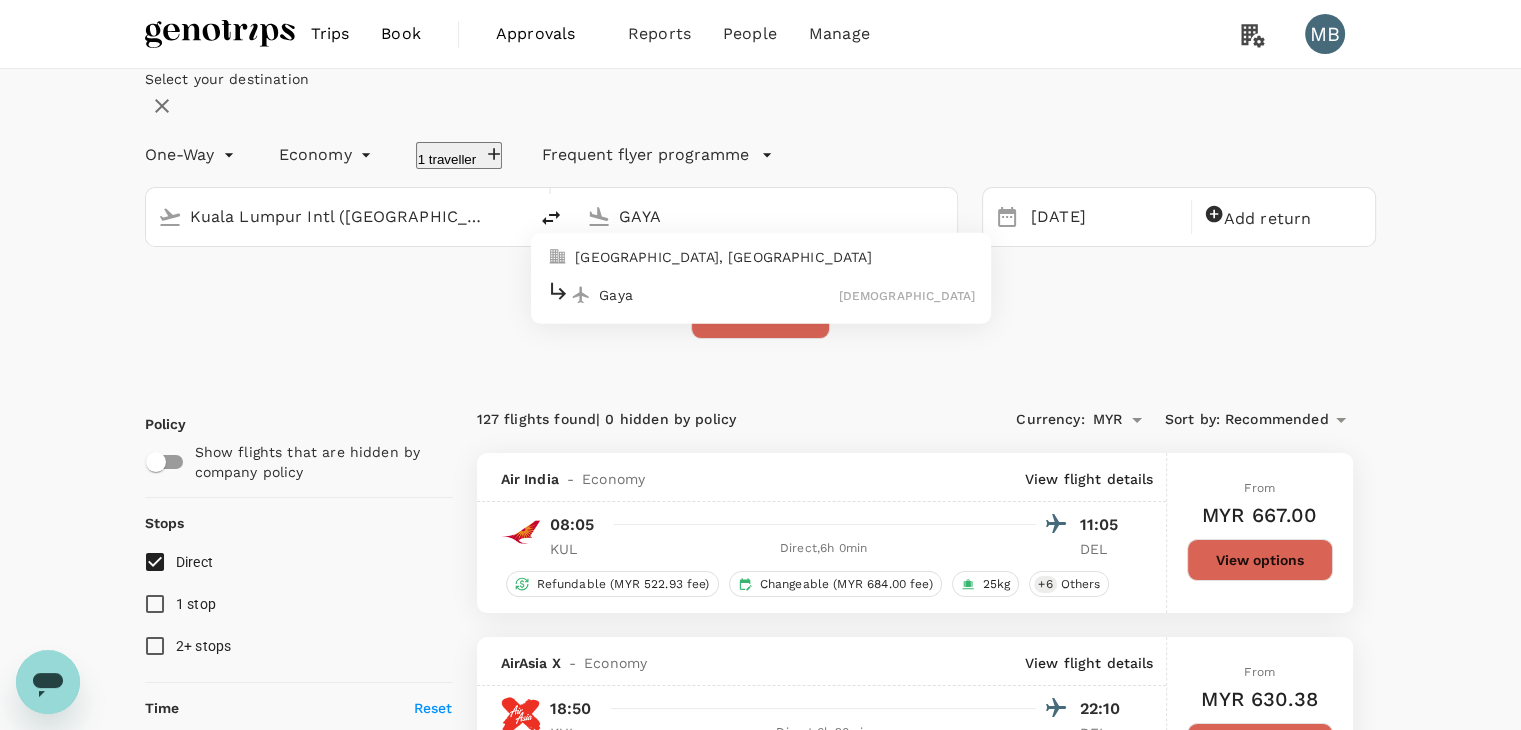 click on "Gaya" at bounding box center (718, 294) 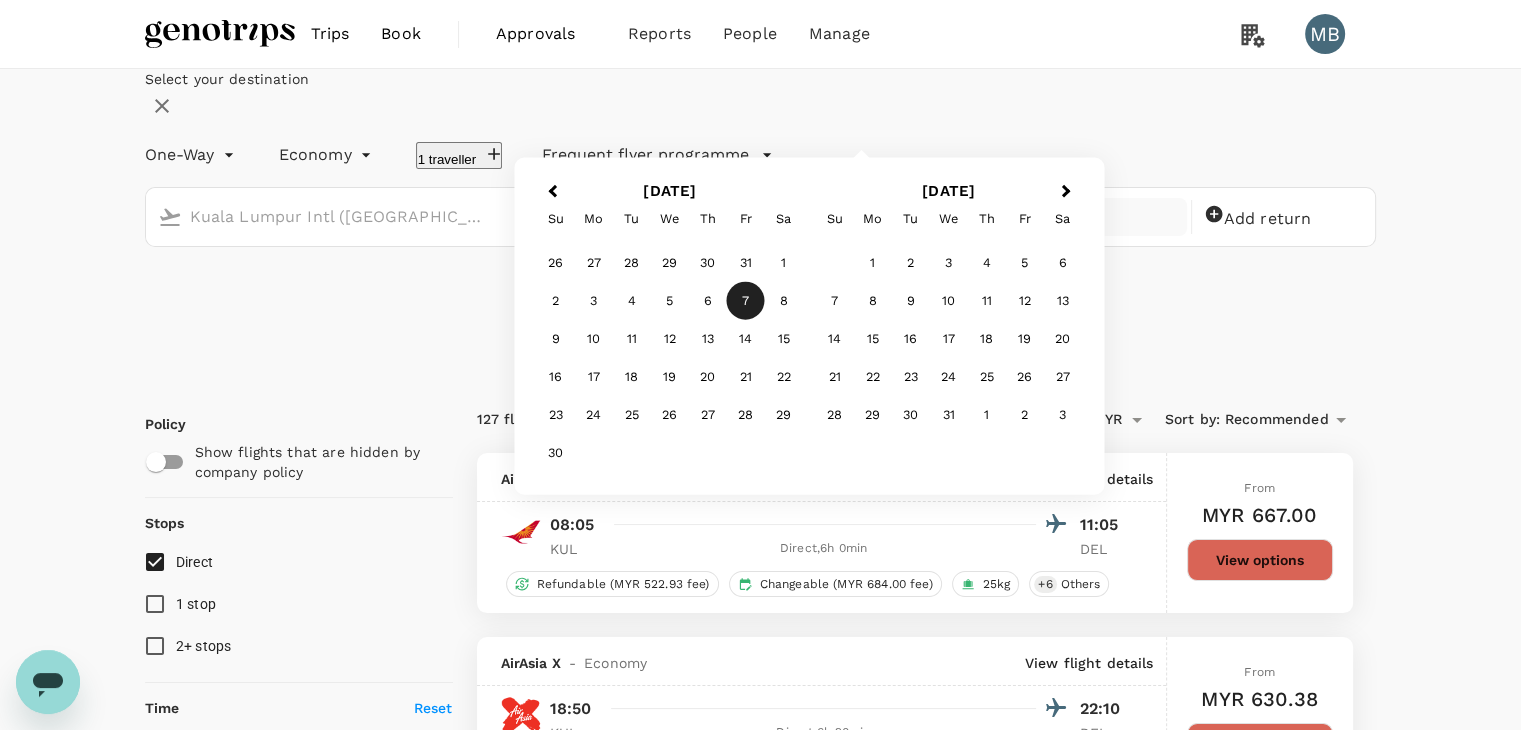 type on "Gaya ([DEMOGRAPHIC_DATA])" 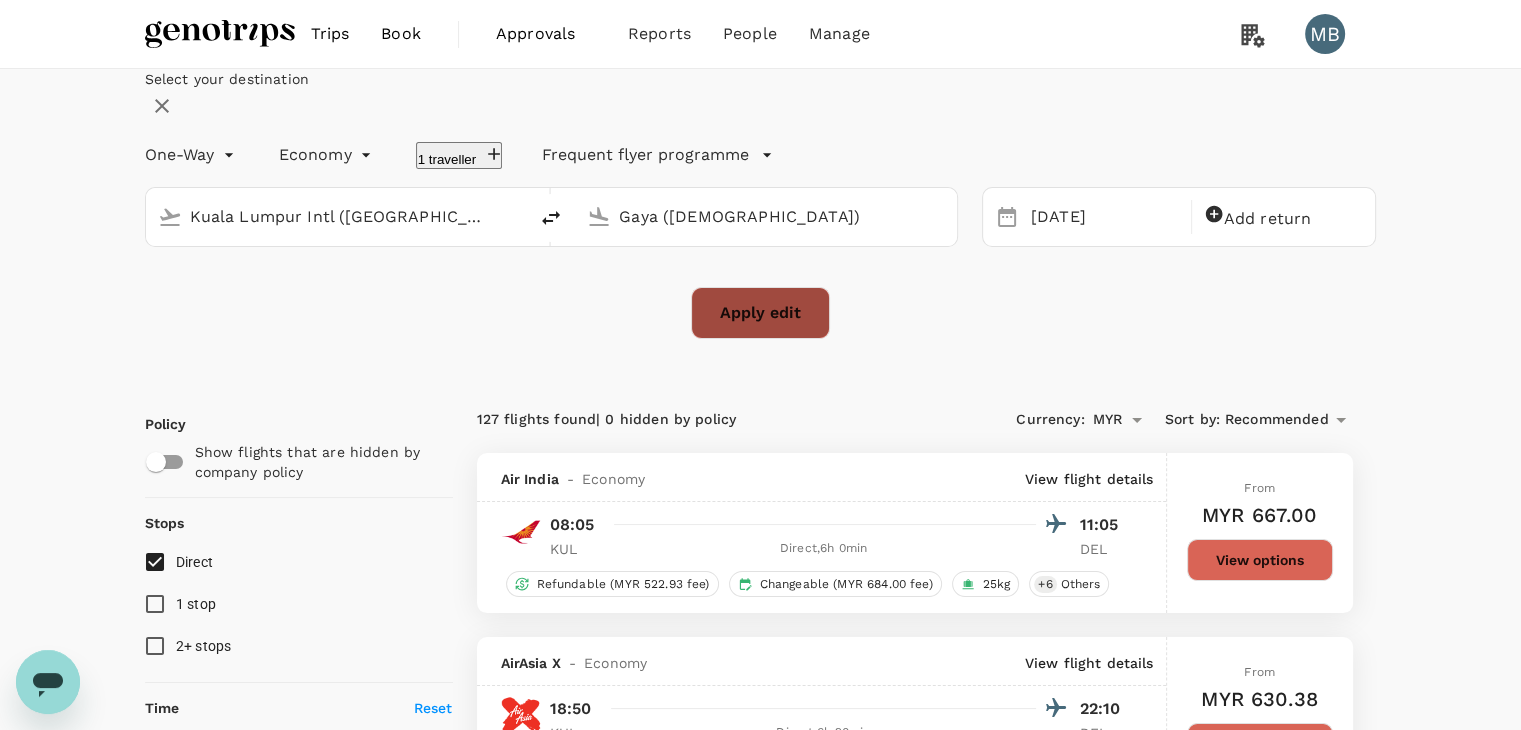 click on "Apply edit" at bounding box center (760, 313) 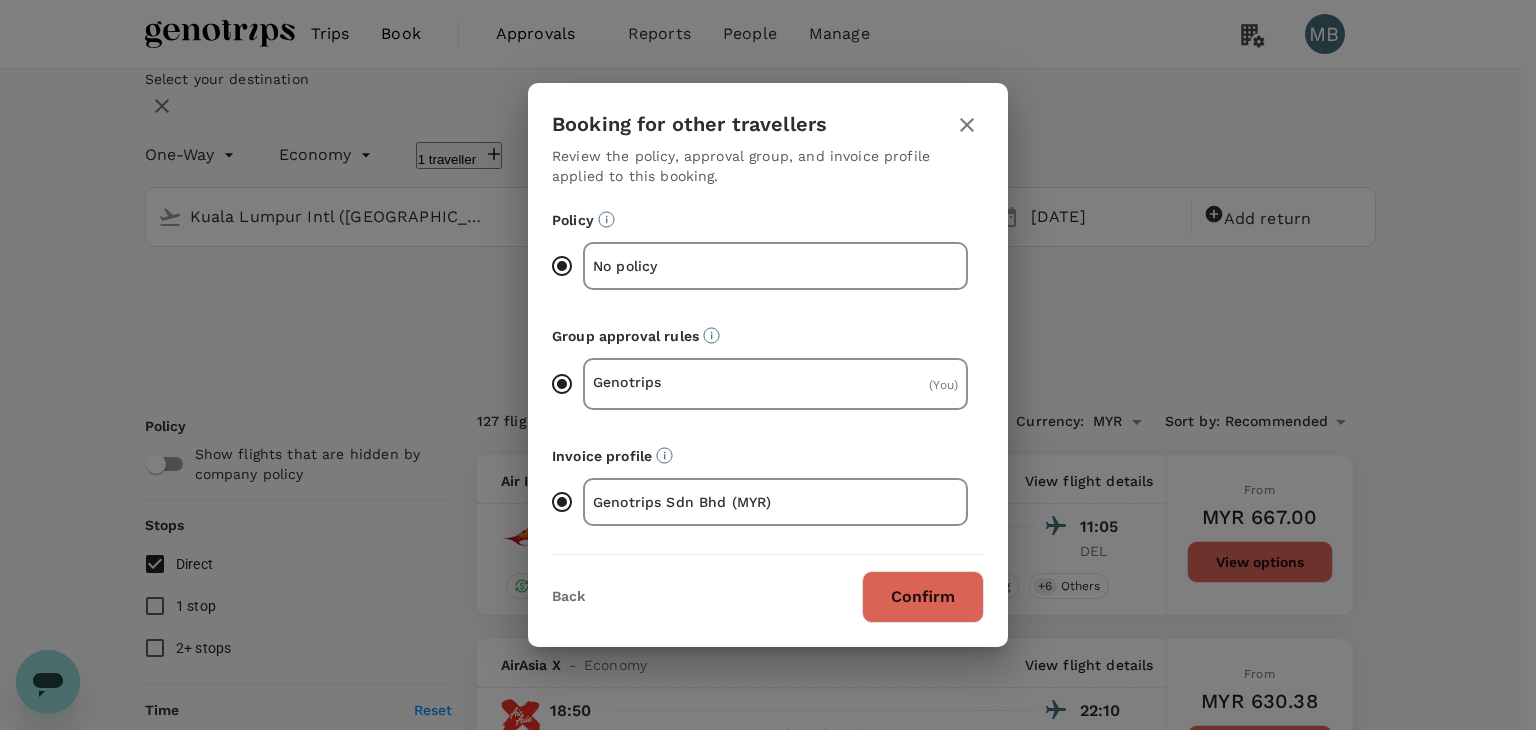 click on "Confirm" at bounding box center [923, 597] 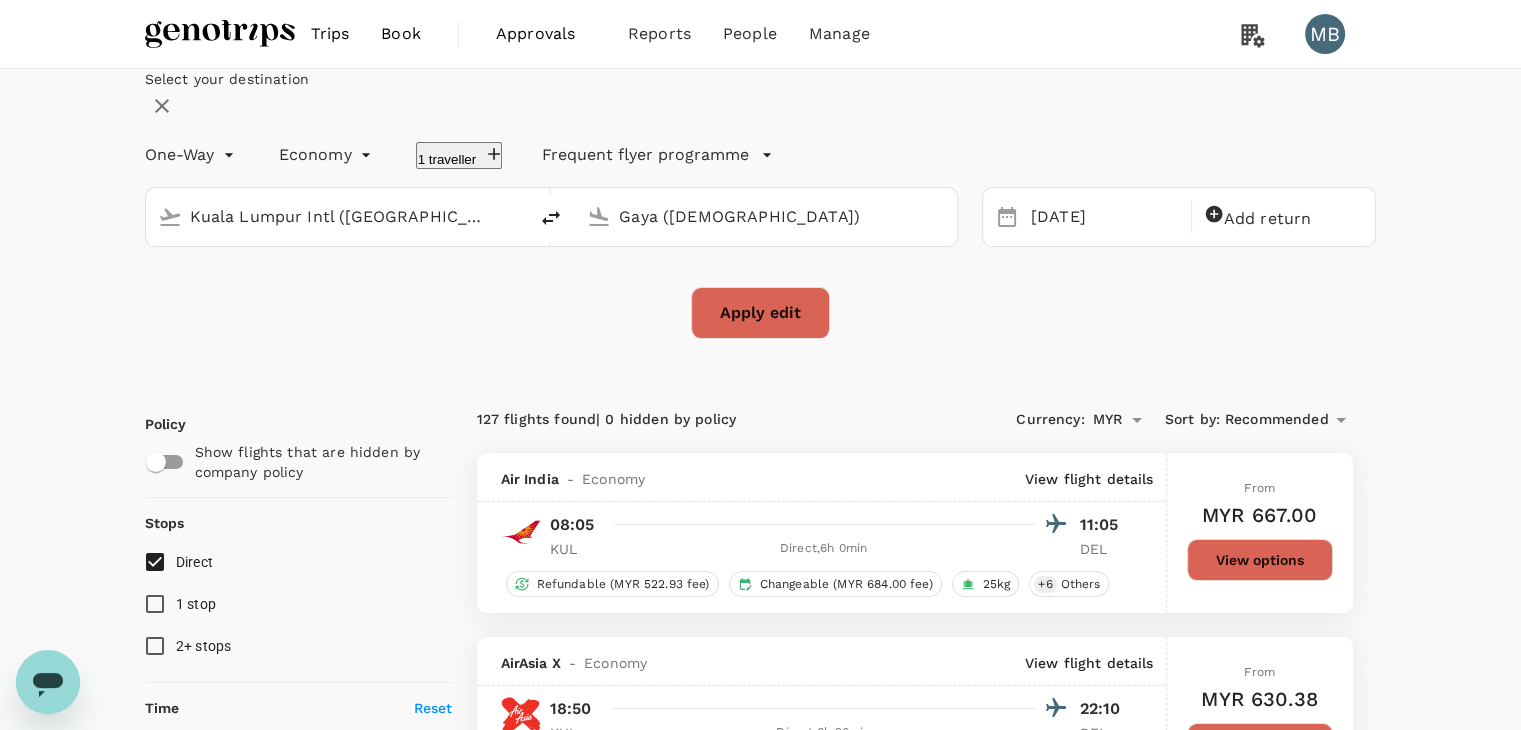 checkbox on "false" 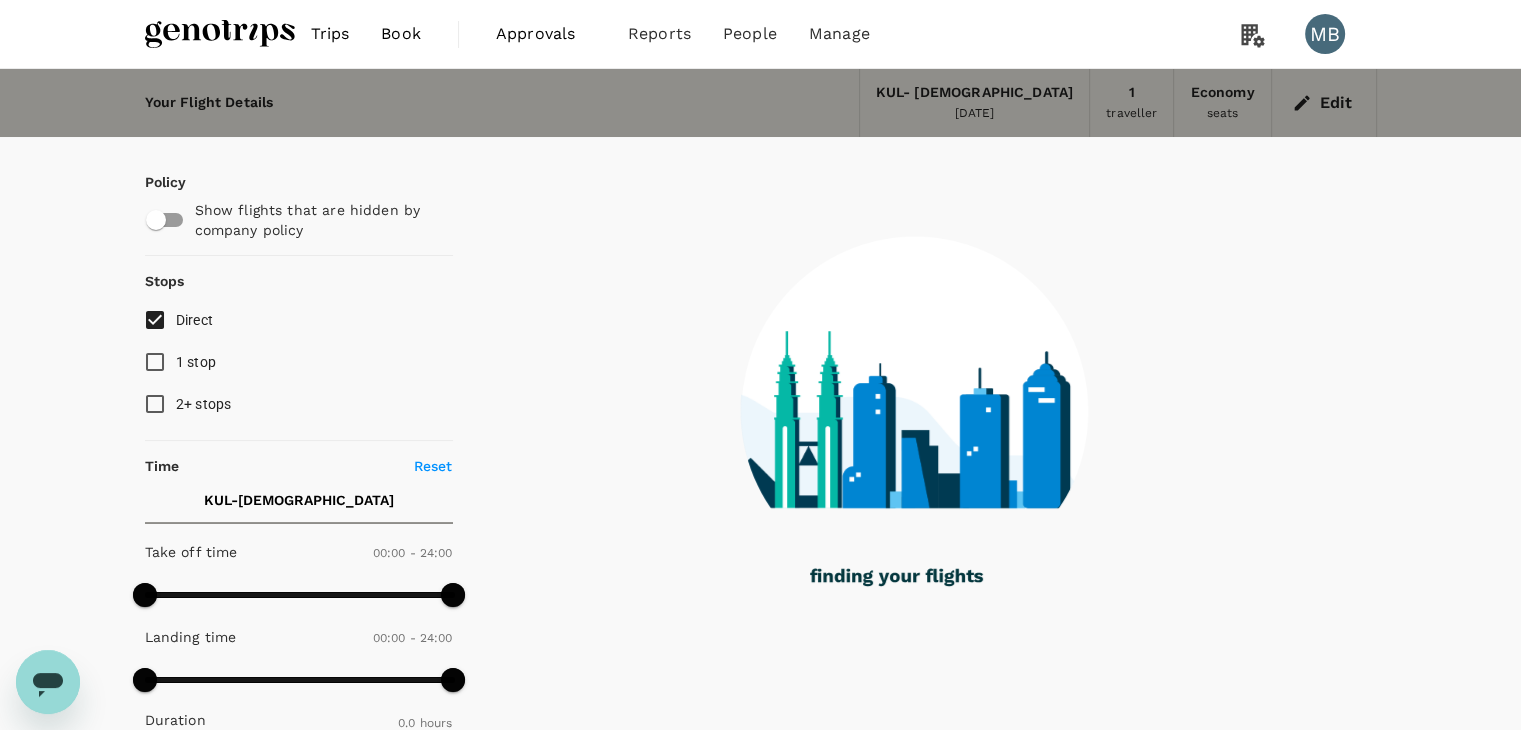 type on "1055" 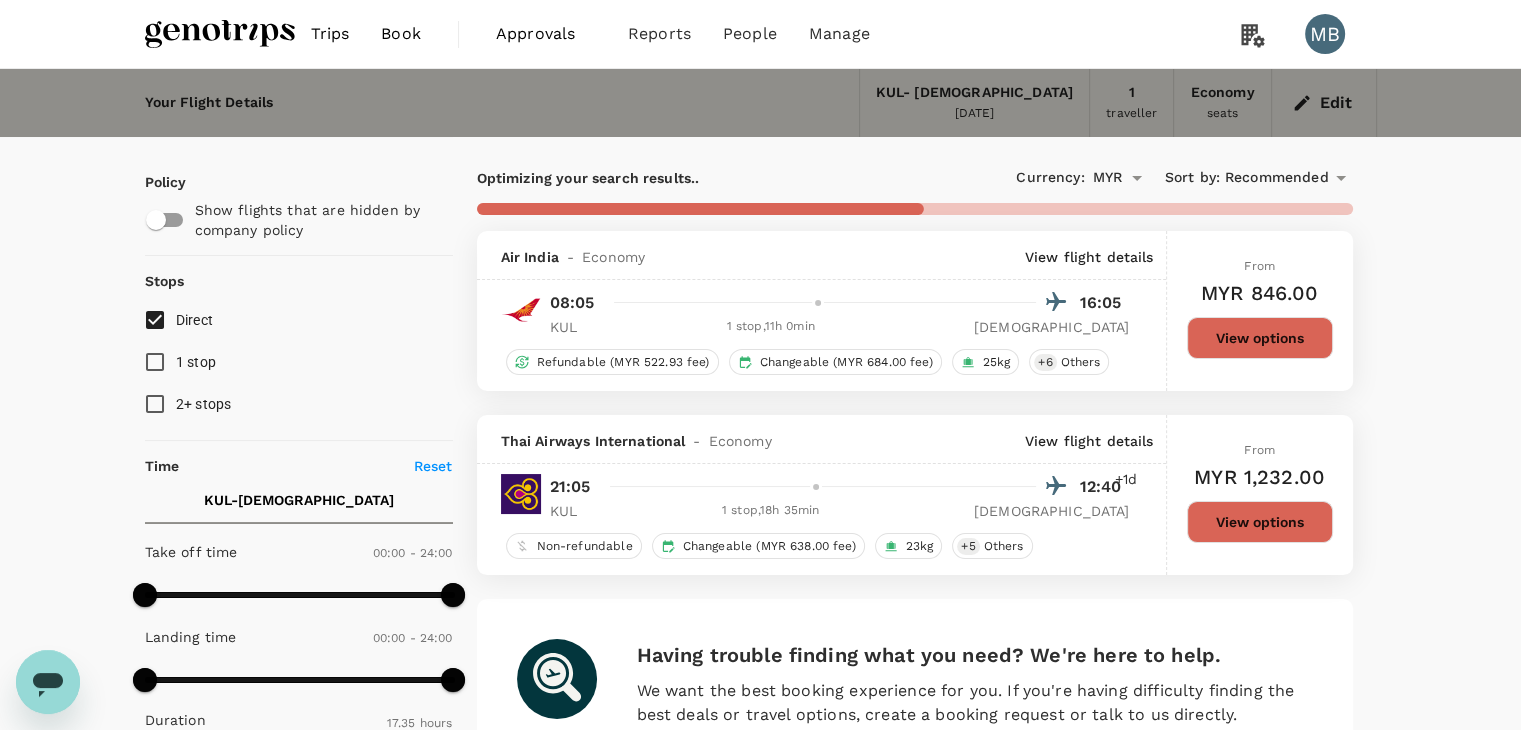 type on "2195" 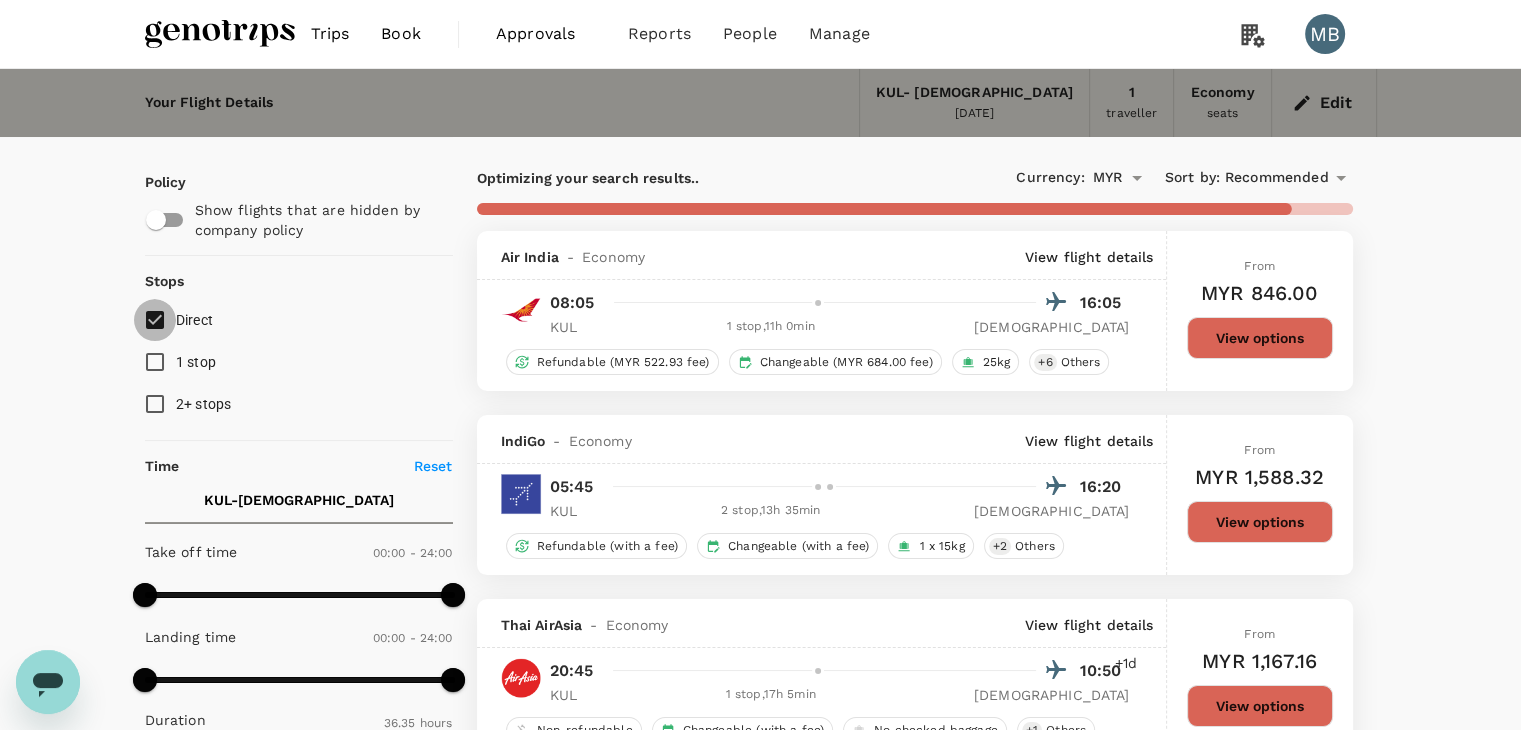 click on "Direct" at bounding box center (155, 320) 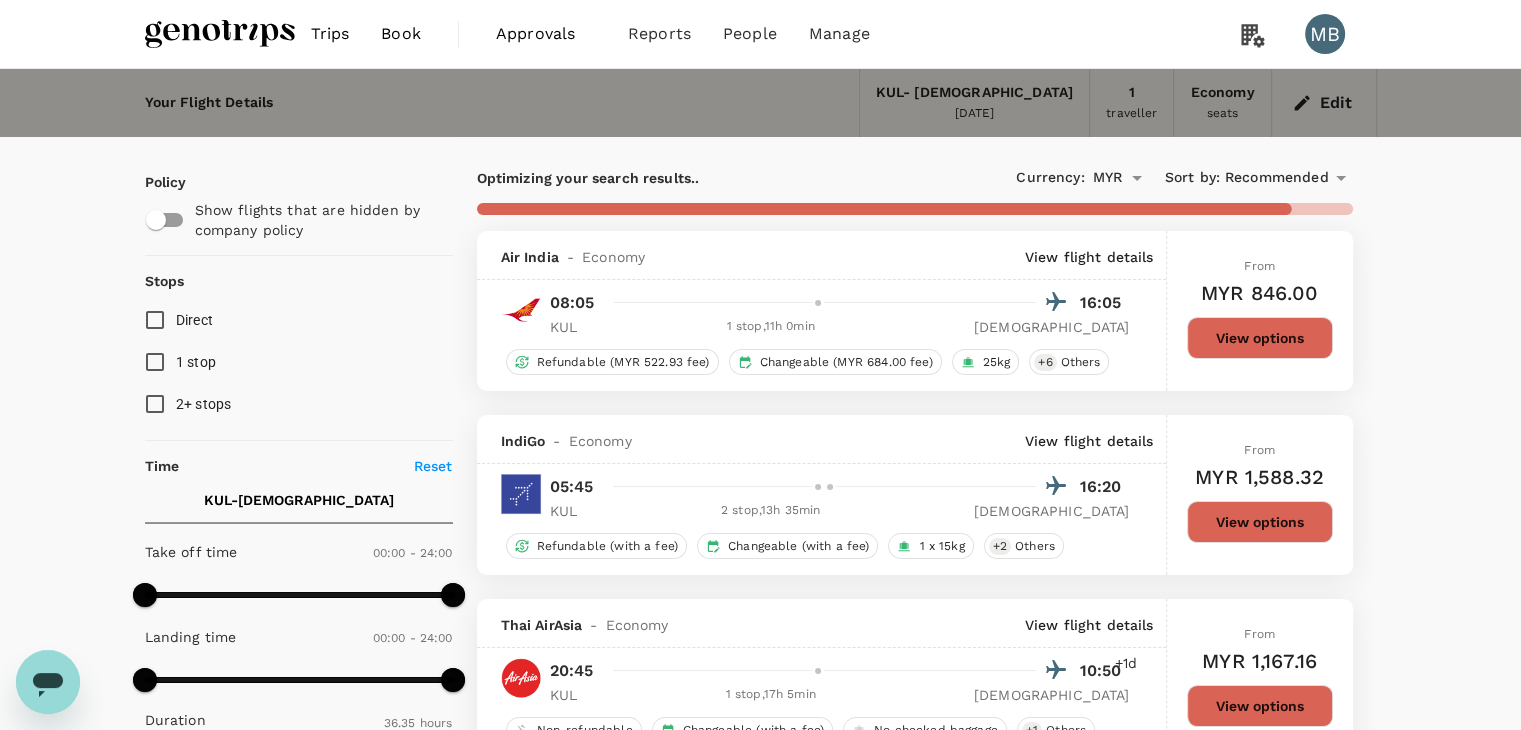 click on "1 stop" at bounding box center (155, 362) 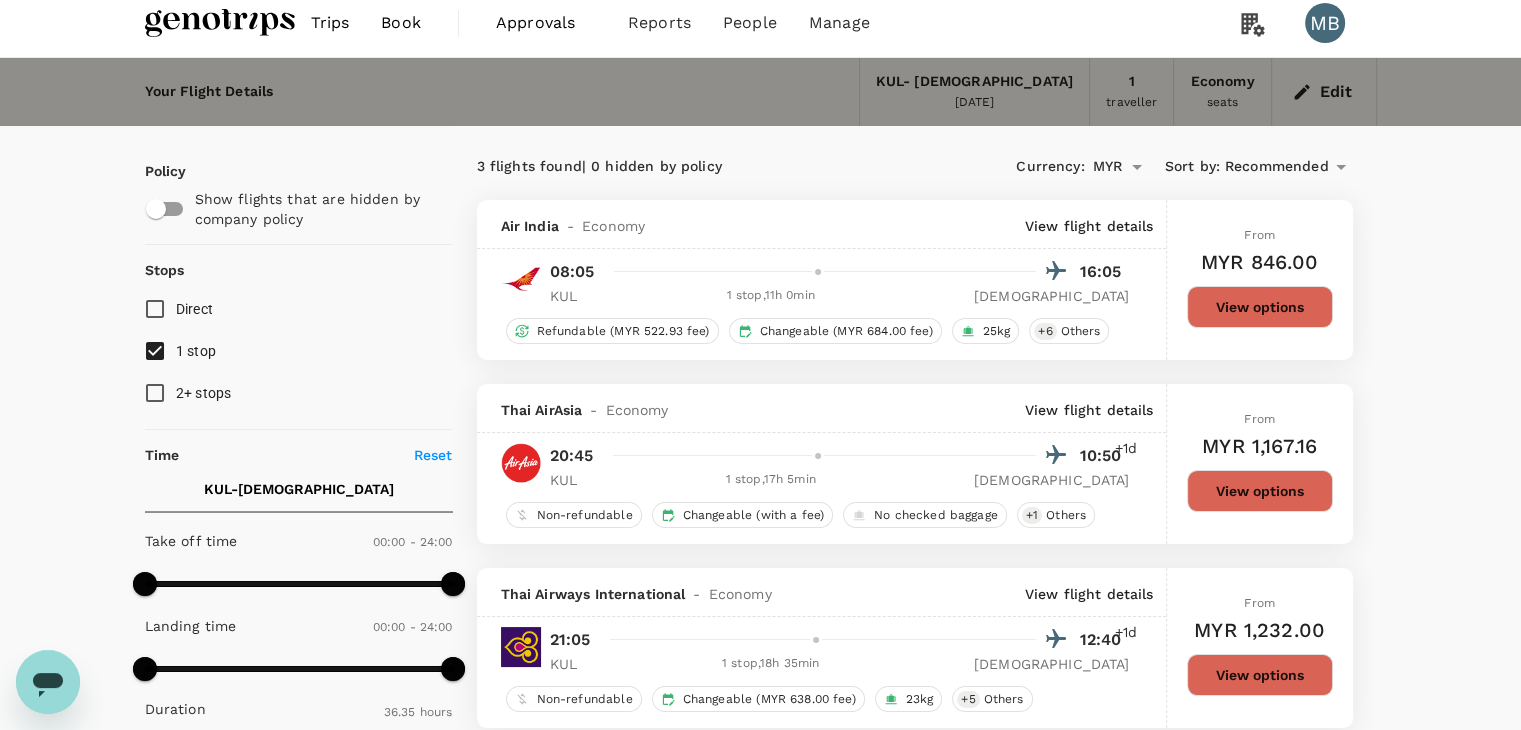 scroll, scrollTop: 0, scrollLeft: 0, axis: both 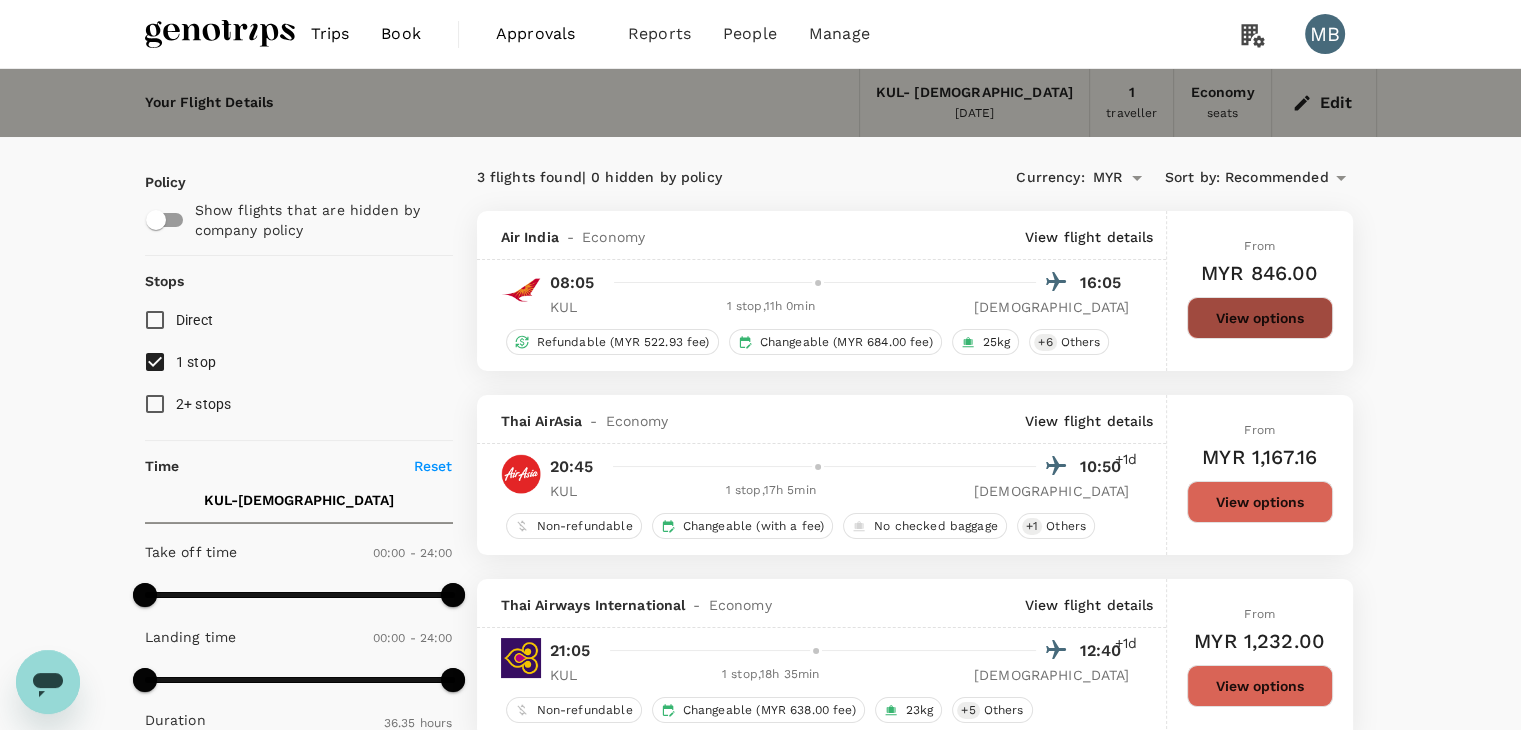 click on "View options" at bounding box center [1260, 318] 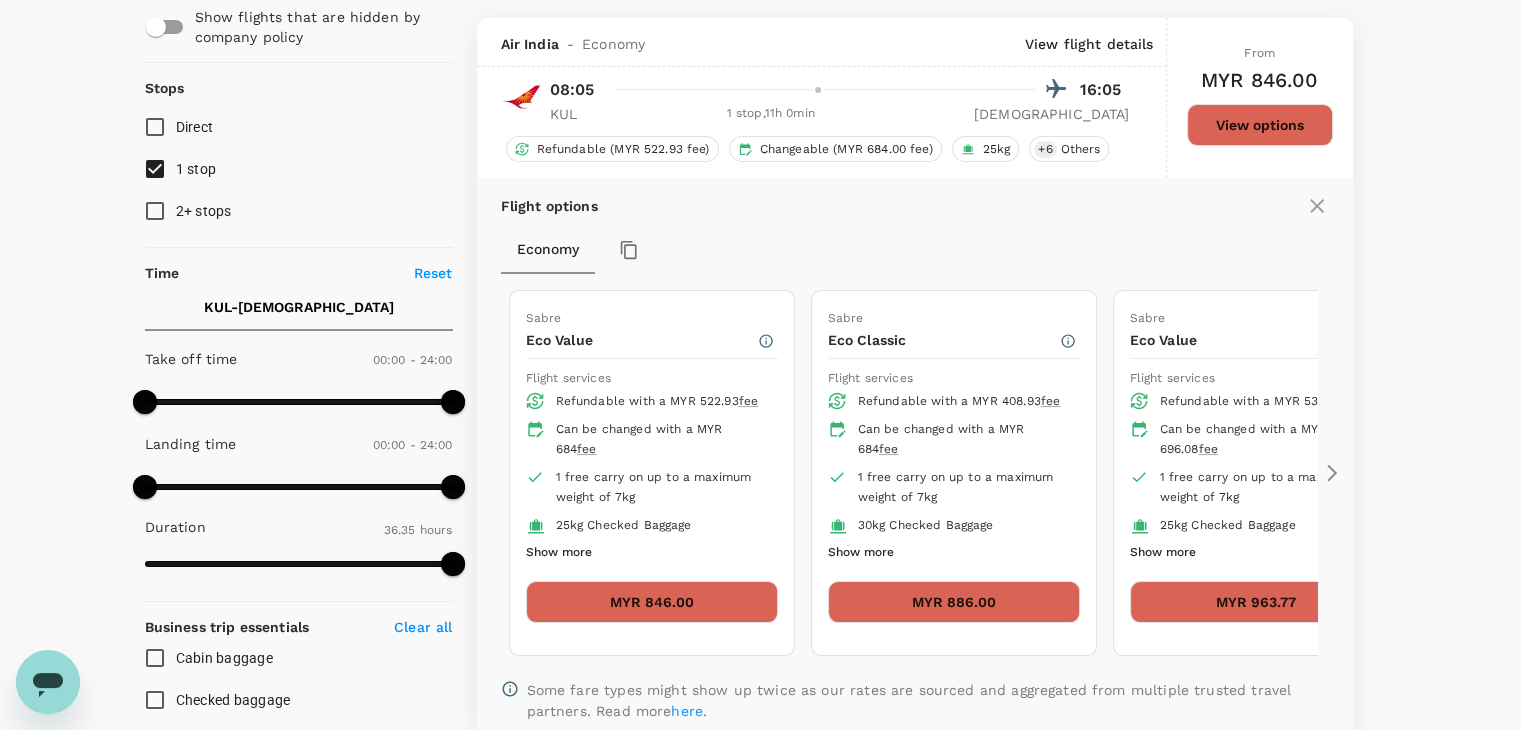 scroll, scrollTop: 211, scrollLeft: 0, axis: vertical 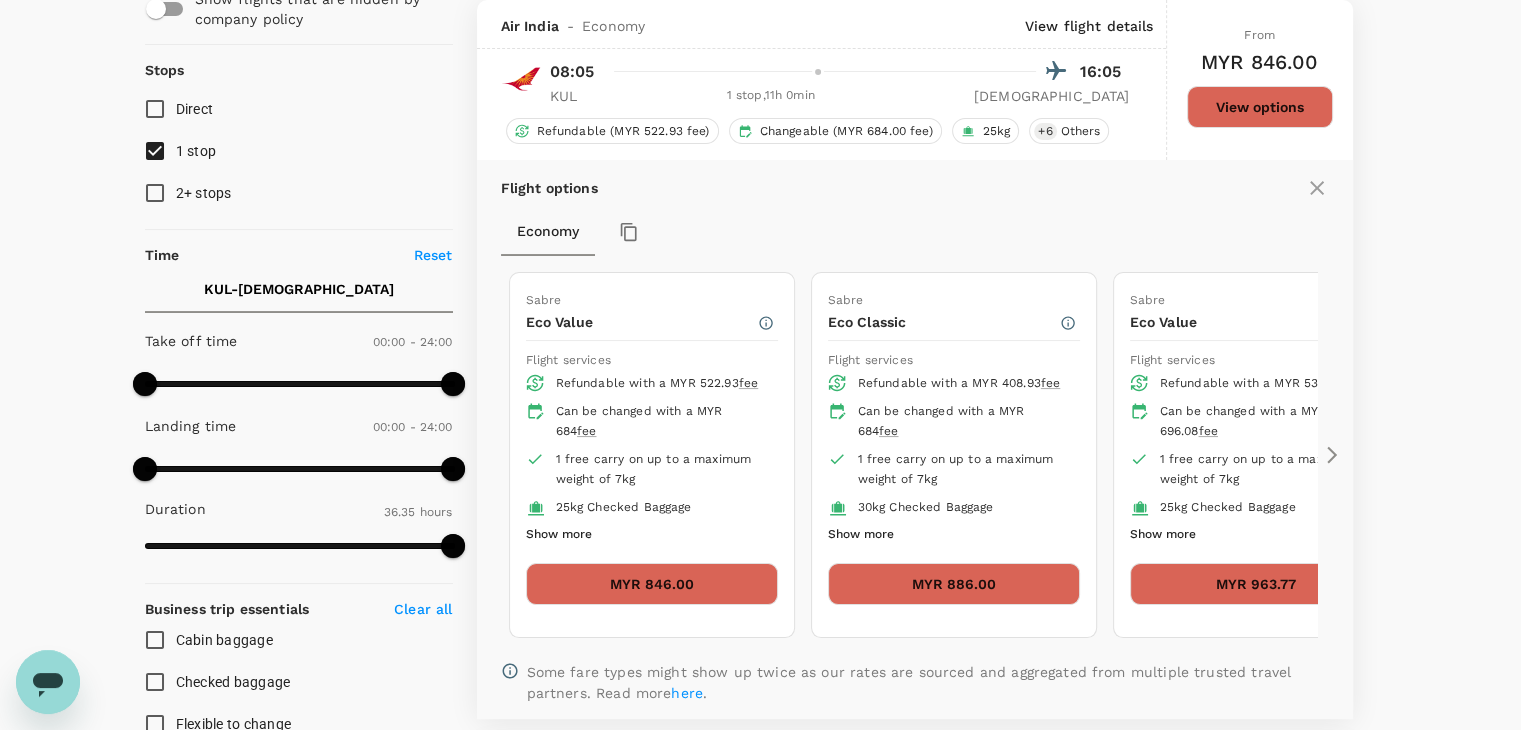 click 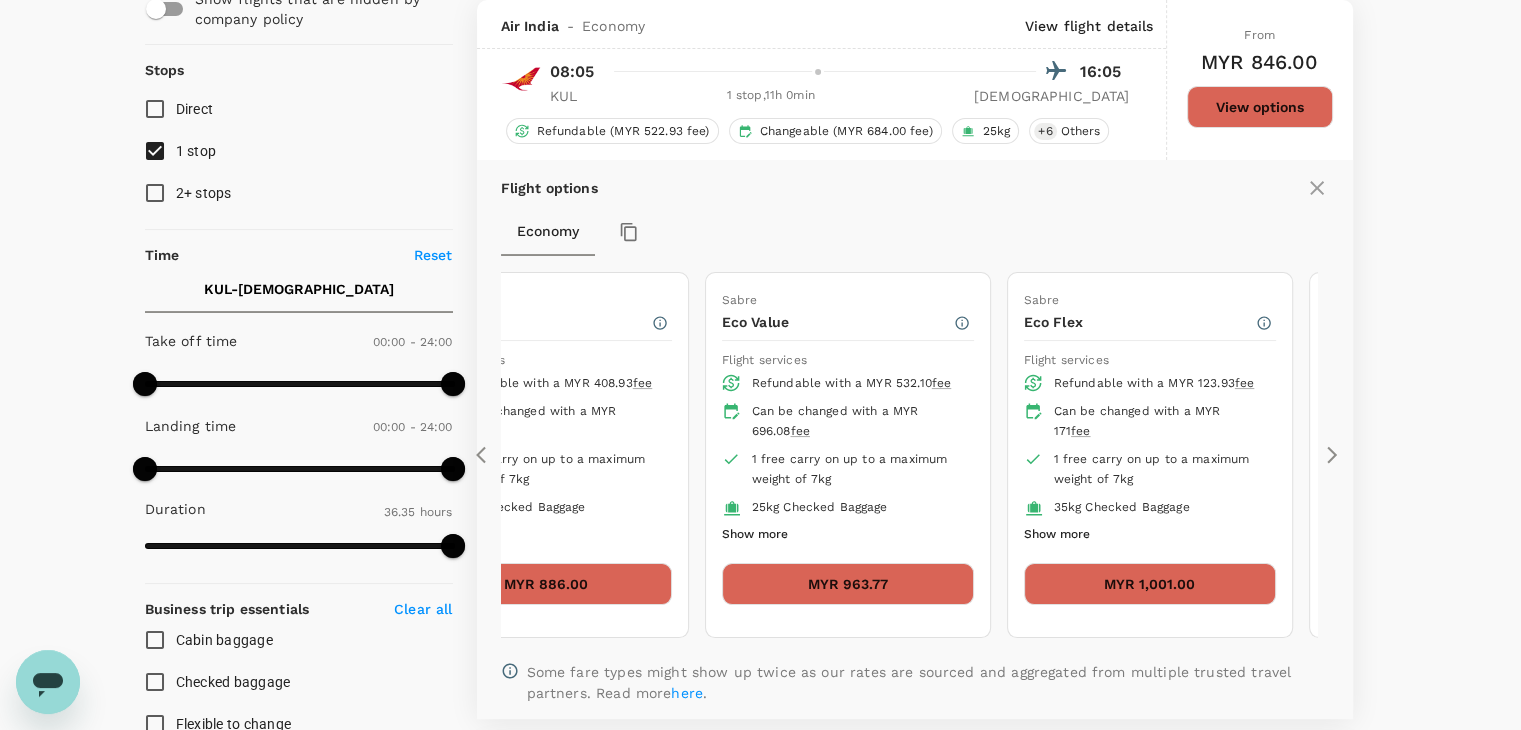 click 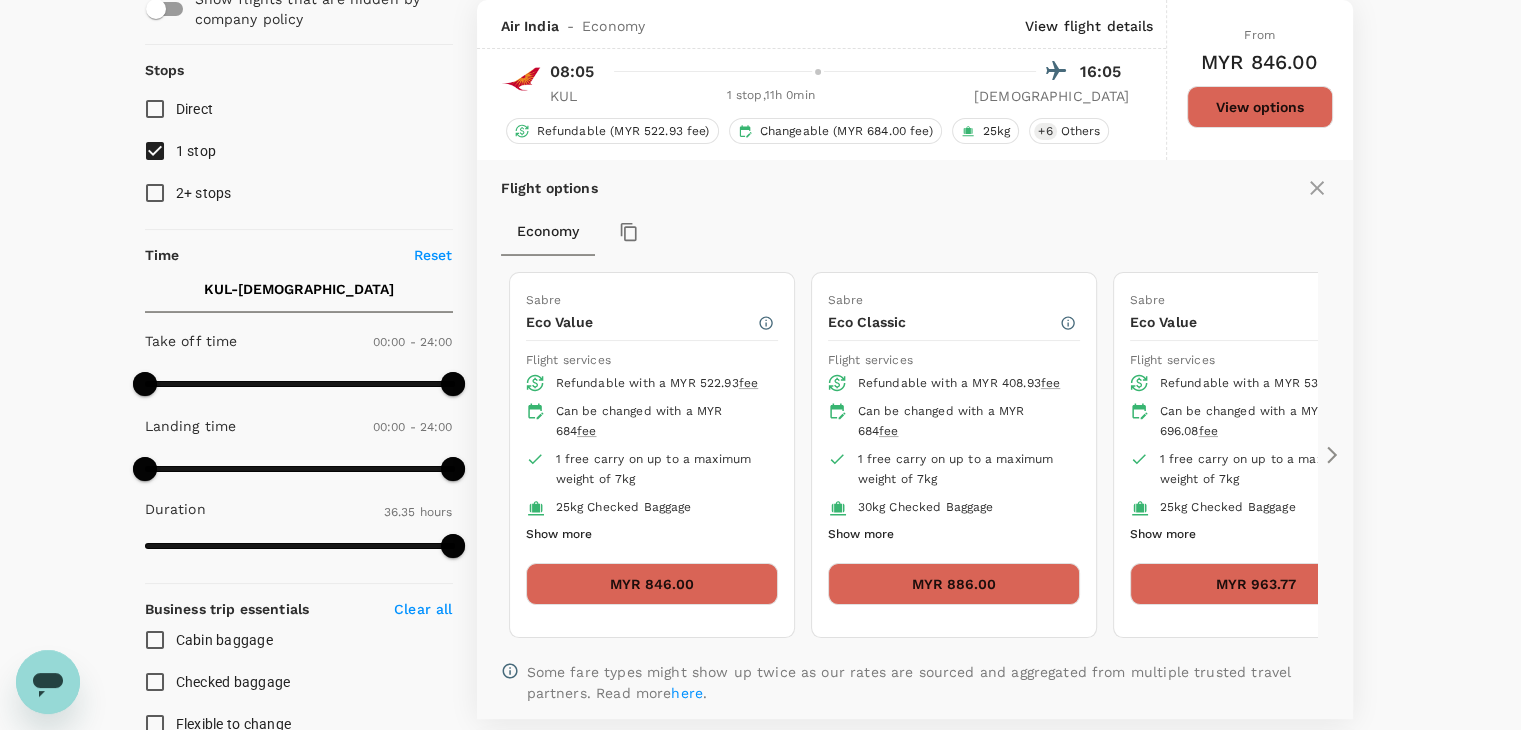 click 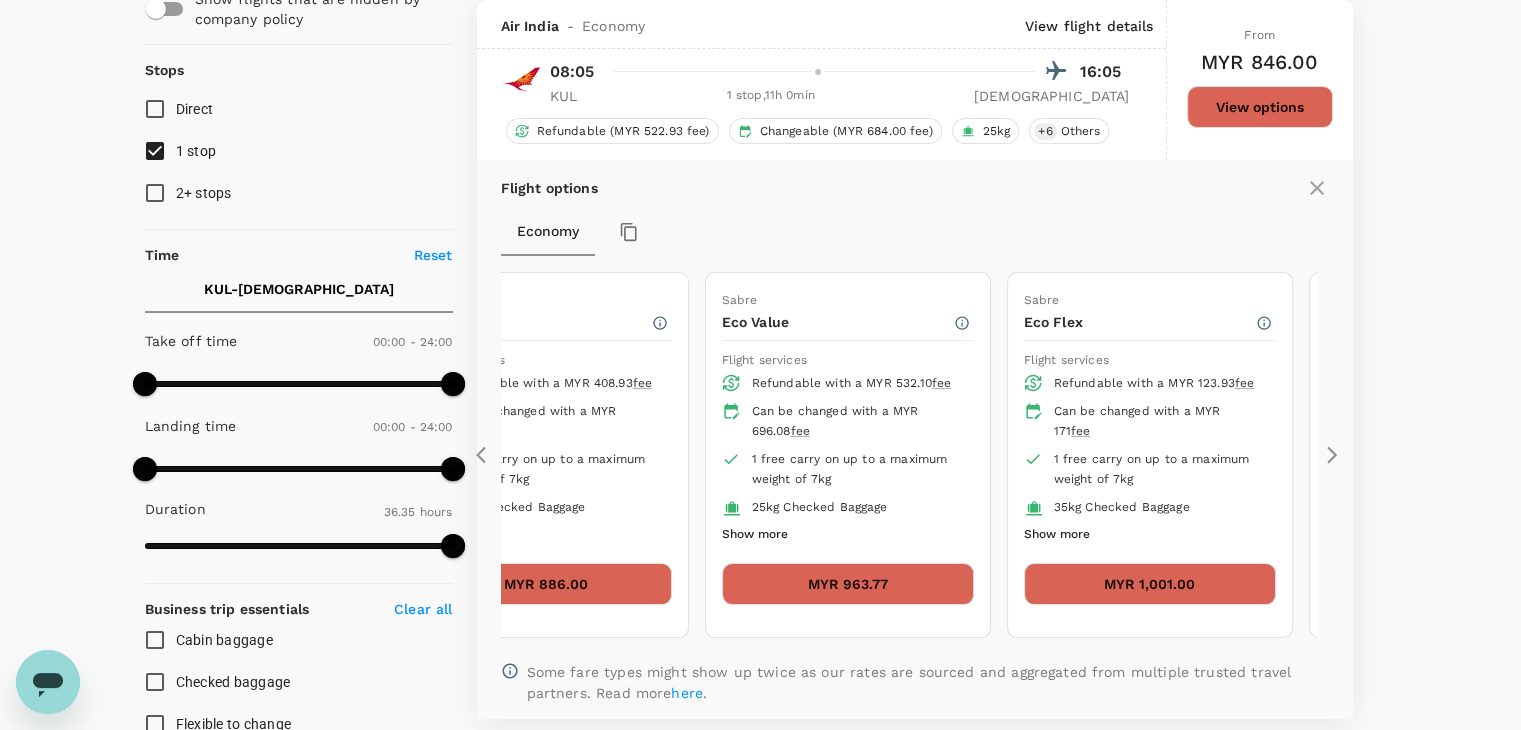 click 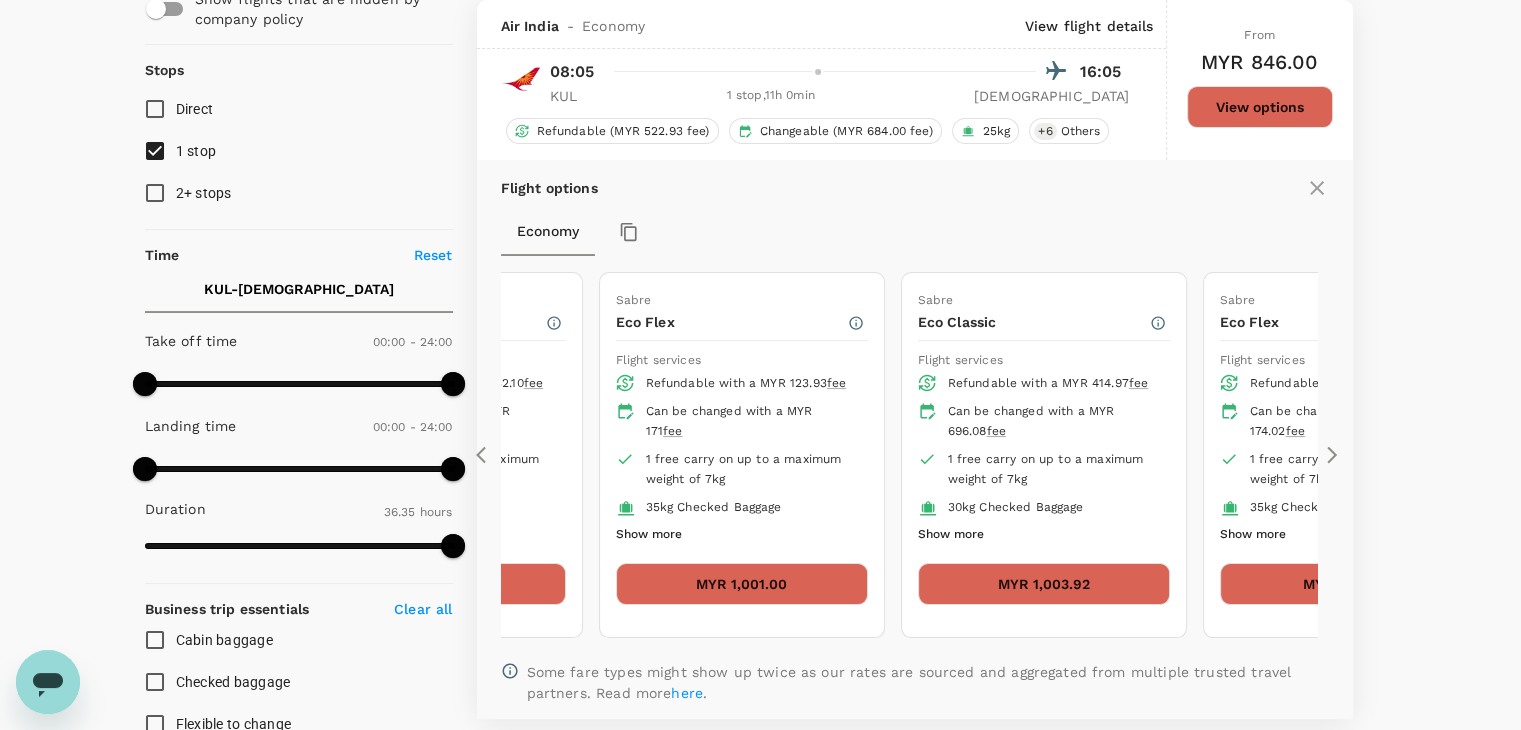 click on "3   flights found  |   0   hidden by policy Currency :  MYR Sort by :  Recommended Air India     - Economy   View flight details 08:05 16:05 KUL 1 stop ,  11h 0min [DEMOGRAPHIC_DATA] Refundable (MYR 522.93 fee) Changeable (MYR 684.00 fee) 25kg + 6 Others From MYR 846.00 View options Flight options Economy Sabre Eco Value Flight services Refundable with a MYR 522.93  fee Can be changed with a MYR 684  fee 1 free carry on up to a maximum weight of 7kg 25kg Checked Baggage Show more MYR 846.00 Sabre Eco Classic Flight services Refundable with a MYR 408.93  fee Can be changed with a MYR 684  fee 1 free carry on up to a maximum weight of 7kg 30kg Checked Baggage Show more MYR 886.00 Sabre Eco Value Flight services Refundable with a MYR 532.10  fee Can be changed with a MYR 696.08  fee 1 free carry on up to a maximum weight of 7kg 25kg Checked Baggage Show more MYR 963.77 Sabre Eco Flex Flight services Refundable with a MYR 123.93  fee Can be changed with a MYR 171  fee 1 free carry on up to a maximum weight of 7kg Show more fee" at bounding box center [915, 667] 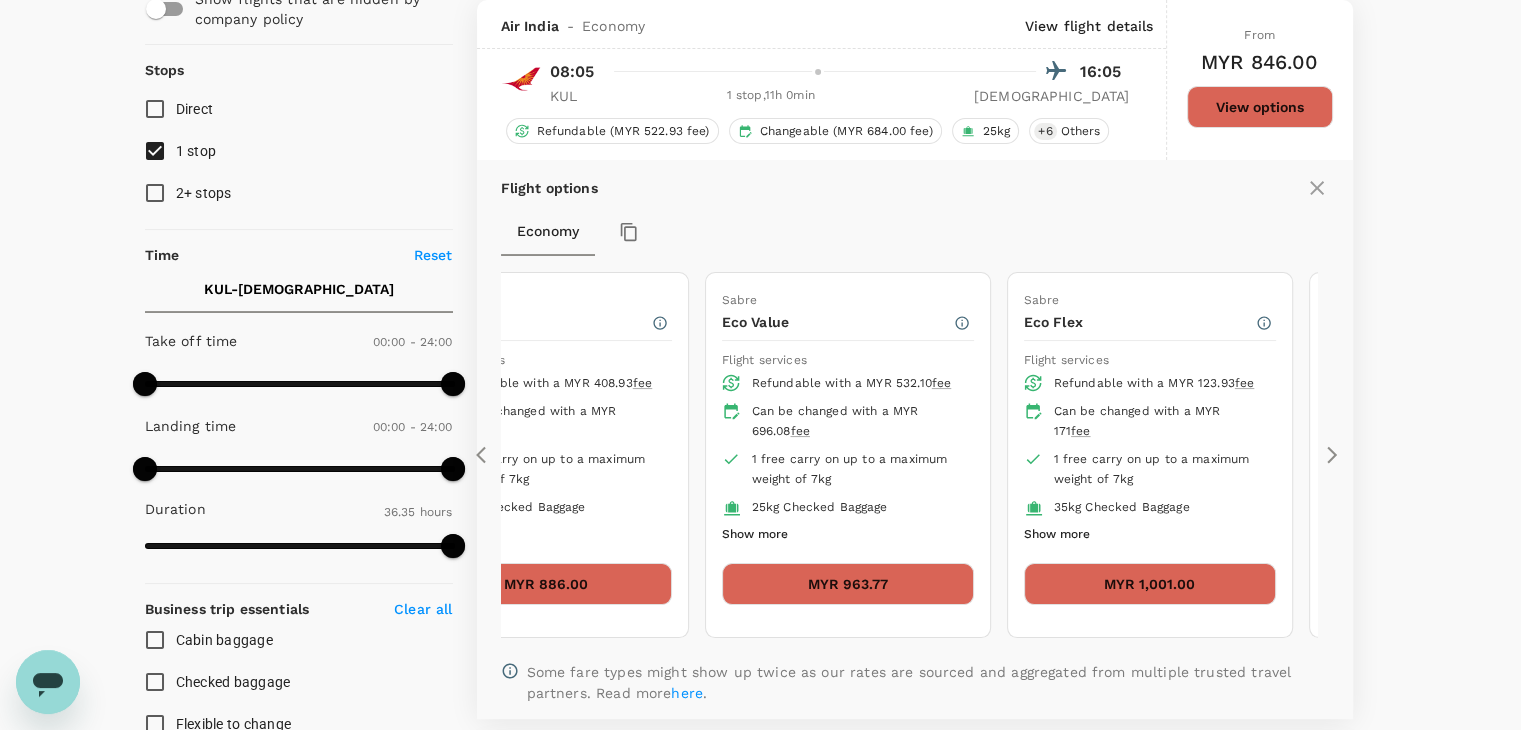 click 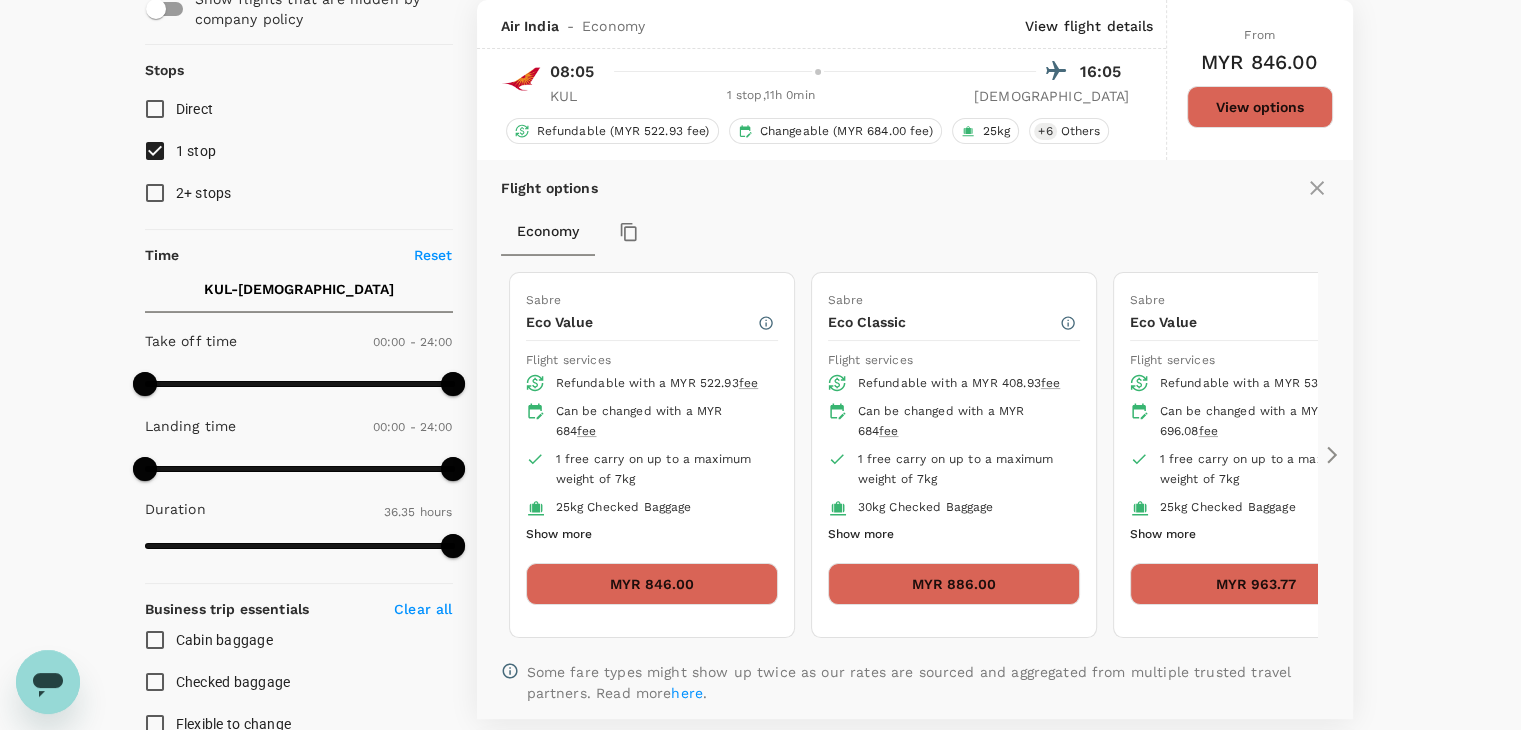 click 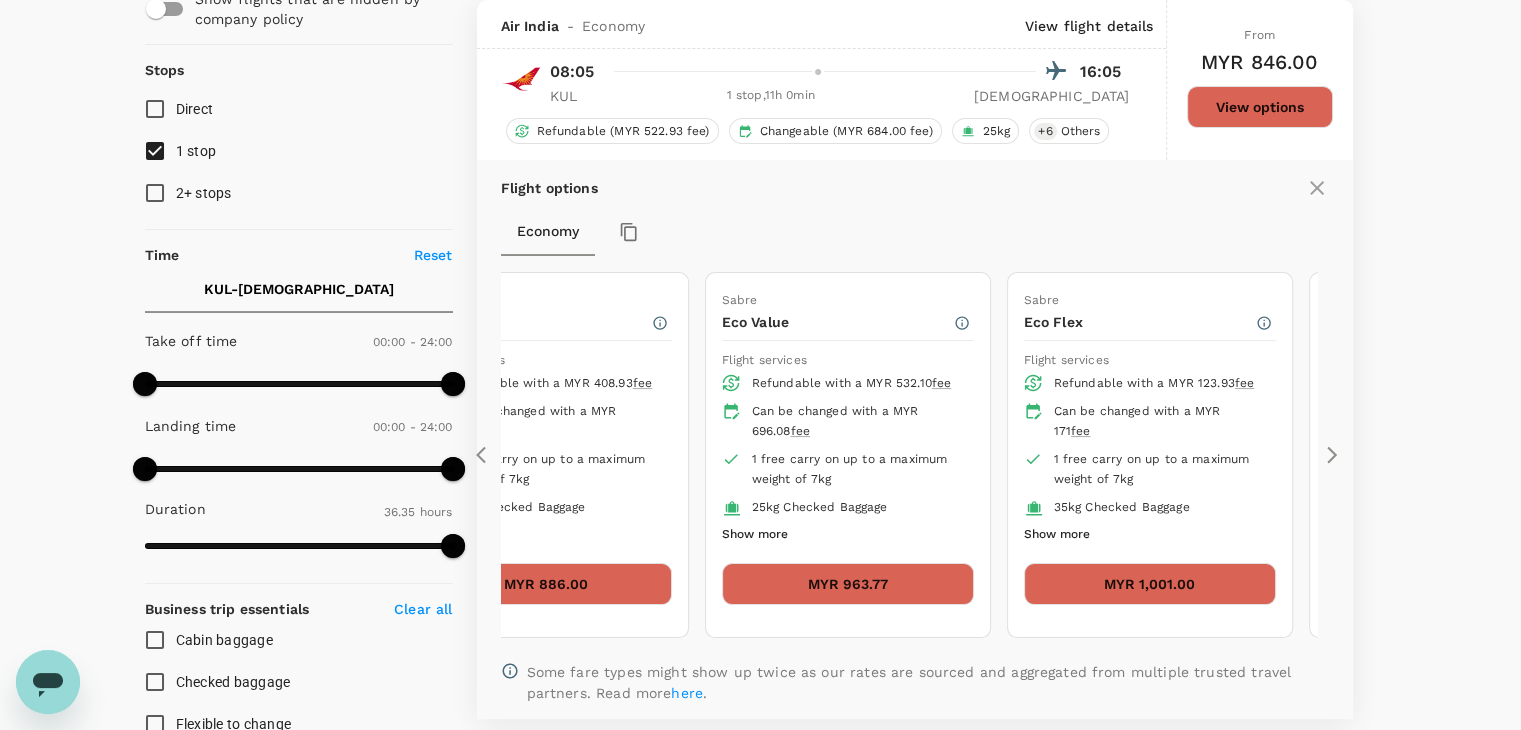 click 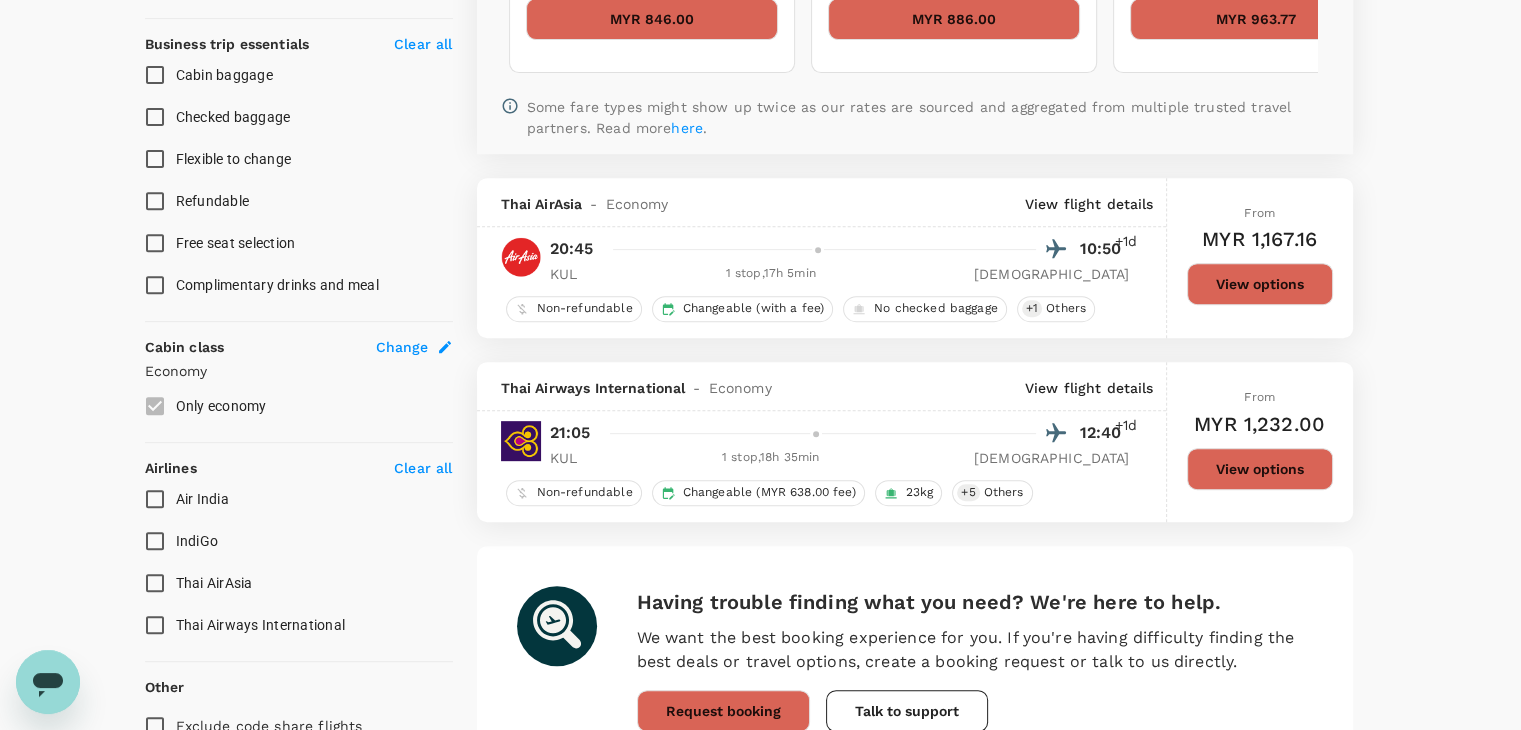 scroll, scrollTop: 811, scrollLeft: 0, axis: vertical 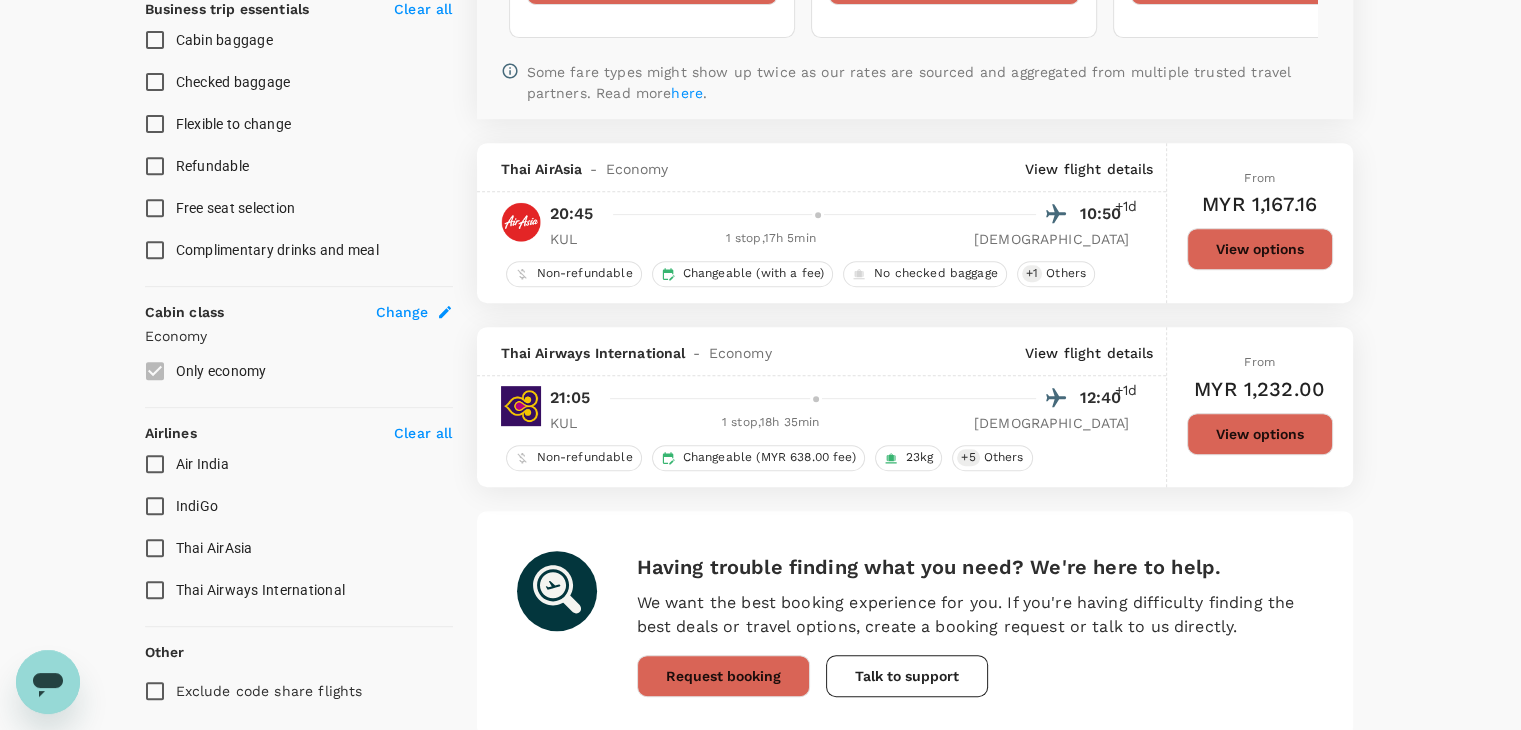 click on "View options" at bounding box center (1260, 249) 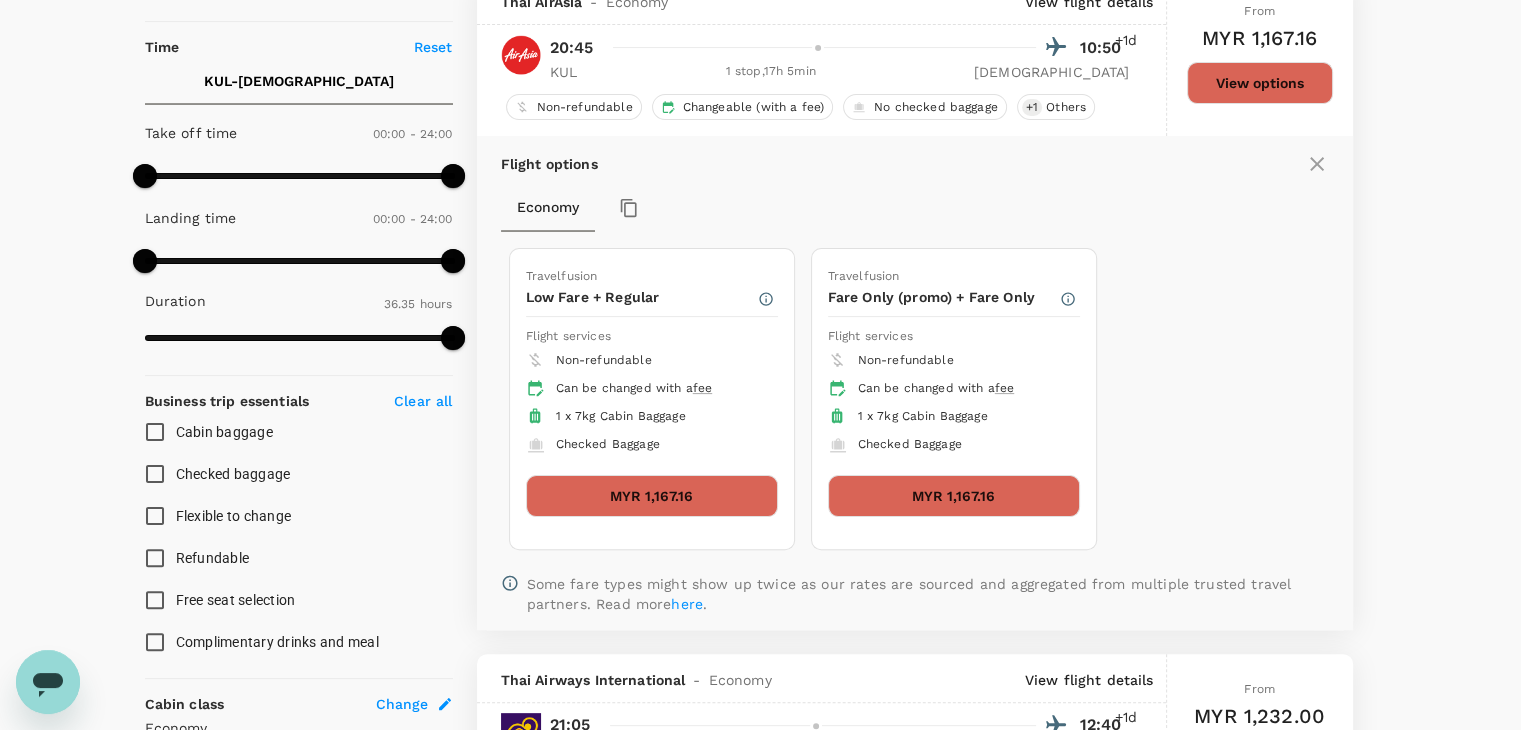 scroll, scrollTop: 395, scrollLeft: 0, axis: vertical 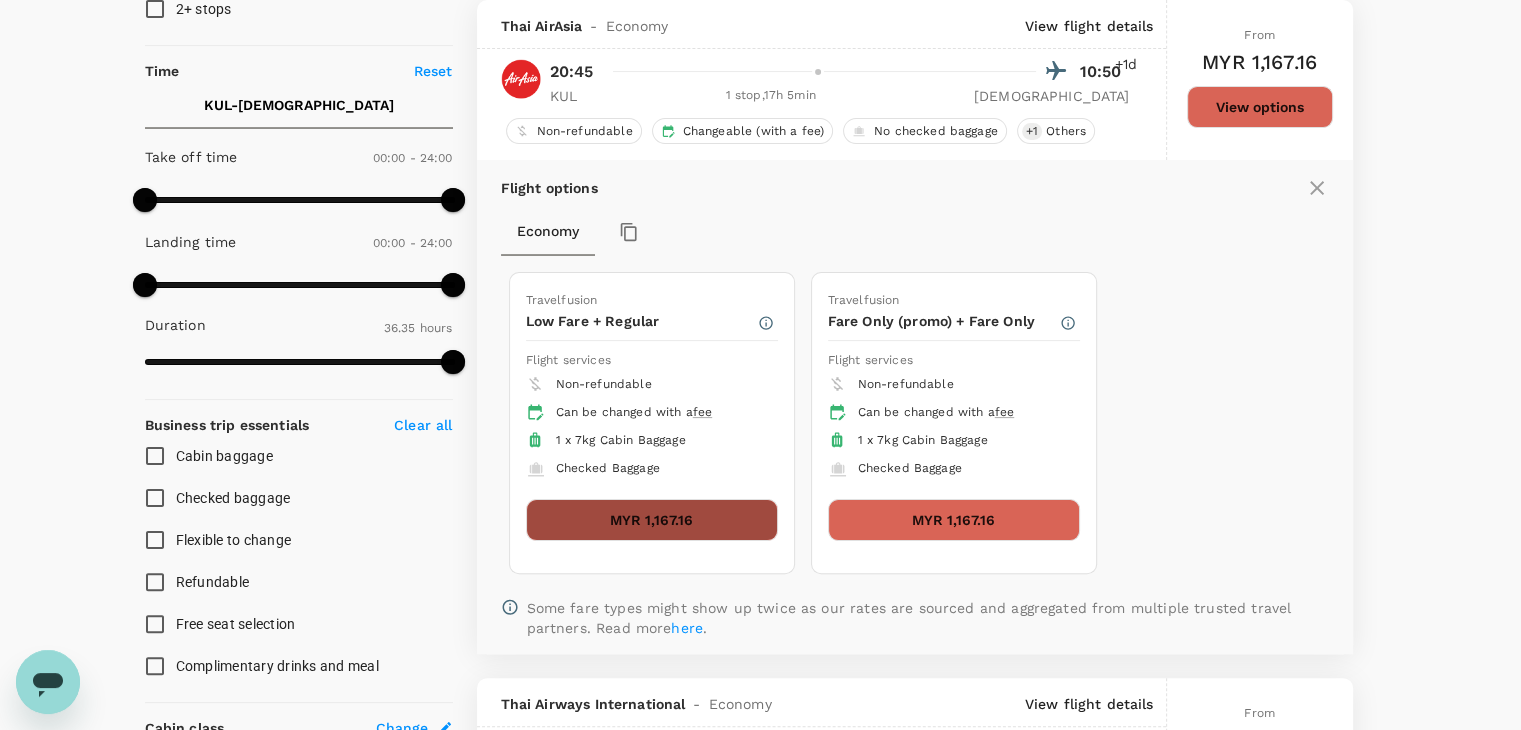 click on "MYR 1,167.16" at bounding box center [652, 520] 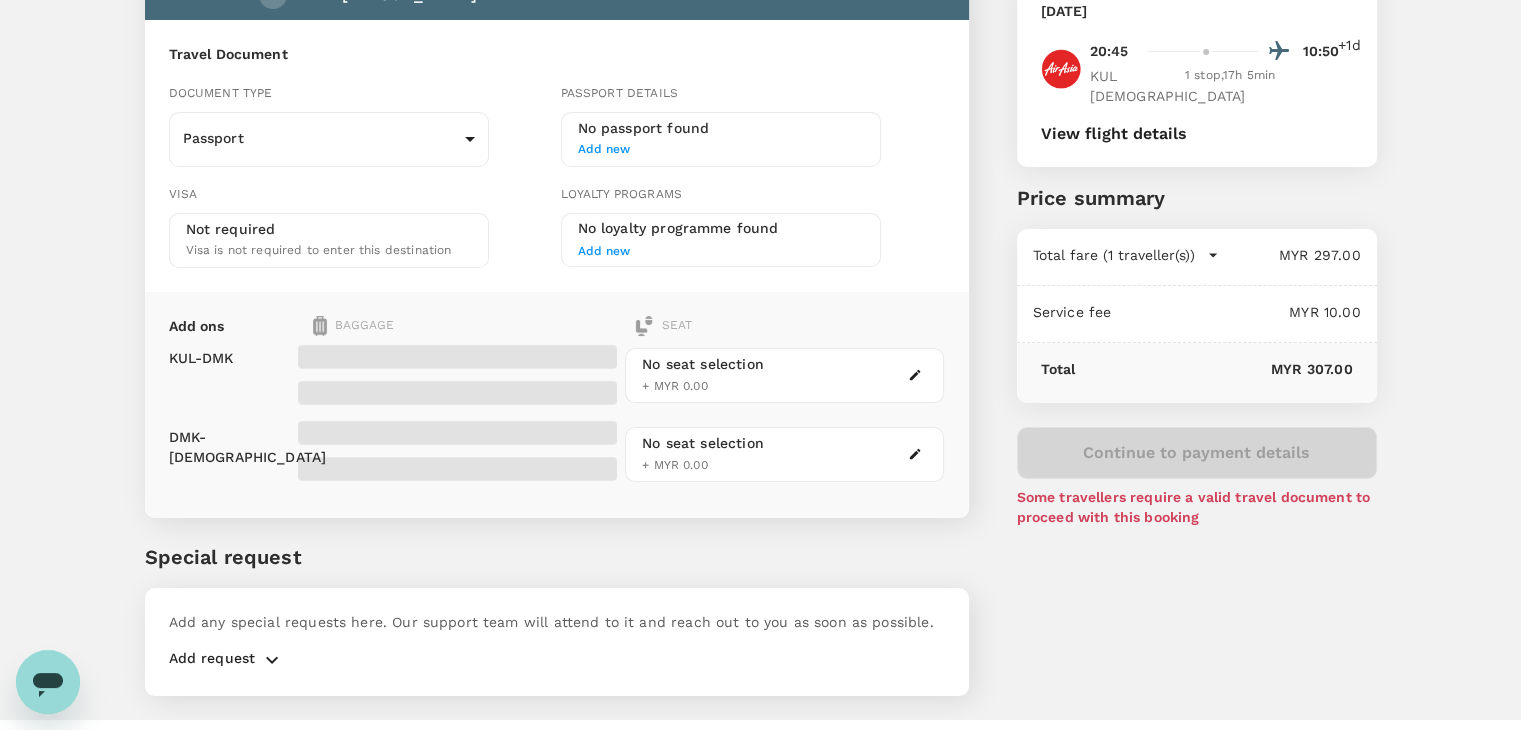 scroll, scrollTop: 184, scrollLeft: 0, axis: vertical 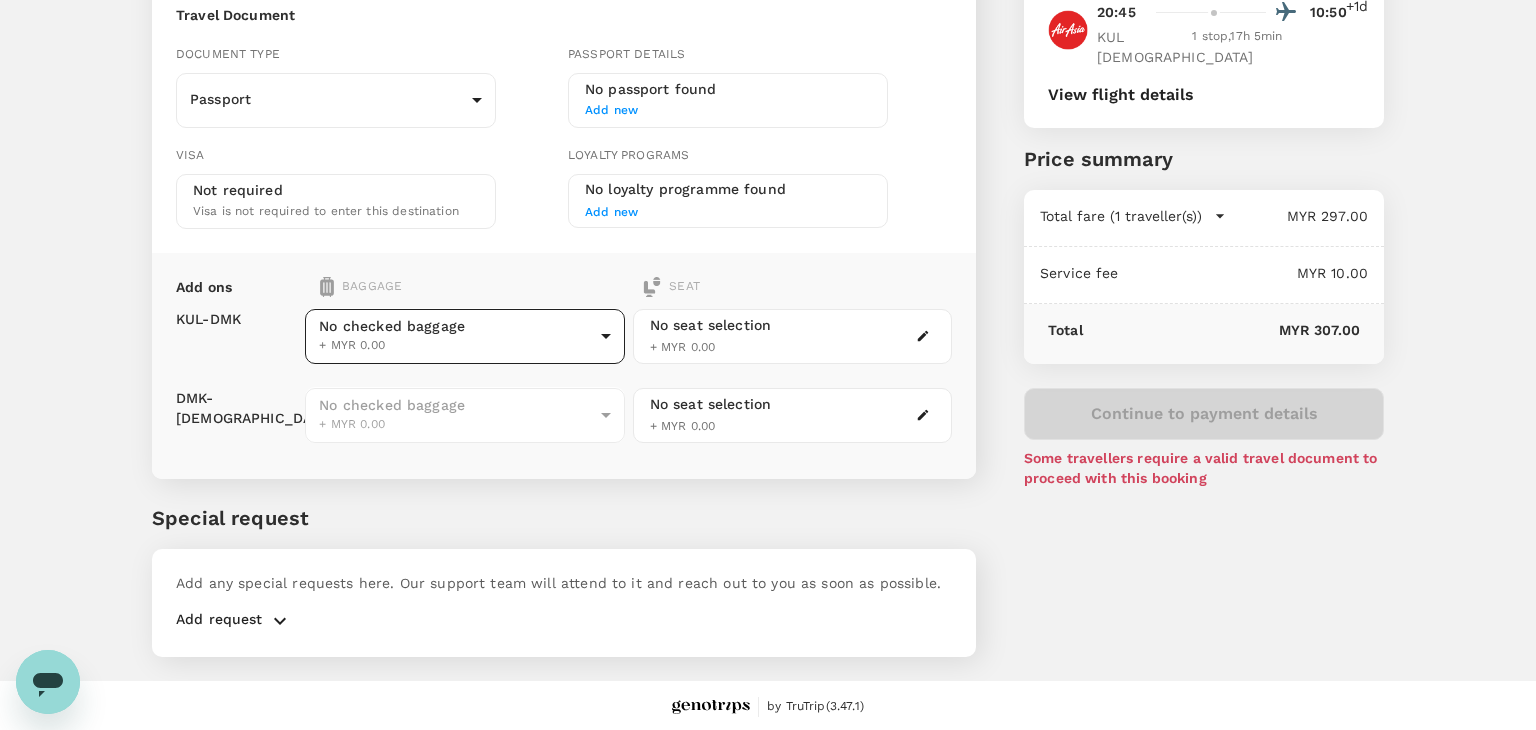 click on "Back to flight results Flight review Traveller(s) Traveller   1 : [PERSON_NAME]   [PERSON_NAME] Travel Document Document type Passport Passport ​ Passport details No passport found Add new Visa Not required Visa is not required to enter this destination Loyalty programs No loyalty programme found Add new Add ons Baggage Seat KUL  -  DMK DMK  -  [DEMOGRAPHIC_DATA] No checked baggage + MYR 0.00 ​ No checked baggage + MYR 0.00 ​ No seat selection + MYR 0.00 No seat selection + MYR 0.00 Special request Add any special requests here. Our support team will attend to it and reach out to you as soon as possible. Add request You've selected [DATE] 20:45 10:50 +1d KUL 1 stop ,  17h 5min [DEMOGRAPHIC_DATA] View flight details Price summary Total fare (1 traveller(s)) MYR 297.00 Air fare MYR 297.00 Baggage fee MYR 0.00 Seat fee MYR 0.00 Service fee MYR 10.00 Total MYR 307.00 Continue to payment details Some travellers require a valid travel document to proceed with this booking by TruTrip  ( 3.47.1   ) View details Edit Add new" at bounding box center (768, 274) 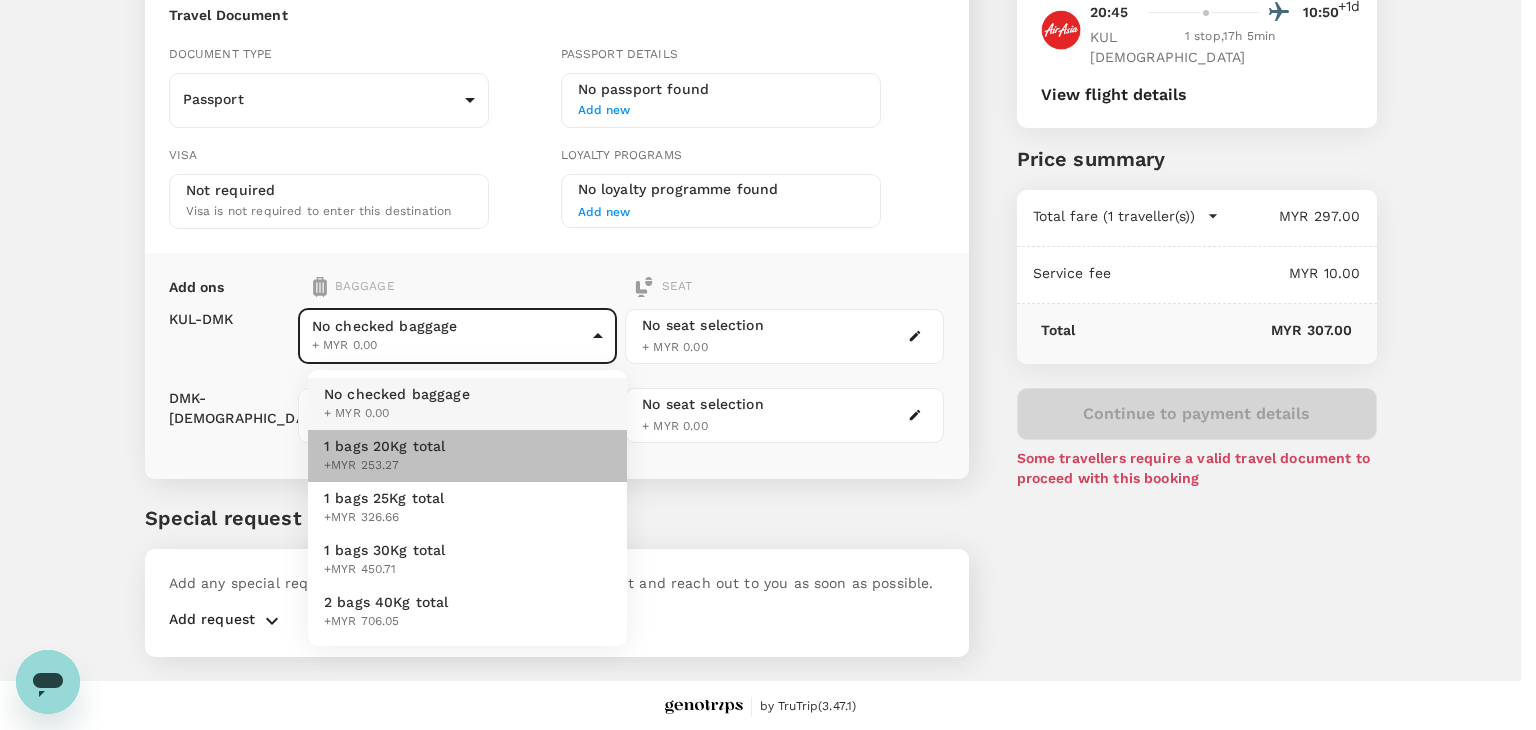click on "+MYR 253.27" at bounding box center [385, 466] 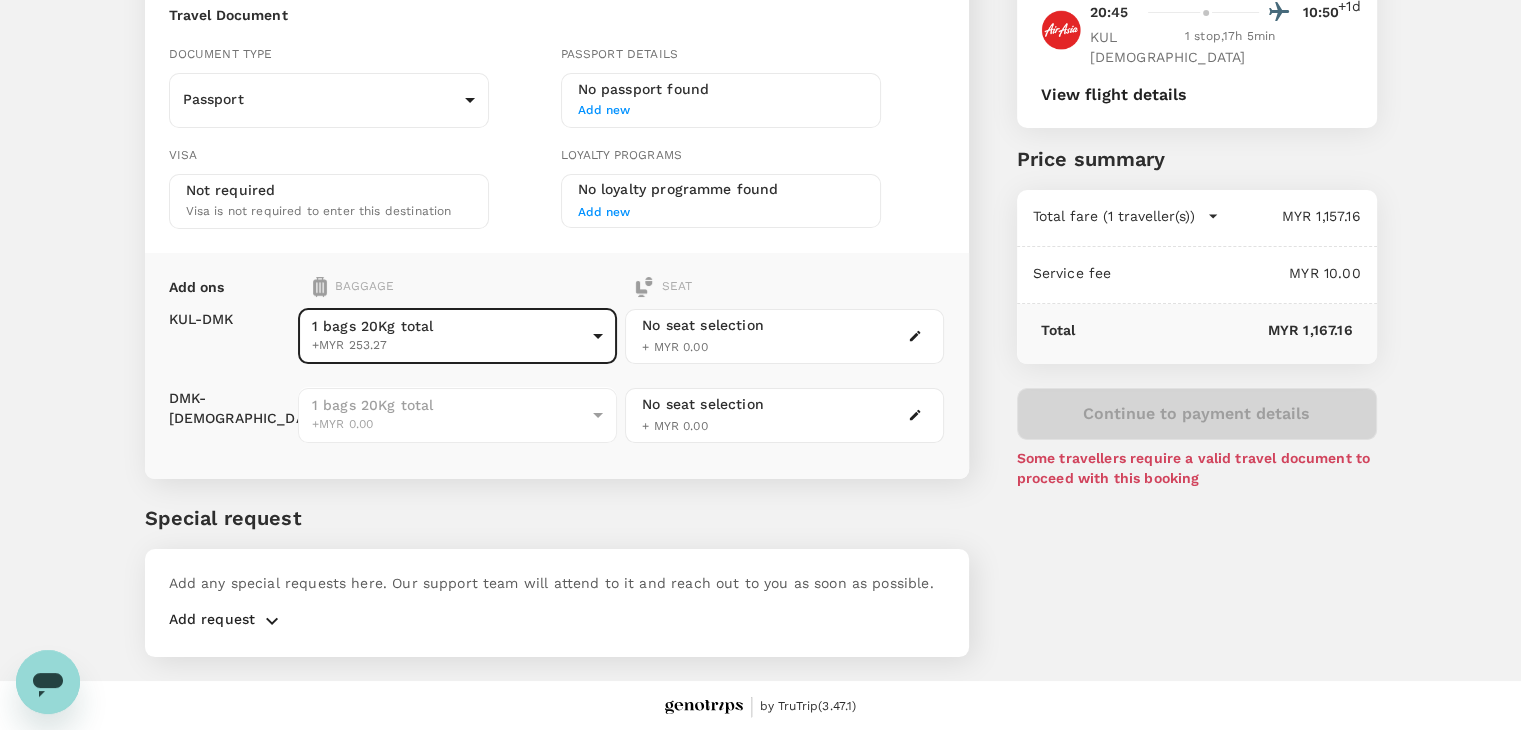 click on "Total fare (1 traveller(s))" at bounding box center [1114, 216] 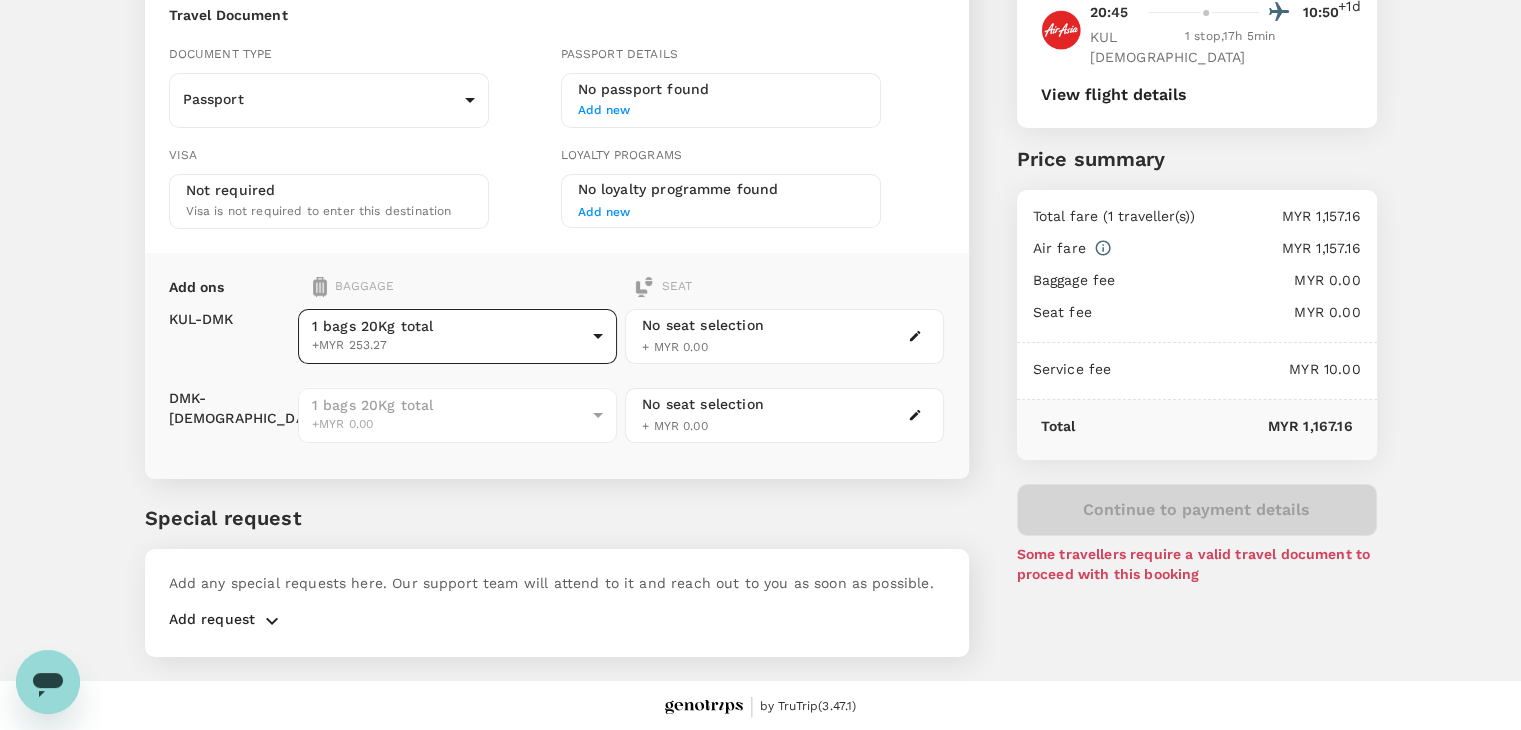 click on "Back to flight results Flight review Traveller(s) Traveller   1 : [PERSON_NAME]   [PERSON_NAME] Travel Document Document type Passport Passport ​ Passport details No passport found Add new Visa Not required Visa is not required to enter this destination Loyalty programs No loyalty programme found Add new Add ons Baggage Seat KUL  -  DMK DMK  -  [DEMOGRAPHIC_DATA] 1 bags 20Kg total +MYR 253.27 1 - 253.27 ​ 1 bags 20Kg total +MYR 0.00 1 - 253.27 ​ No seat selection + MYR 0.00 No seat selection + MYR 0.00 Special request Add any special requests here. Our support team will attend to it and reach out to you as soon as possible. Add request You've selected [DATE] 20:45 10:50 +1d KUL 1 stop ,  17h 5min [DEMOGRAPHIC_DATA] View flight details Price summary Total fare (1 traveller(s)) MYR 1,157.16 Air fare MYR 1,157.16 Baggage fee MYR 0.00 Seat fee MYR 0.00 Service fee MYR 10.00 Total MYR 1,167.16 Continue to payment details Some travellers require a valid travel document to proceed with this booking by TruTrip  ( 3.47.1   ) View details" at bounding box center (760, 274) 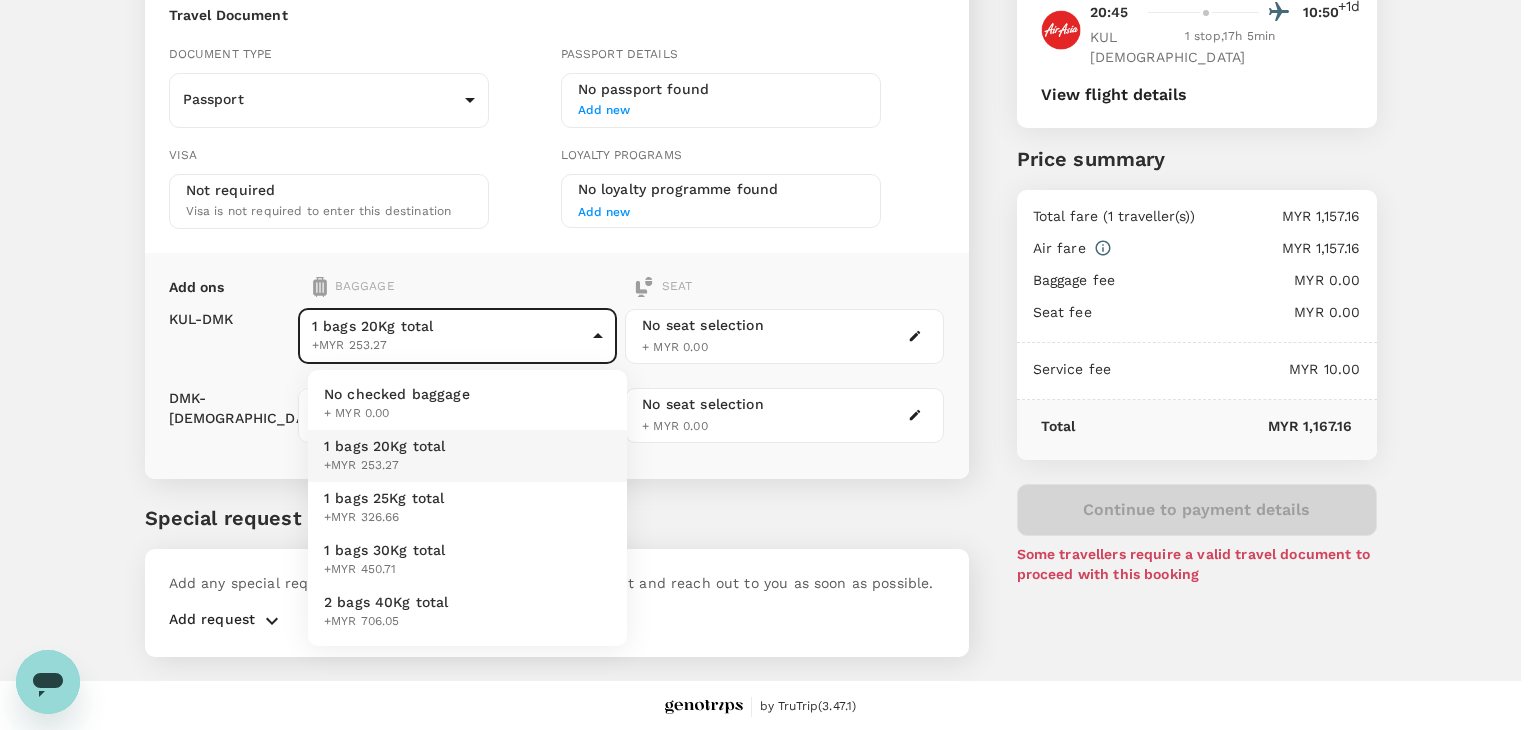 click on "No checked baggage" at bounding box center (397, 394) 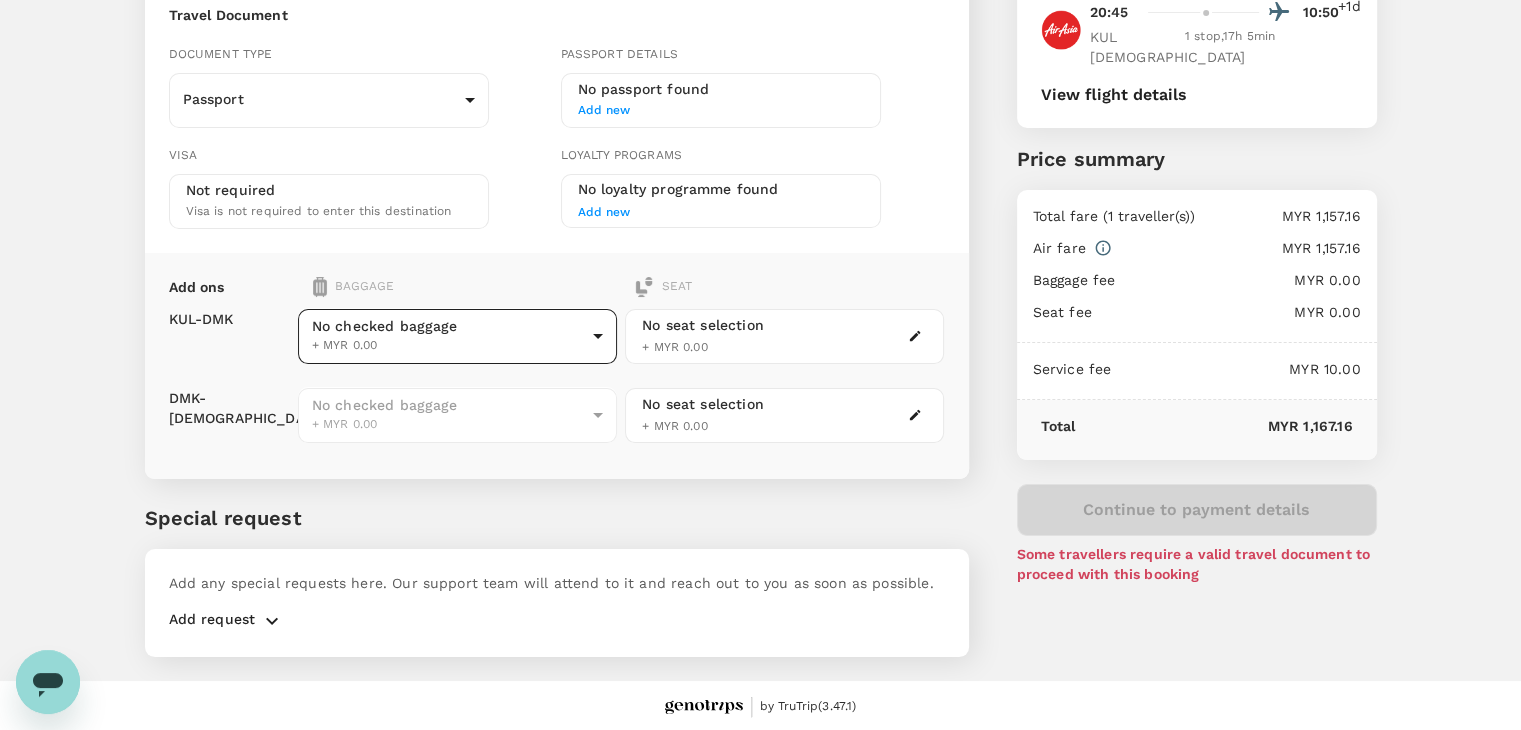 click on "Back to flight results Flight review Traveller(s) Traveller   1 : [PERSON_NAME]   [PERSON_NAME] Travel Document Document type Passport Passport ​ Passport details No passport found Add new Visa Not required Visa is not required to enter this destination Loyalty programs No loyalty programme found Add new Add ons Baggage Seat KUL  -  DMK DMK  -  [DEMOGRAPHIC_DATA] No checked baggage + MYR 0.00 ​ No checked baggage + MYR 0.00 ​ No seat selection + MYR 0.00 No seat selection + MYR 0.00 Special request Add any special requests here. Our support team will attend to it and reach out to you as soon as possible. Add request You've selected [DATE] 20:45 10:50 +1d KUL 1 stop ,  17h 5min [DEMOGRAPHIC_DATA] View flight details Price summary Total fare (1 traveller(s)) MYR 1,157.16 Air fare MYR 1,157.16 Baggage fee MYR 0.00 Seat fee MYR 0.00 Service fee MYR 10.00 Total MYR 1,167.16 Continue to payment details Some travellers require a valid travel document to proceed with this booking by TruTrip  ( 3.47.1   ) View details Edit Add new" at bounding box center (760, 274) 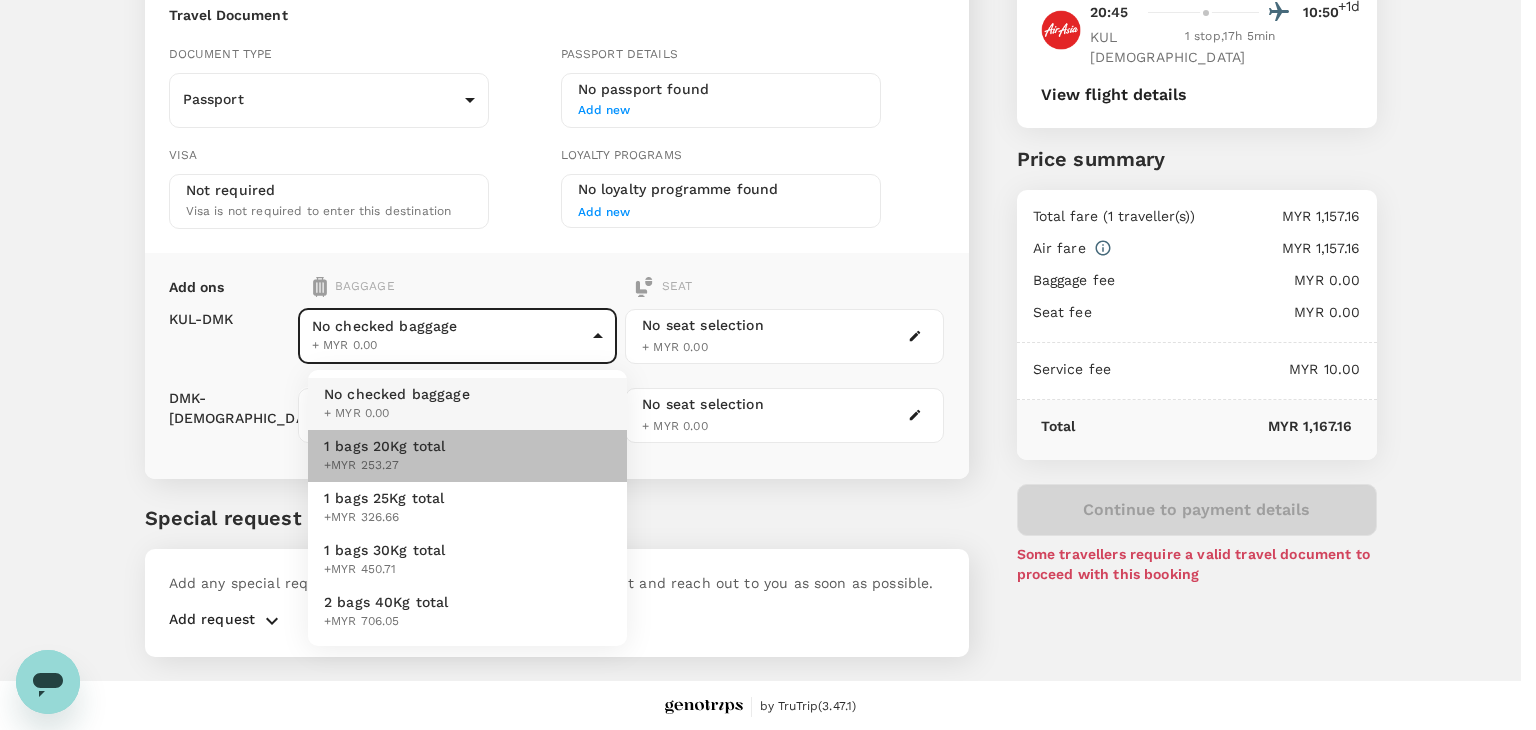 click on "+MYR 253.27" at bounding box center (385, 466) 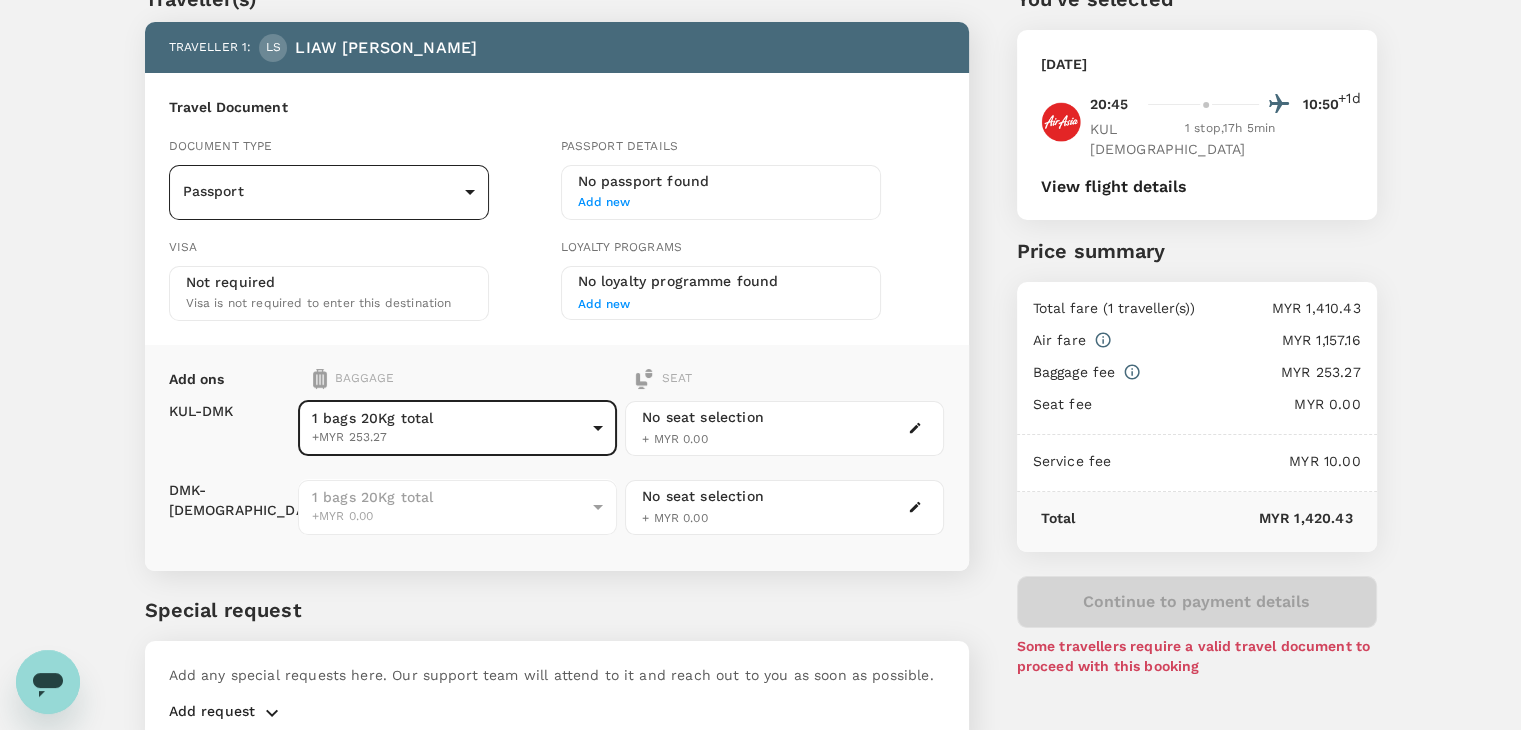 scroll, scrollTop: 0, scrollLeft: 0, axis: both 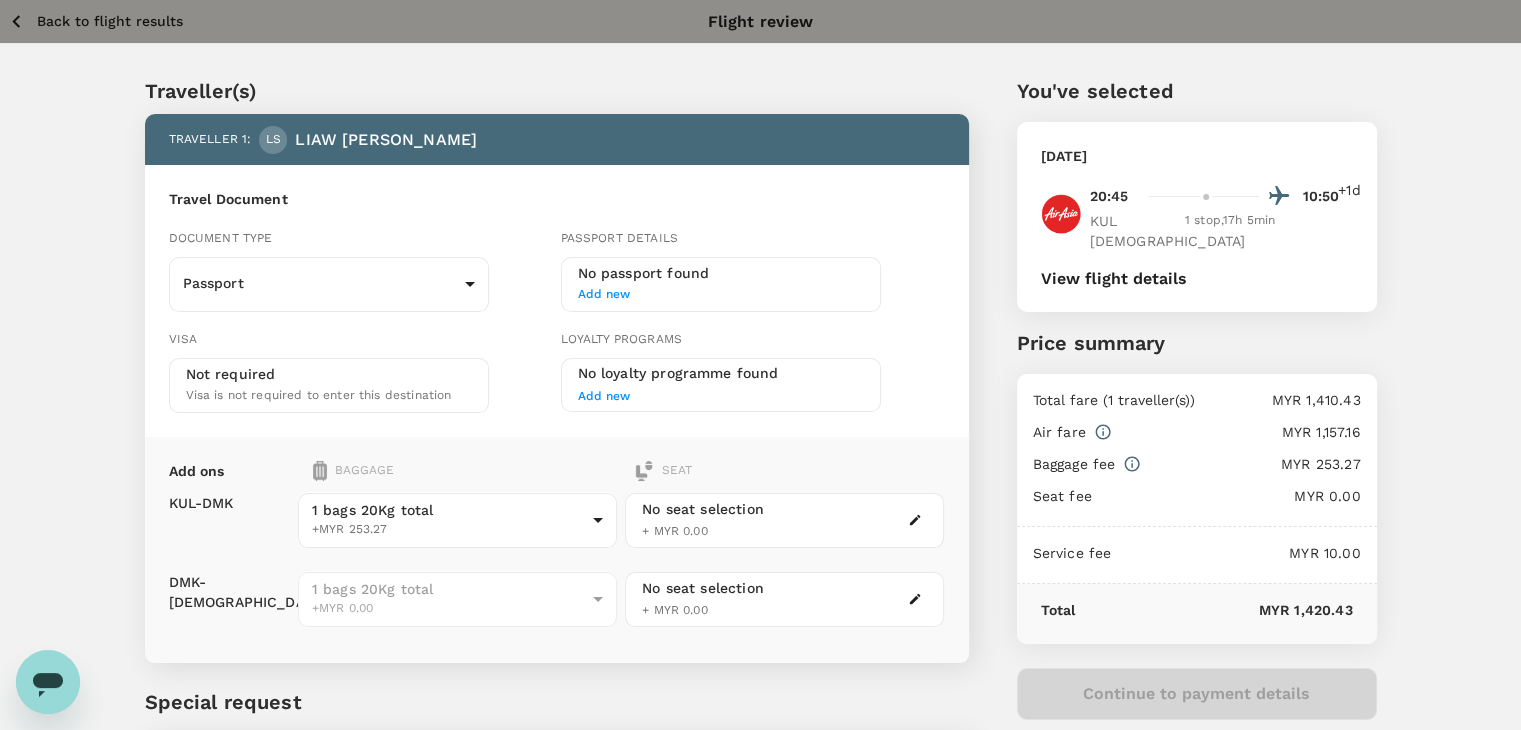 click on "View flight details" at bounding box center [1114, 279] 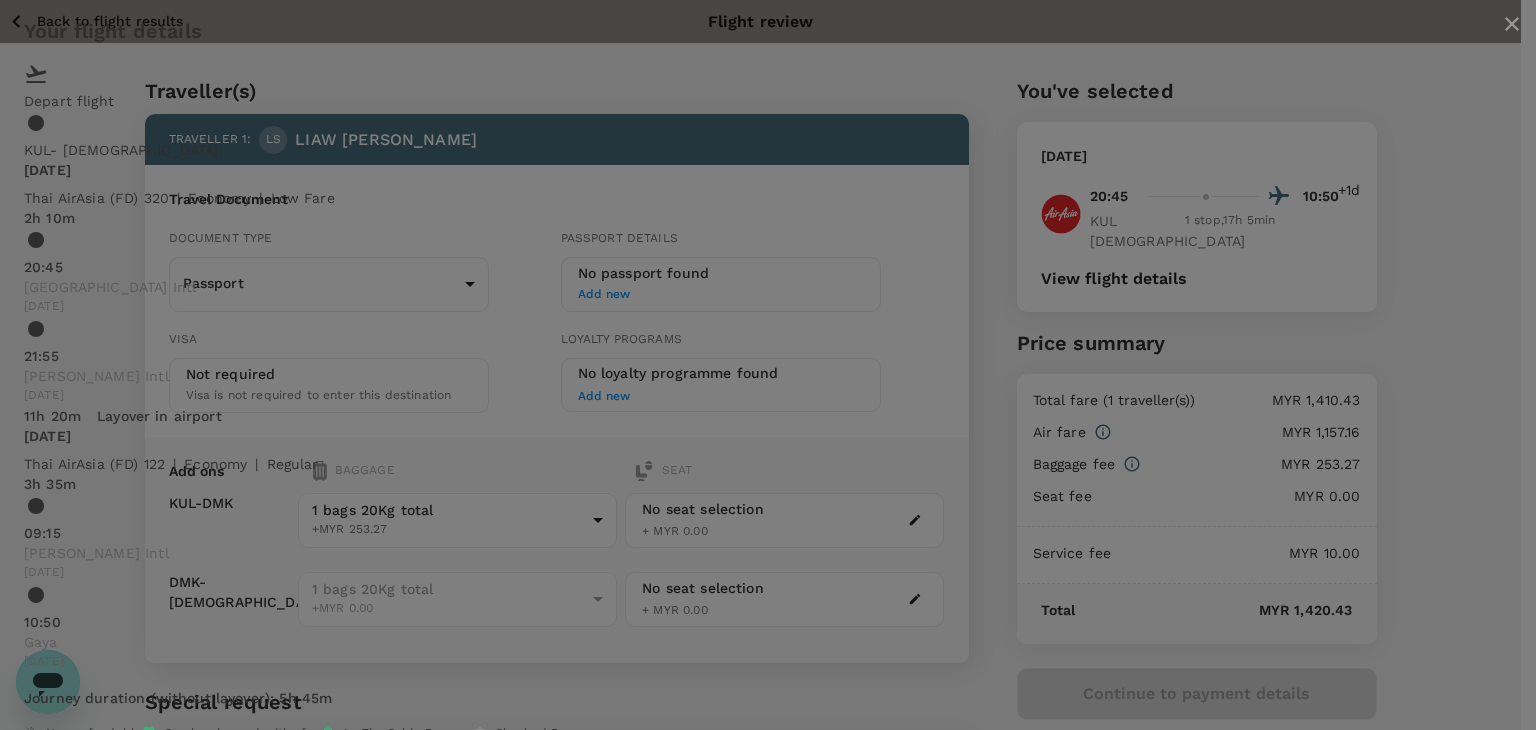 click 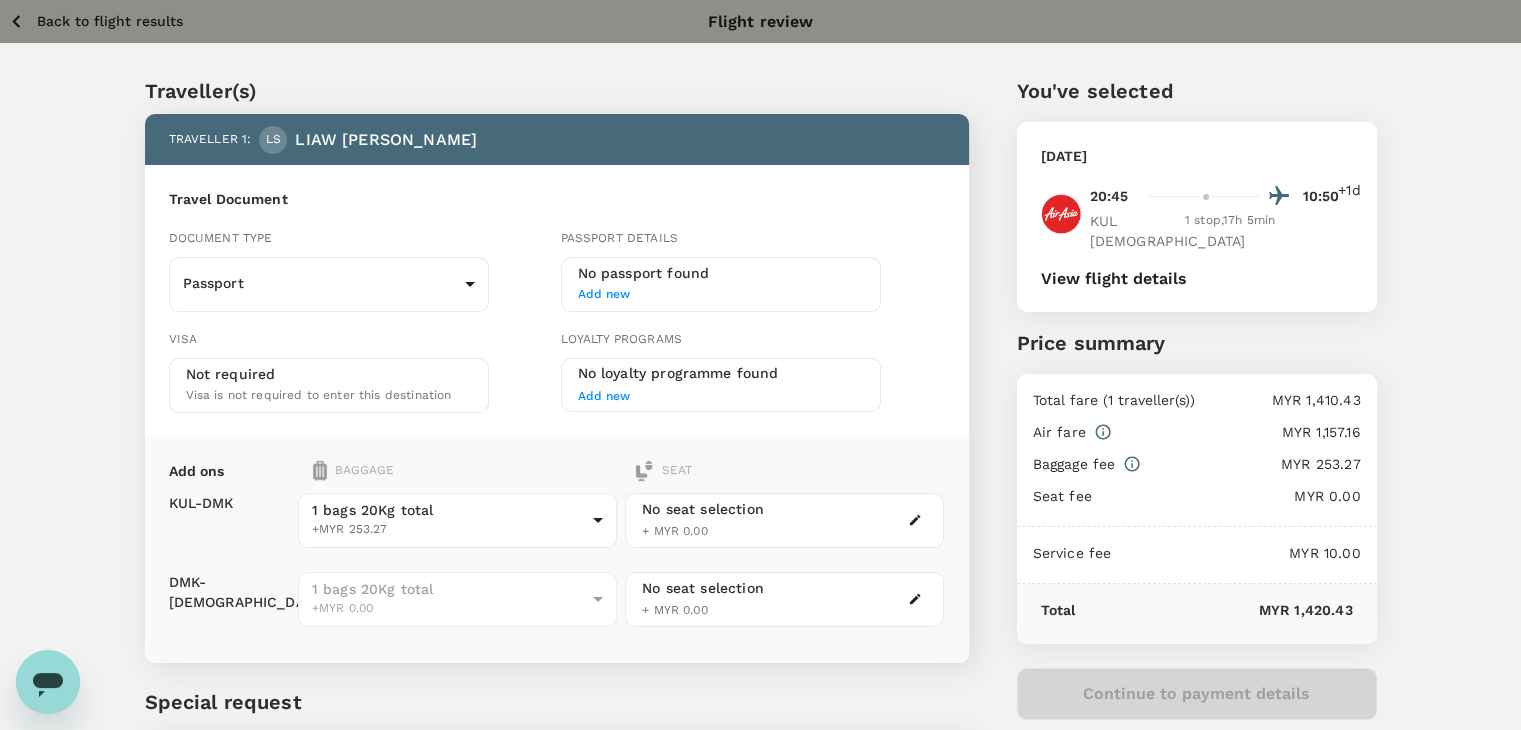 click on "Back to flight results" at bounding box center [110, 21] 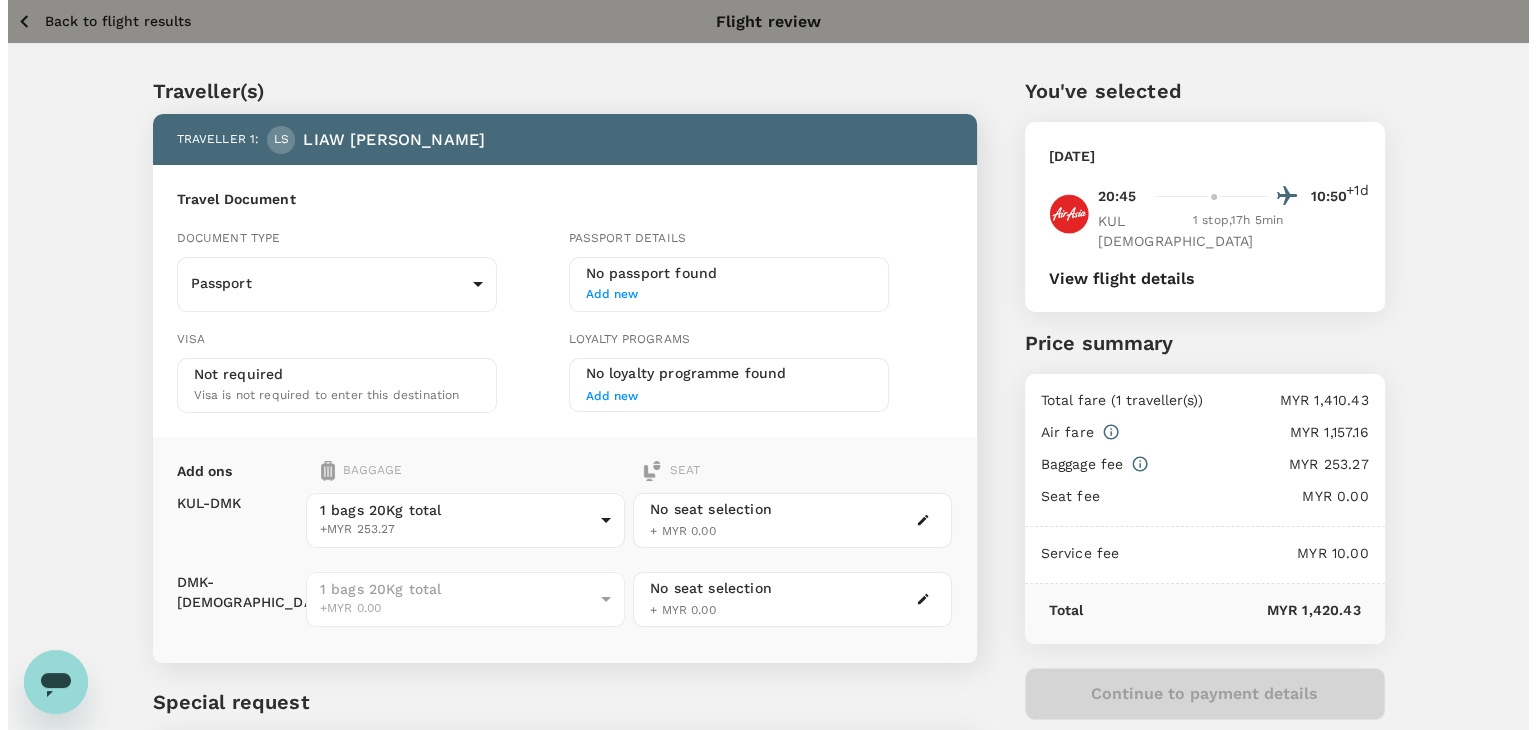 scroll, scrollTop: 13, scrollLeft: 0, axis: vertical 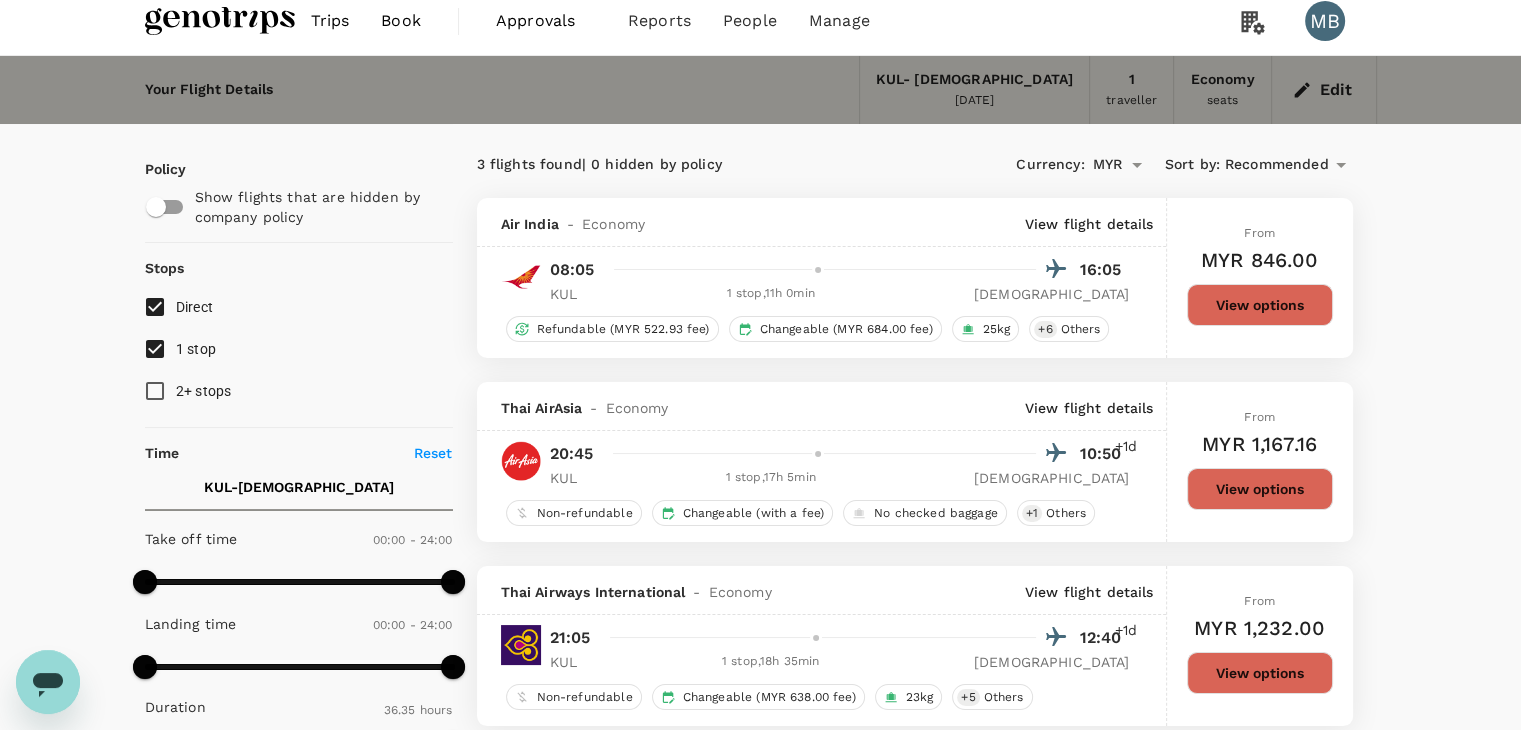 click on "Air India     - Economy   View flight details" at bounding box center (821, 222) 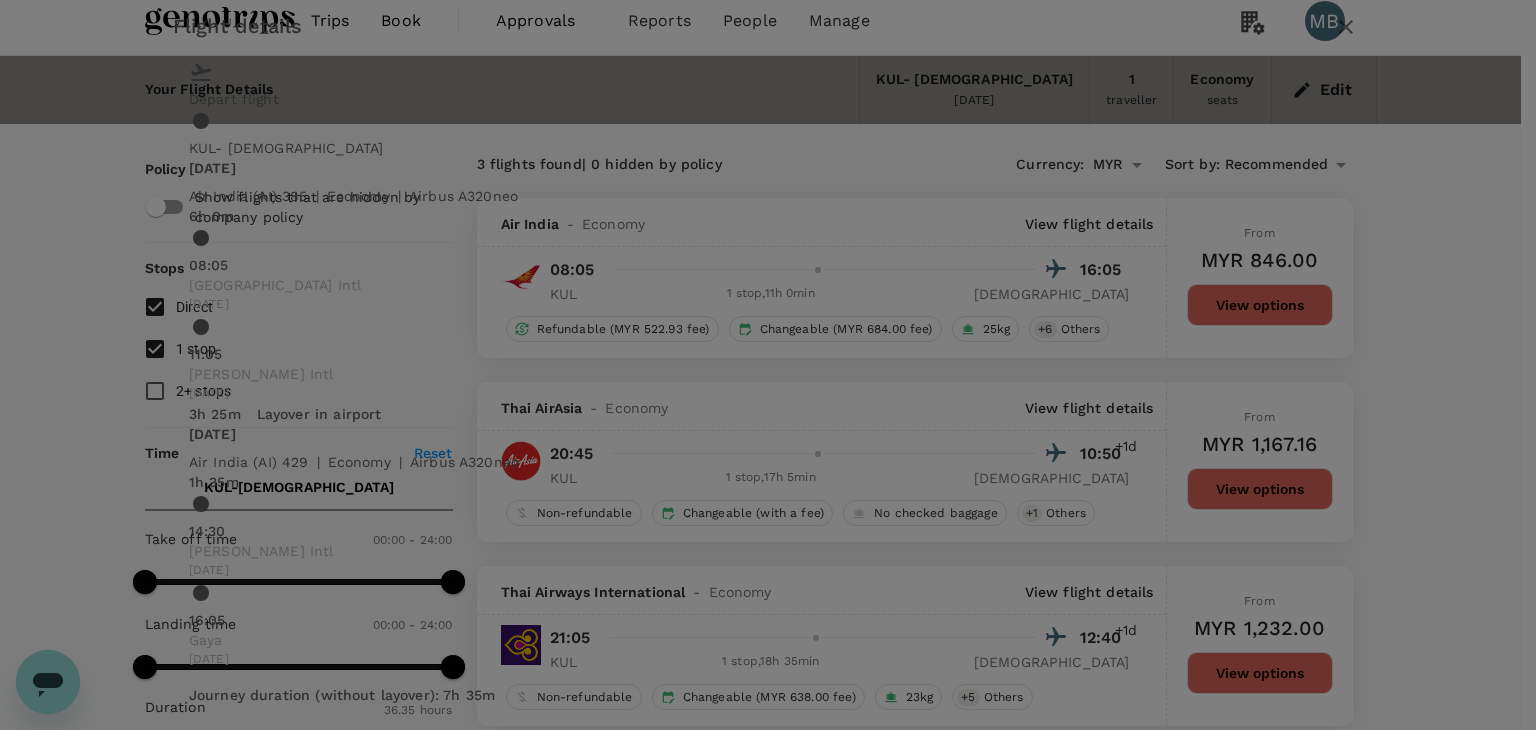 scroll, scrollTop: 36, scrollLeft: 0, axis: vertical 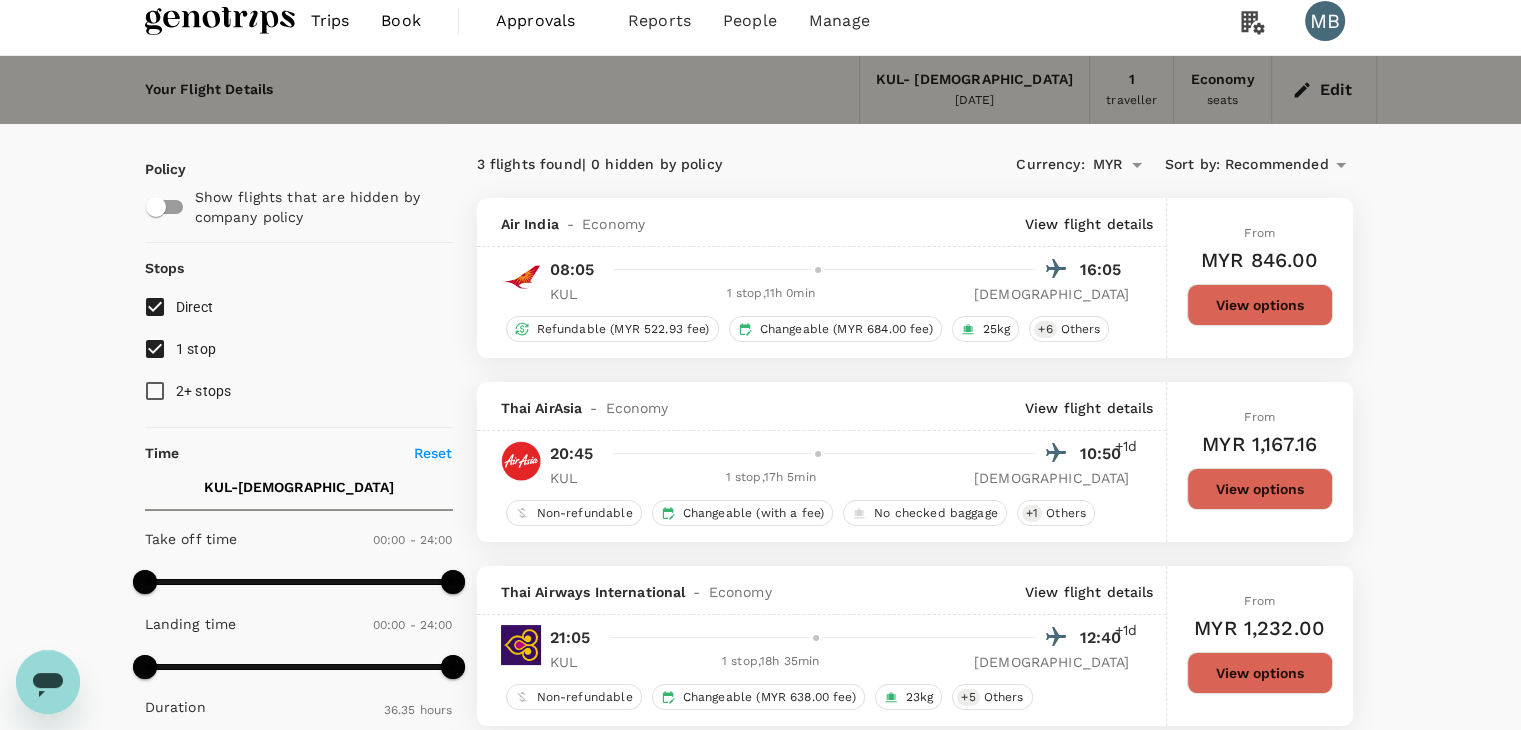 click on "View flight details" at bounding box center [1089, 408] 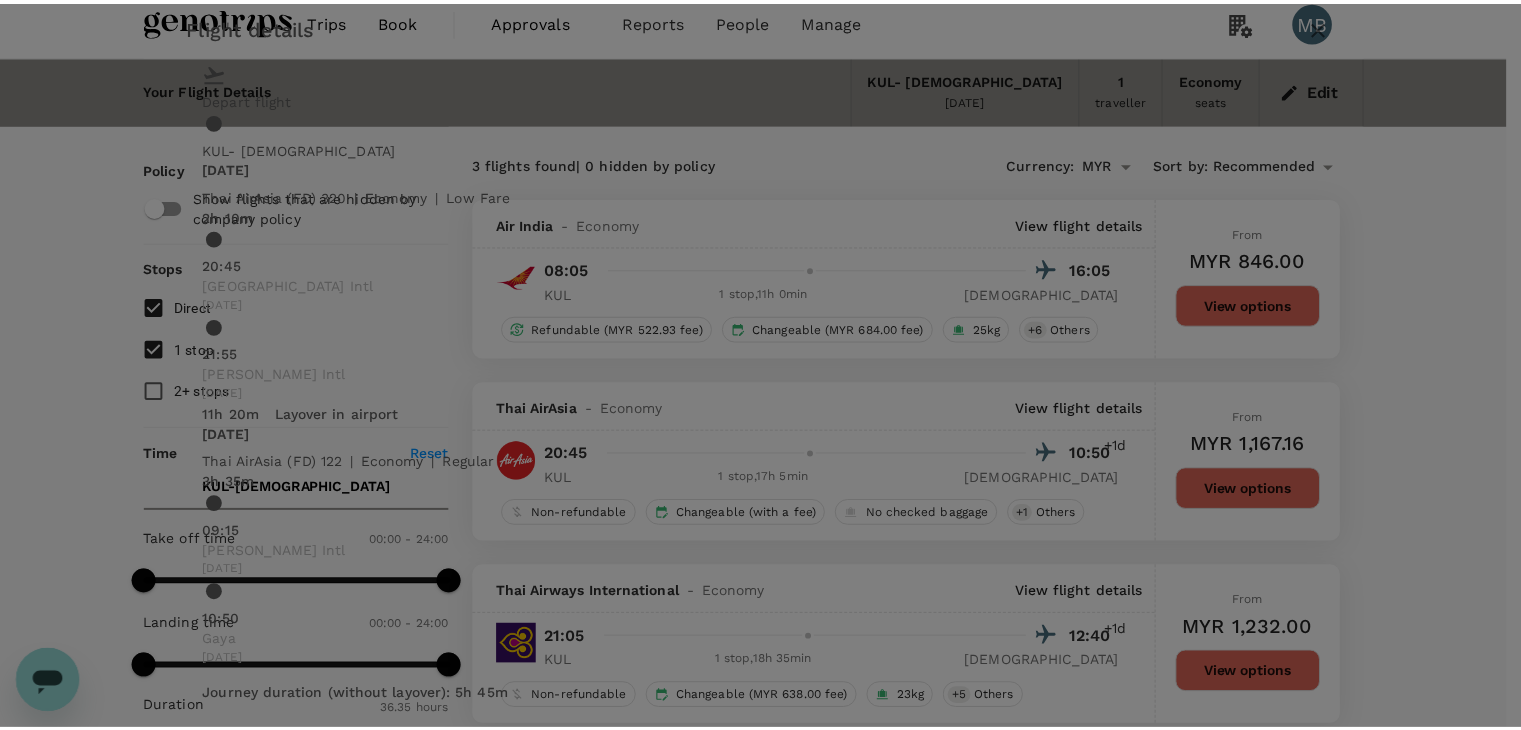 scroll, scrollTop: 36, scrollLeft: 0, axis: vertical 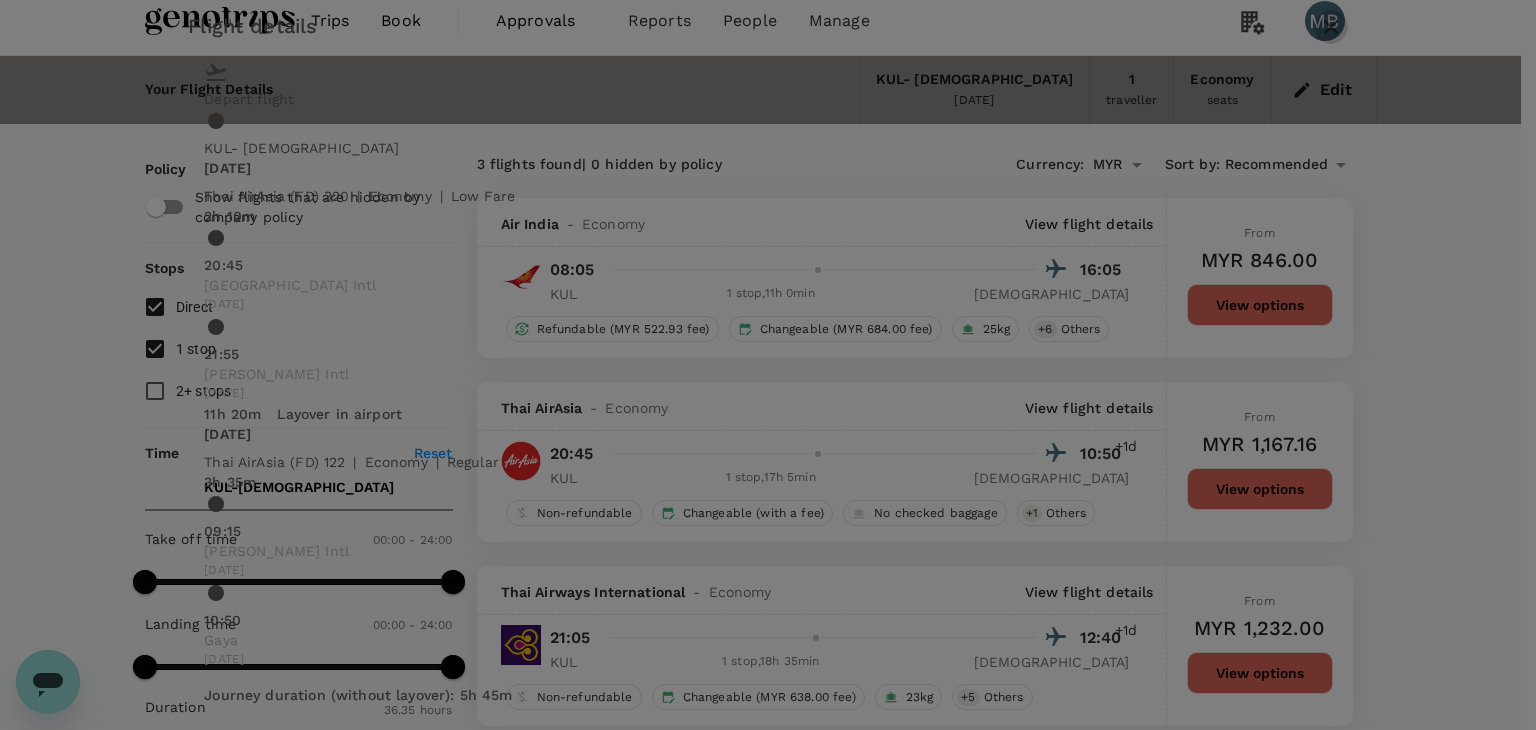 click 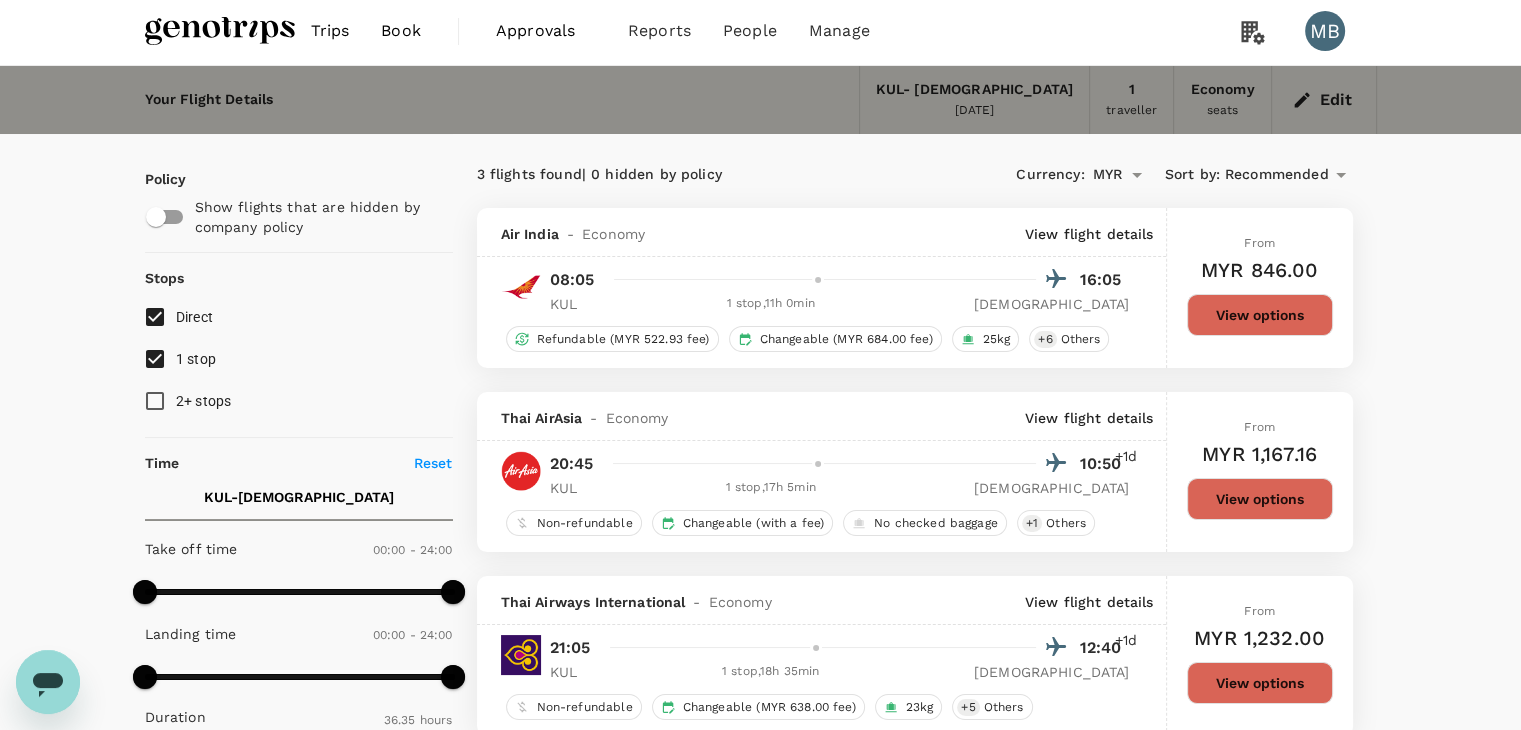 scroll, scrollTop: 0, scrollLeft: 0, axis: both 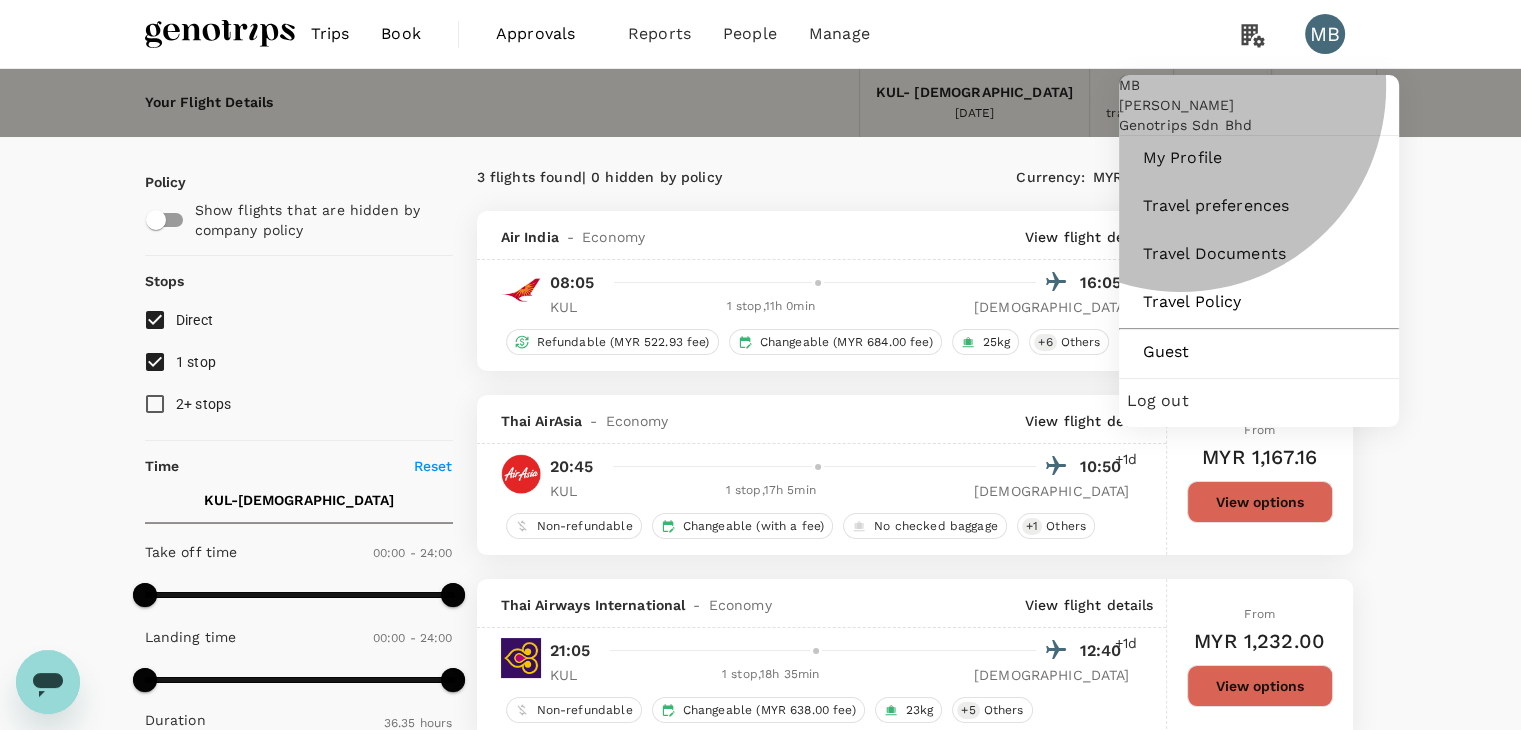 click on "Log out" at bounding box center (1259, 401) 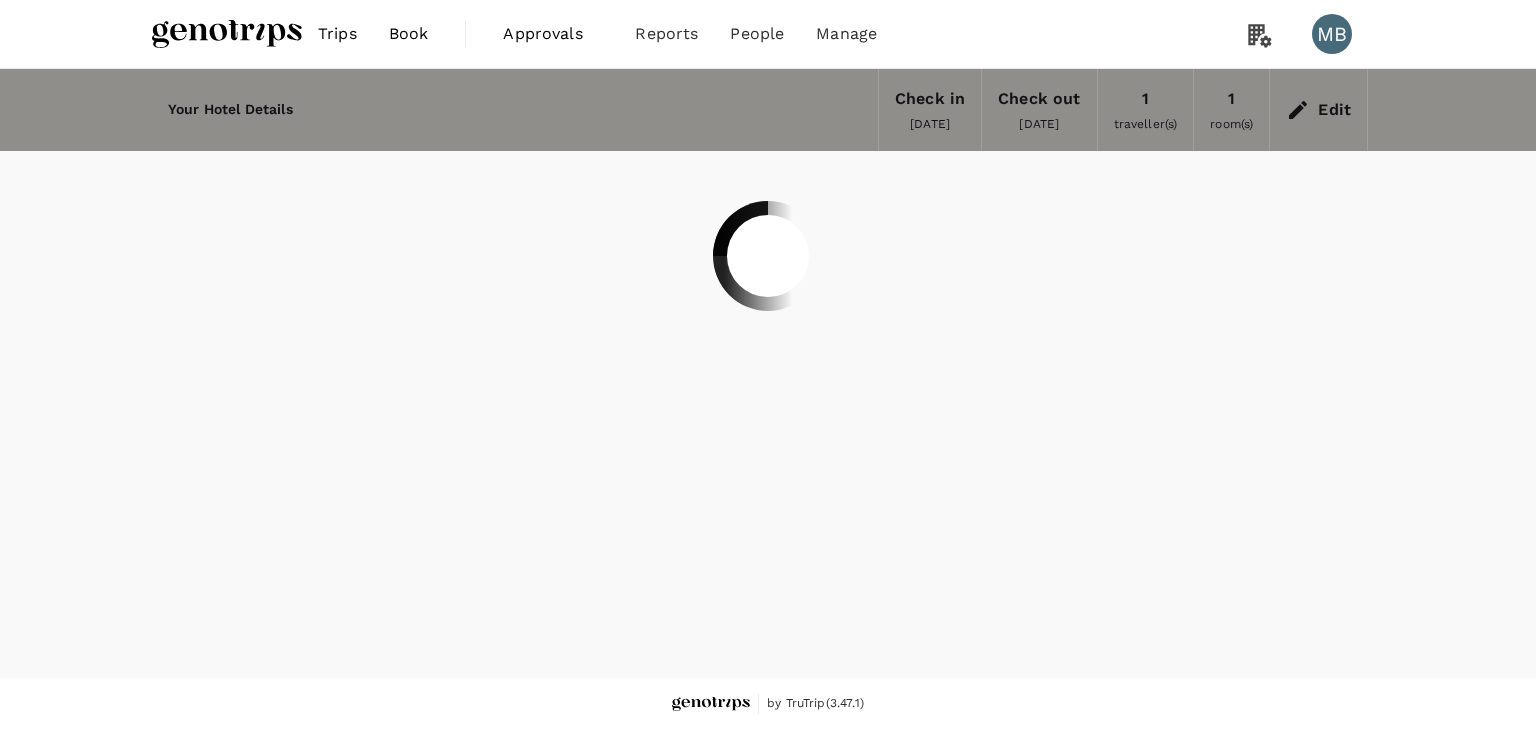 scroll, scrollTop: 0, scrollLeft: 0, axis: both 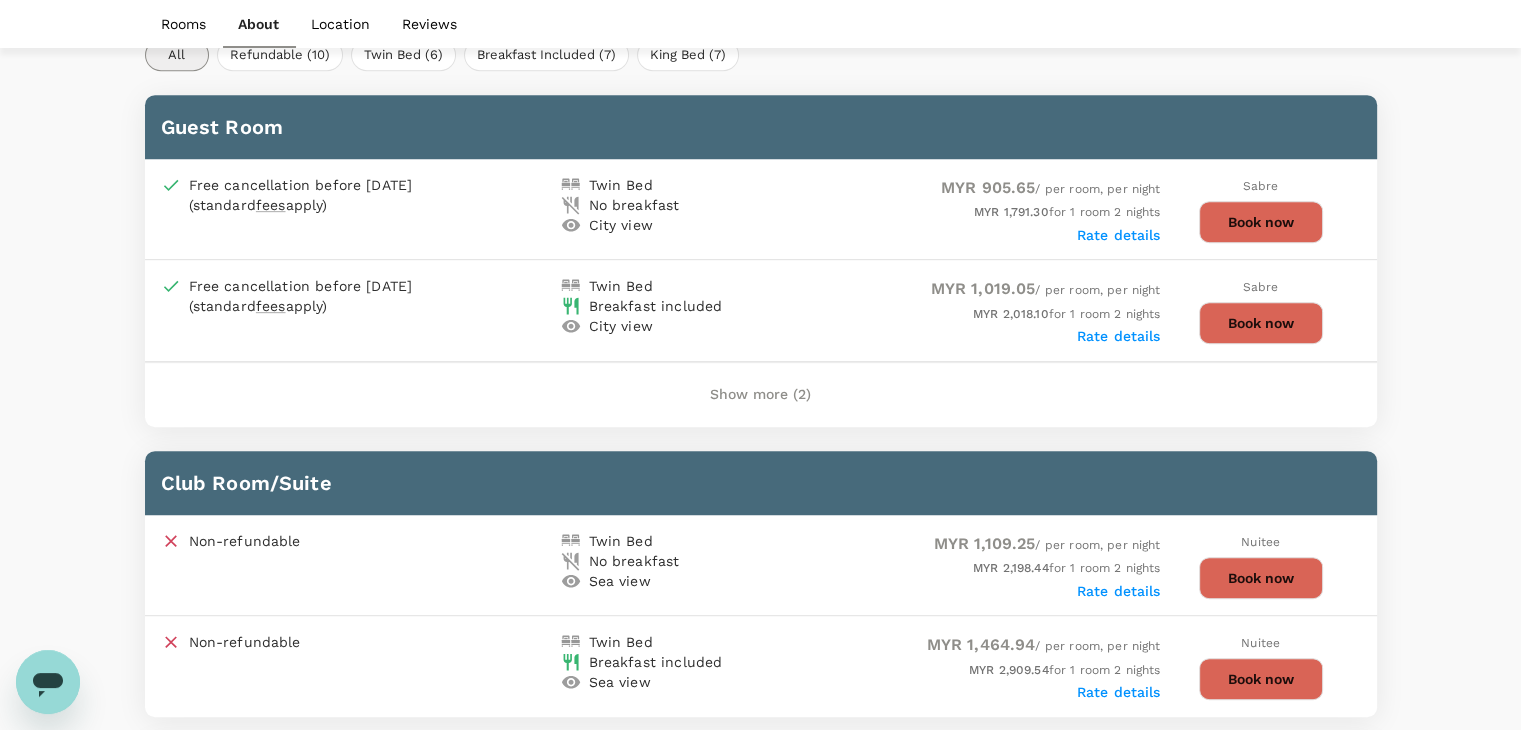 click on "Show more (2)" at bounding box center [760, 395] 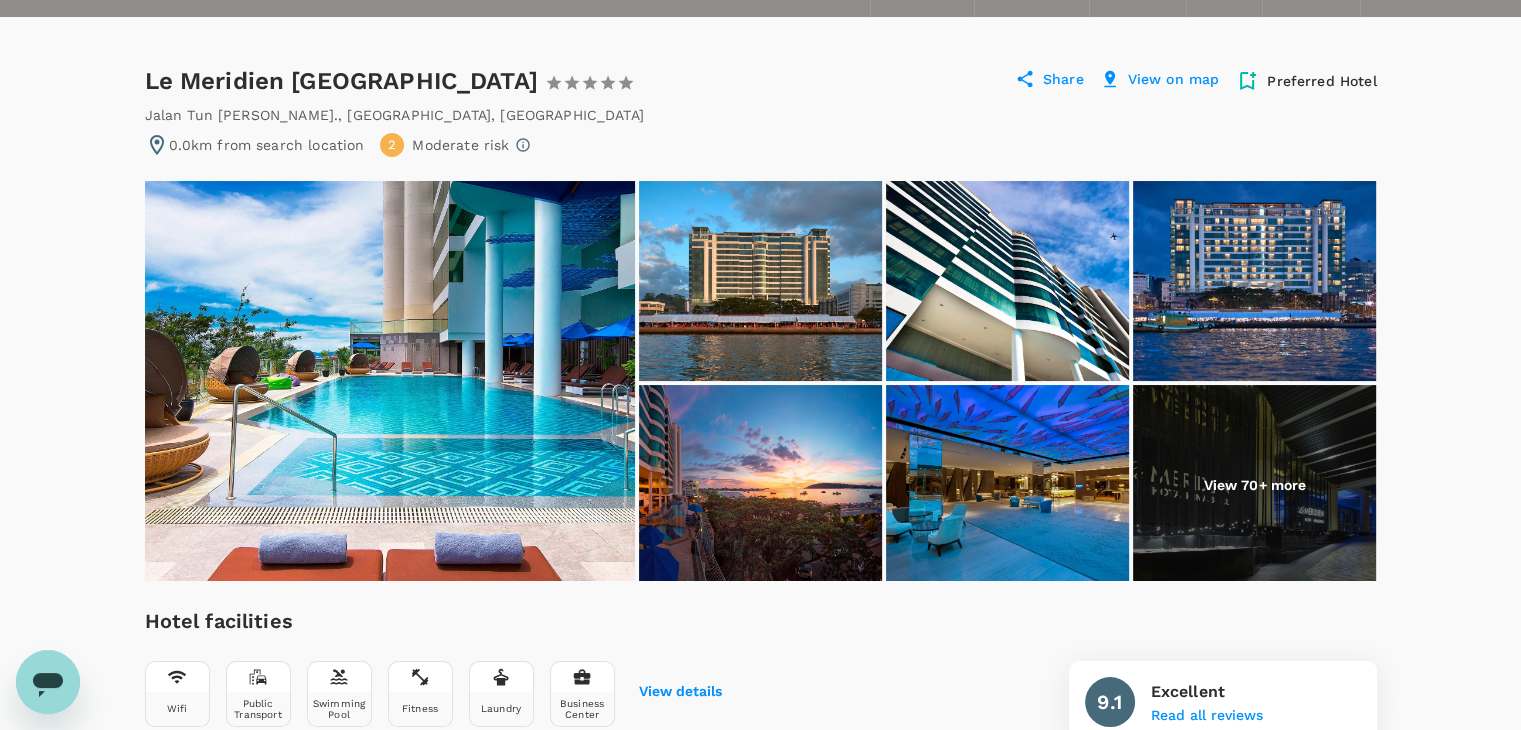 scroll, scrollTop: 100, scrollLeft: 0, axis: vertical 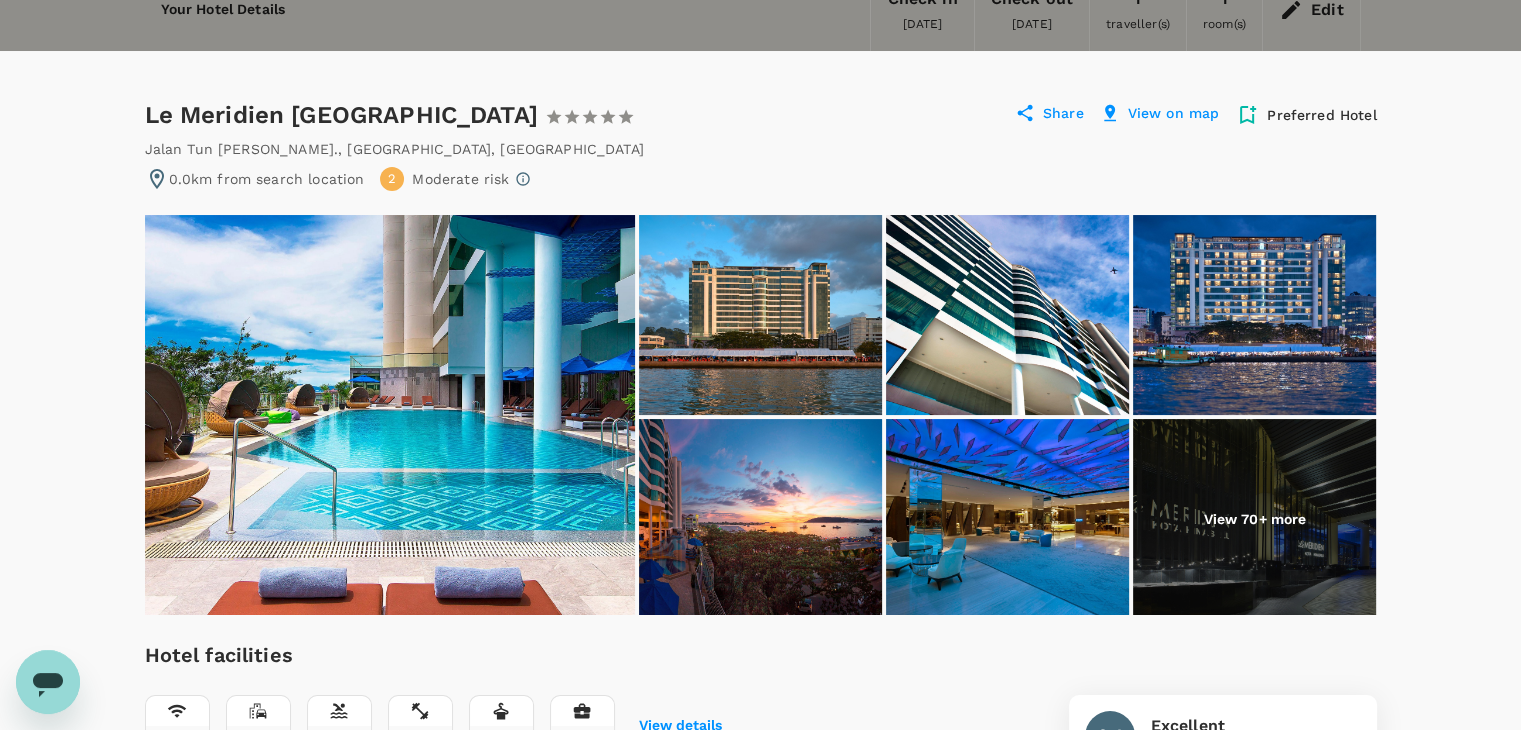 click at bounding box center (760, 315) 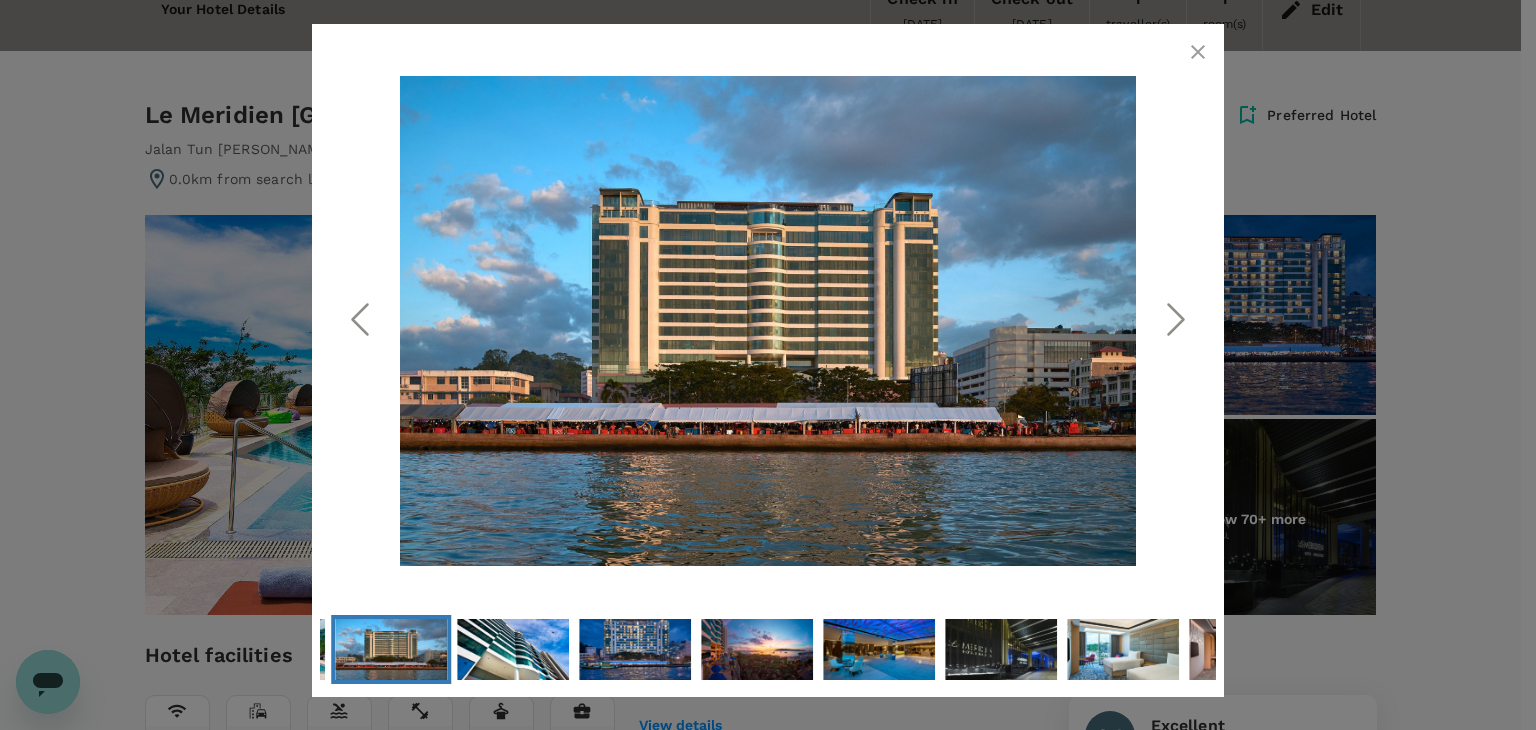 click 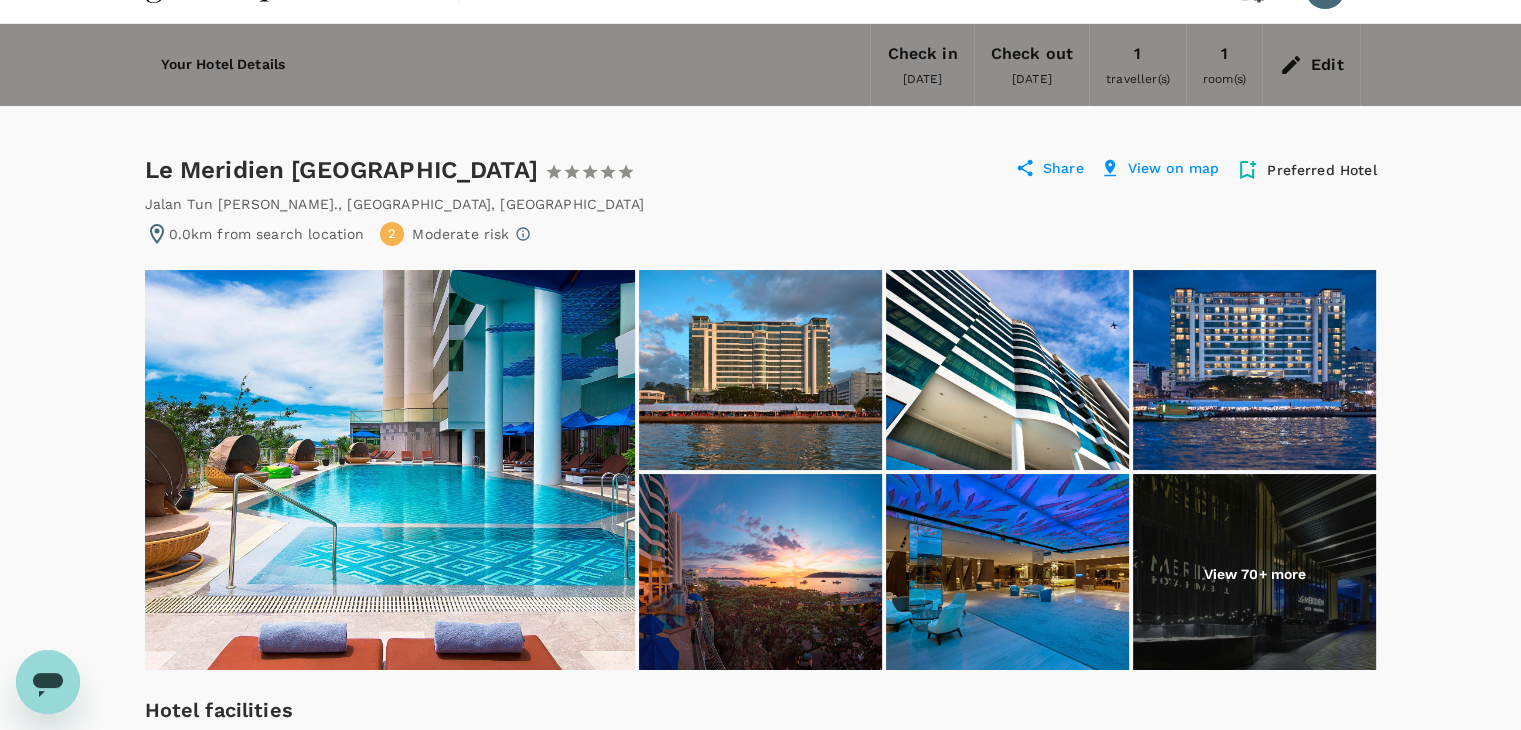 scroll, scrollTop: 0, scrollLeft: 0, axis: both 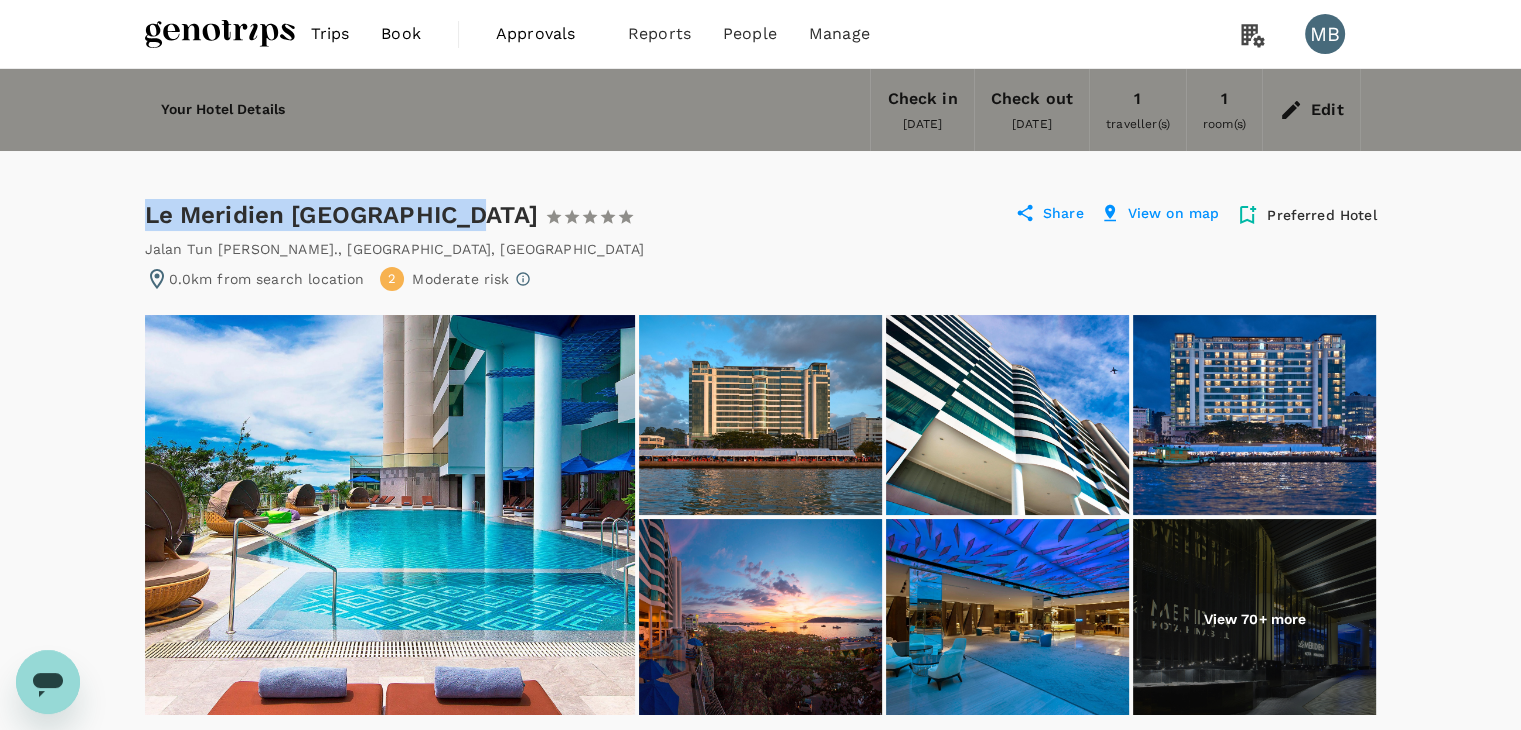 drag, startPoint x: 144, startPoint y: 205, endPoint x: 455, endPoint y: 193, distance: 311.2314 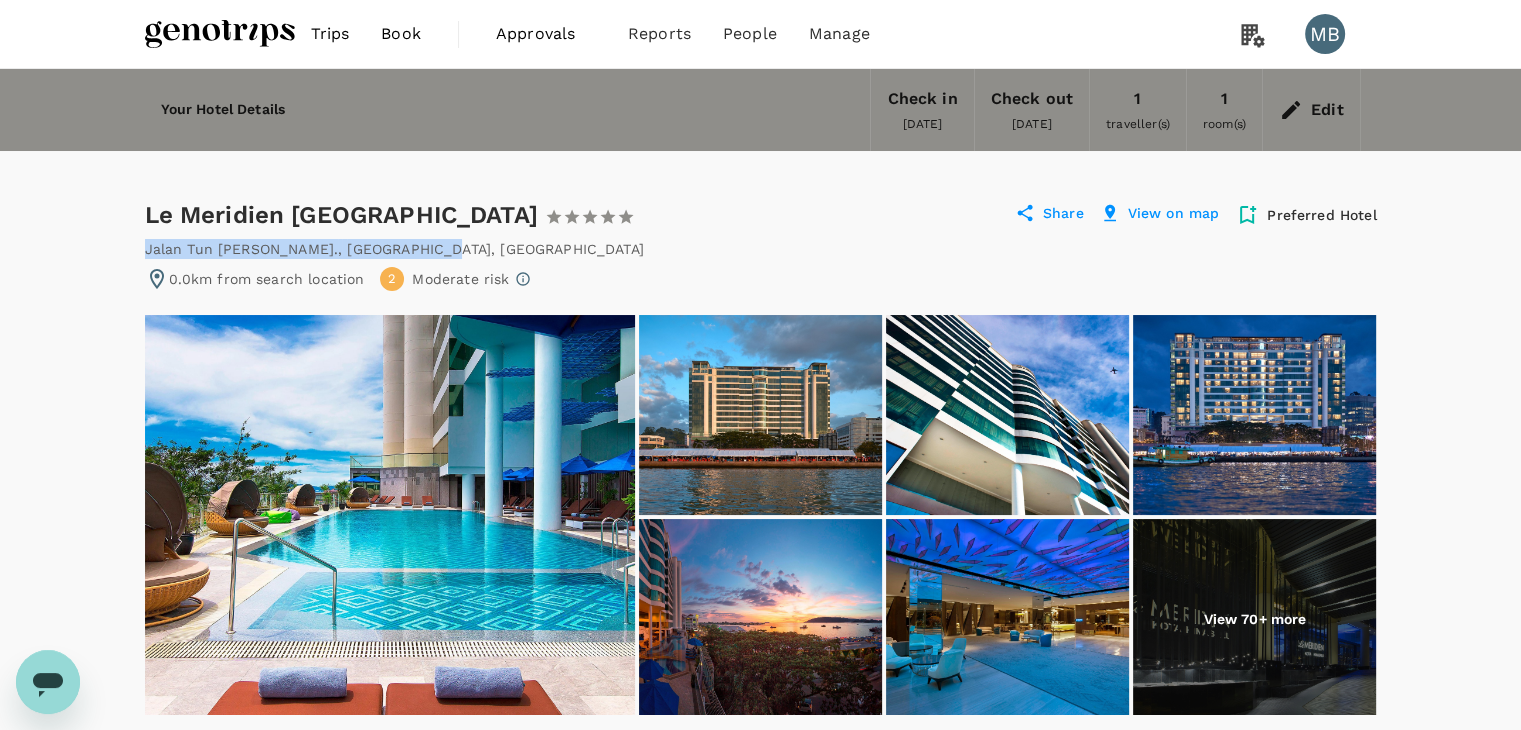 drag, startPoint x: 144, startPoint y: 243, endPoint x: 429, endPoint y: 242, distance: 285.00174 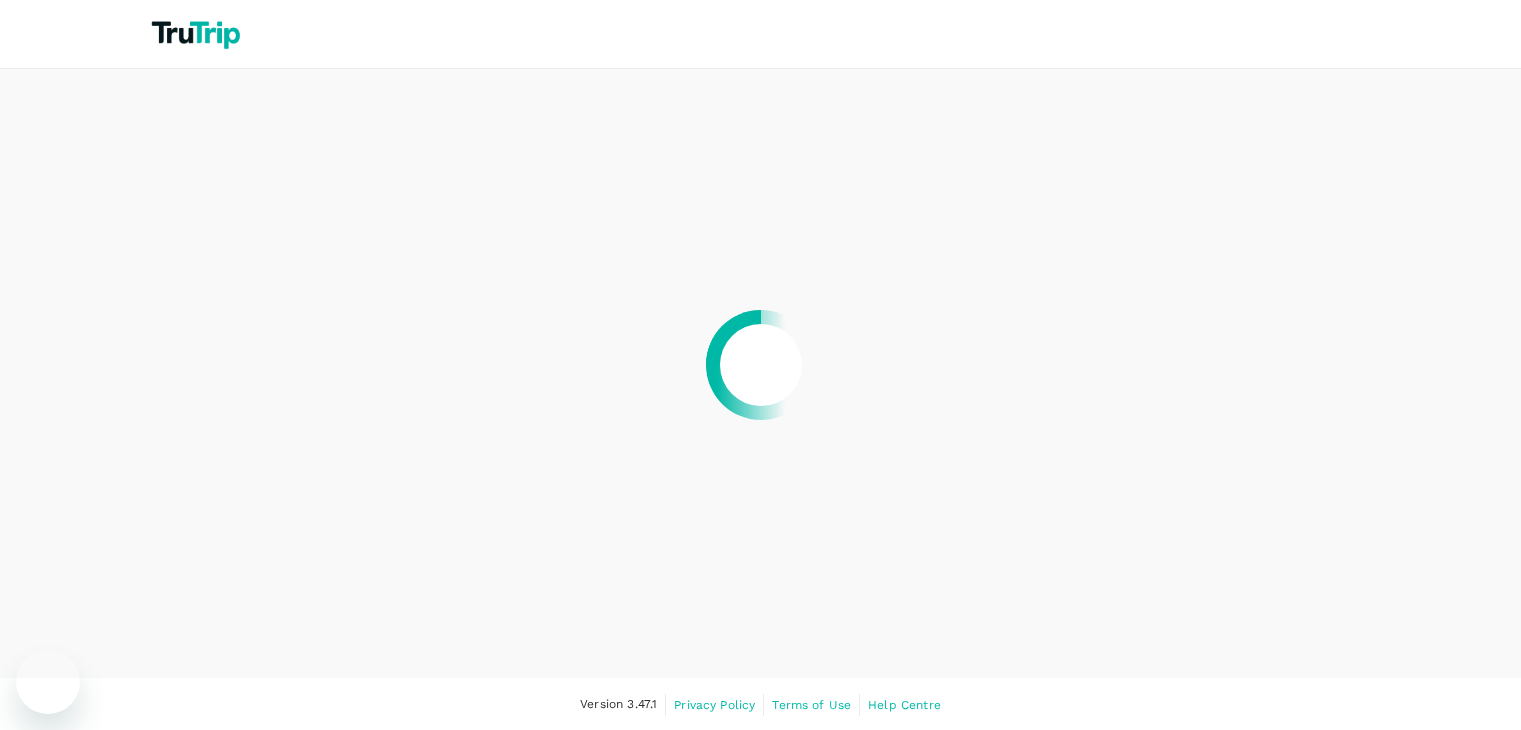 scroll, scrollTop: 0, scrollLeft: 0, axis: both 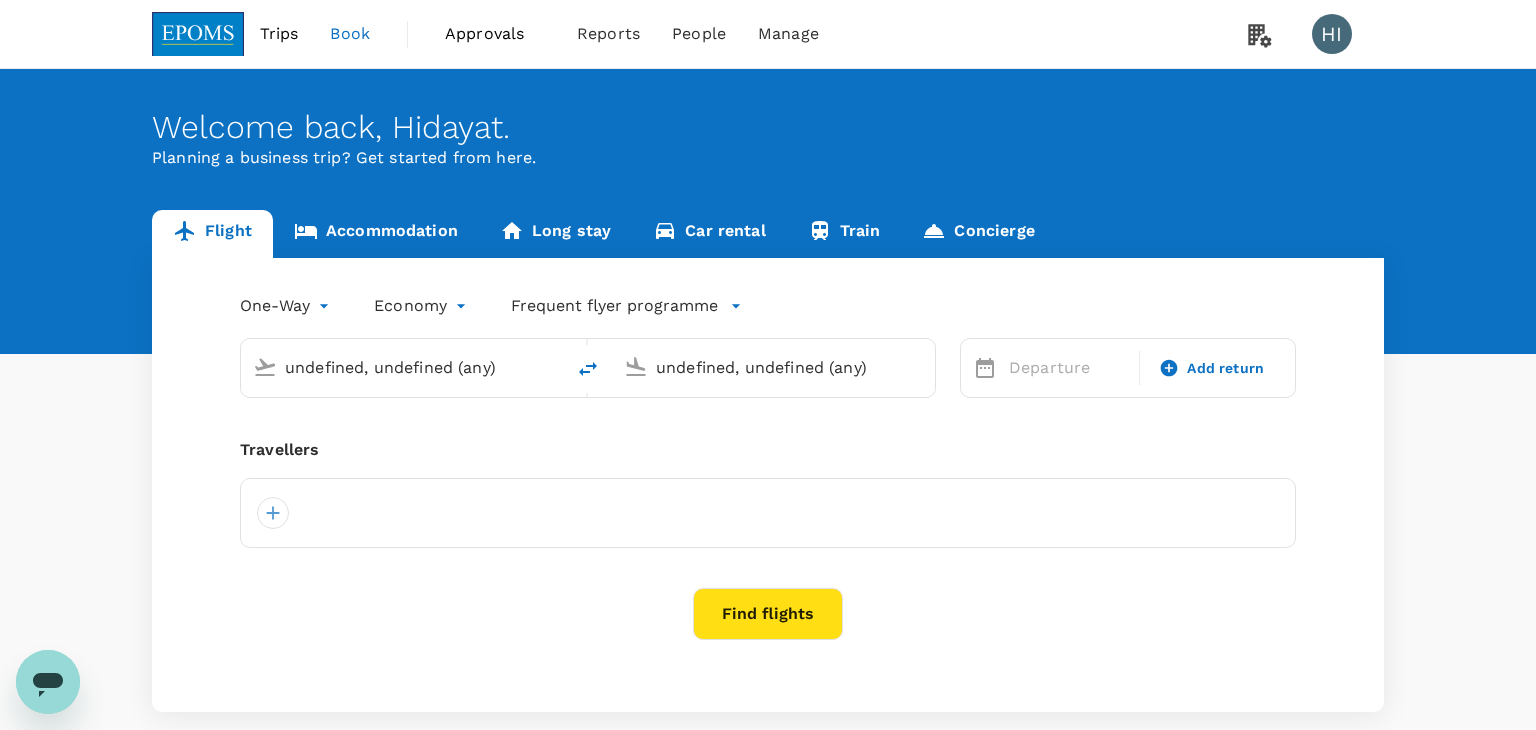 type 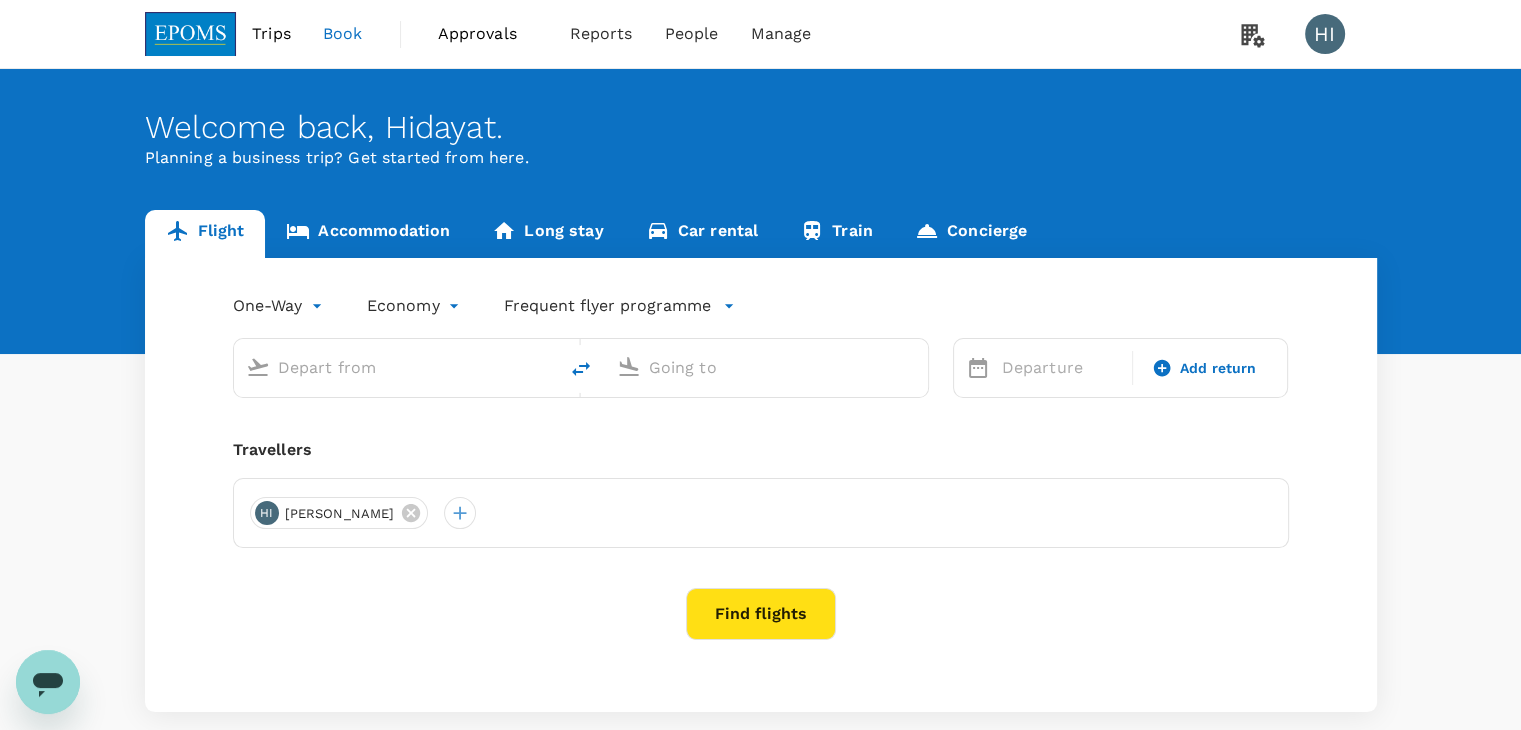 type on "roundtrip" 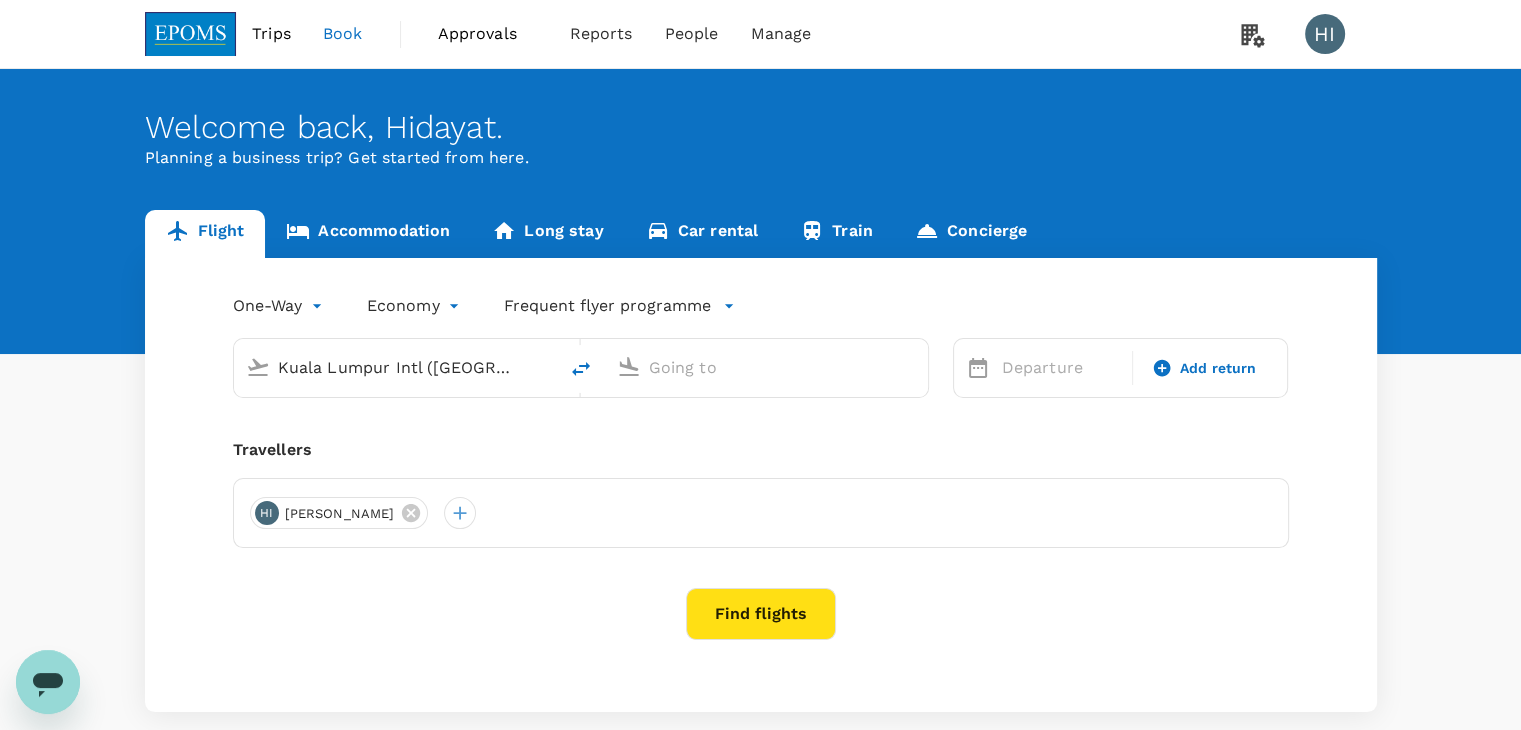type on "Sultan Haji Ahmad Shah (KUA)" 